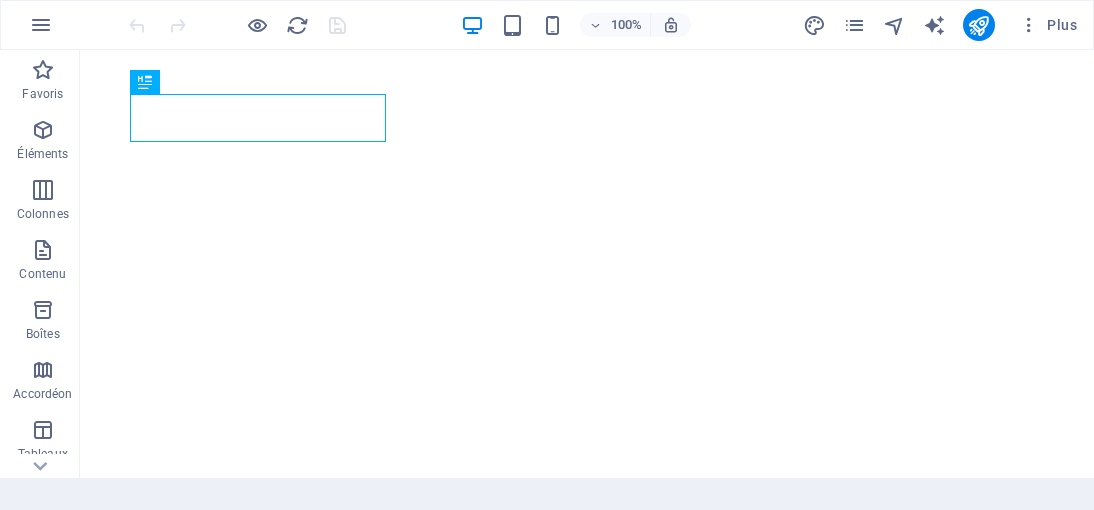 scroll, scrollTop: 0, scrollLeft: 0, axis: both 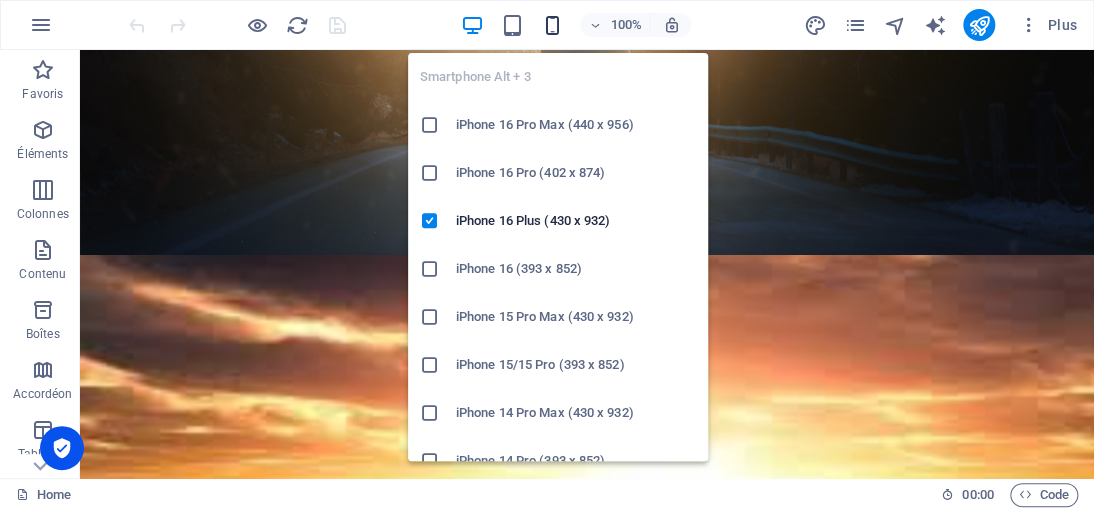click at bounding box center (552, 25) 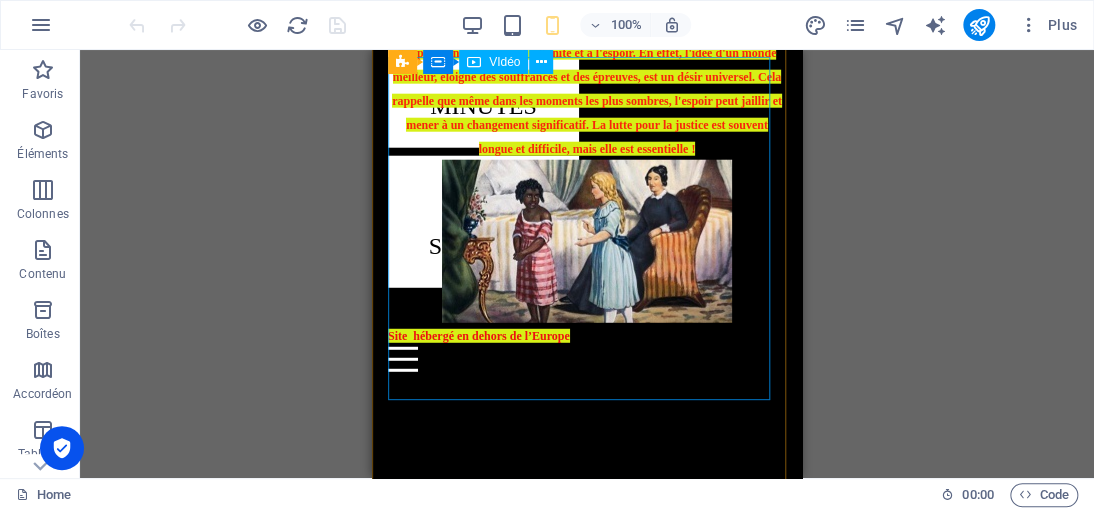 scroll, scrollTop: 1808, scrollLeft: 0, axis: vertical 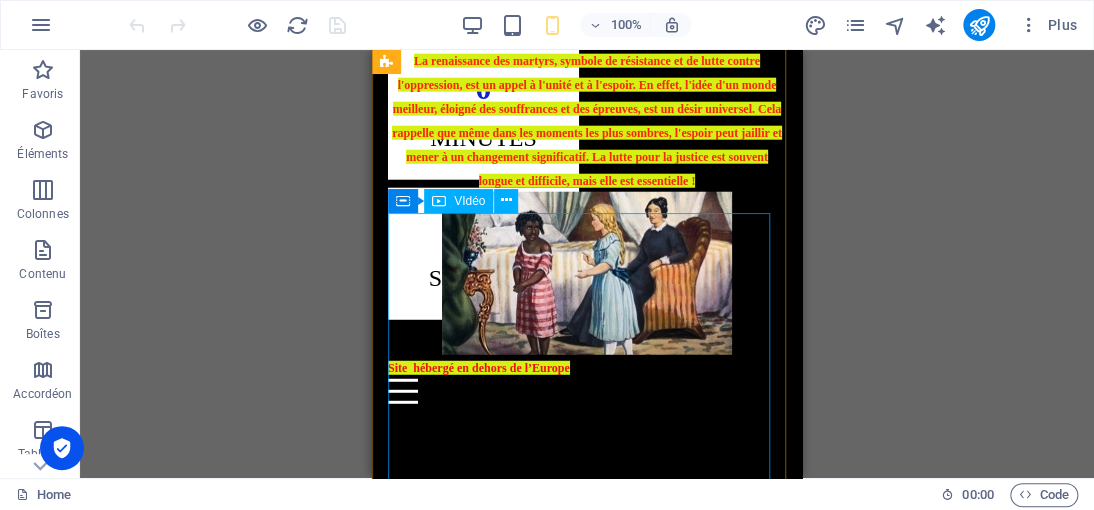 click at bounding box center [587, 1593] 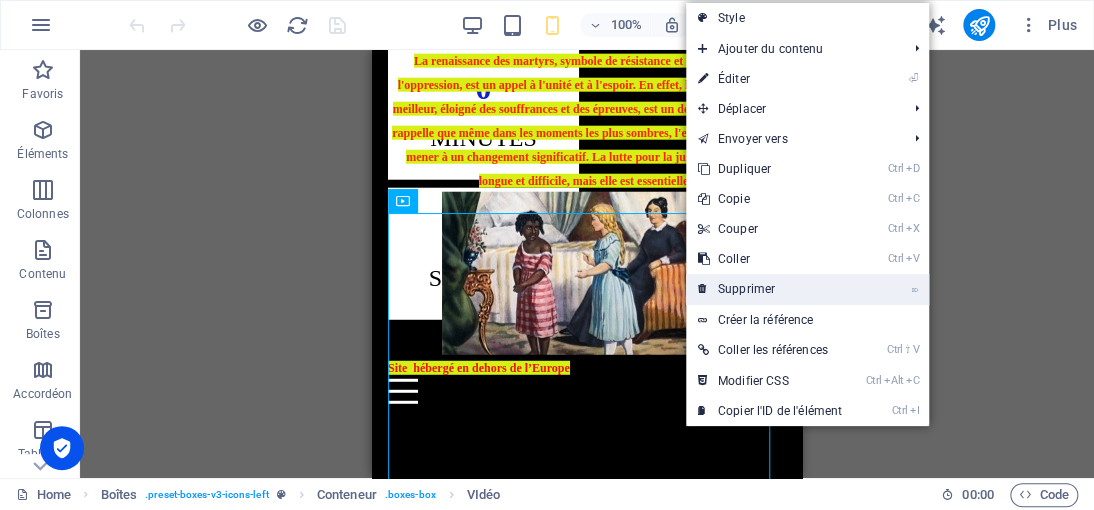 click on "⌦  Supprimer" at bounding box center [770, 289] 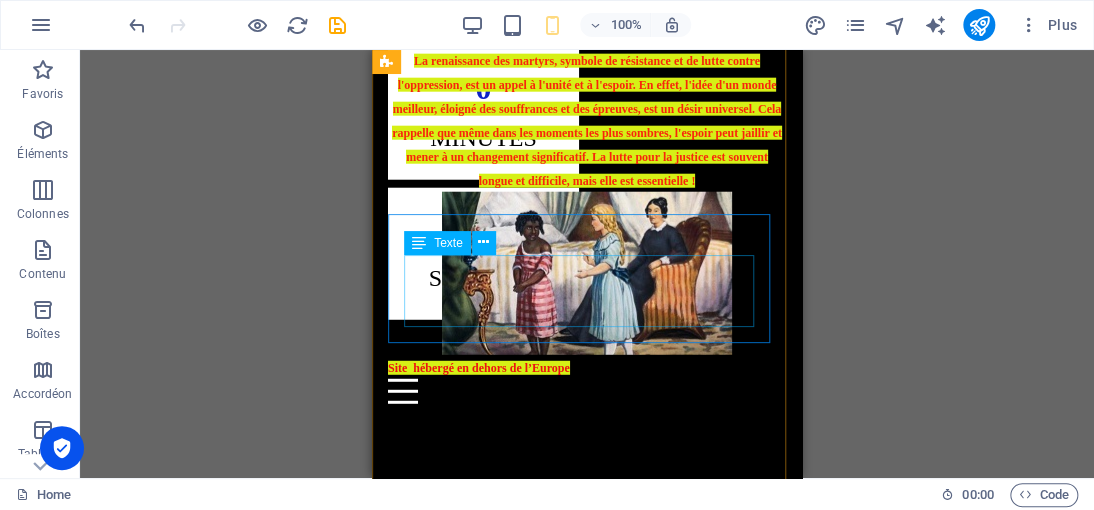 scroll, scrollTop: 1408, scrollLeft: 0, axis: vertical 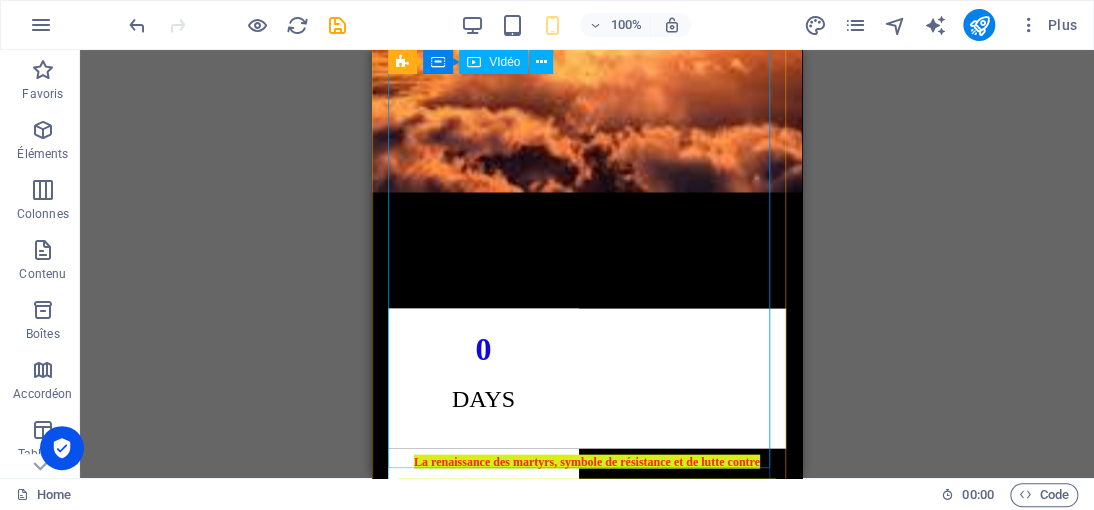 click at bounding box center [587, 1657] 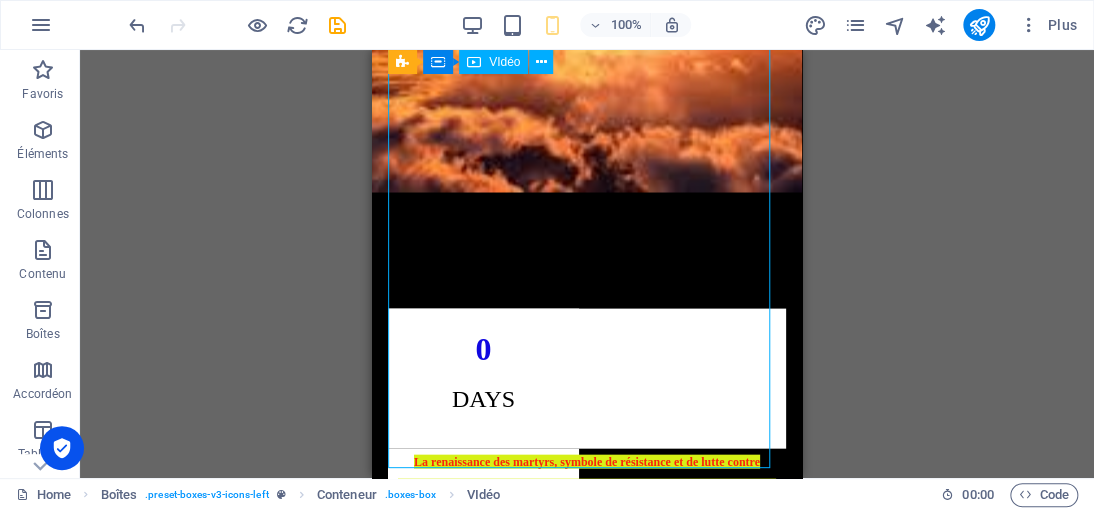 click at bounding box center (587, 1657) 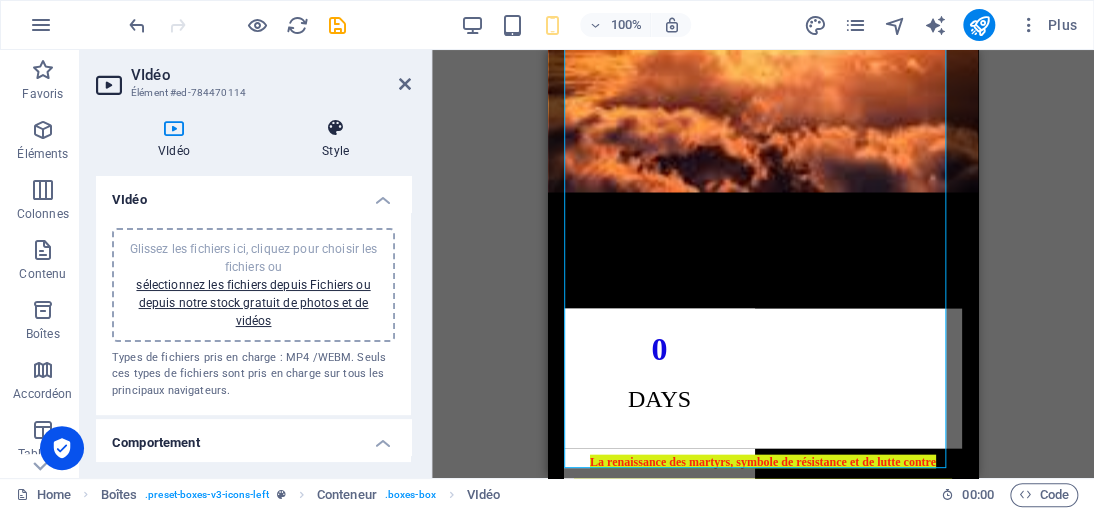 click on "Style" at bounding box center (335, 139) 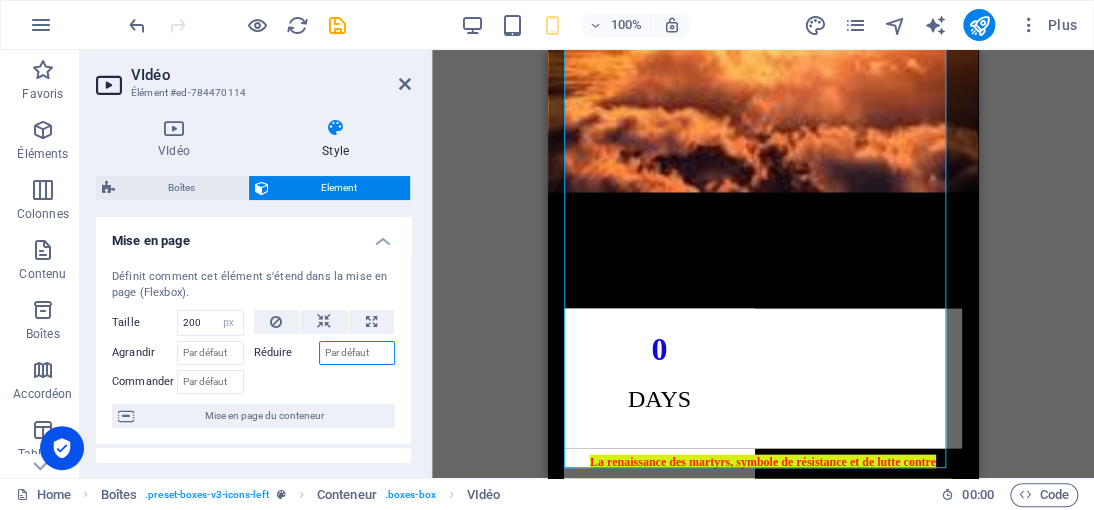 click on "Réduire" at bounding box center [357, 353] 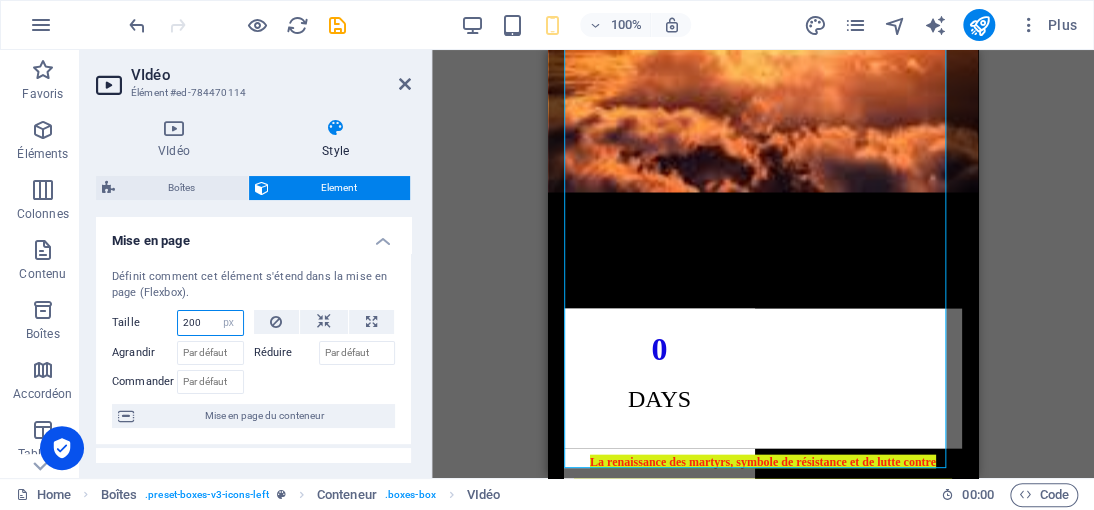 drag, startPoint x: 212, startPoint y: 318, endPoint x: 153, endPoint y: 328, distance: 59.841457 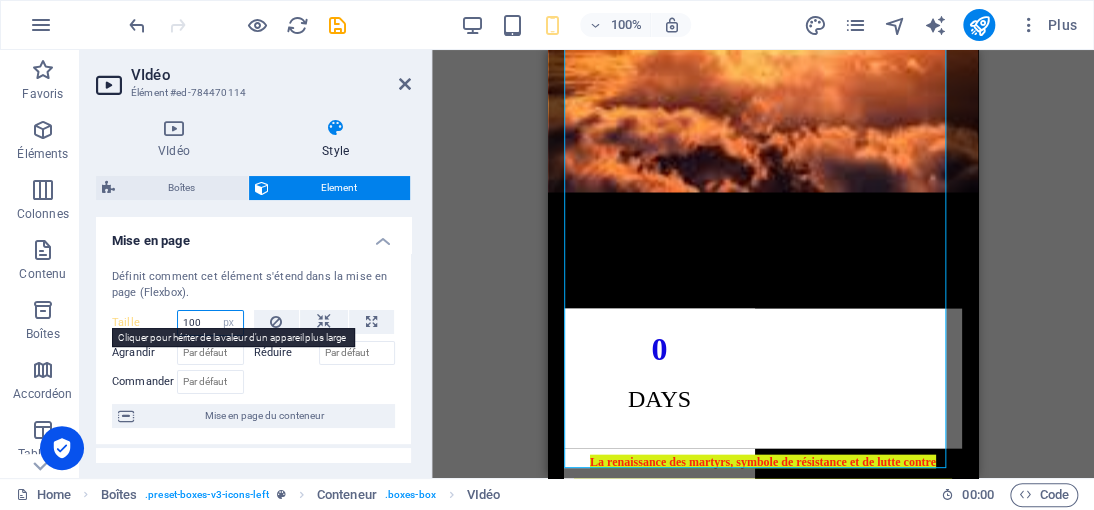 drag, startPoint x: 208, startPoint y: 322, endPoint x: 160, endPoint y: 319, distance: 48.09366 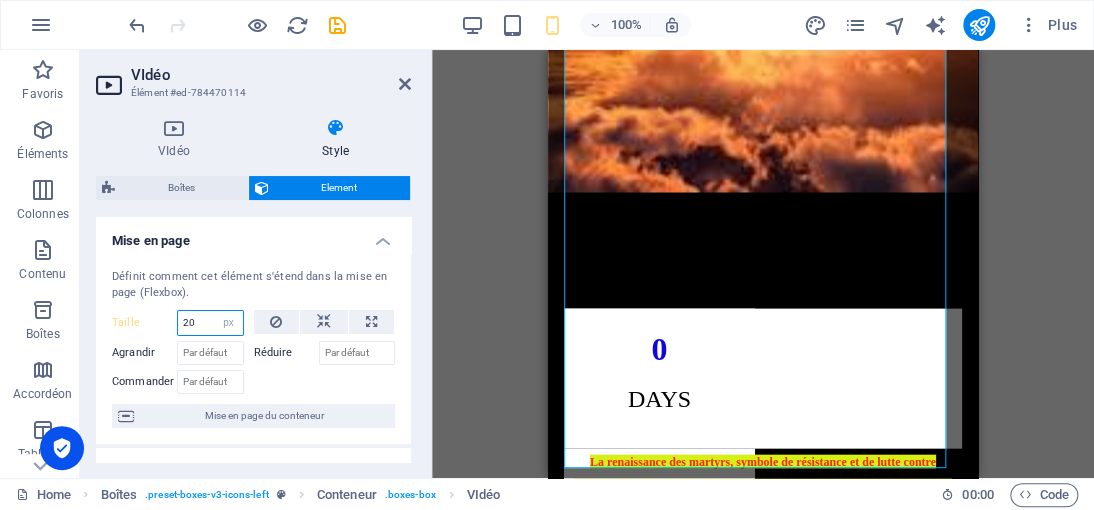 type on "200" 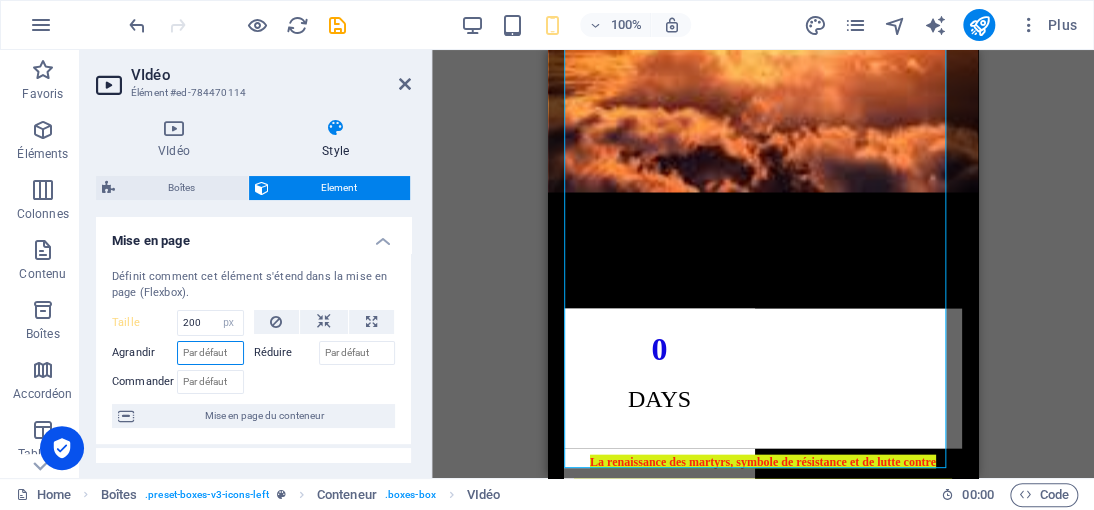 click on "Agrandir" at bounding box center [210, 353] 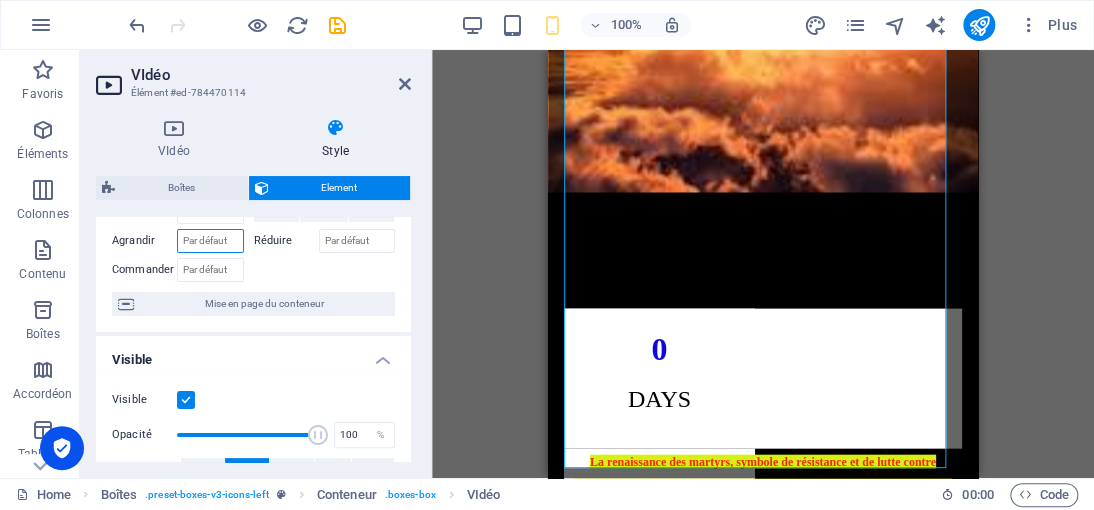 scroll, scrollTop: 100, scrollLeft: 0, axis: vertical 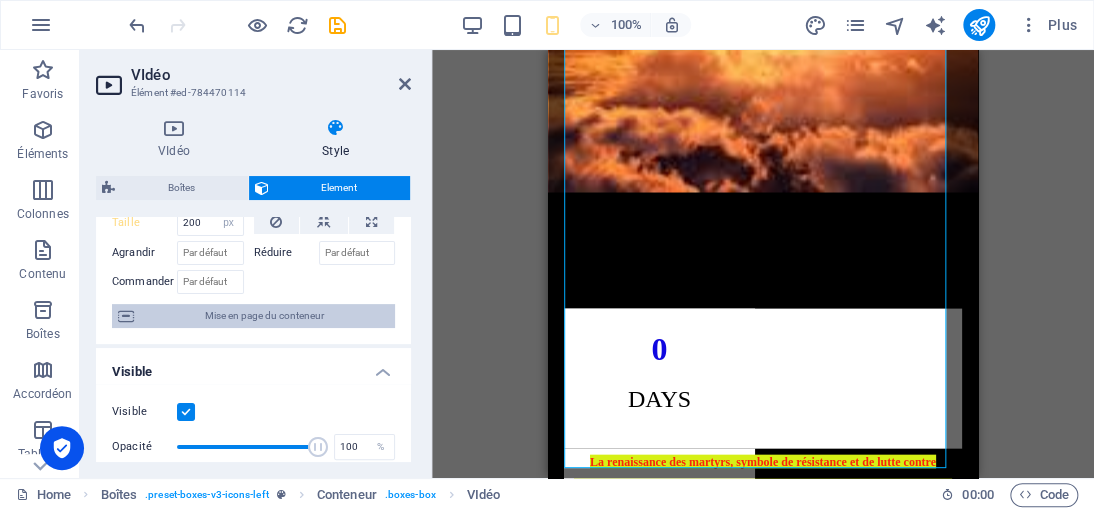 click on "Mise en page du conteneur" at bounding box center (264, 316) 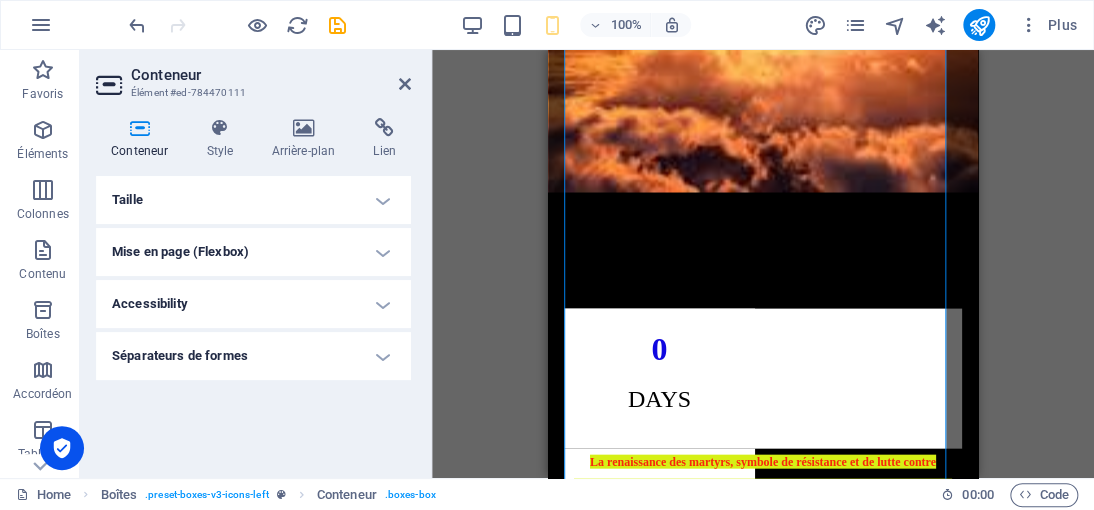 click on "Taille" at bounding box center [253, 200] 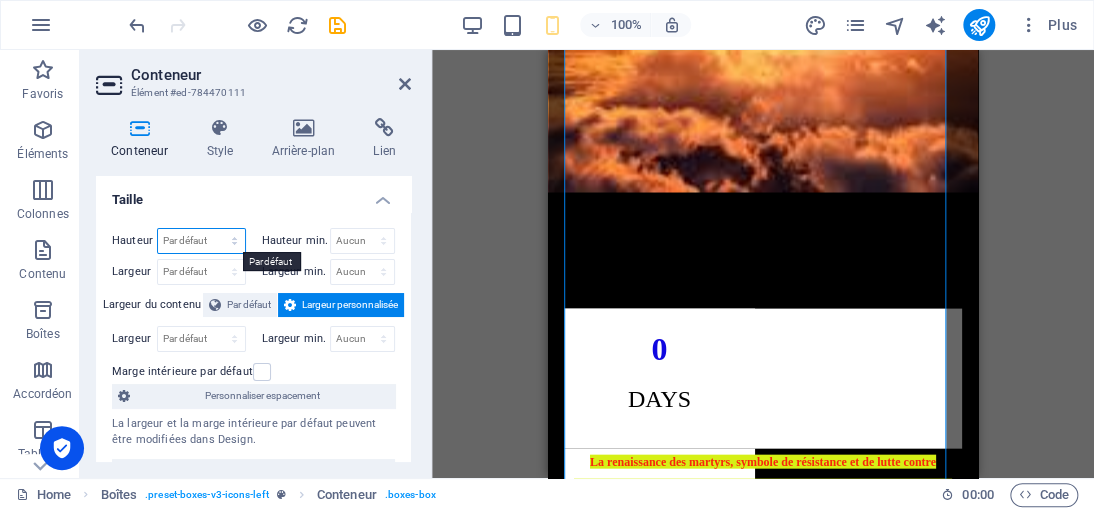 click on "Par défaut px rem % vh vw" at bounding box center [201, 241] 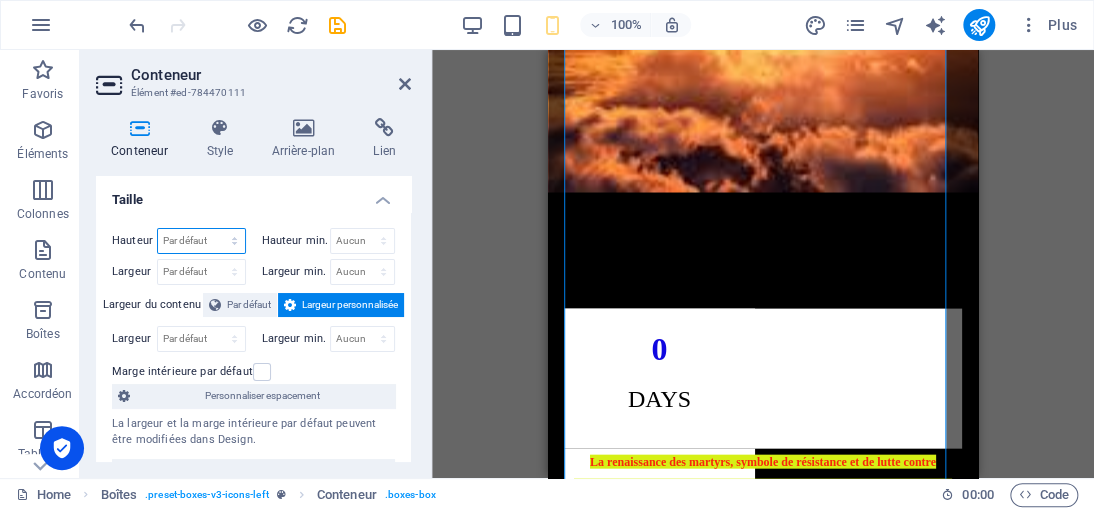 select on "px" 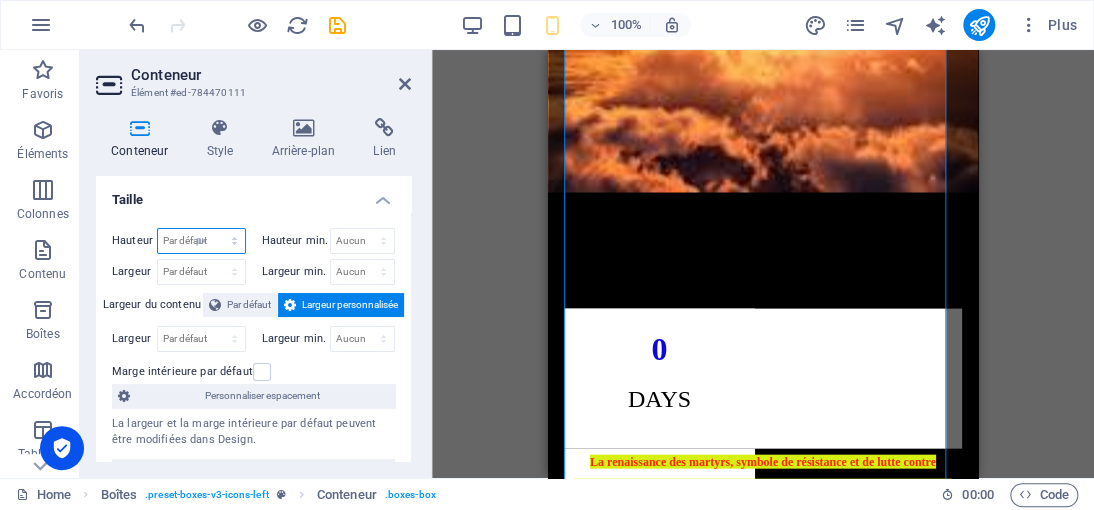 click on "Par défaut px rem % vh vw" at bounding box center (201, 241) 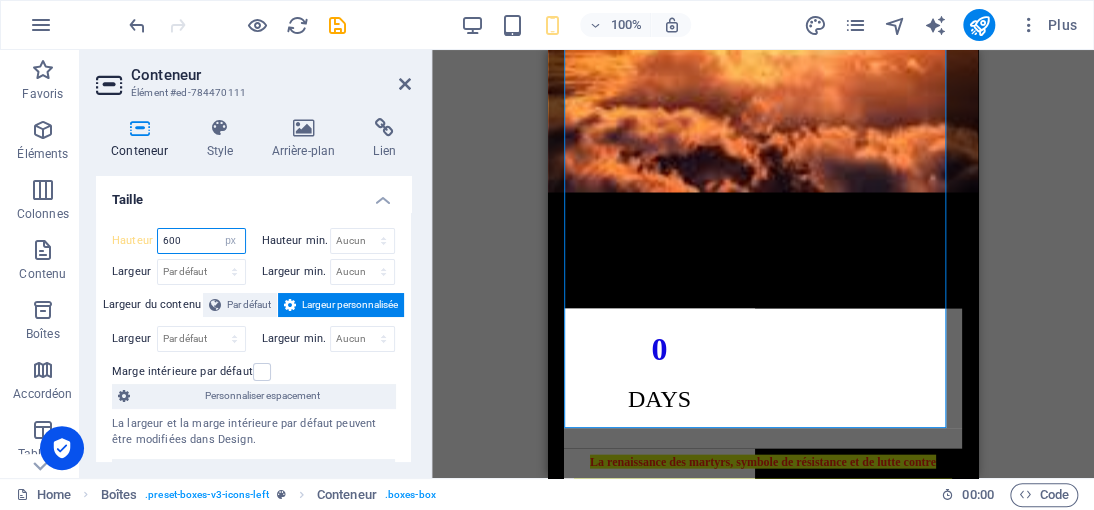 drag, startPoint x: 176, startPoint y: 236, endPoint x: 149, endPoint y: 234, distance: 27.073973 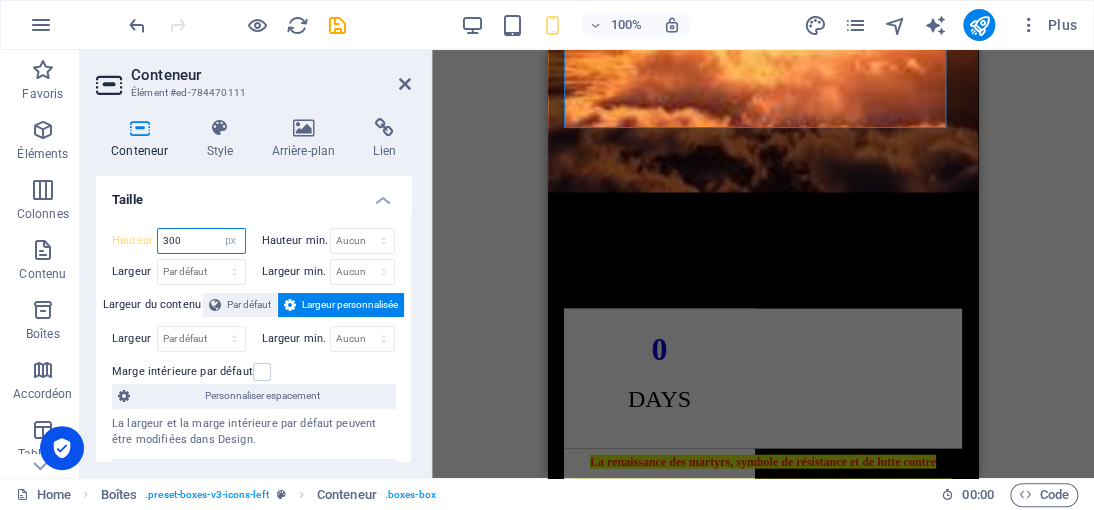 type on "300" 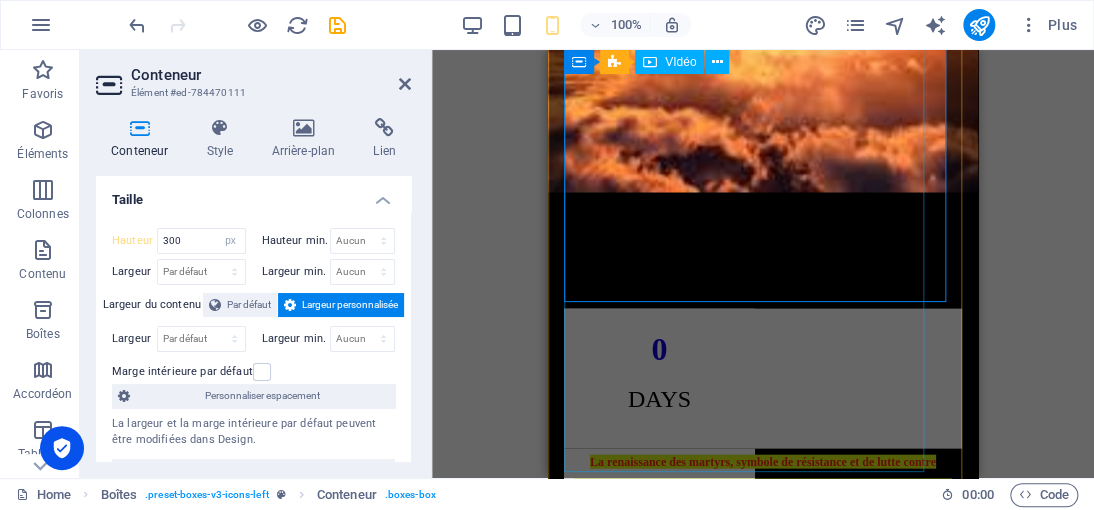 scroll, scrollTop: 1108, scrollLeft: 0, axis: vertical 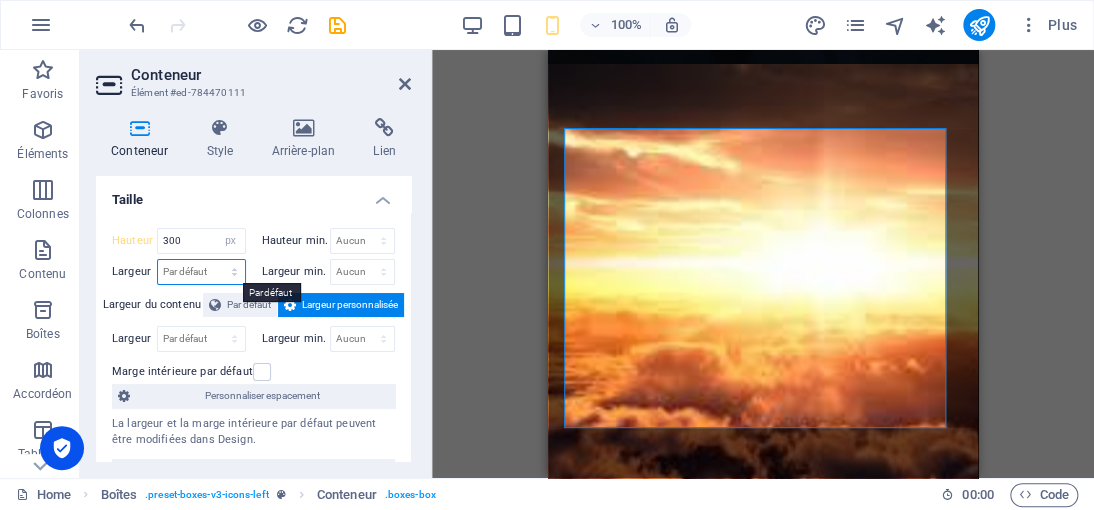 click on "Par défaut px rem % em vh vw" at bounding box center [201, 272] 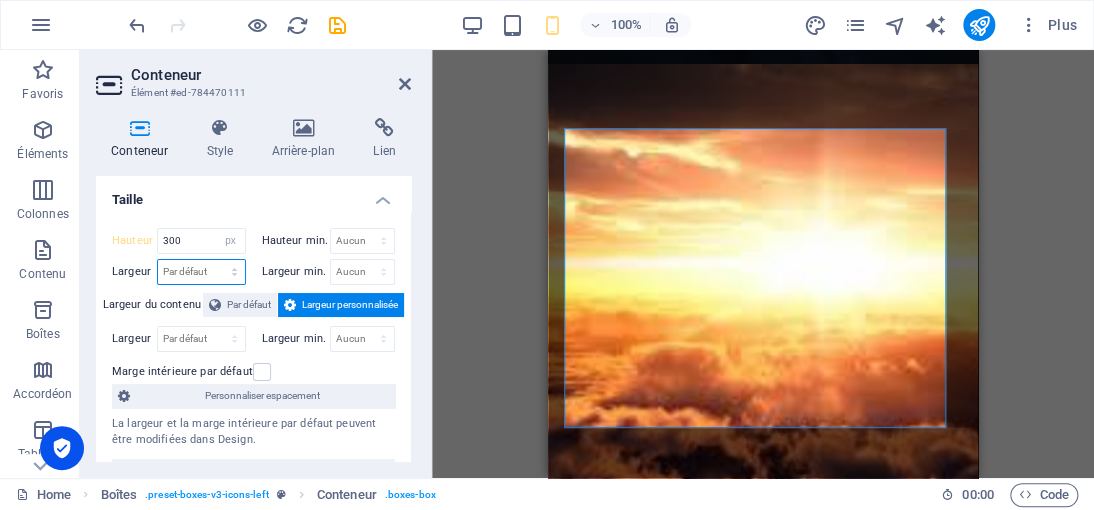 select on "px" 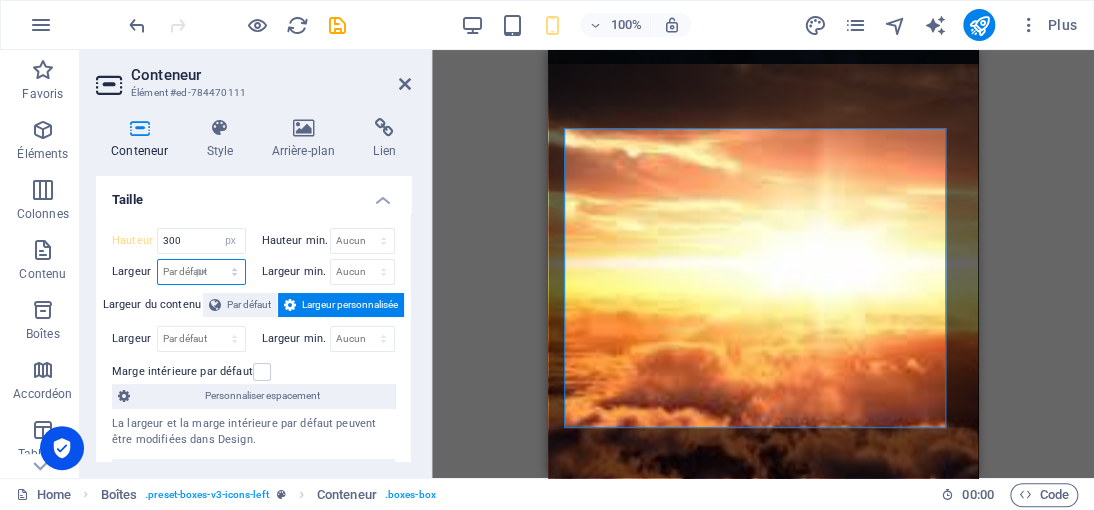click on "Par défaut px rem % em vh vw" at bounding box center (201, 272) 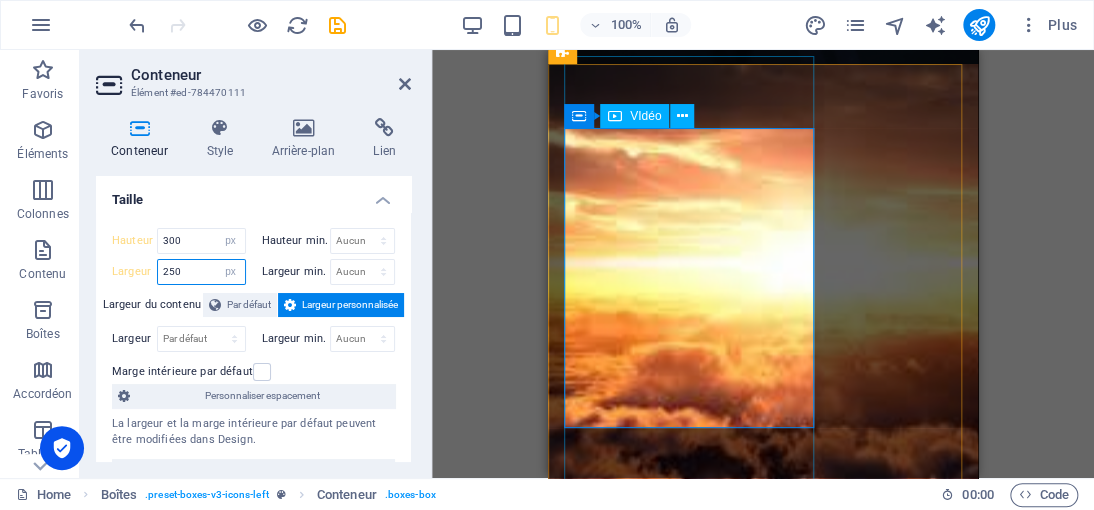 type on "250" 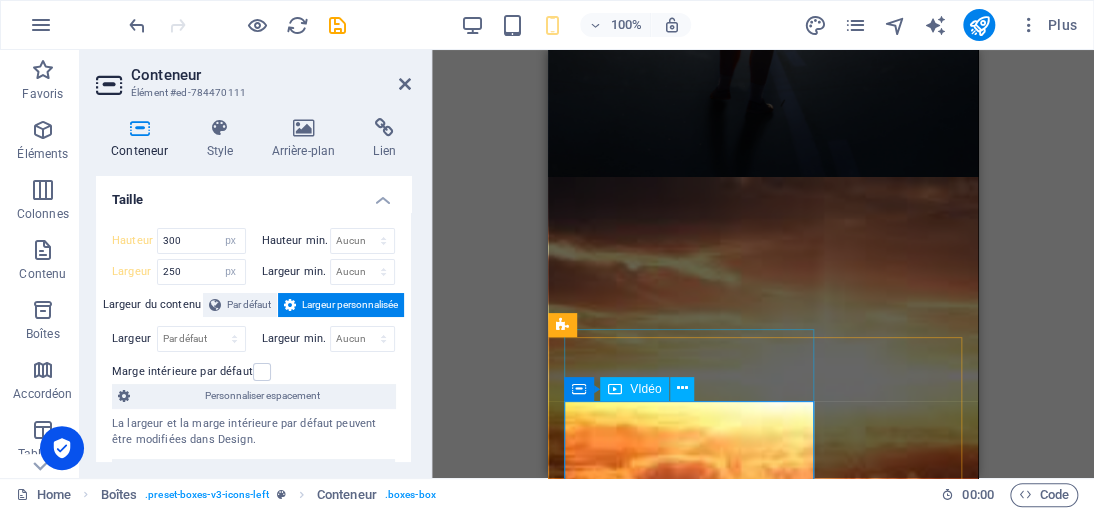 scroll, scrollTop: 1008, scrollLeft: 0, axis: vertical 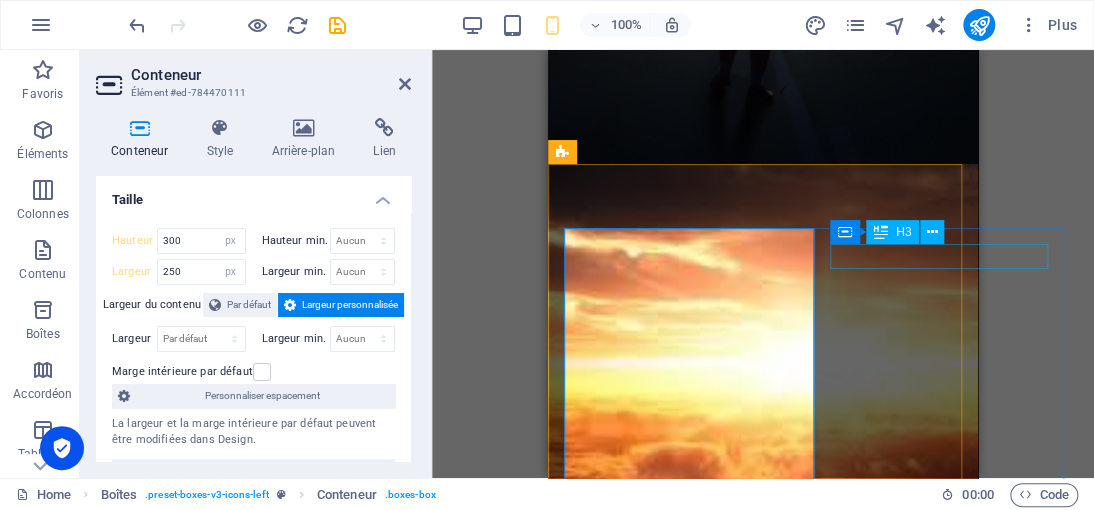 click on "Headline" at bounding box center (689, 2111) 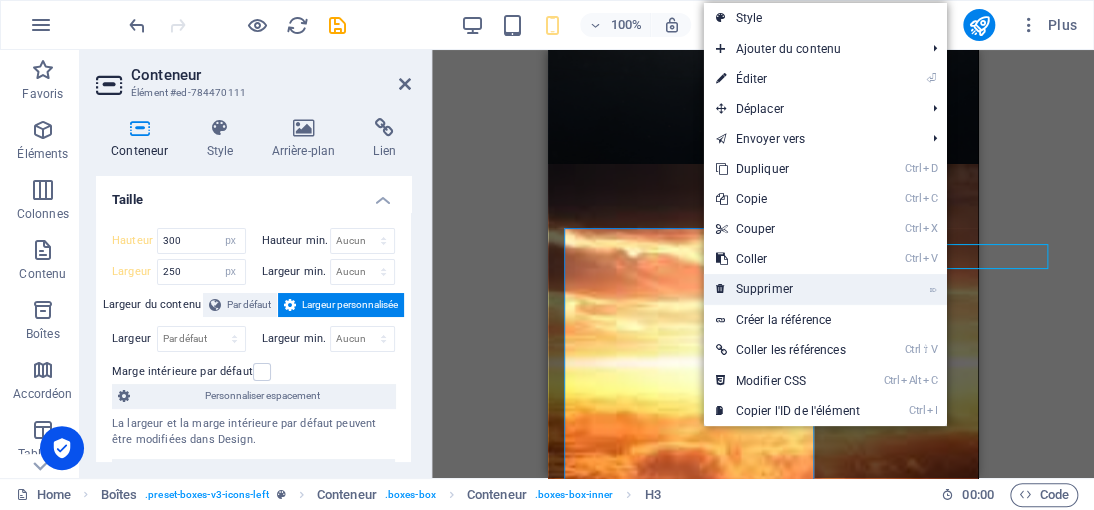 click on "⌦  Supprimer" at bounding box center (787, 289) 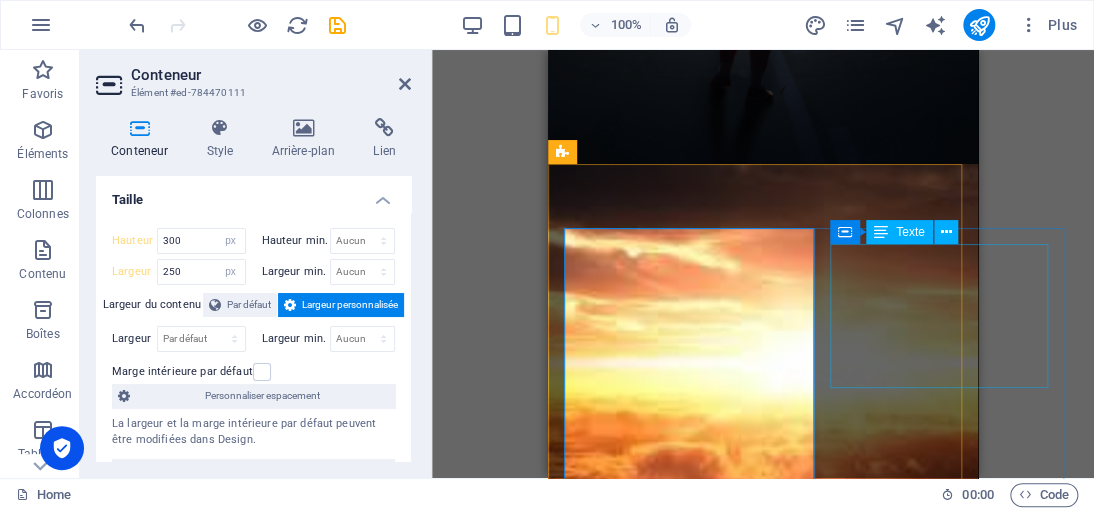 click on "Lorem ipsum dolor sit amet, consectetuer adipiscing elit. Aenean commodo ligula eget dolor. Lorem ipsum dolor sit amet, consectetuer adipiscing elit leget dolor." at bounding box center (689, 2171) 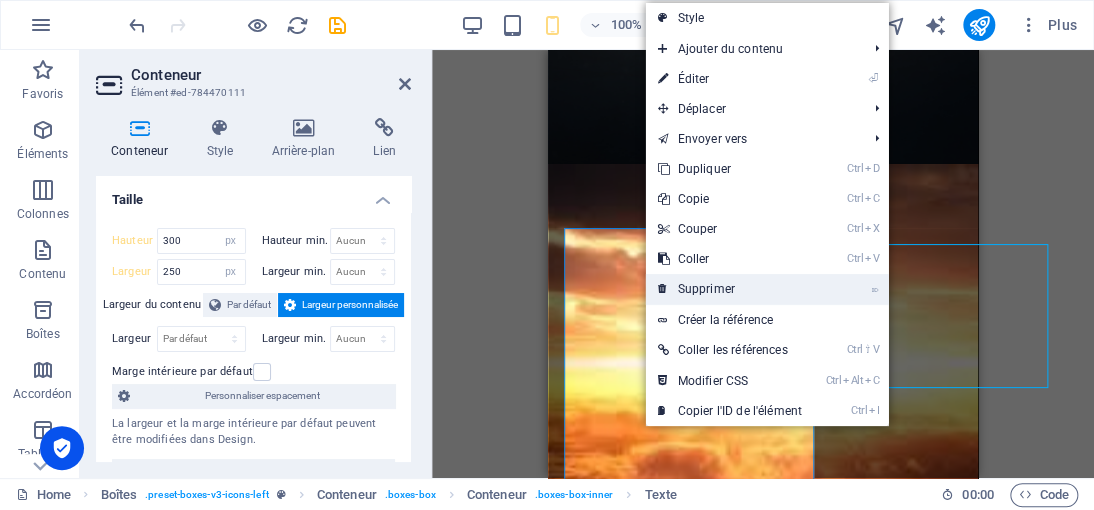 click on "⌦  Supprimer" at bounding box center (729, 289) 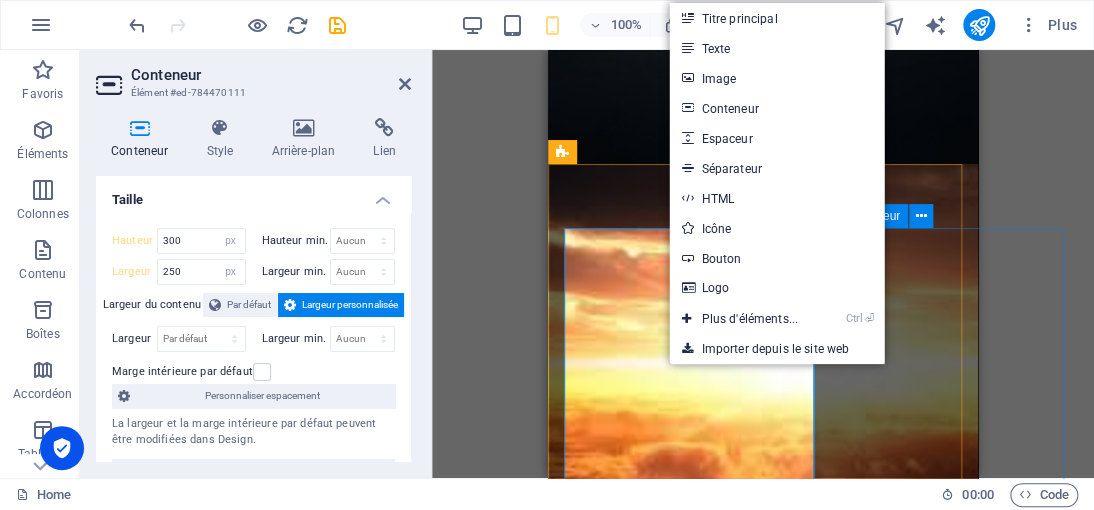 click on "Ajouter les éléments" at bounding box center (688, 2200) 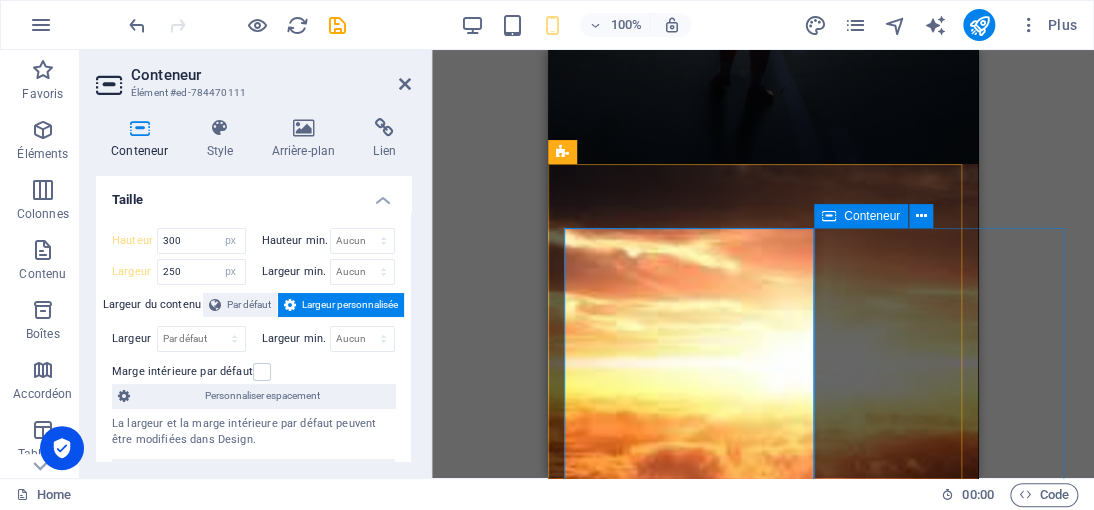 click on "Déposer le contenu ici ou  Ajouter les éléments  Coller le presse-papiers" at bounding box center [689, 2188] 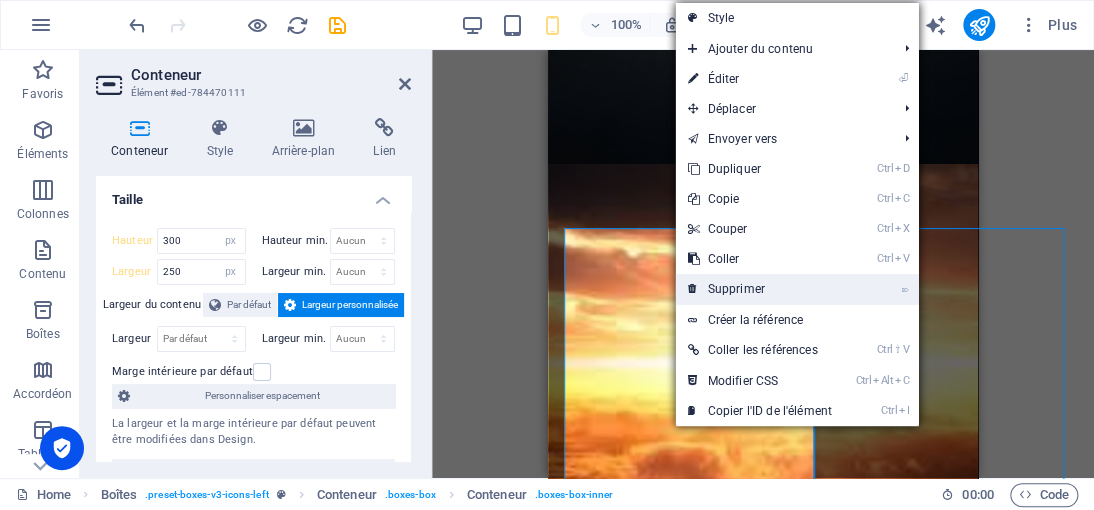 click on "⌦  Supprimer" at bounding box center (759, 289) 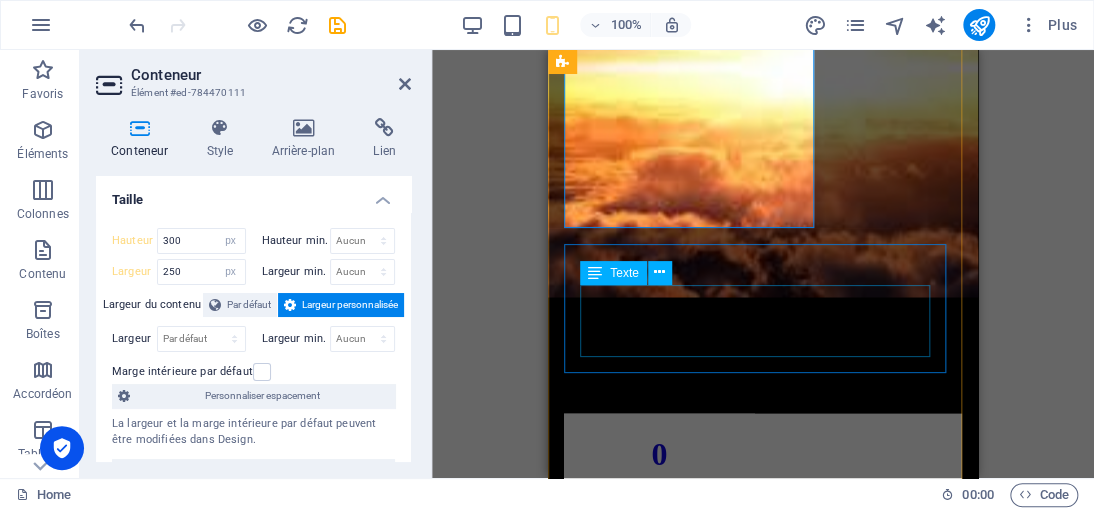 scroll, scrollTop: 1308, scrollLeft: 0, axis: vertical 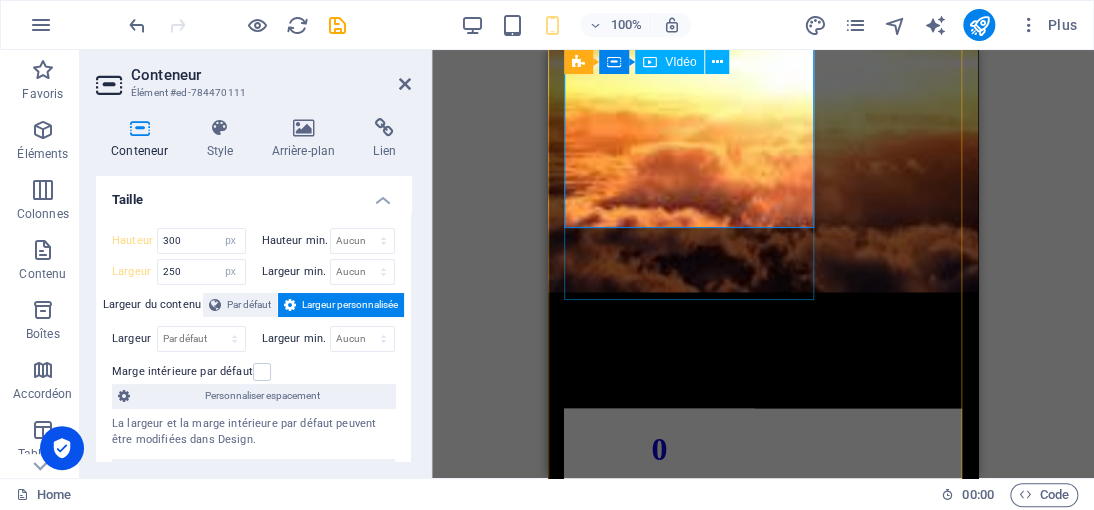 click at bounding box center (689, 1720) 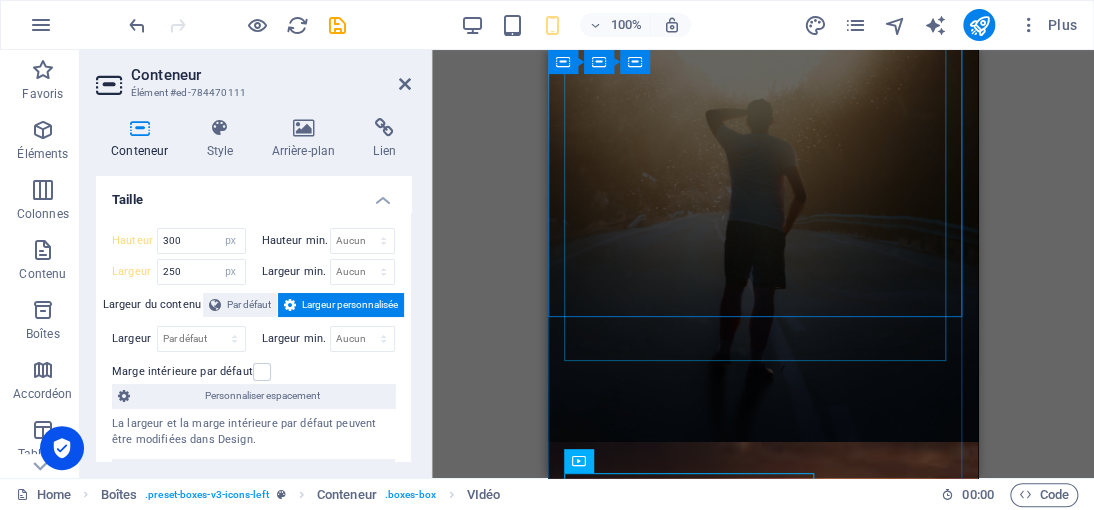 scroll, scrollTop: 908, scrollLeft: 0, axis: vertical 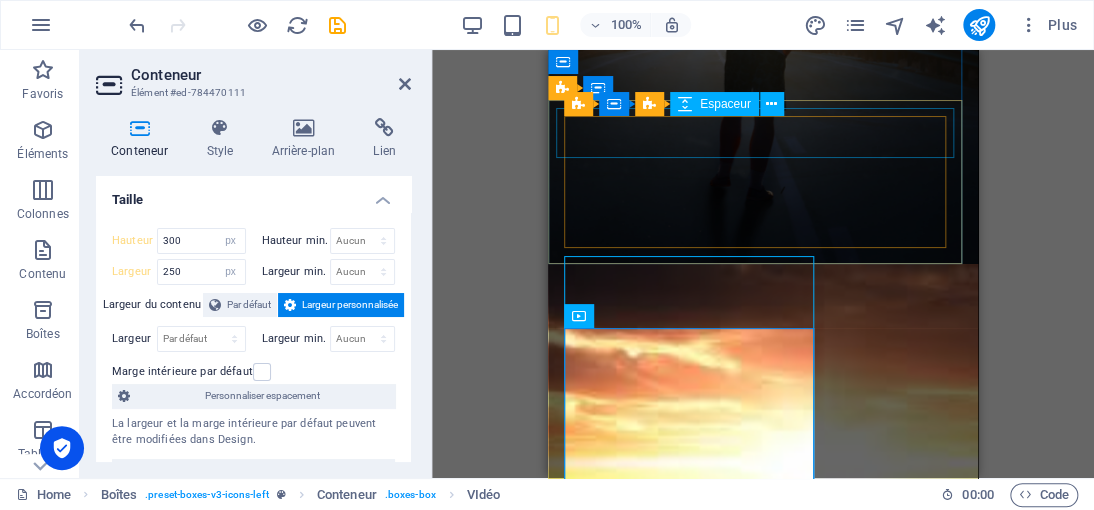 click at bounding box center (763, 1783) 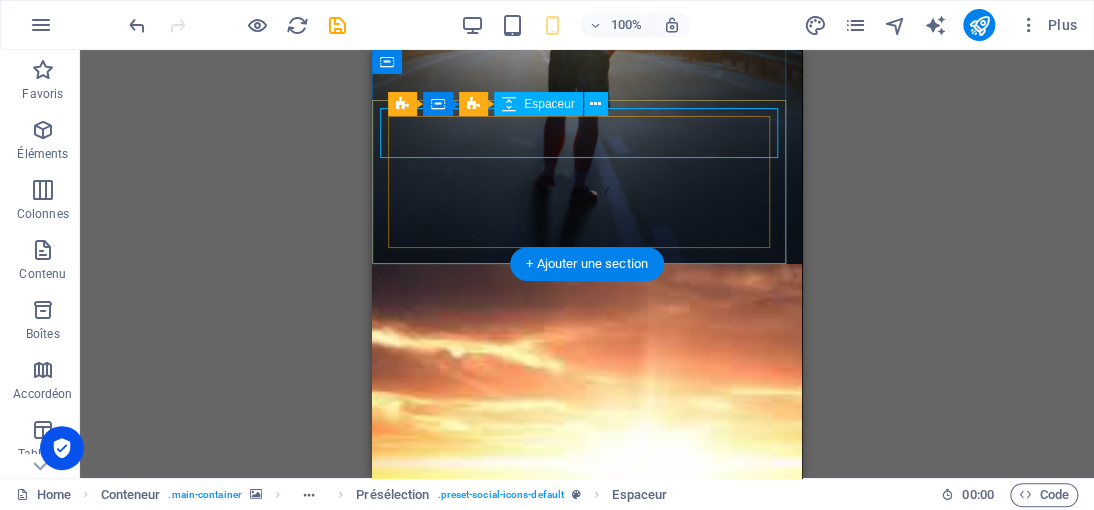 click at bounding box center [587, 1783] 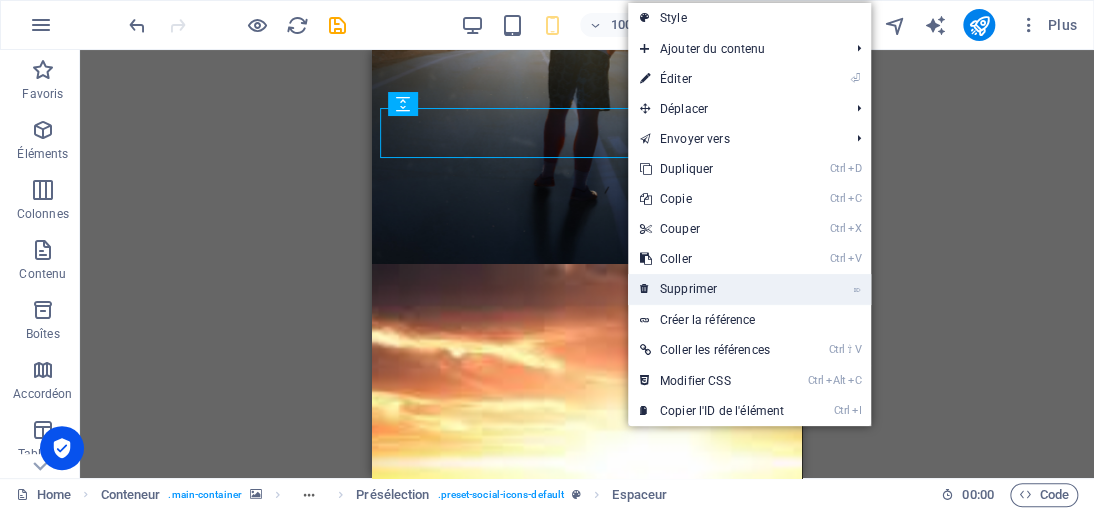 click on "⌦  Supprimer" at bounding box center (712, 289) 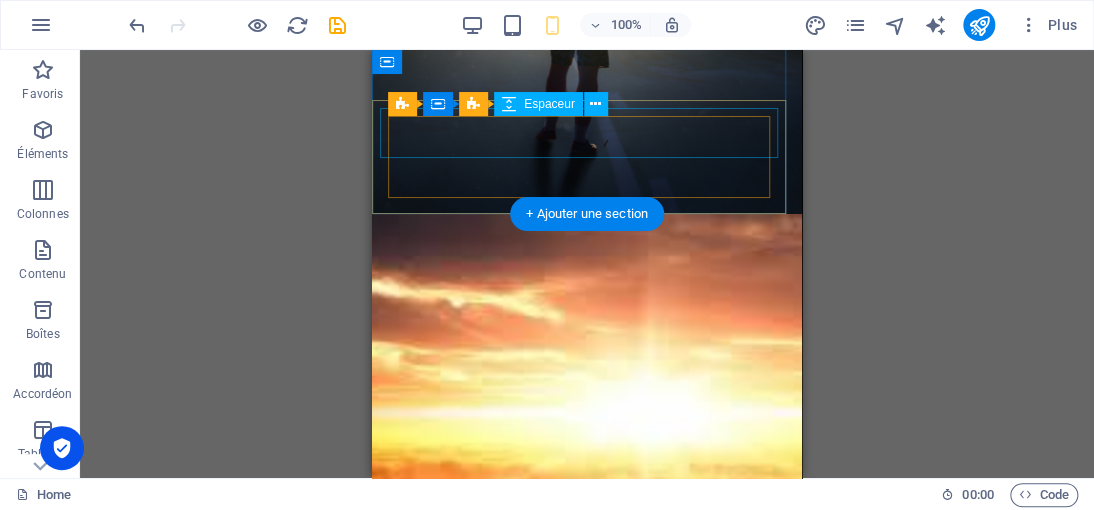 click at bounding box center (587, 1733) 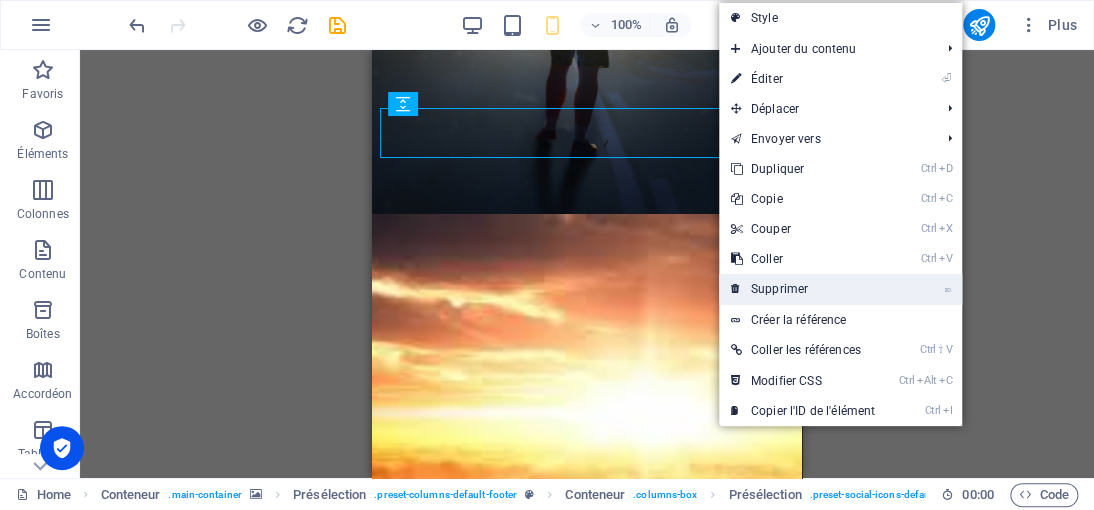 click on "⌦  Supprimer" at bounding box center [803, 289] 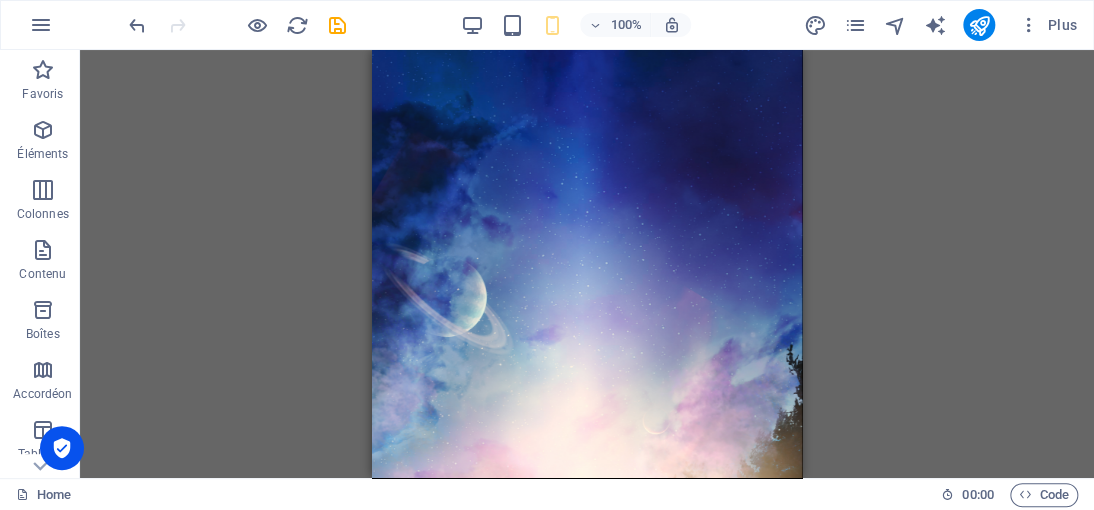 scroll, scrollTop: 0, scrollLeft: 0, axis: both 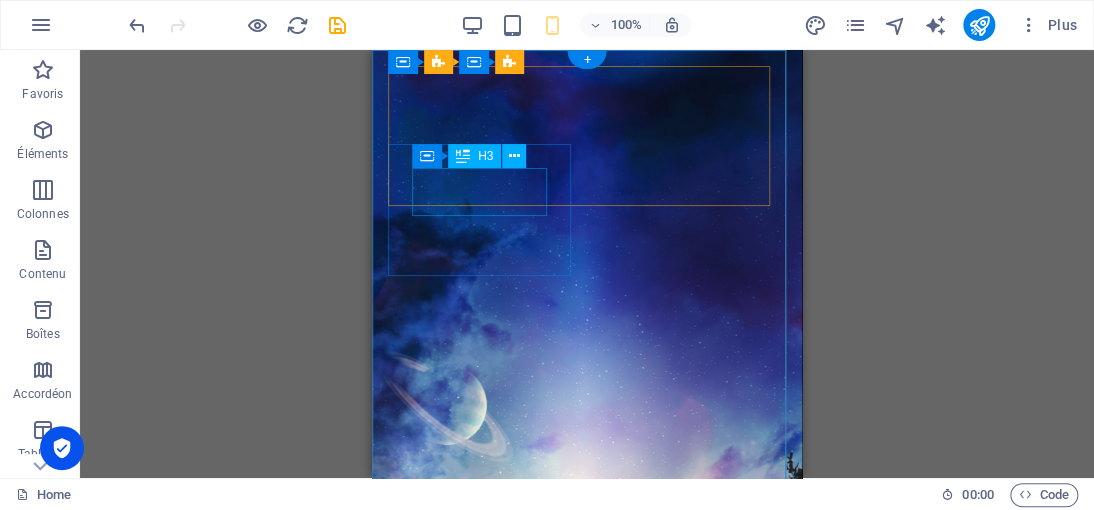 click on "0" at bounding box center (483, 1936) 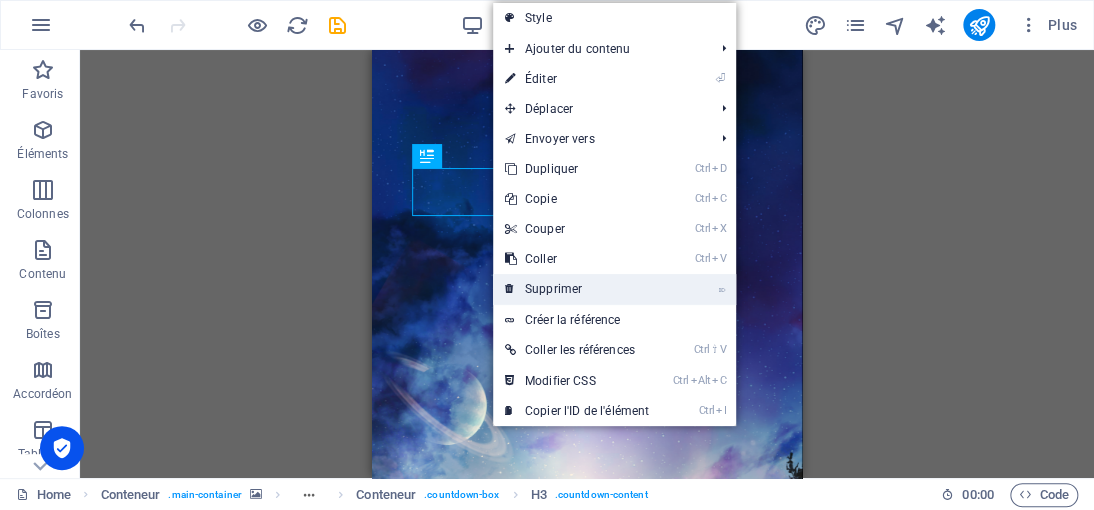 click on "⌦  Supprimer" at bounding box center [577, 289] 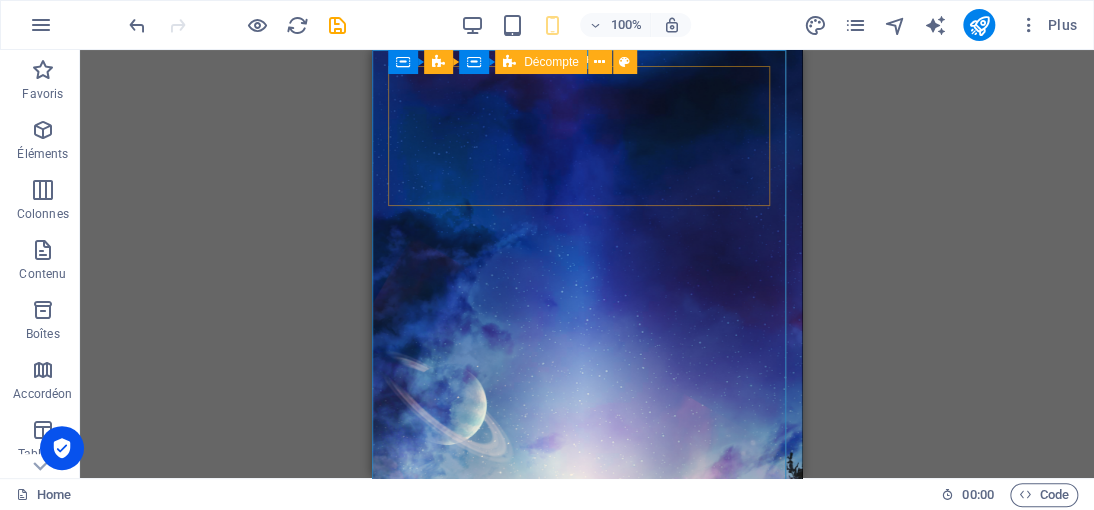 click on "0 Days 0 Minutes Second s" at bounding box center [587, 1686] 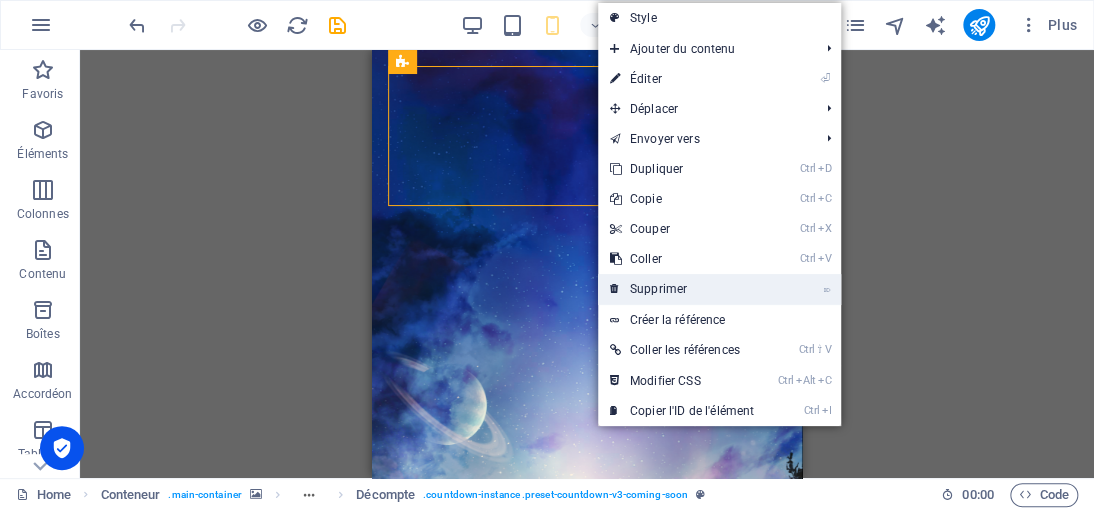 click on "⌦  Supprimer" at bounding box center (682, 289) 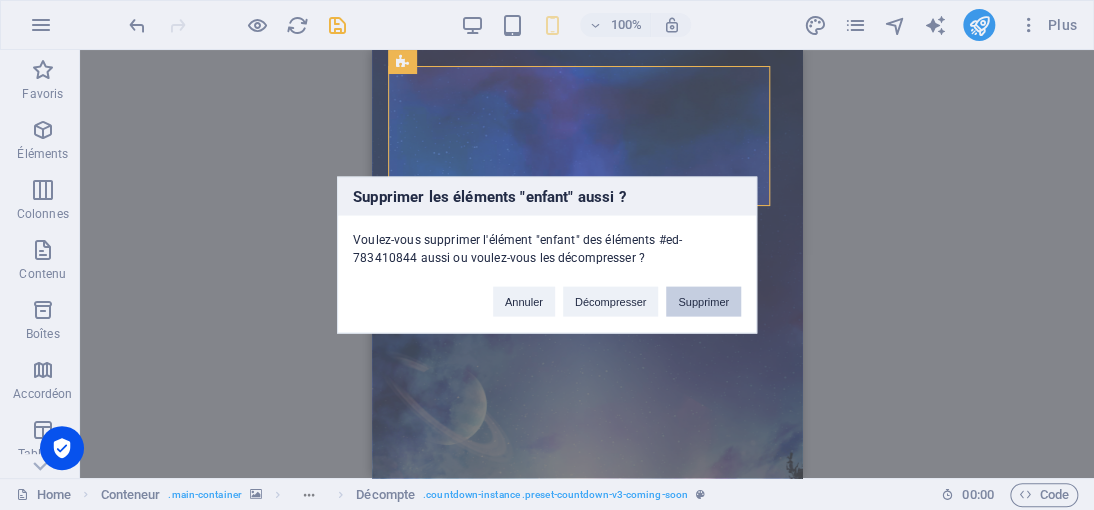 drag, startPoint x: 709, startPoint y: 305, endPoint x: 337, endPoint y: 253, distance: 375.61682 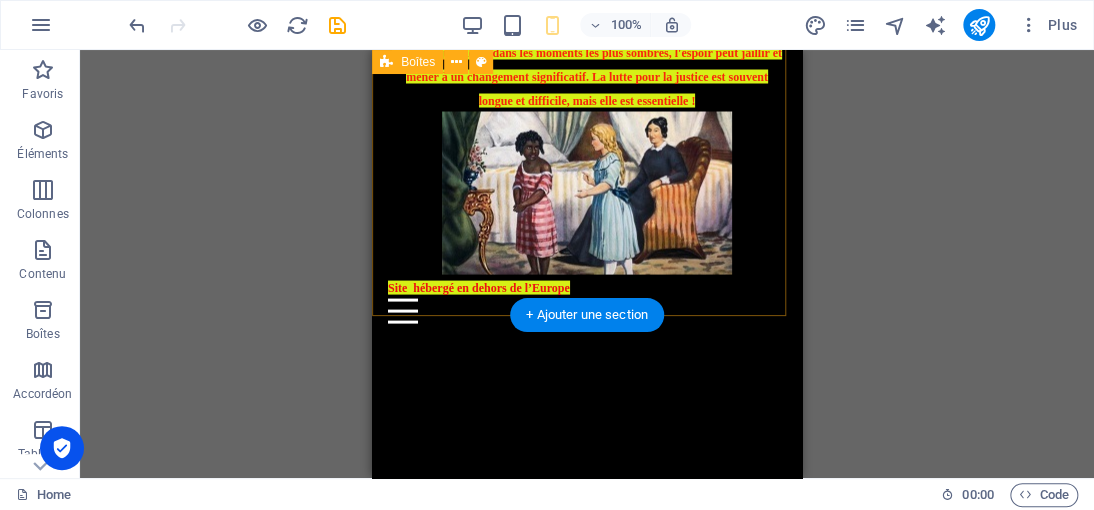 scroll, scrollTop: 1384, scrollLeft: 0, axis: vertical 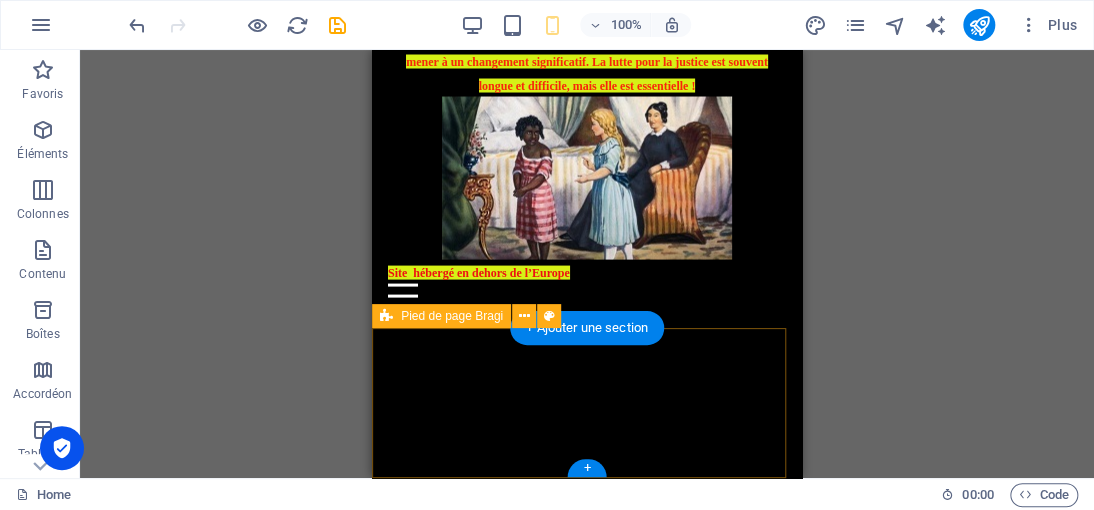 click on "Contactez-moi" at bounding box center (587, 1805) 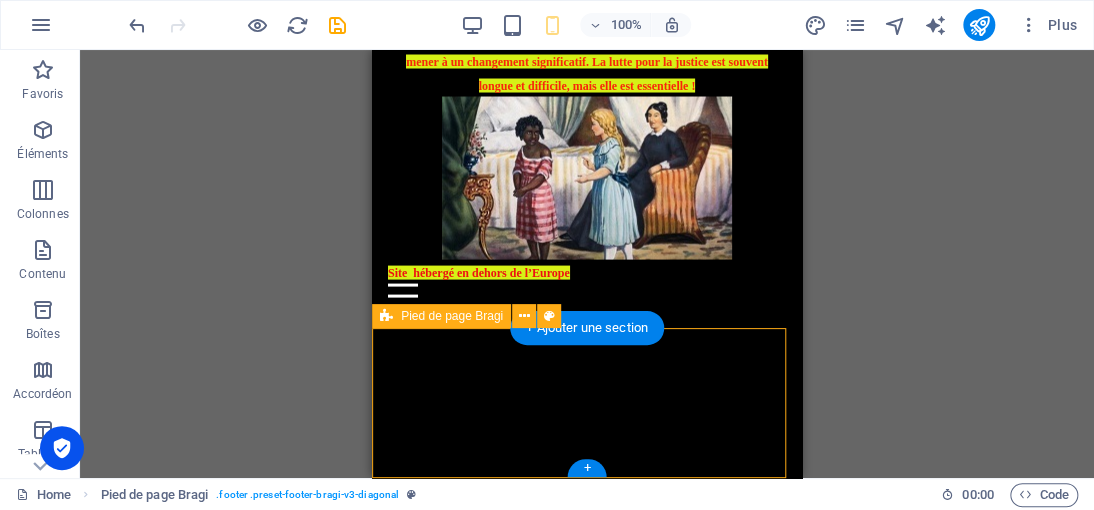 click on "Contactez-moi" at bounding box center [587, 1805] 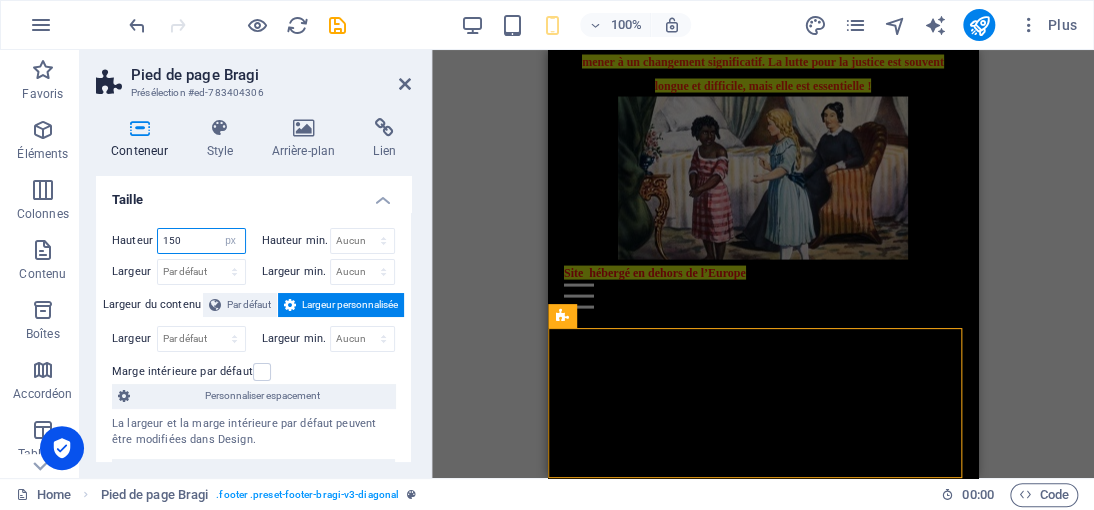 drag, startPoint x: 191, startPoint y: 242, endPoint x: 152, endPoint y: 245, distance: 39.115215 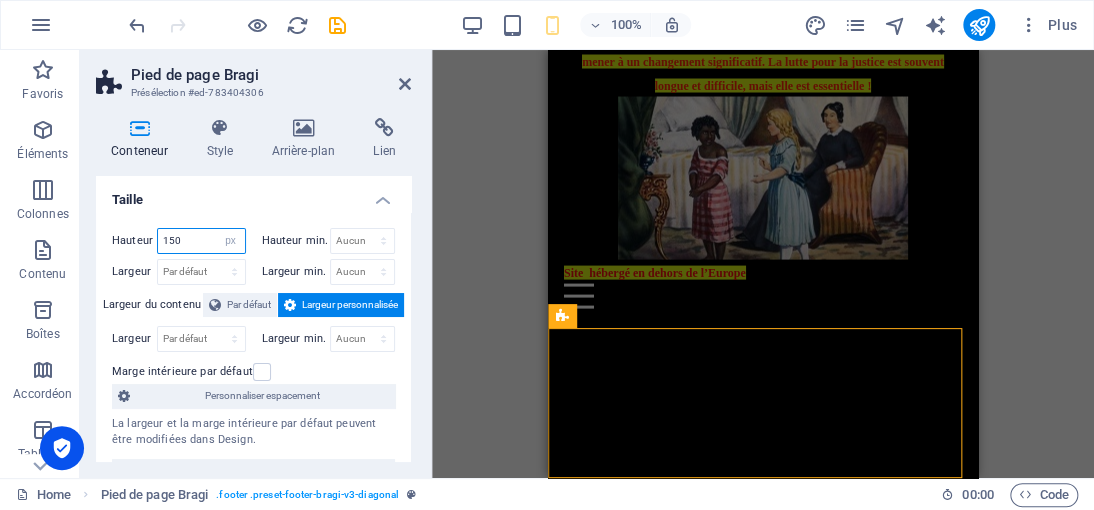 click on "Hauteur 150 Par défaut px rem % vh vw" at bounding box center (179, 241) 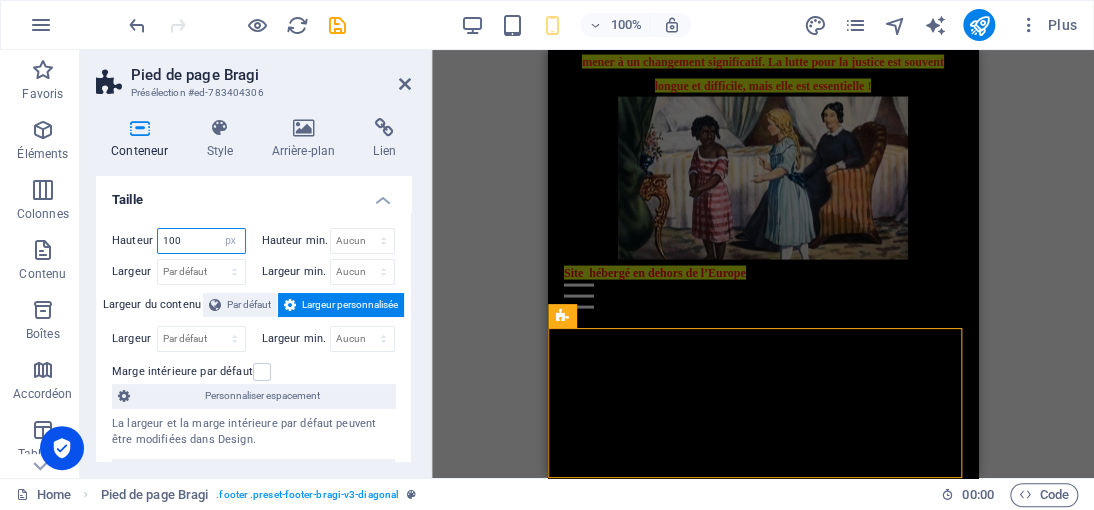 scroll, scrollTop: 1334, scrollLeft: 0, axis: vertical 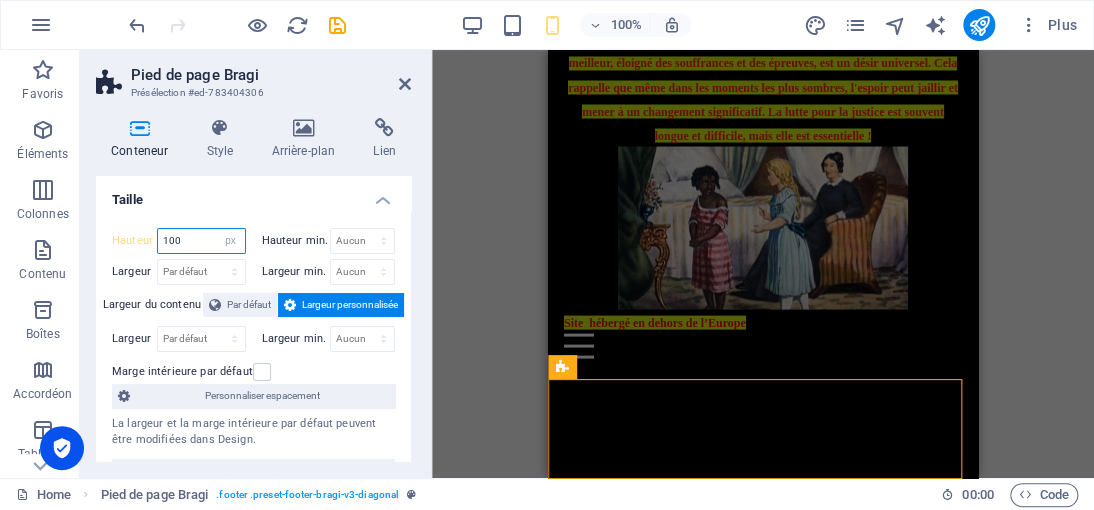 drag, startPoint x: 206, startPoint y: 241, endPoint x: 108, endPoint y: 242, distance: 98.005104 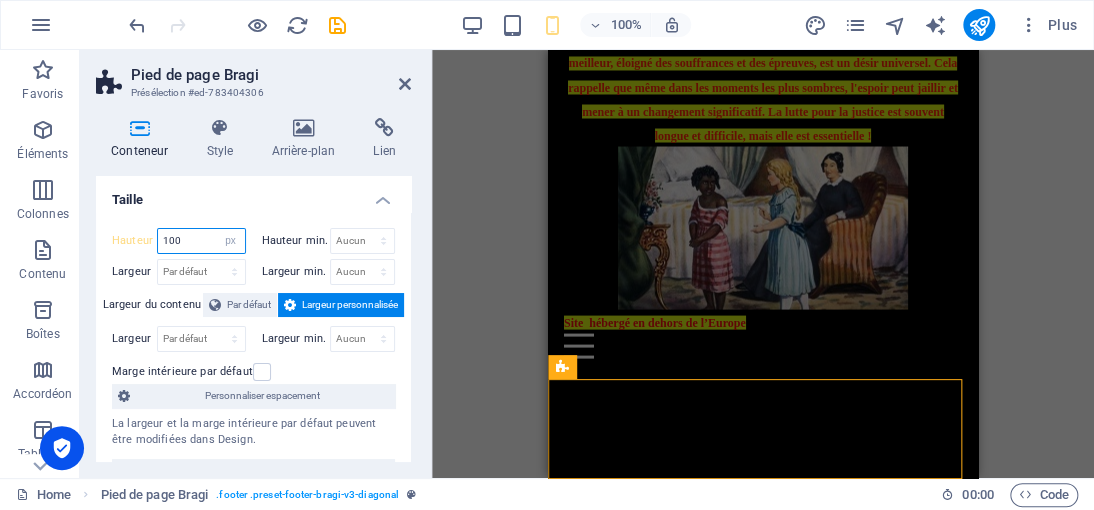 click on "Hauteur 100 Par défaut px rem % vh vw Hauteur min. Aucun px rem % vh vw Largeur Par défaut px rem % em vh vw Largeur min. Aucun px rem % vh vw Largeur du contenu Par défaut Largeur personnalisée Largeur Par défaut px rem % em vh vw Largeur min. Aucun px rem % vh vw Marge intérieure par défaut Personnaliser espacement La largeur et la marge intérieure par défaut peuvent être modifiées dans Design. Modifier le design" at bounding box center [253, 355] 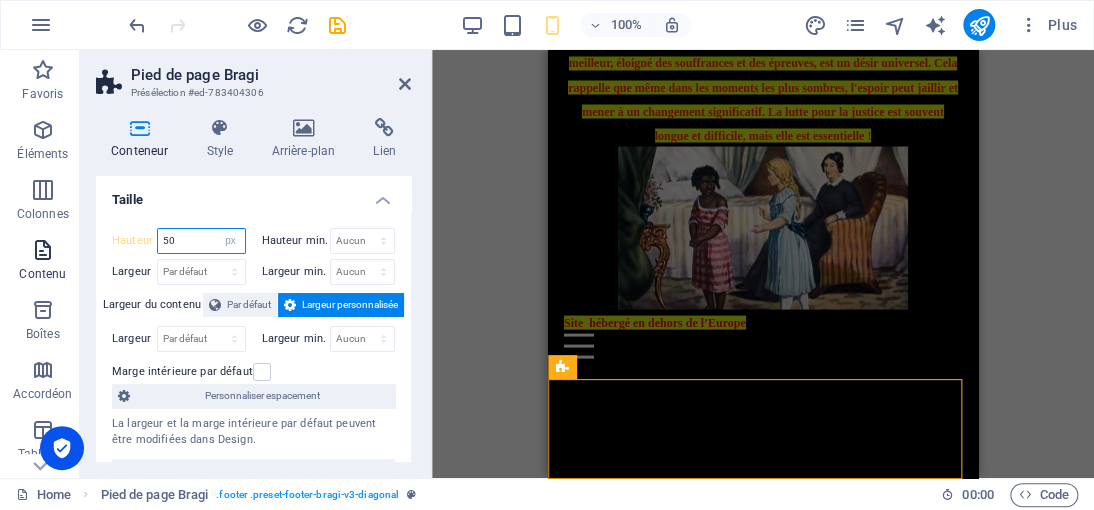 scroll, scrollTop: 1284, scrollLeft: 0, axis: vertical 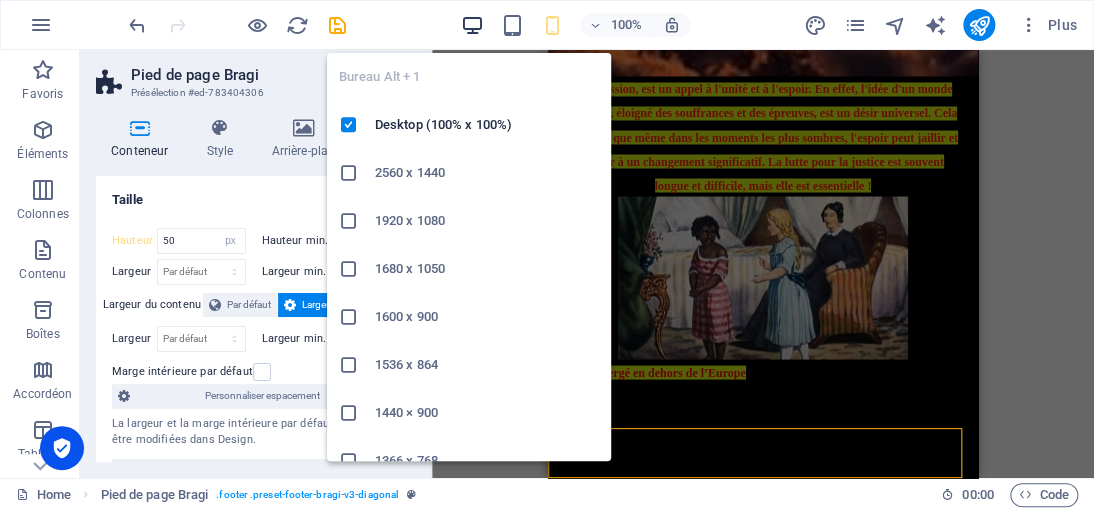 click at bounding box center [472, 25] 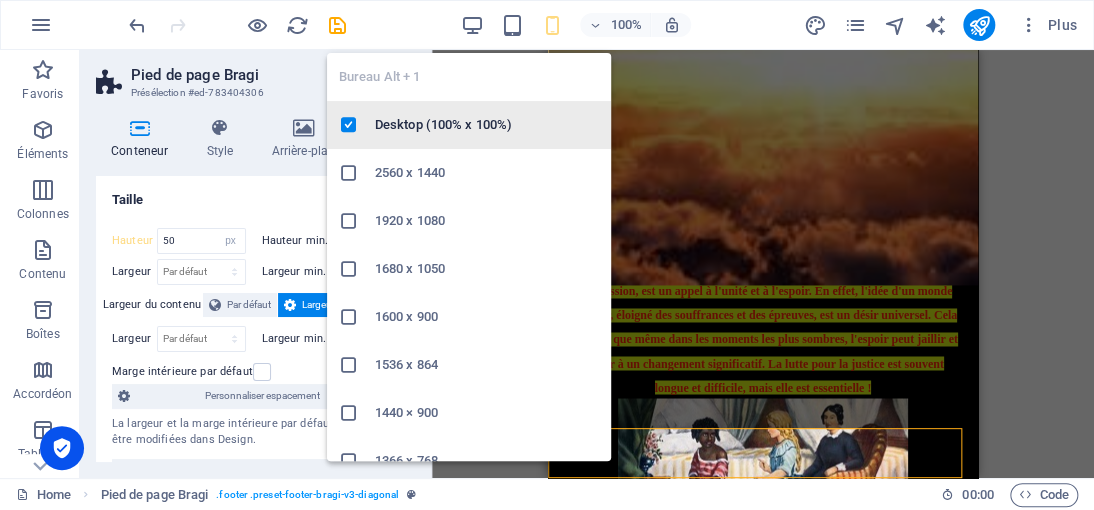type on "150" 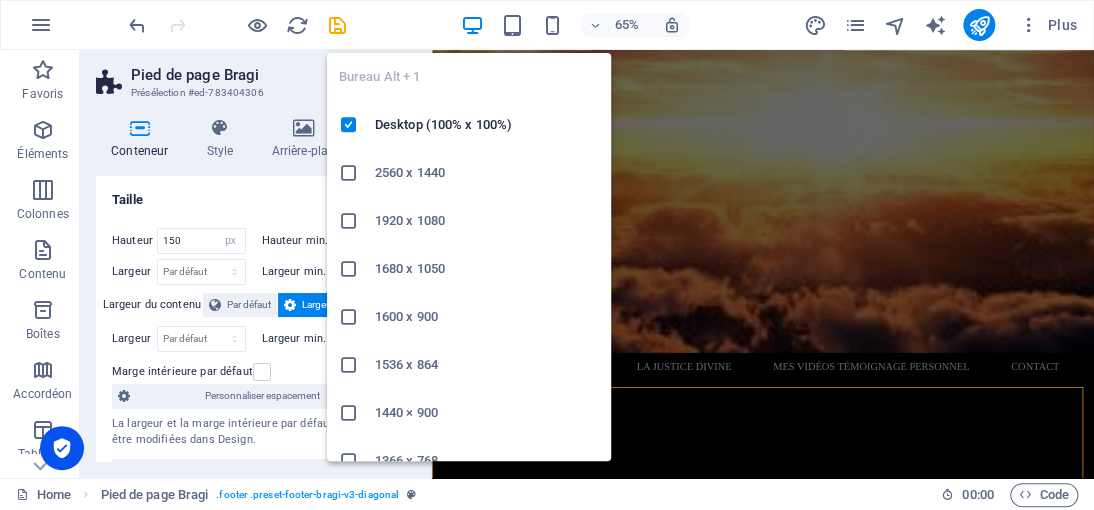 scroll, scrollTop: 1066, scrollLeft: 0, axis: vertical 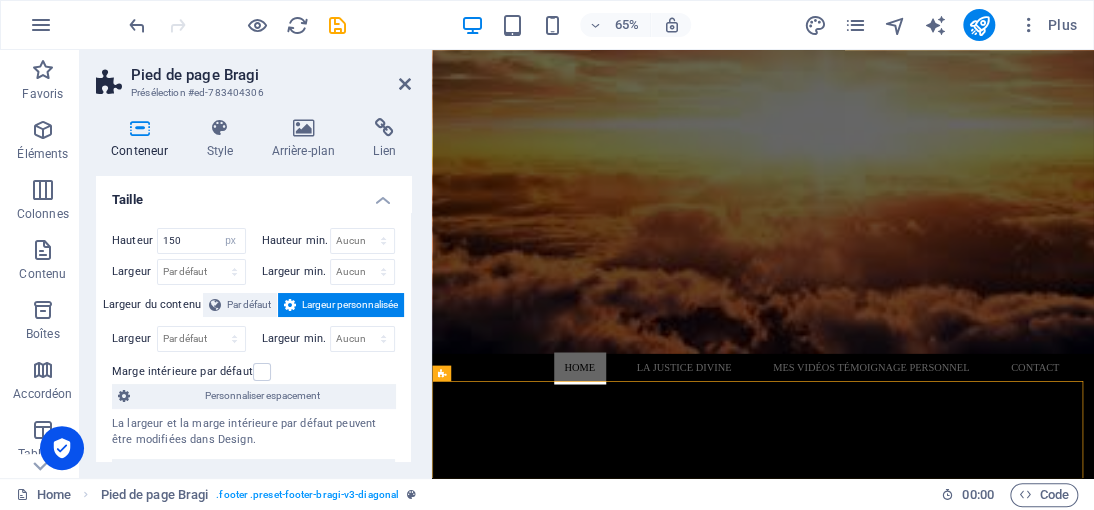 click on "65% Plus" at bounding box center [605, 25] 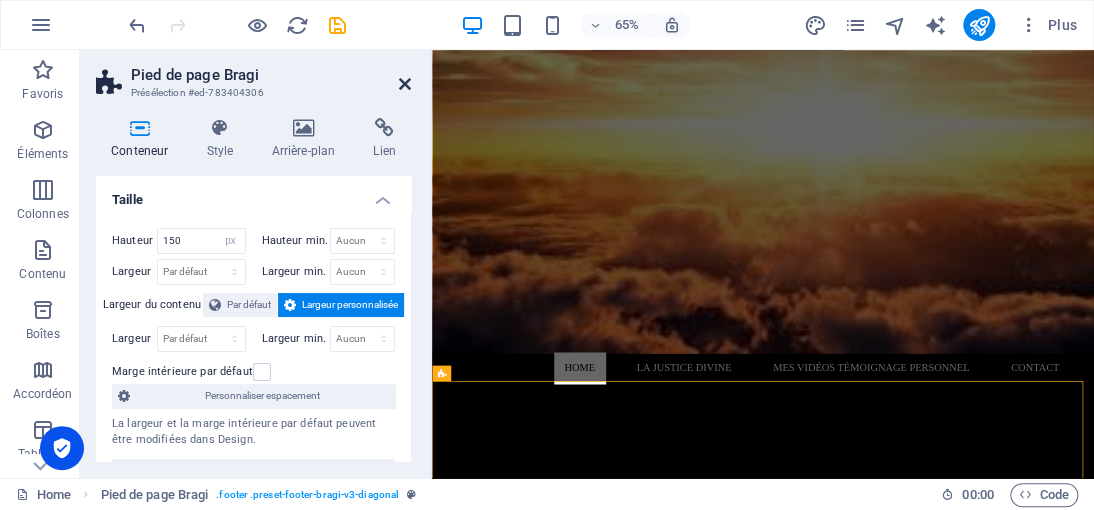 click at bounding box center [405, 84] 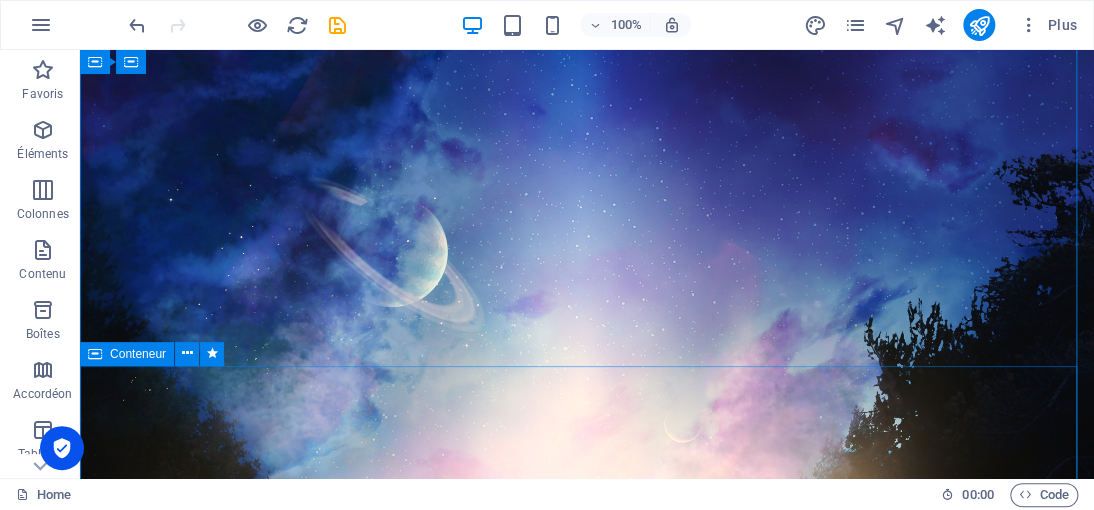 scroll, scrollTop: 0, scrollLeft: 0, axis: both 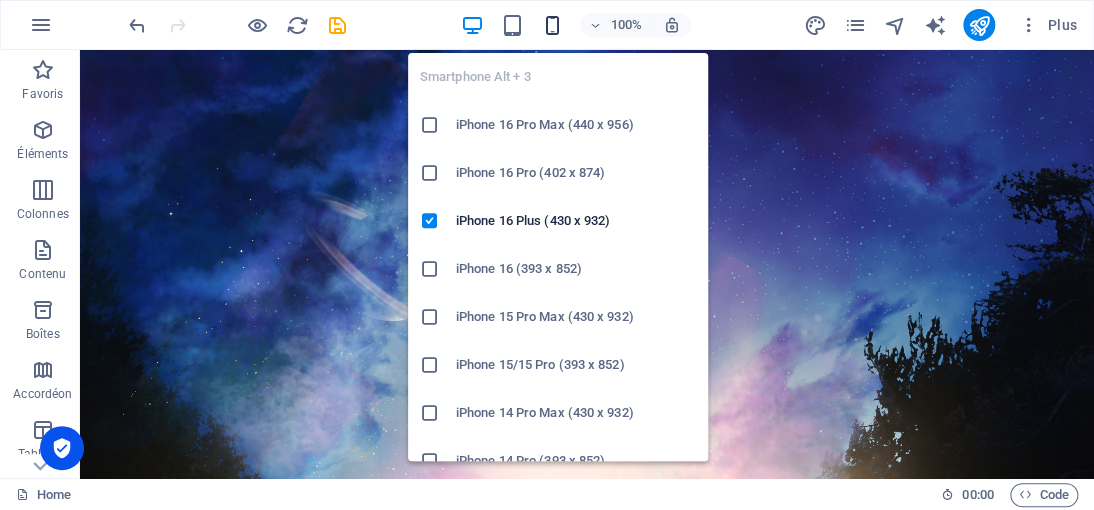 click at bounding box center [552, 25] 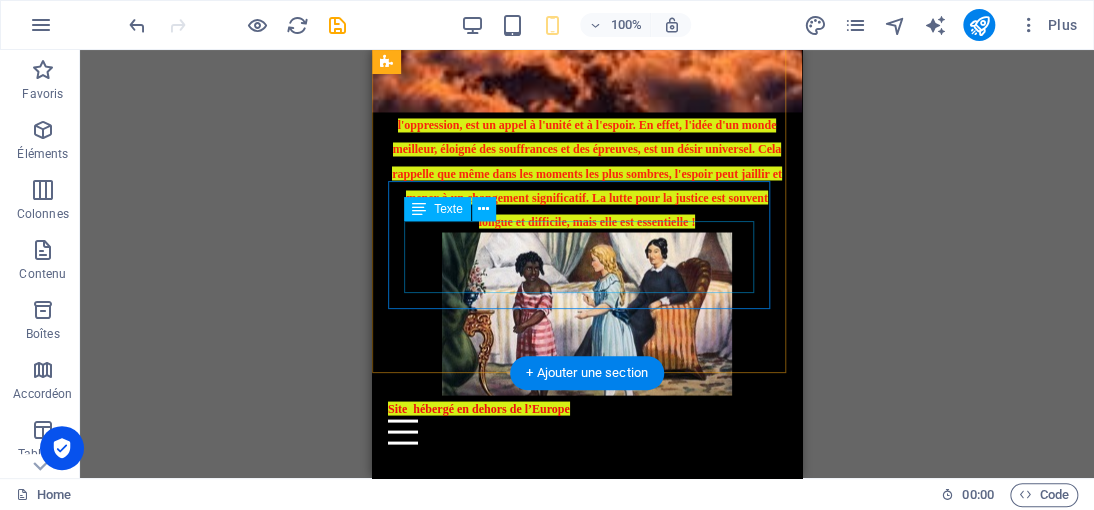 scroll, scrollTop: 1284, scrollLeft: 0, axis: vertical 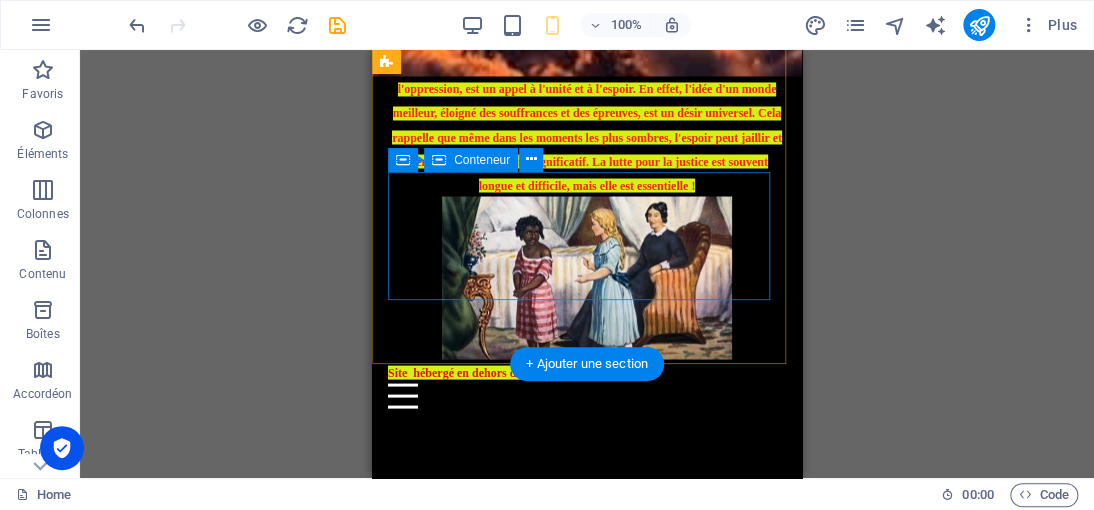 click on "Headline Lorem ipsum dolor sit amet, consectetuer adipiscing elit. Aenean commodo ligula eget dolor. Lorem ipsum dolor sit amet, consectetuer adipiscing elit leget dolor." at bounding box center [587, 1571] 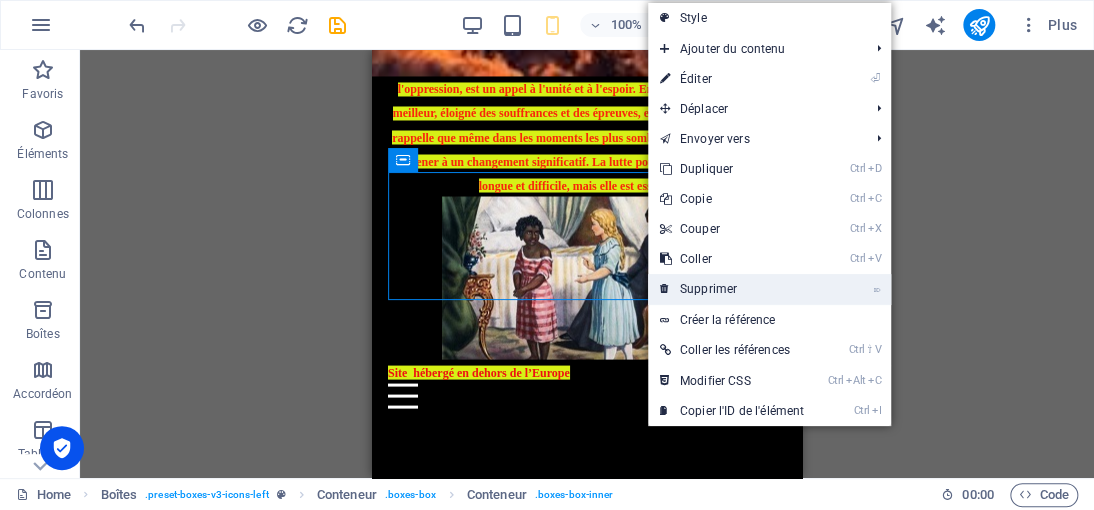 click on "⌦  Supprimer" at bounding box center [732, 289] 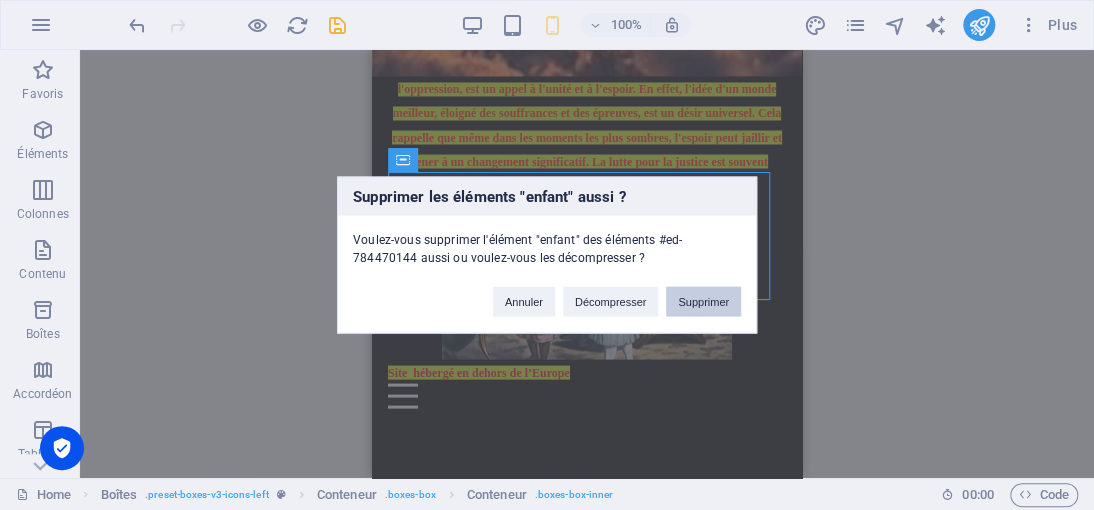 click on "Supprimer" at bounding box center (703, 302) 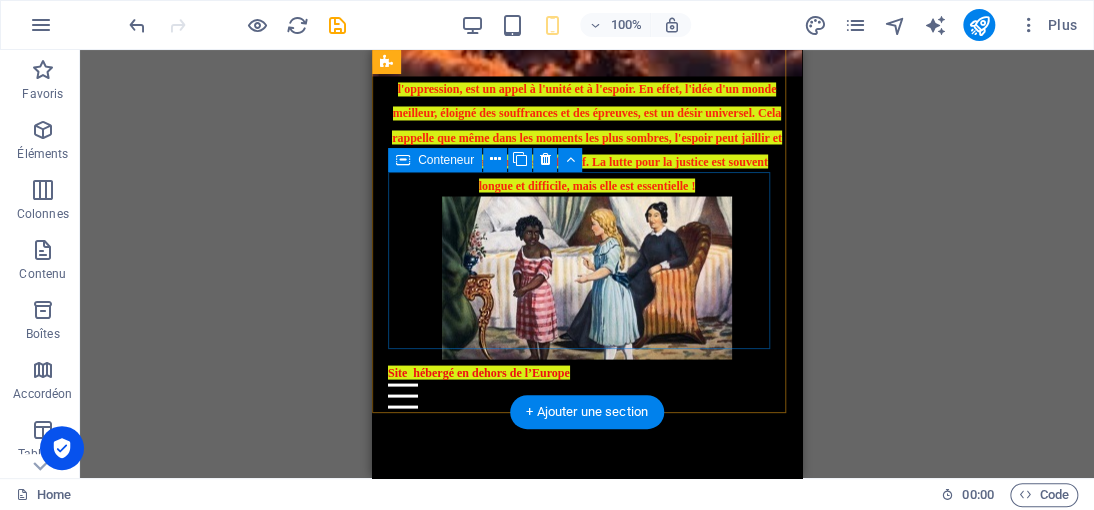click on "Déposer le contenu ici ou  Ajouter les éléments  Coller le presse-papiers" at bounding box center (587, 1596) 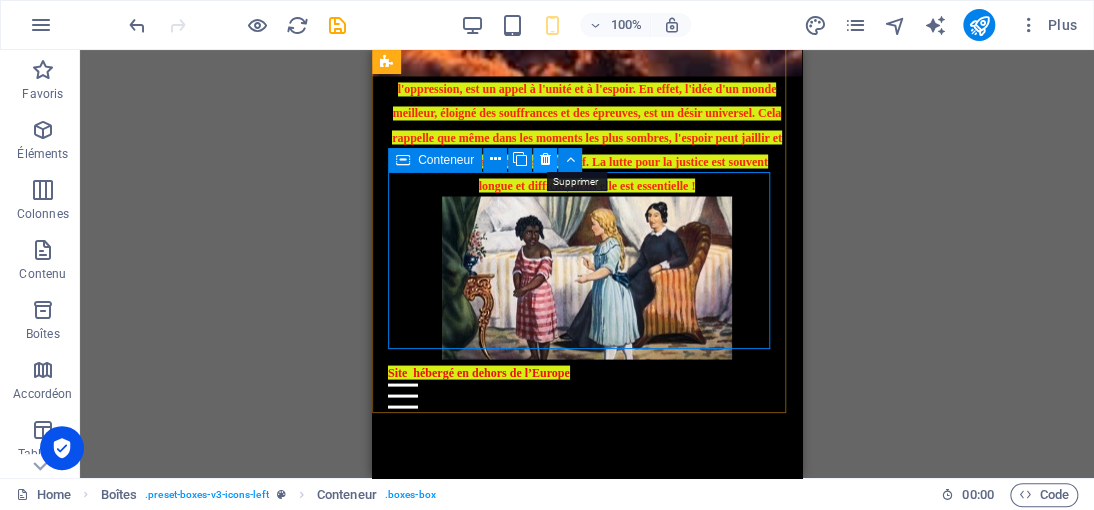 drag, startPoint x: 544, startPoint y: 160, endPoint x: 173, endPoint y: 112, distance: 374.09222 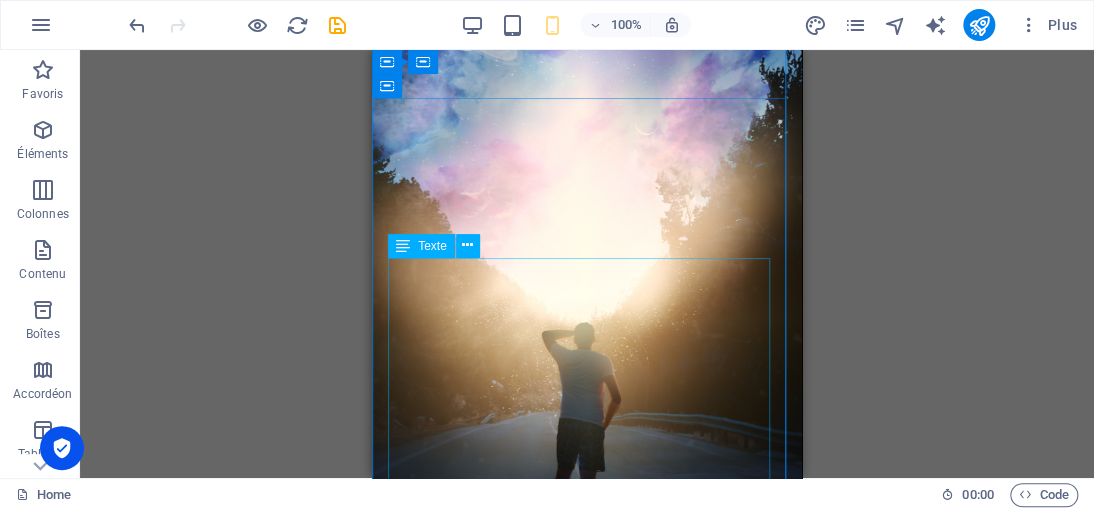 scroll, scrollTop: 0, scrollLeft: 0, axis: both 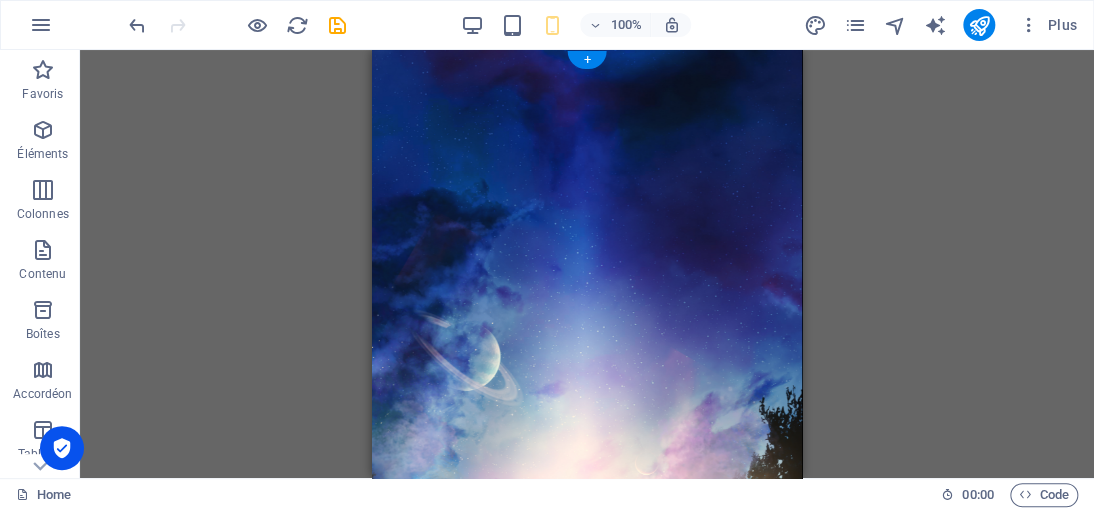 click at bounding box center (587, 1126) 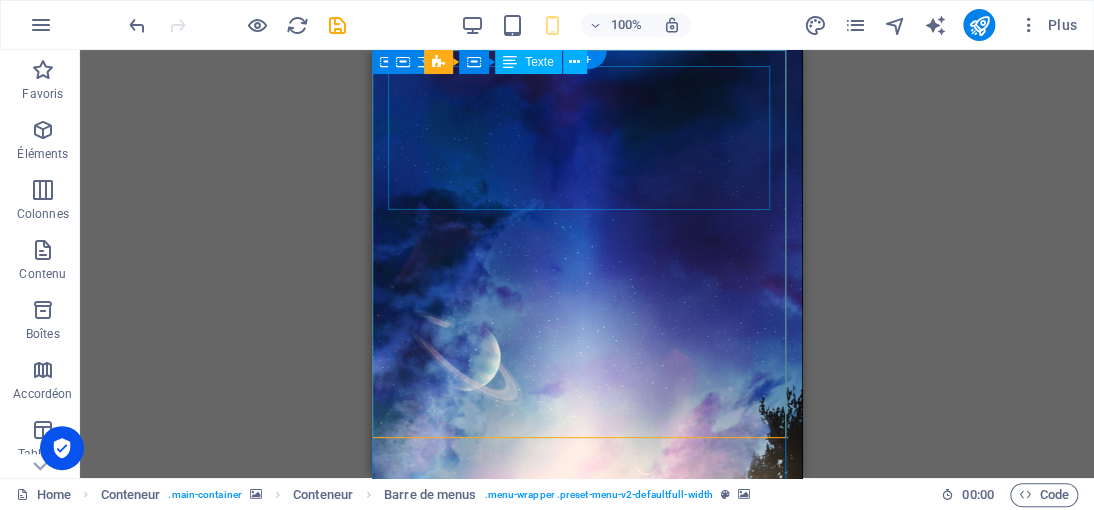 click on "La renaissance des martyrs, symbole de résistance et de lutte contre l'oppression, est un appel à l'unité et à l'espoir. En effet, l'idée d'un monde meilleur, éloigné des souffrances et des épreuves, est un désir universel. Cela rappelle que même dans les moments les plus sombres, l'espoir peut jaillir et mener à un changement significatif. La lutte pour la justice est souvent longue et difficile, mais elle est essentielle !" at bounding box center (587, 1408) 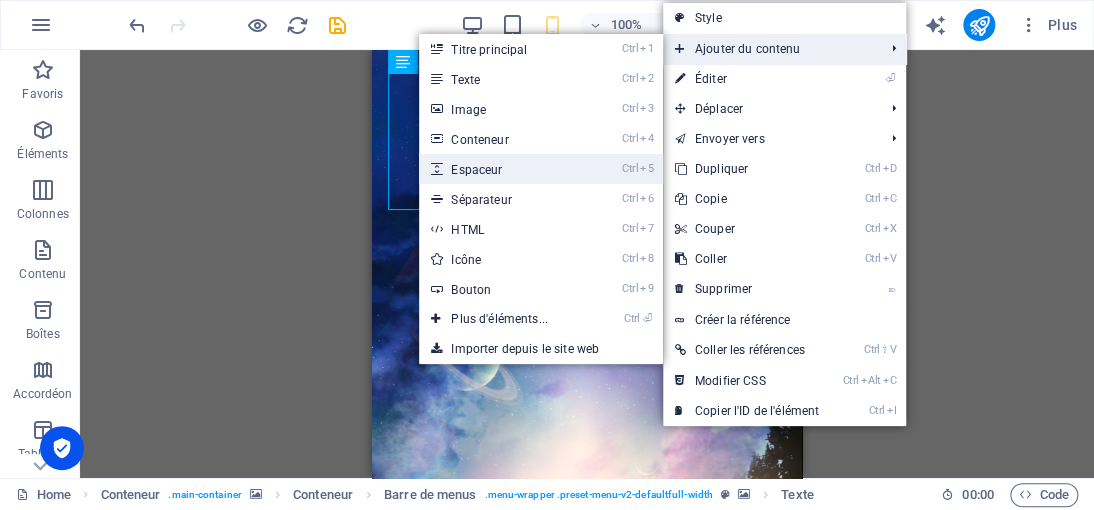 drag, startPoint x: 495, startPoint y: 170, endPoint x: 180, endPoint y: 242, distance: 323.1238 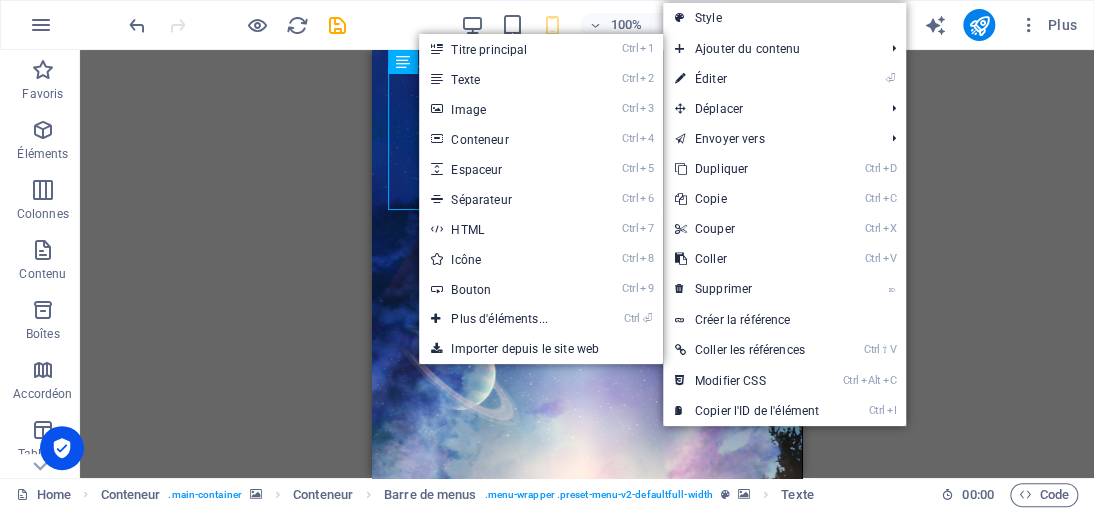 select on "px" 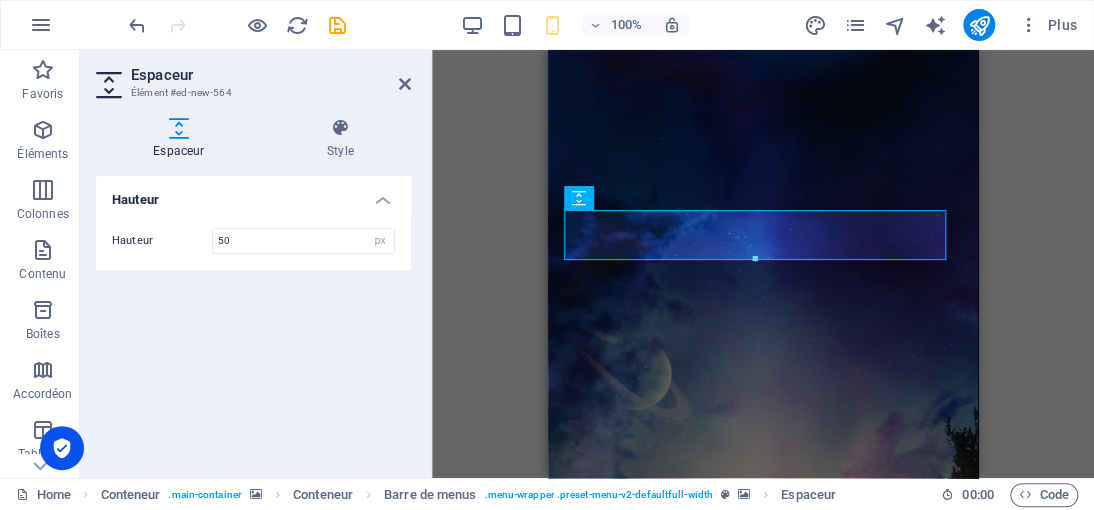 click at bounding box center (763, 1201) 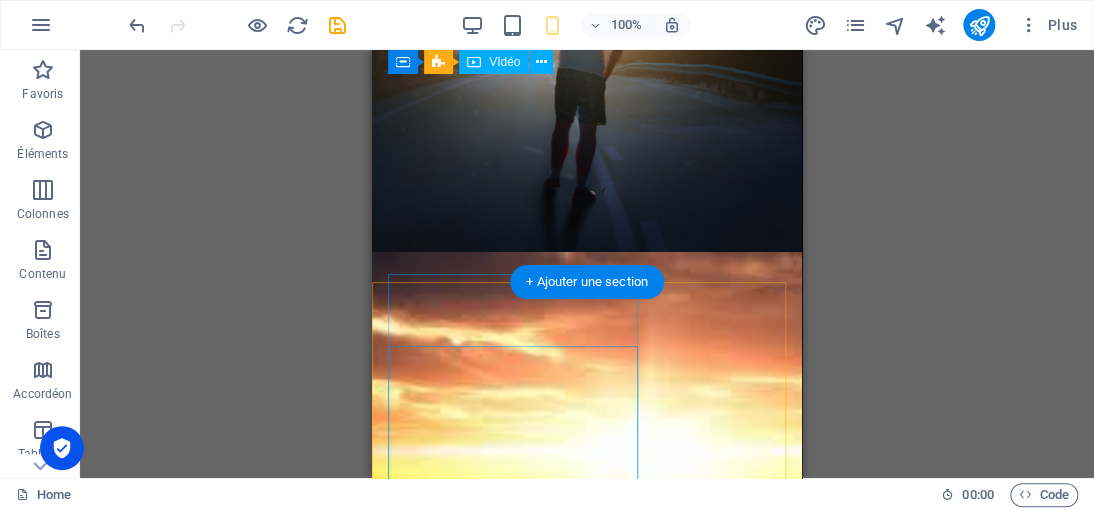 scroll, scrollTop: 700, scrollLeft: 0, axis: vertical 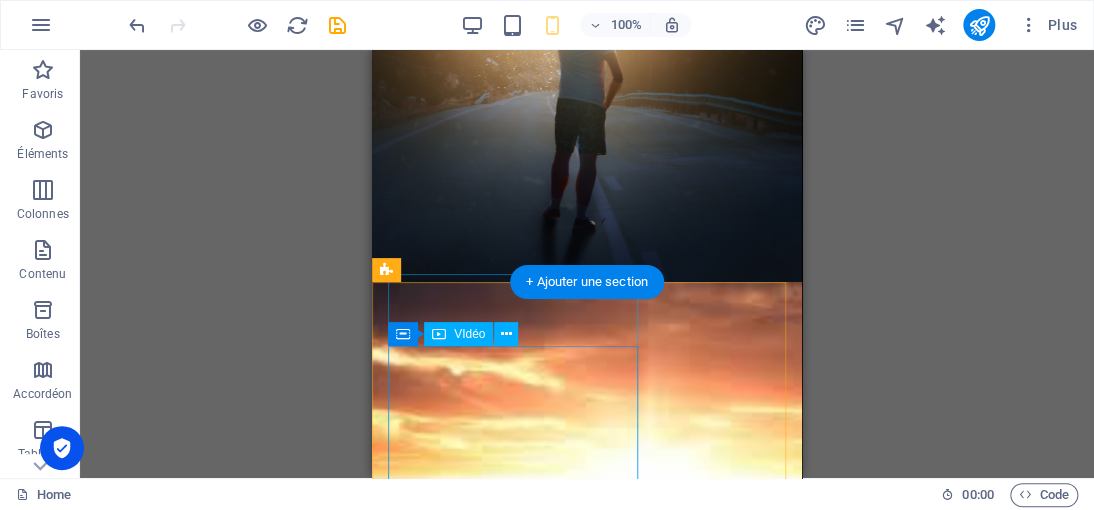 click at bounding box center [513, 1858] 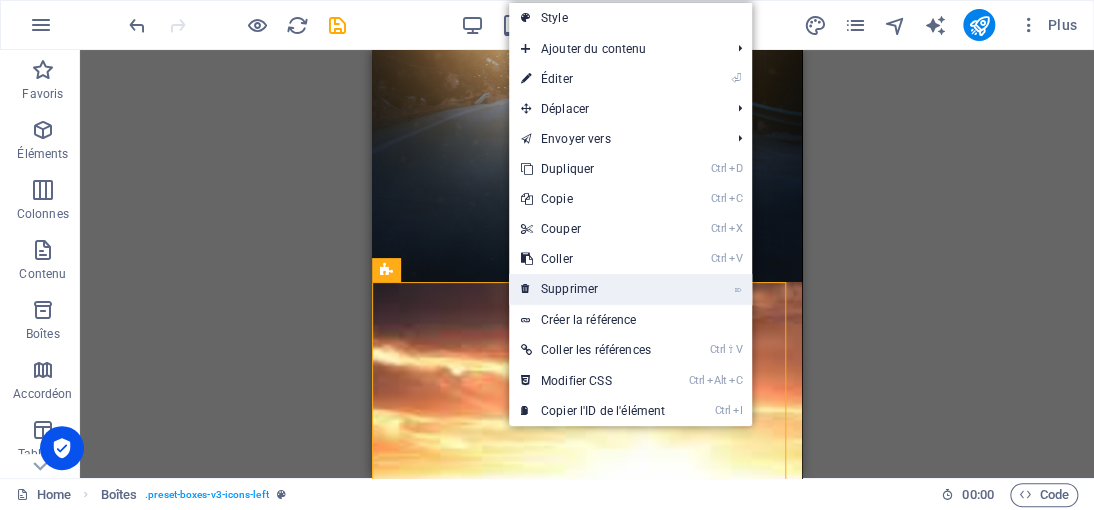 click on "⌦  Supprimer" at bounding box center [593, 289] 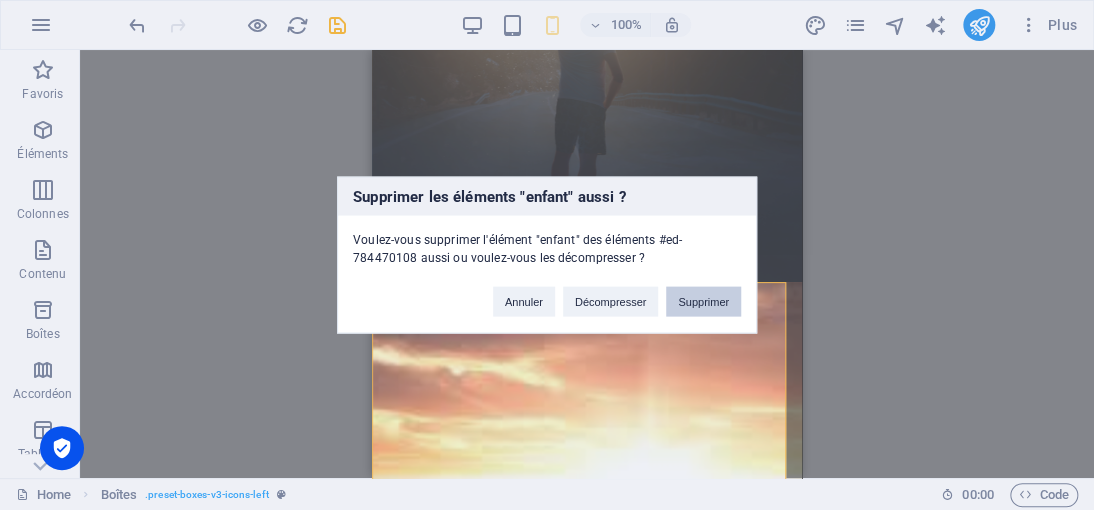 click on "Supprimer" at bounding box center (703, 302) 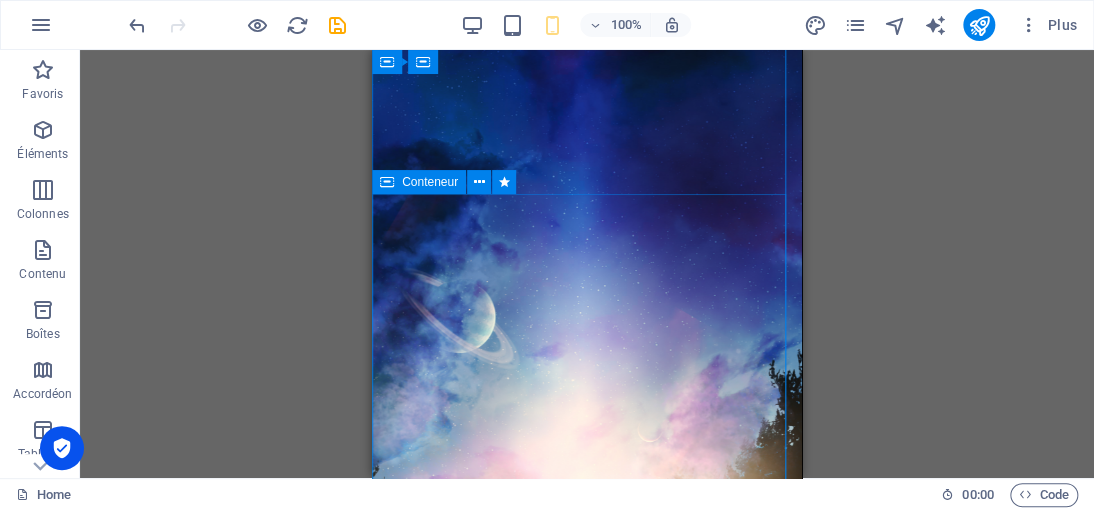 scroll, scrollTop: 17, scrollLeft: 0, axis: vertical 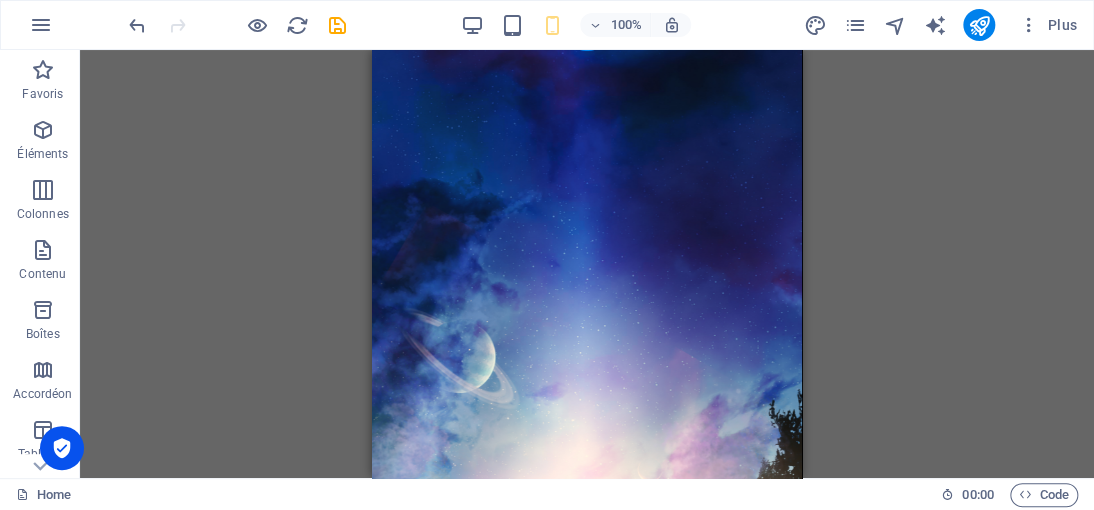 click at bounding box center (587, 1184) 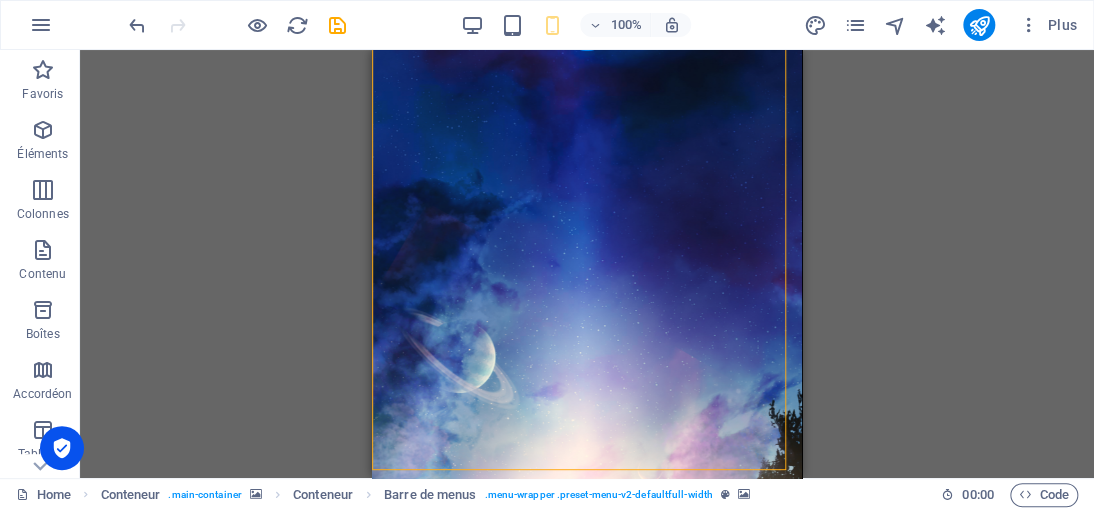 click at bounding box center [587, 1184] 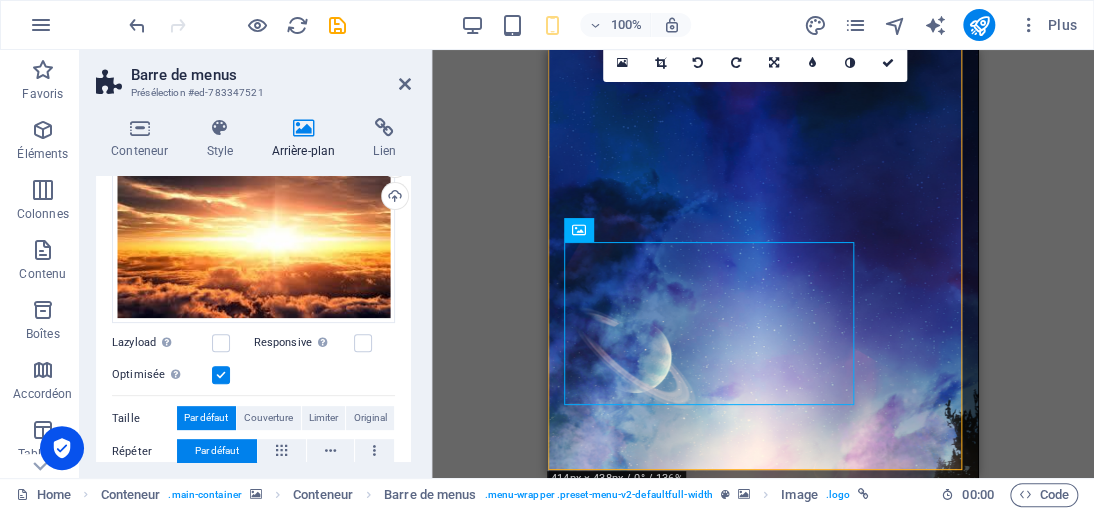scroll, scrollTop: 200, scrollLeft: 0, axis: vertical 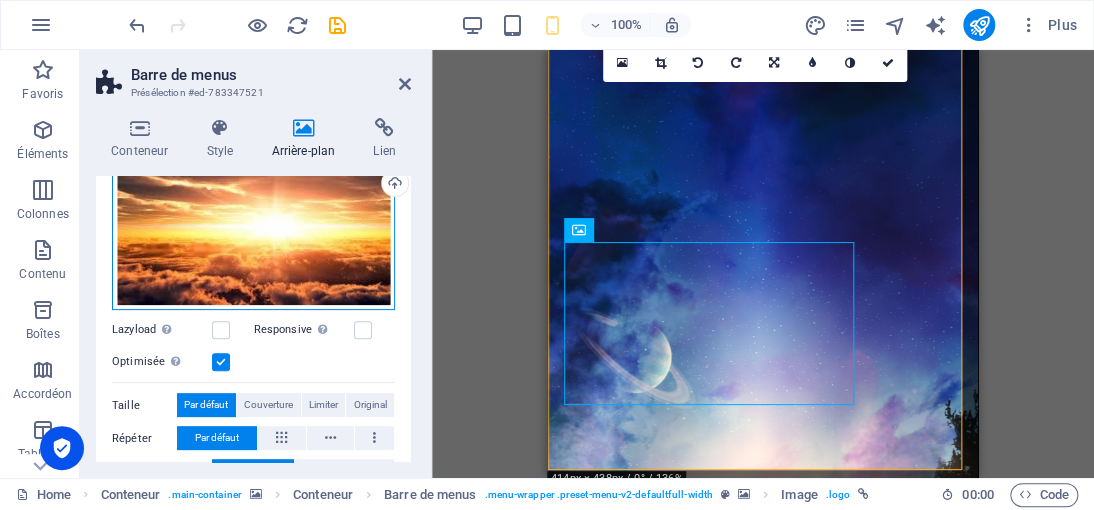 click on "Glissez les fichiers ici, cliquez pour choisir les fichiers ou  sélectionnez les fichiers depuis Fichiers ou depuis notre stock gratuit de photos et de vidéos" at bounding box center [253, 232] 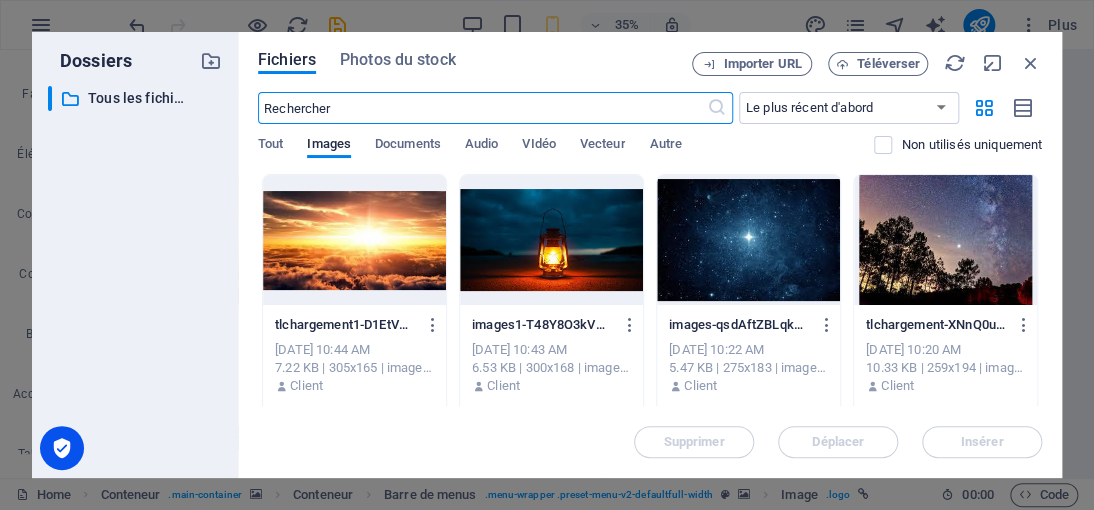 click at bounding box center (551, 240) 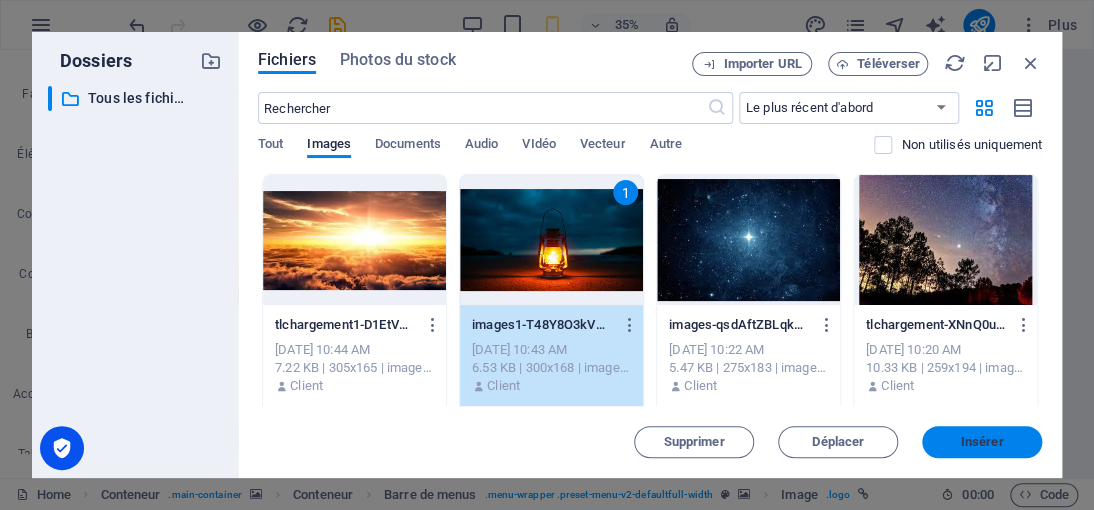 click on "Insérer" at bounding box center [982, 442] 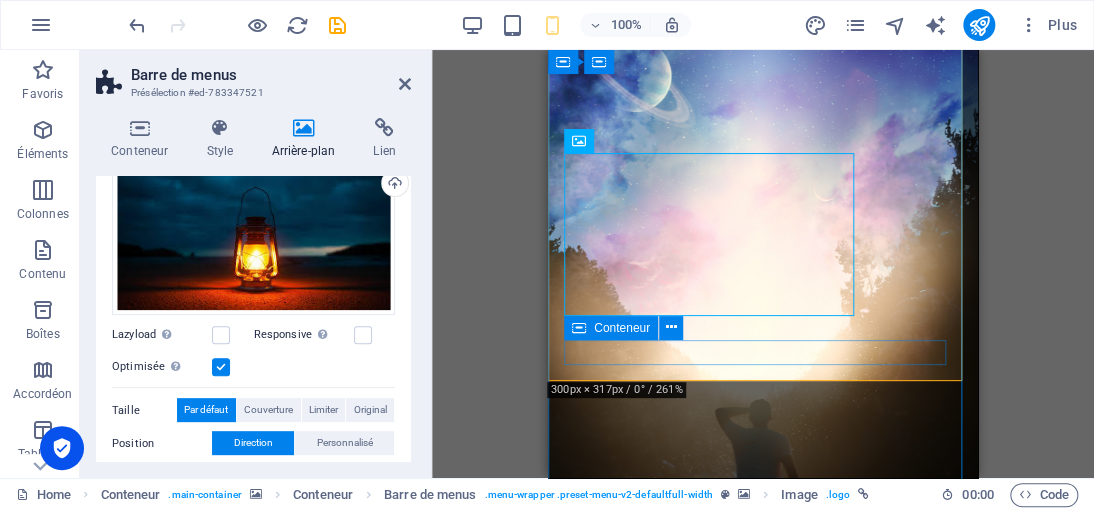 scroll, scrollTop: 100, scrollLeft: 0, axis: vertical 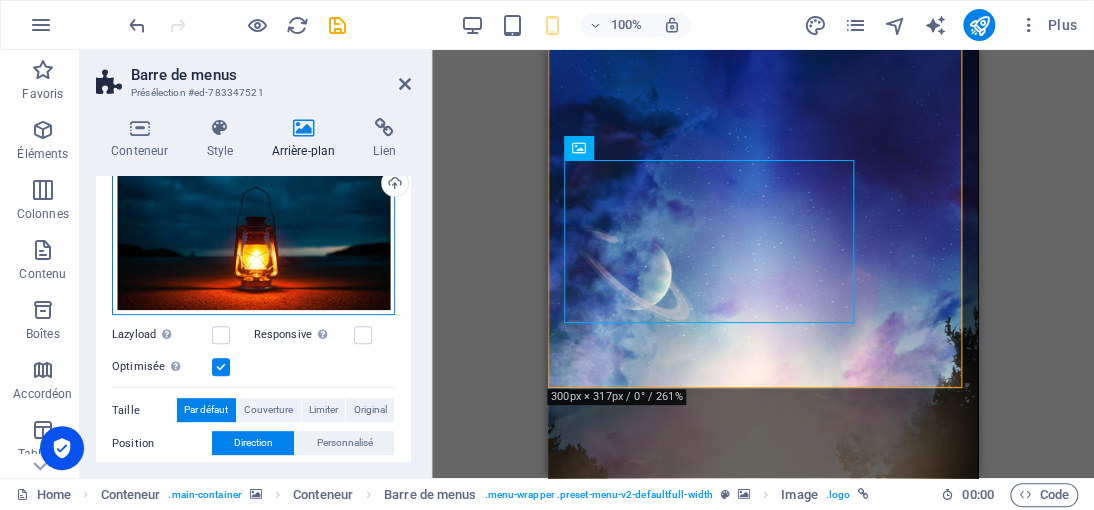 click on "Glissez les fichiers ici, cliquez pour choisir les fichiers ou  sélectionnez les fichiers depuis Fichiers ou depuis notre stock gratuit de photos et de vidéos" at bounding box center (253, 234) 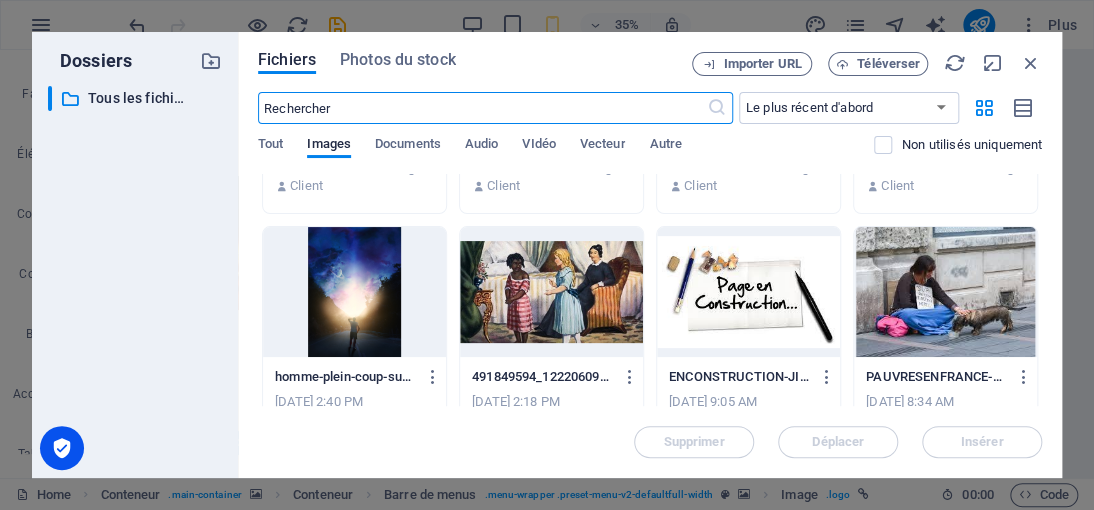scroll, scrollTop: 300, scrollLeft: 0, axis: vertical 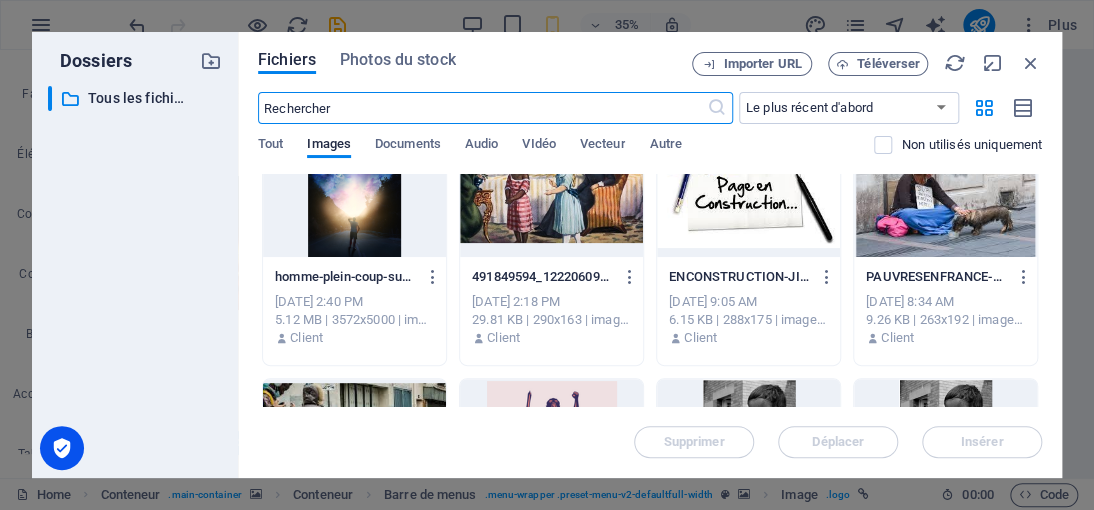 click at bounding box center (354, 192) 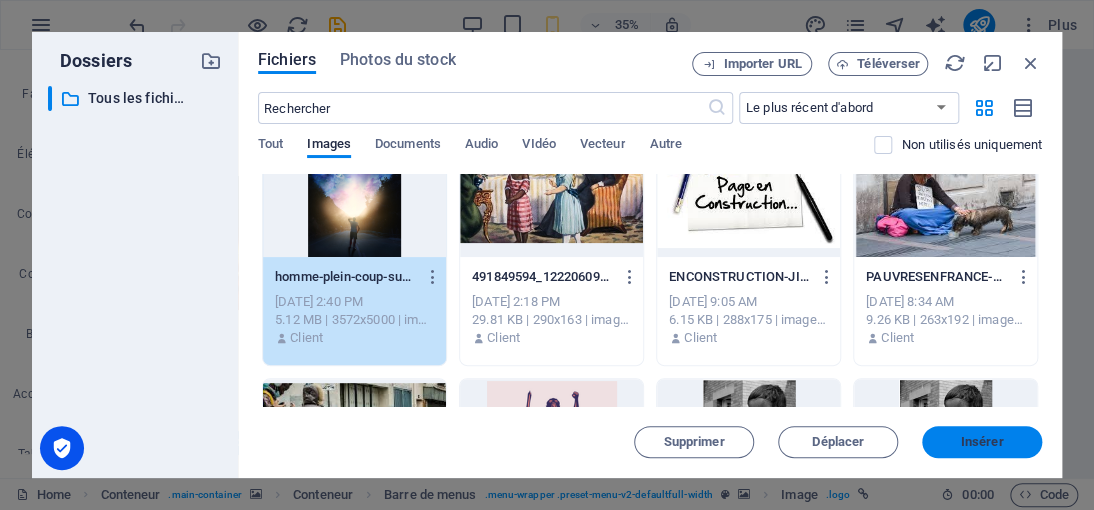 click on "Insérer" at bounding box center (982, 442) 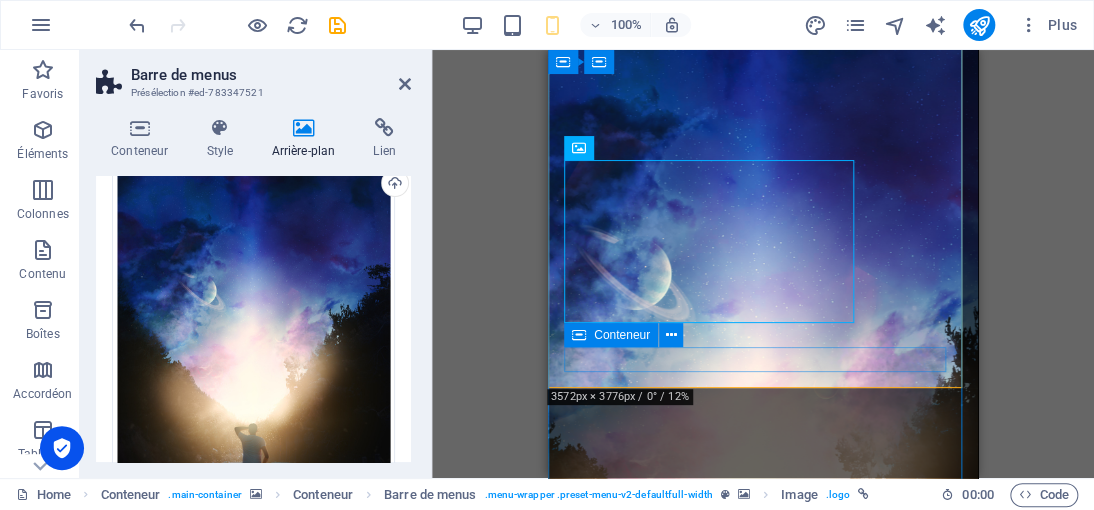 click at bounding box center [763, 1729] 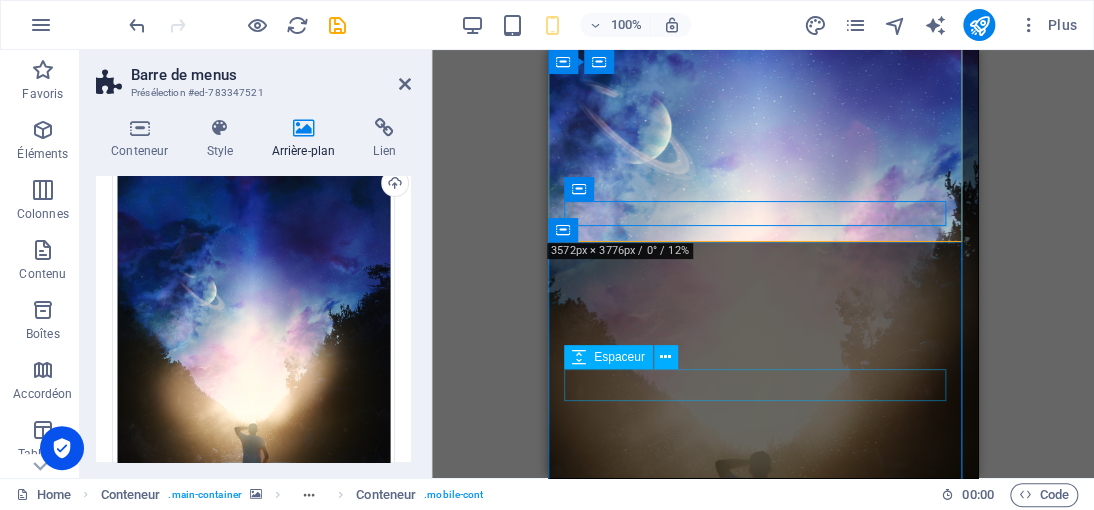 scroll, scrollTop: 300, scrollLeft: 0, axis: vertical 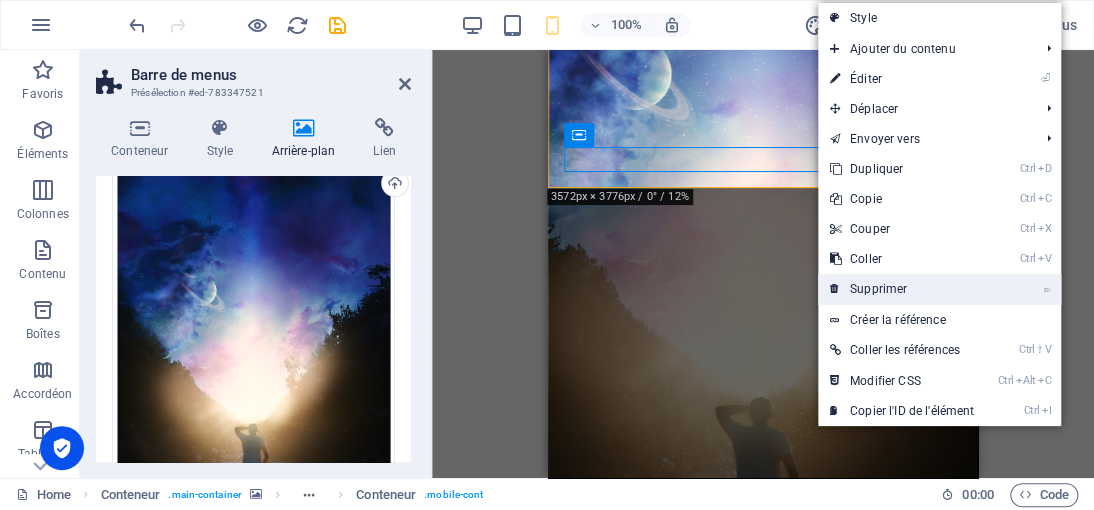 click on "⌦  Supprimer" at bounding box center [902, 289] 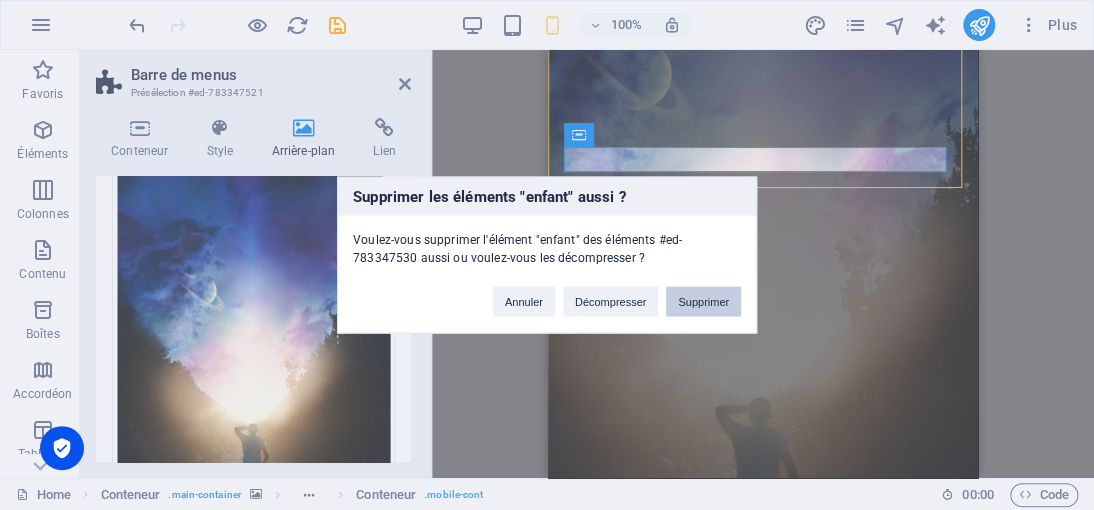 click on "Supprimer" at bounding box center [703, 302] 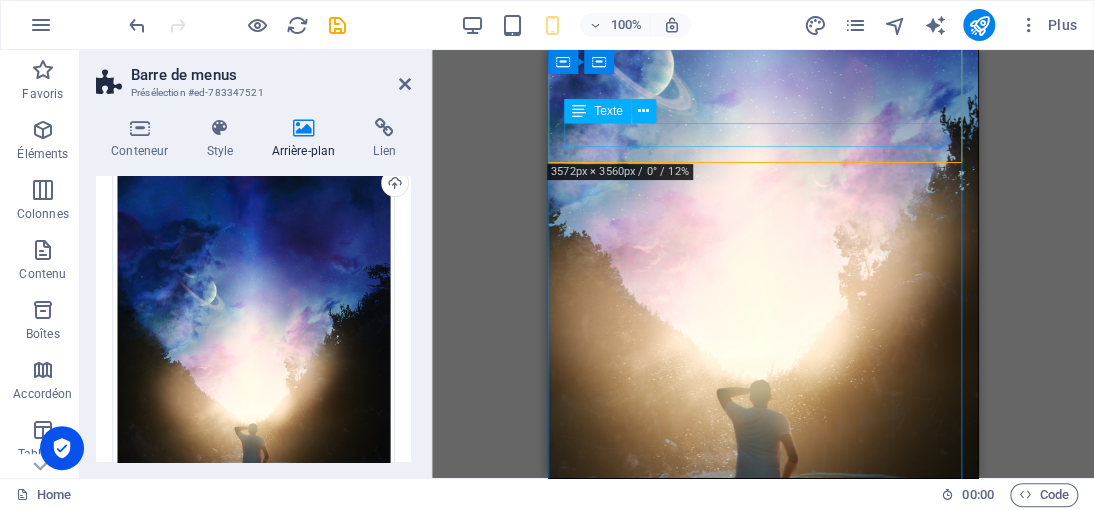 click on "Site  hébergé en dehors de l’Europe" at bounding box center (763, 1455) 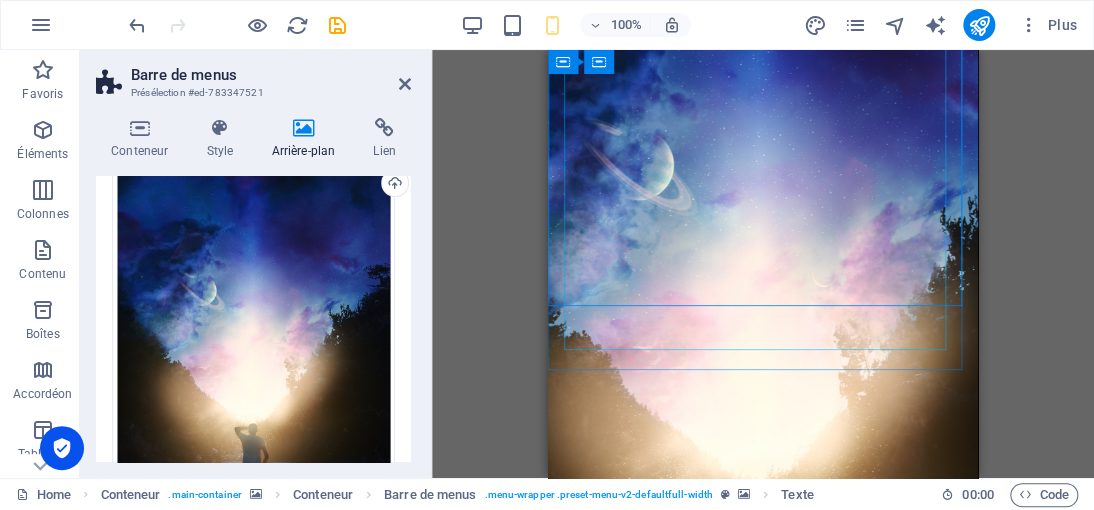 scroll, scrollTop: 592, scrollLeft: 0, axis: vertical 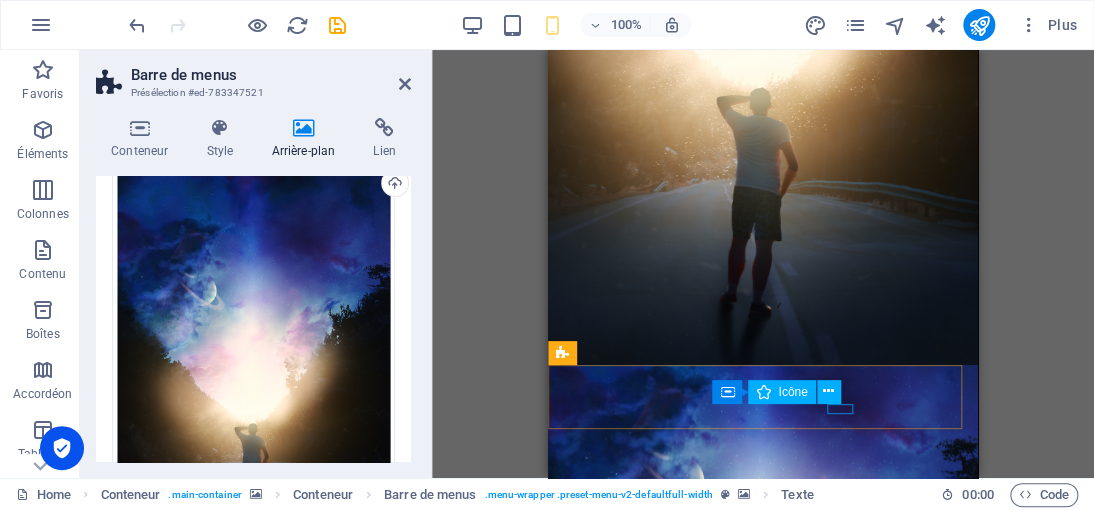 click at bounding box center [763, 1882] 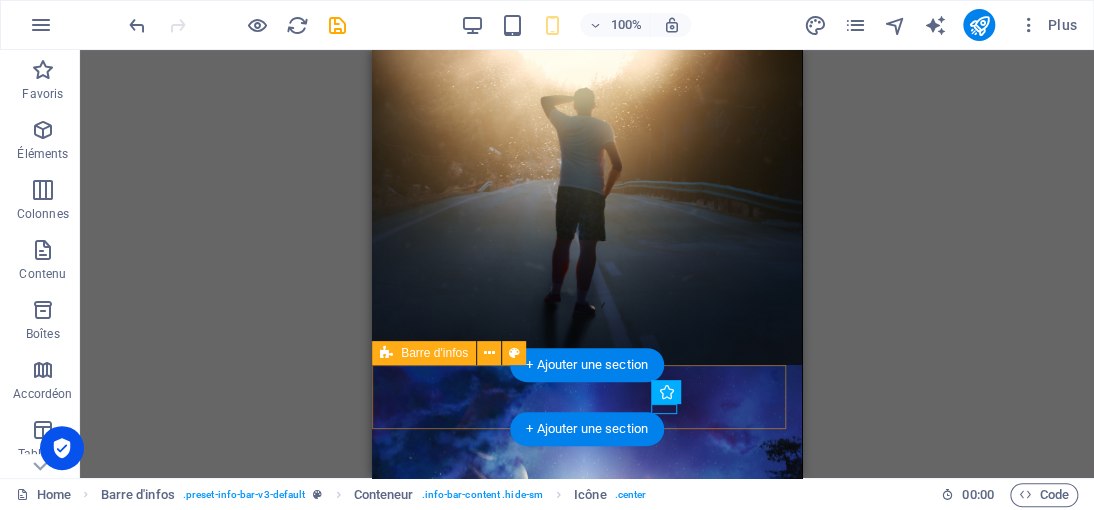 click on "RUE IMAGINAIRE [GEOGRAPHIC_DATA] [PHONE_NUMBER]" at bounding box center [587, 1830] 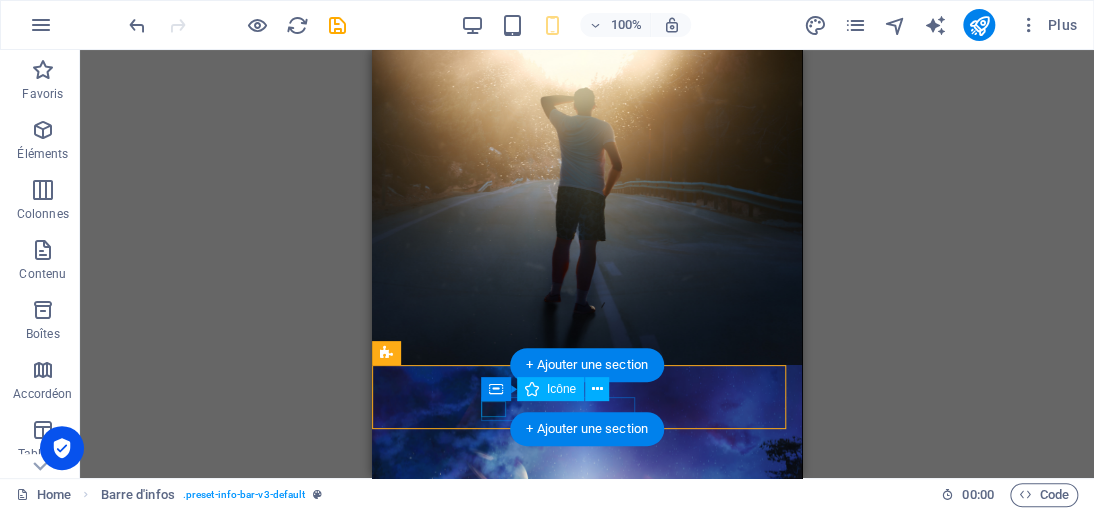 click at bounding box center (579, 1845) 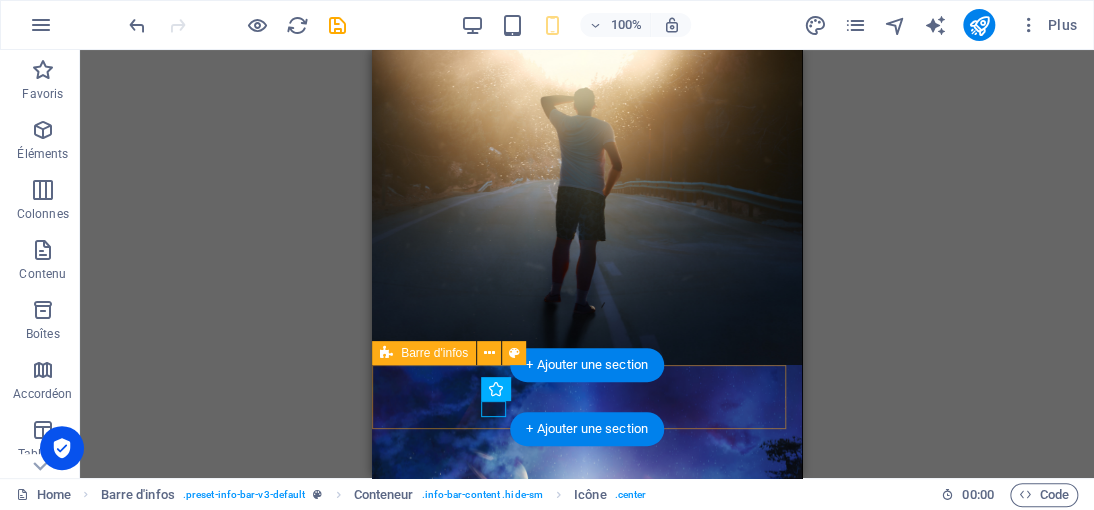 click on "RUE IMAGINAIRE [GEOGRAPHIC_DATA] [PHONE_NUMBER]" at bounding box center (587, 1830) 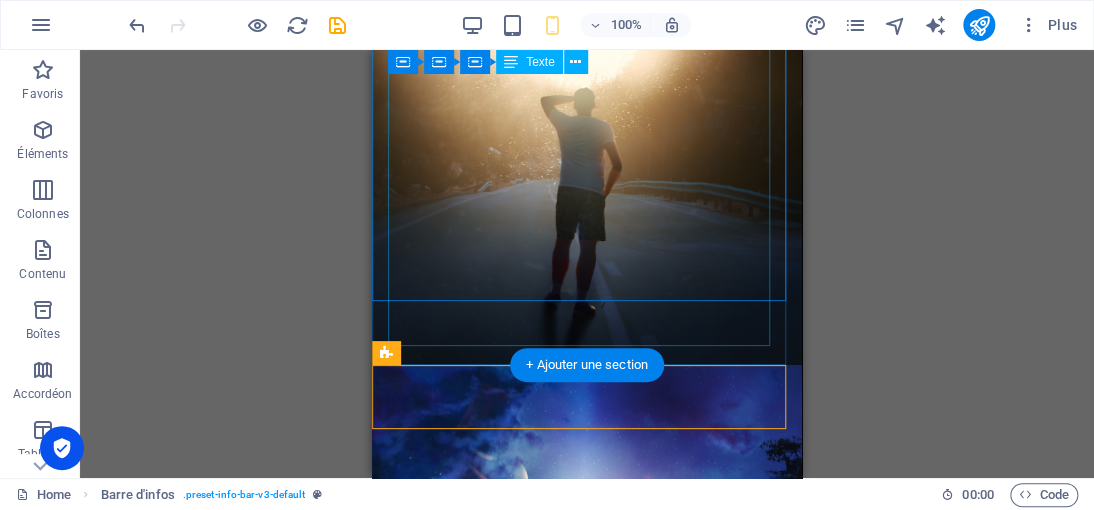 click on "« Le meilleur moyen d'approcher la justice divine, c'est de s'en faire une telle habitude qu'on l'observe dans les plus petites choses, et qu'on y plie jusqu'à sa manière de penser. »" at bounding box center [587, 1921] 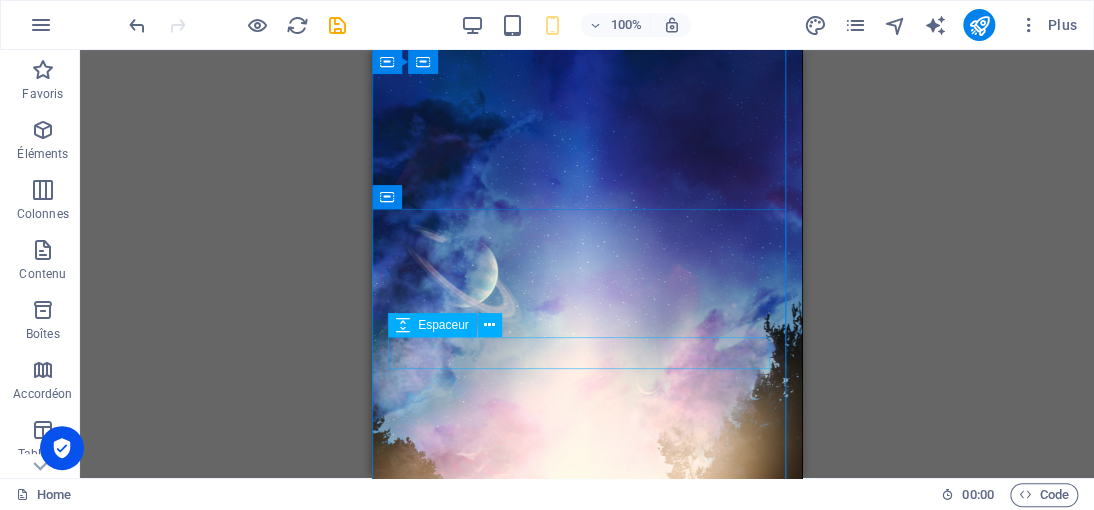 scroll, scrollTop: 292, scrollLeft: 0, axis: vertical 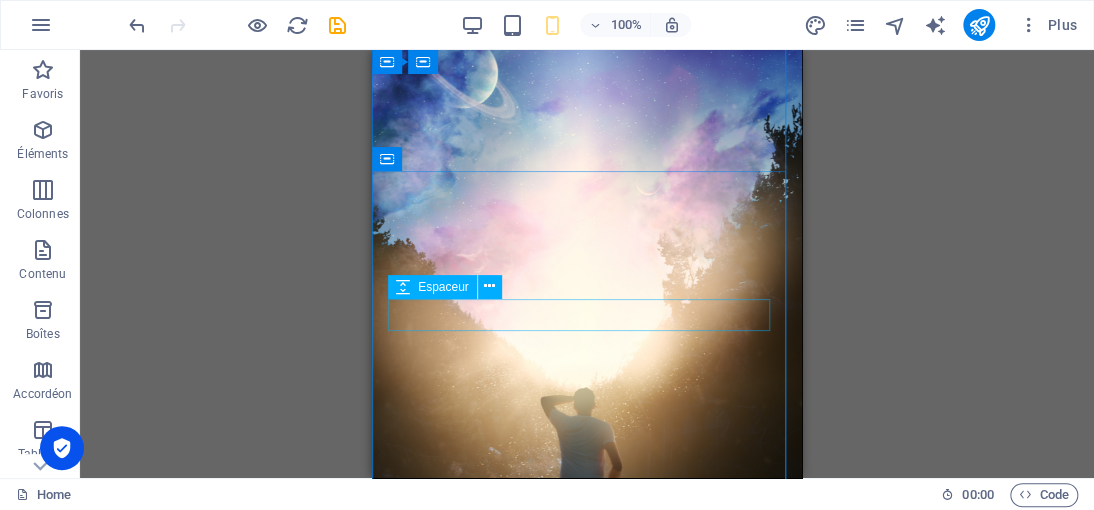 click at bounding box center [587, 1635] 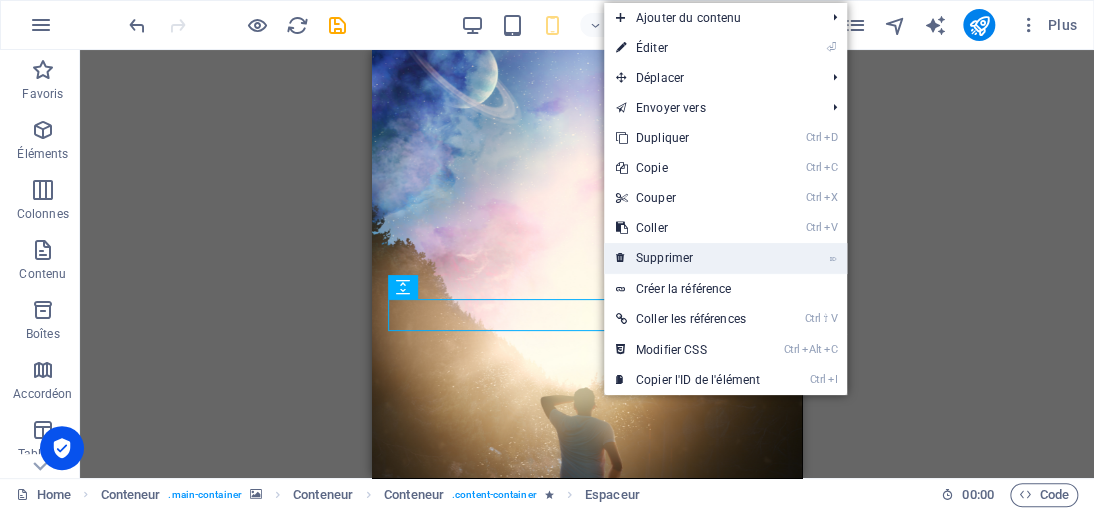 click on "⌦  Supprimer" at bounding box center [688, 258] 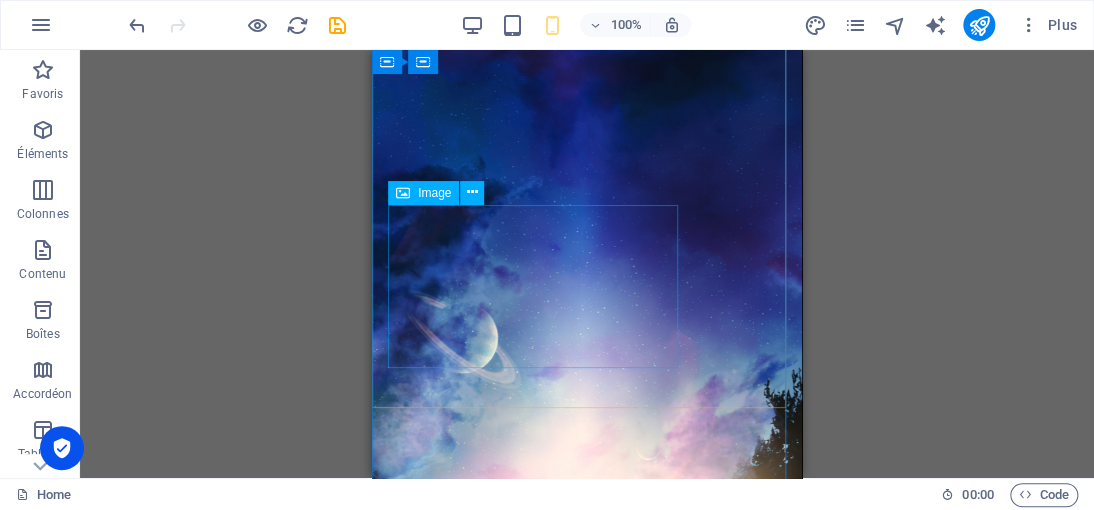 scroll, scrollTop: 0, scrollLeft: 0, axis: both 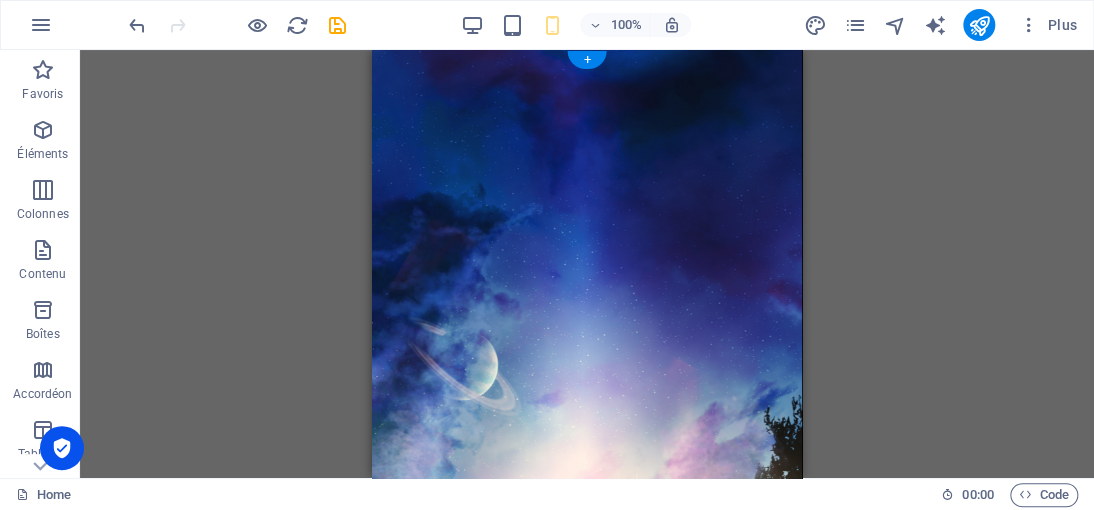 click at bounding box center [587, 1163] 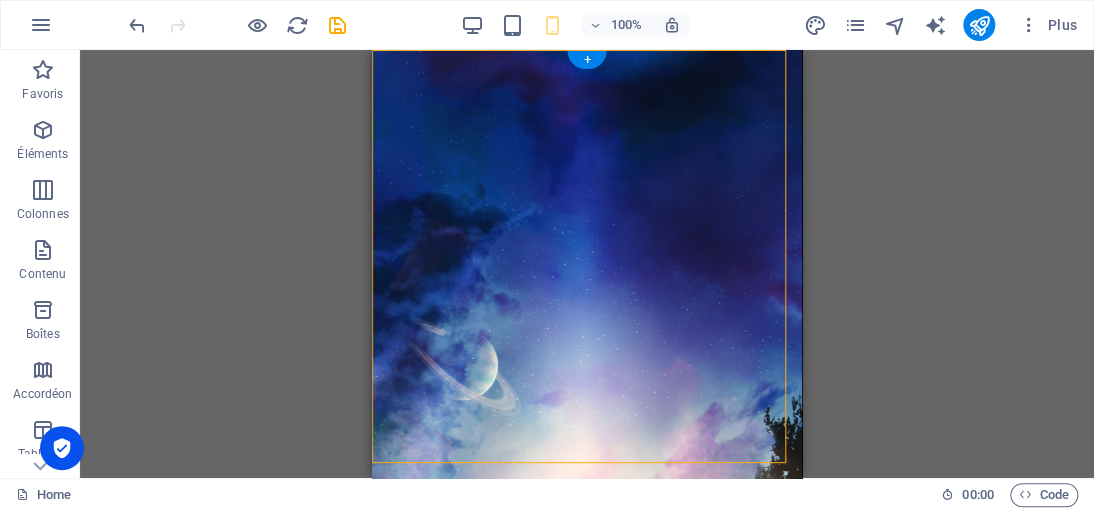 click at bounding box center (587, 1163) 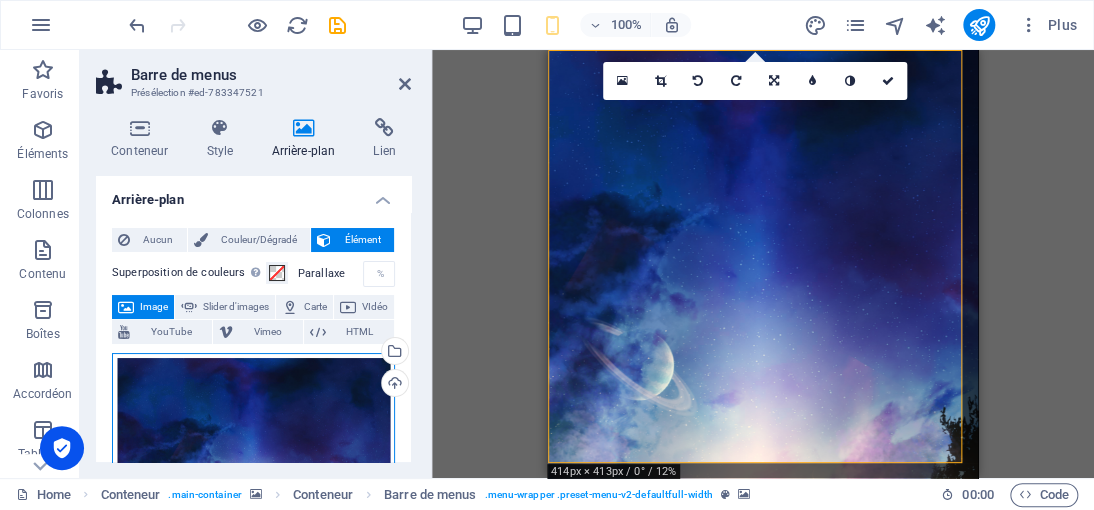 click on "Glissez les fichiers ici, cliquez pour choisir les fichiers ou  sélectionnez les fichiers depuis Fichiers ou depuis notre stock gratuit de photos et de vidéos" at bounding box center (253, 549) 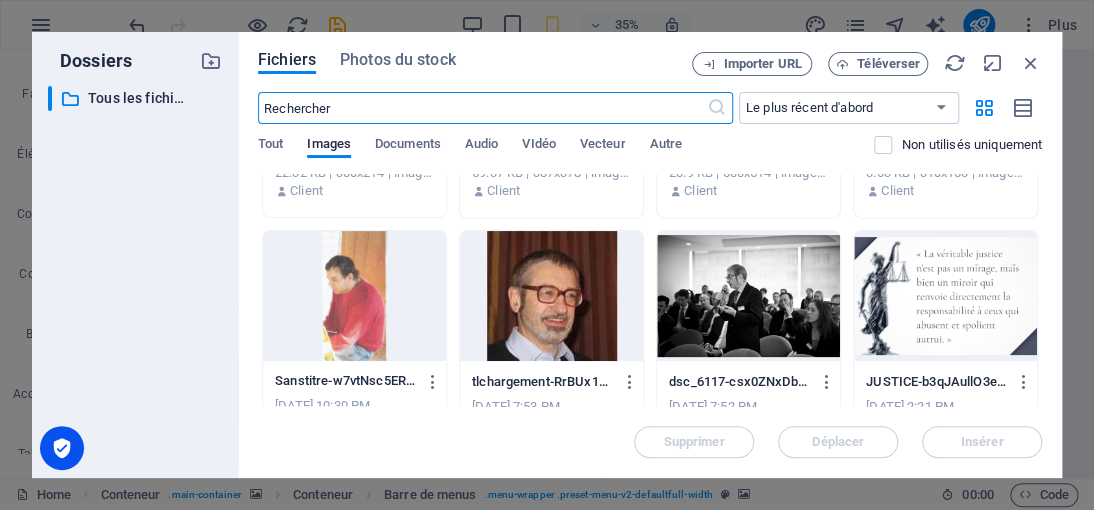 scroll, scrollTop: 1500, scrollLeft: 0, axis: vertical 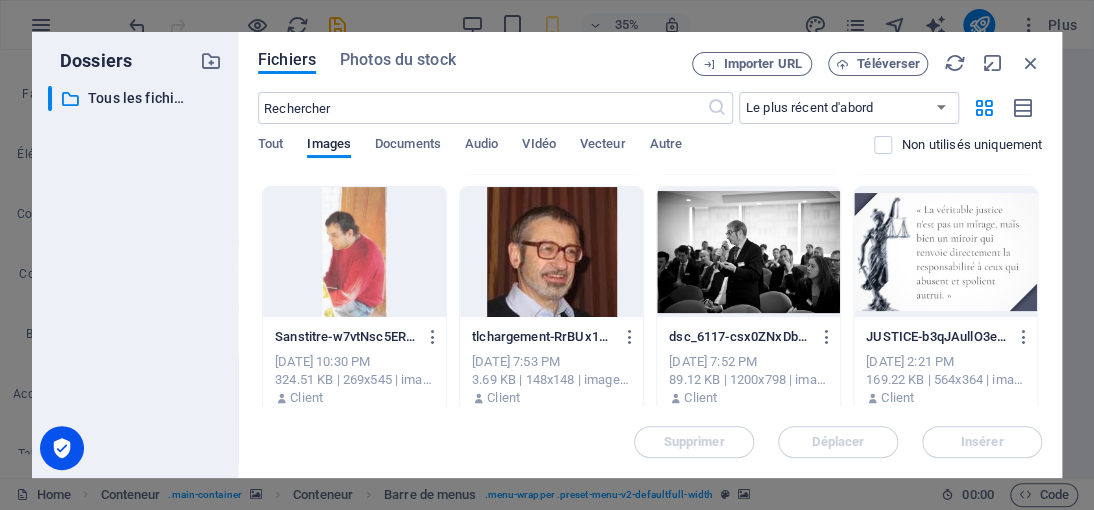 click at bounding box center (945, 252) 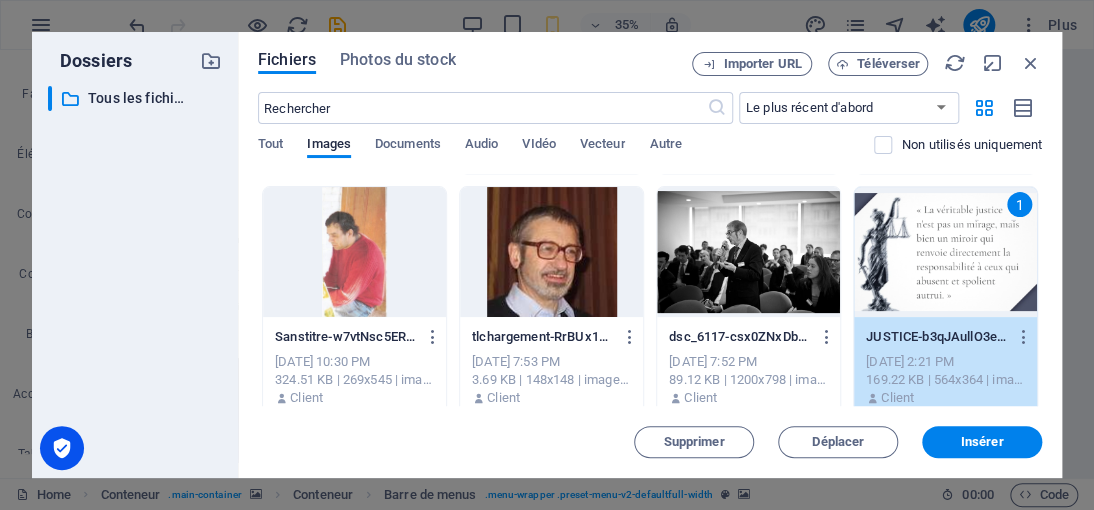 click on "1" at bounding box center [945, 252] 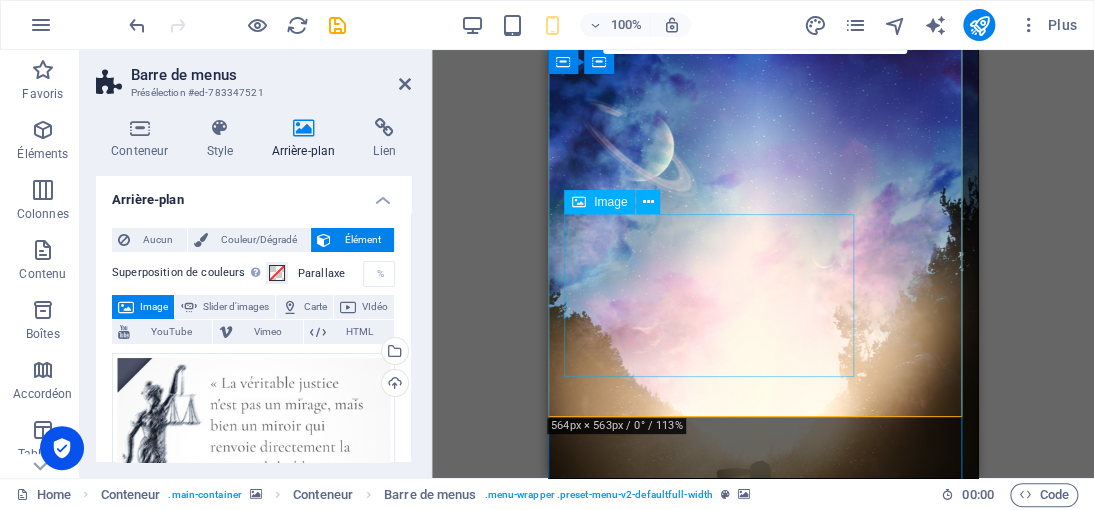 scroll, scrollTop: 0, scrollLeft: 0, axis: both 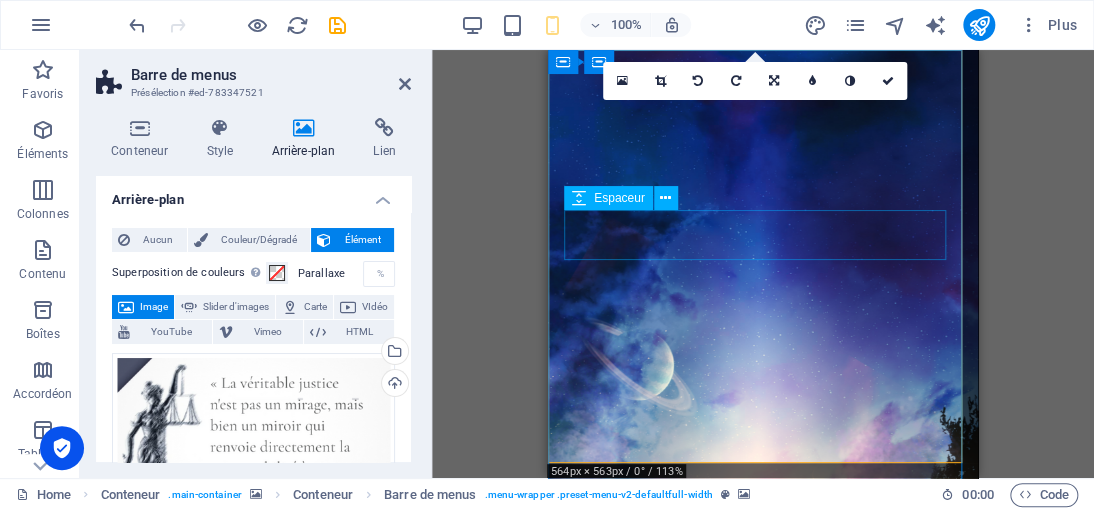 click at bounding box center (763, 1555) 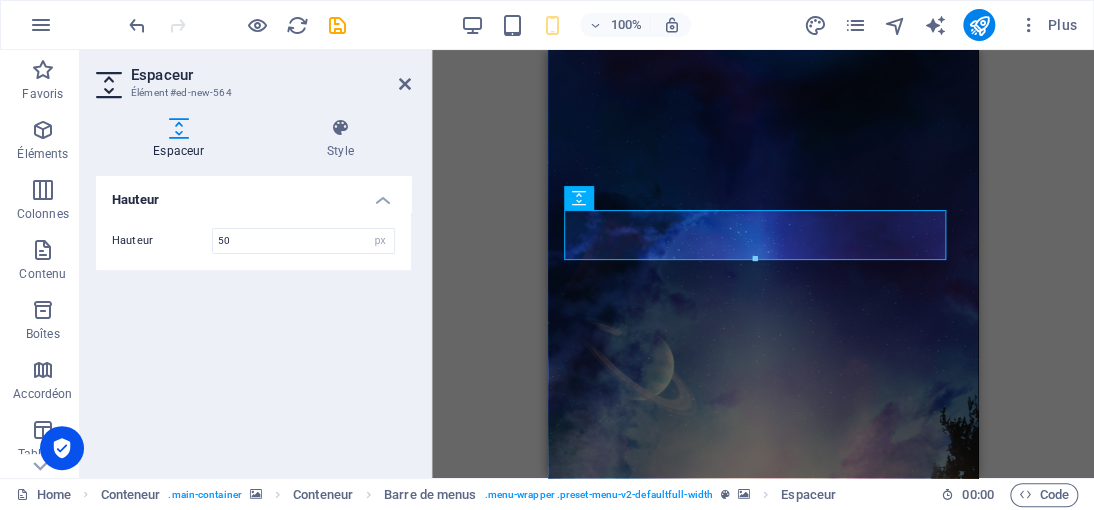 click at bounding box center [763, 1163] 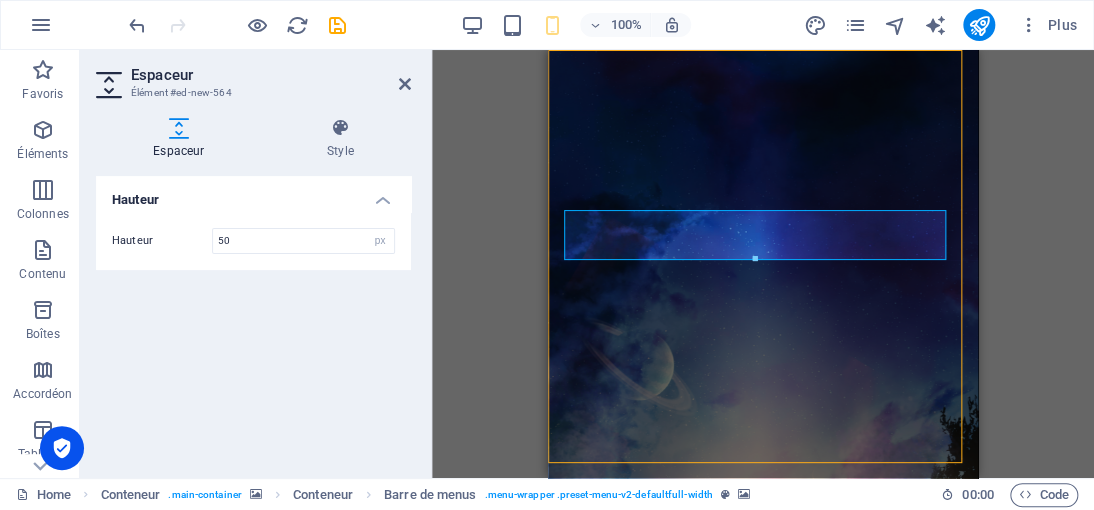 click at bounding box center (763, 1163) 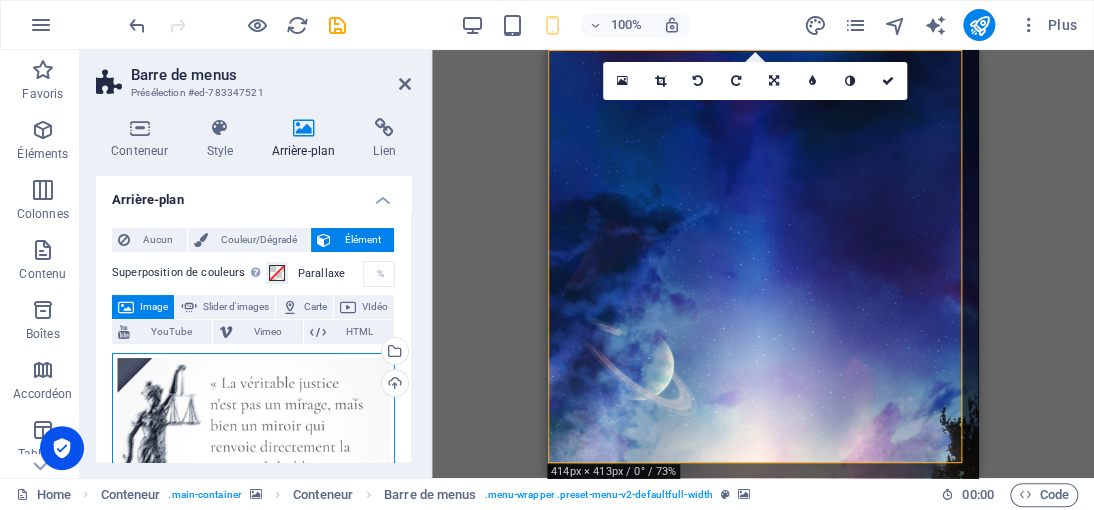 click on "Glissez les fichiers ici, cliquez pour choisir les fichiers ou  sélectionnez les fichiers depuis Fichiers ou depuis notre stock gratuit de photos et de vidéos" at bounding box center (253, 446) 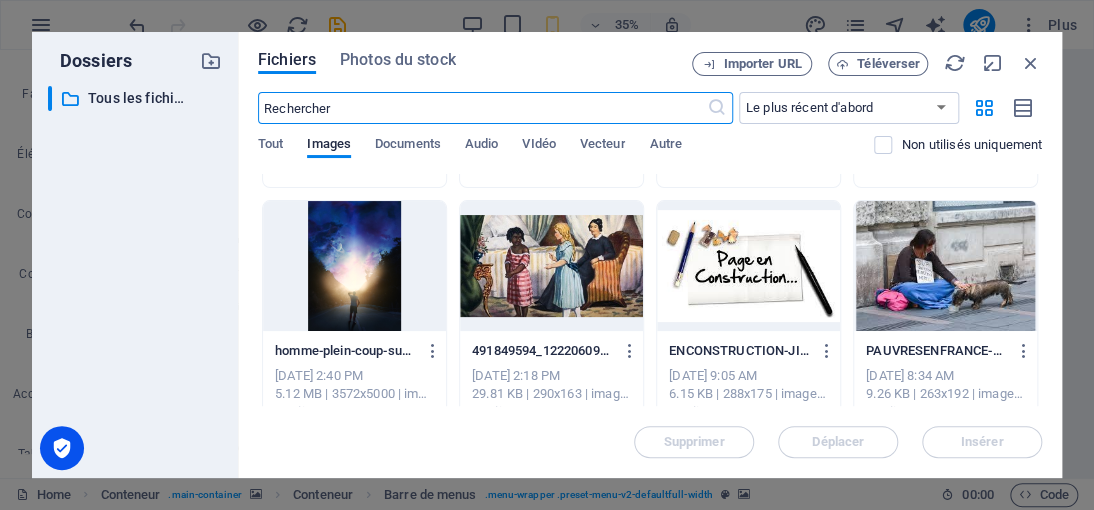 scroll, scrollTop: 200, scrollLeft: 0, axis: vertical 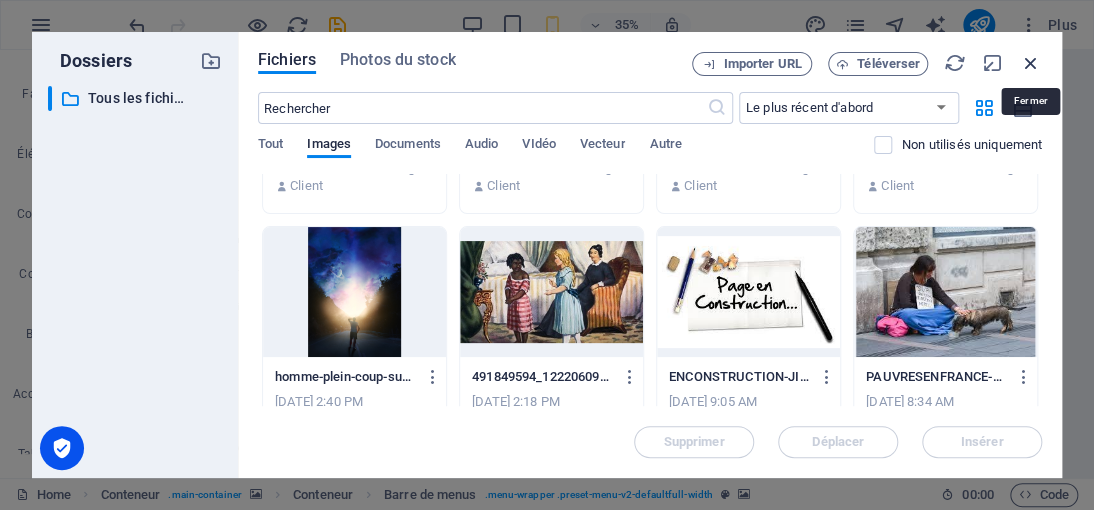 drag, startPoint x: 1029, startPoint y: 58, endPoint x: 240, endPoint y: 81, distance: 789.33514 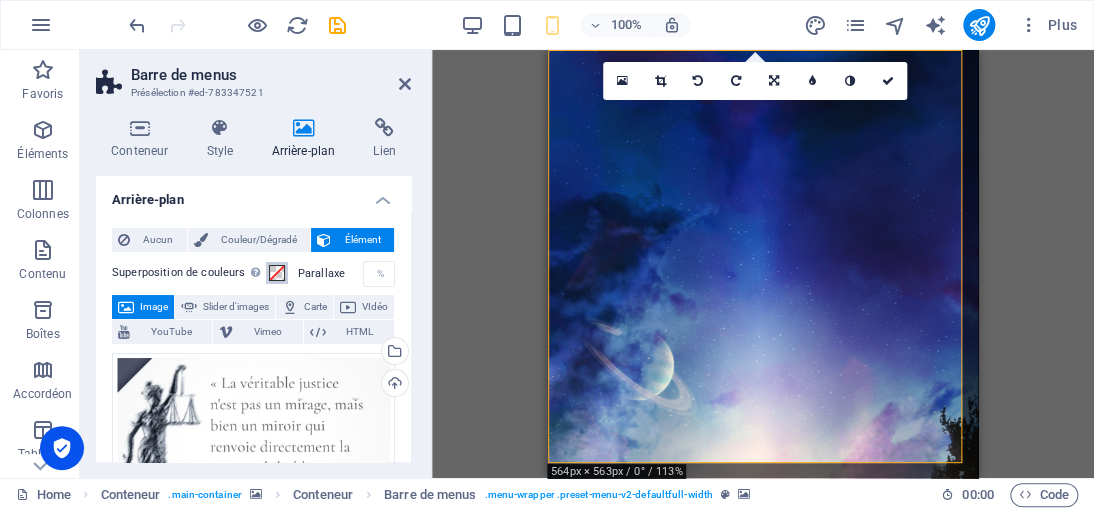 click at bounding box center (277, 273) 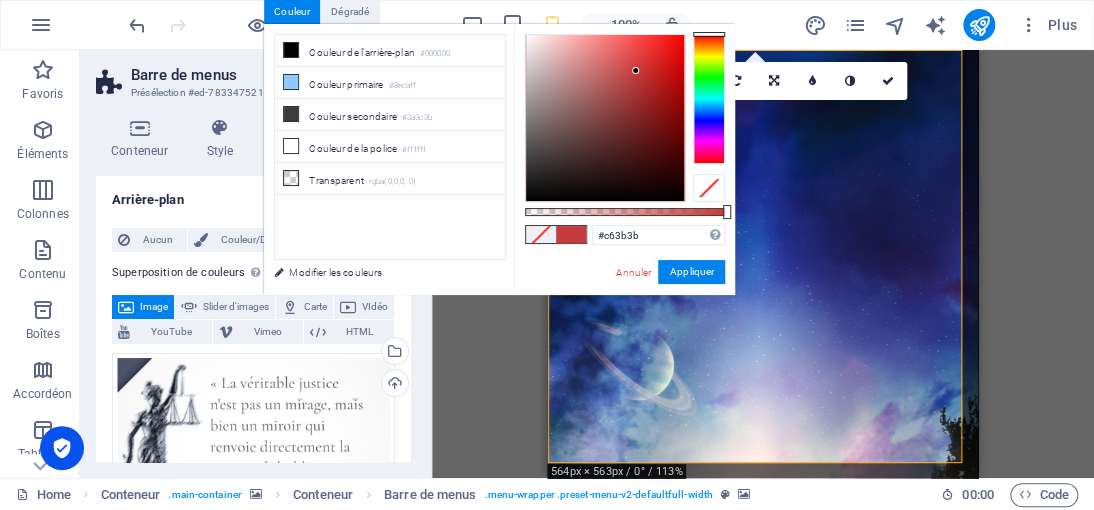 click at bounding box center (605, 118) 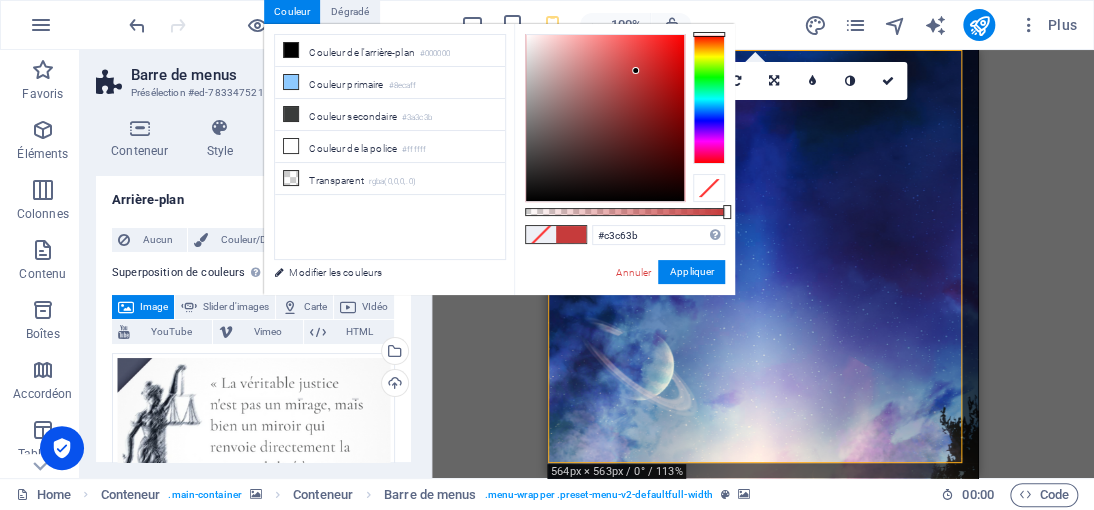 click at bounding box center (709, 99) 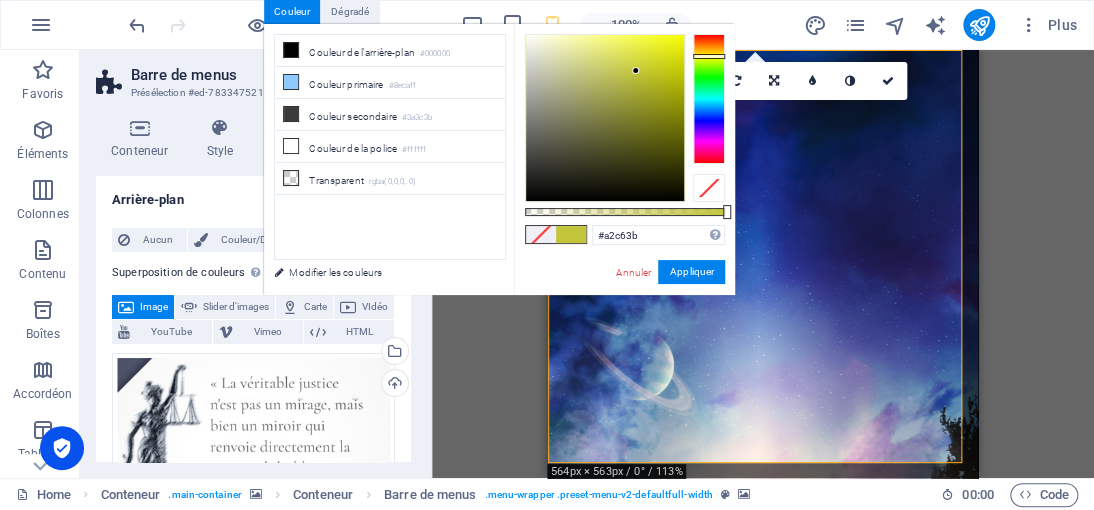 click at bounding box center [709, 99] 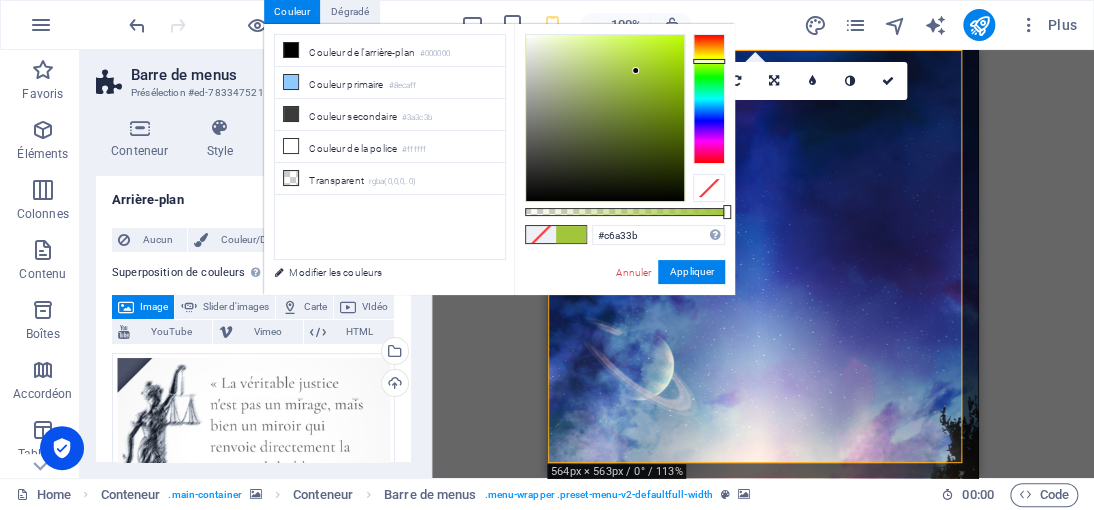 click at bounding box center (709, 99) 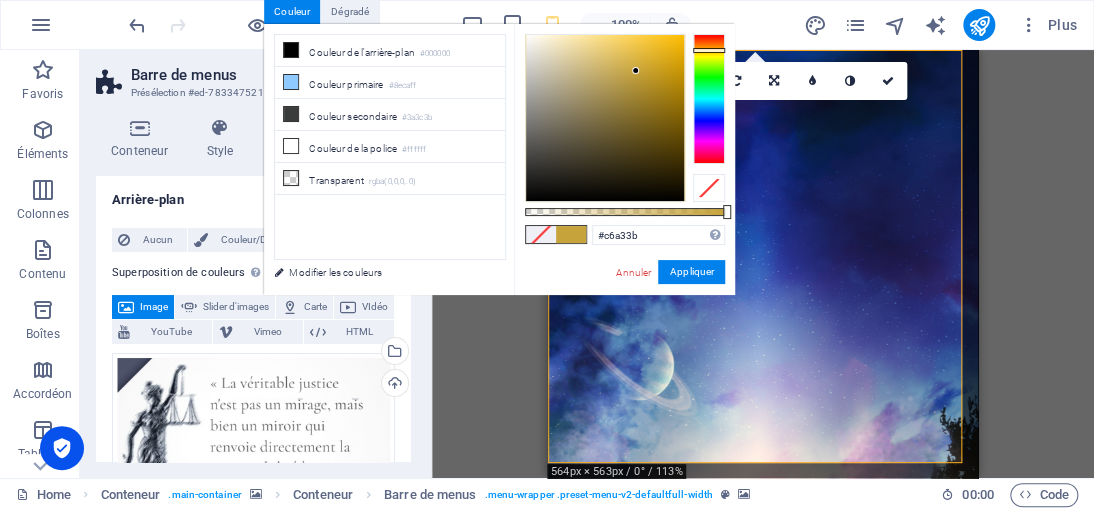 type on "#c3c63b" 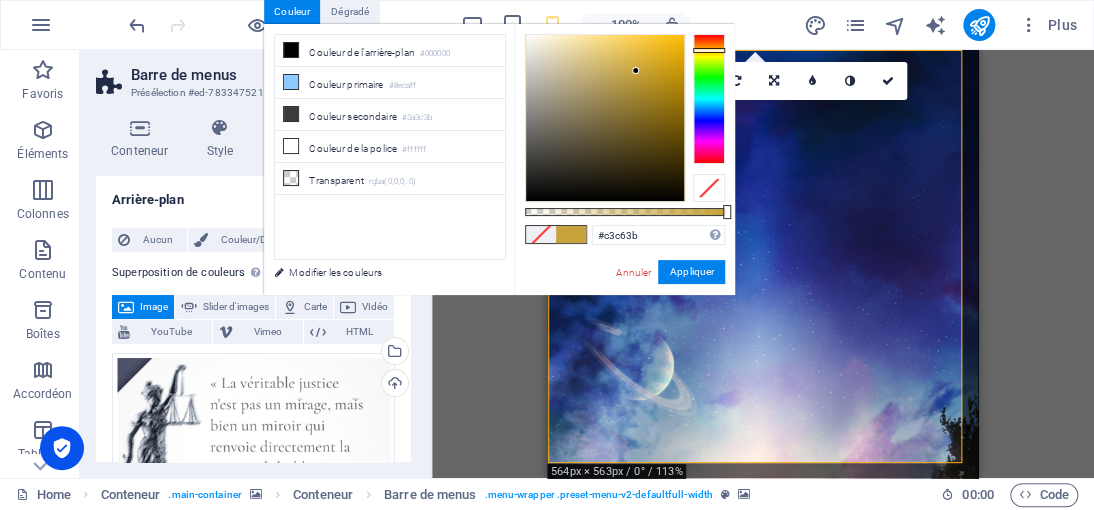 click at bounding box center [709, 99] 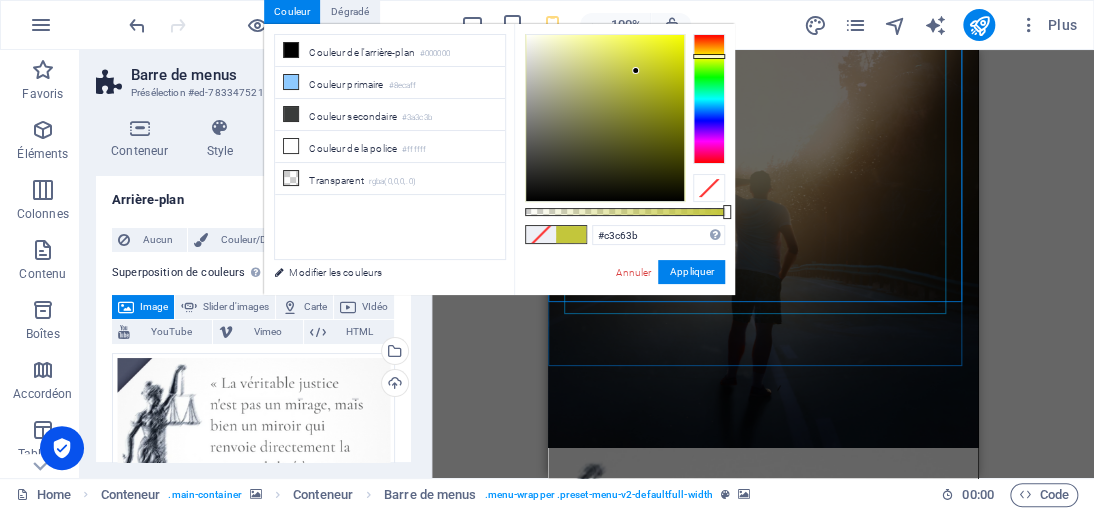 scroll, scrollTop: 592, scrollLeft: 0, axis: vertical 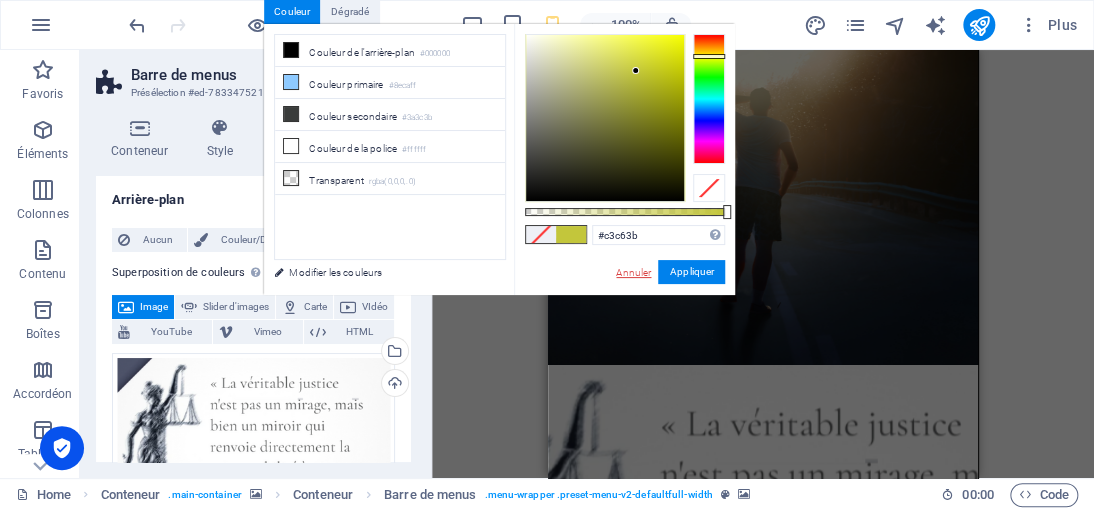 click on "Annuler" at bounding box center [633, 272] 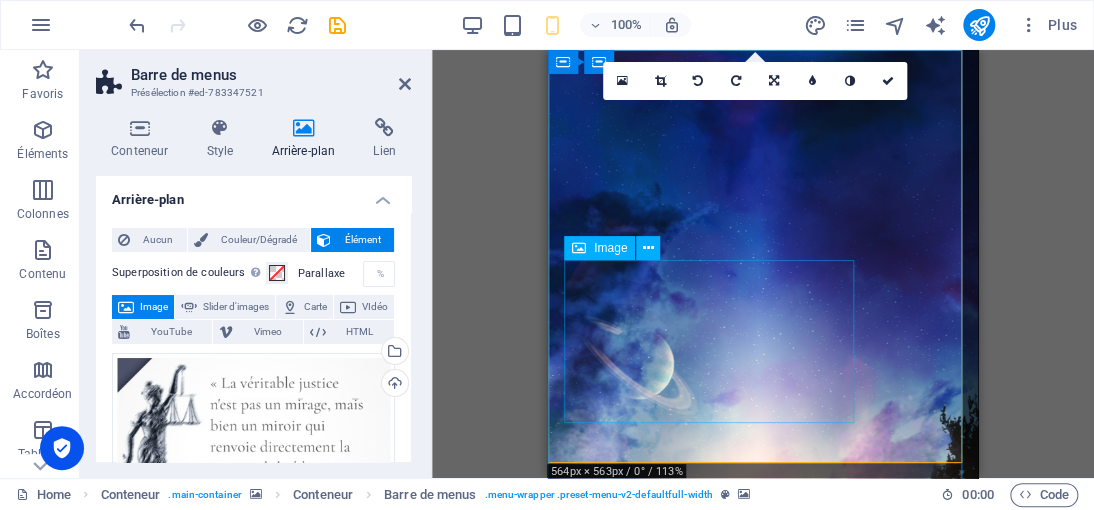 scroll, scrollTop: 0, scrollLeft: 0, axis: both 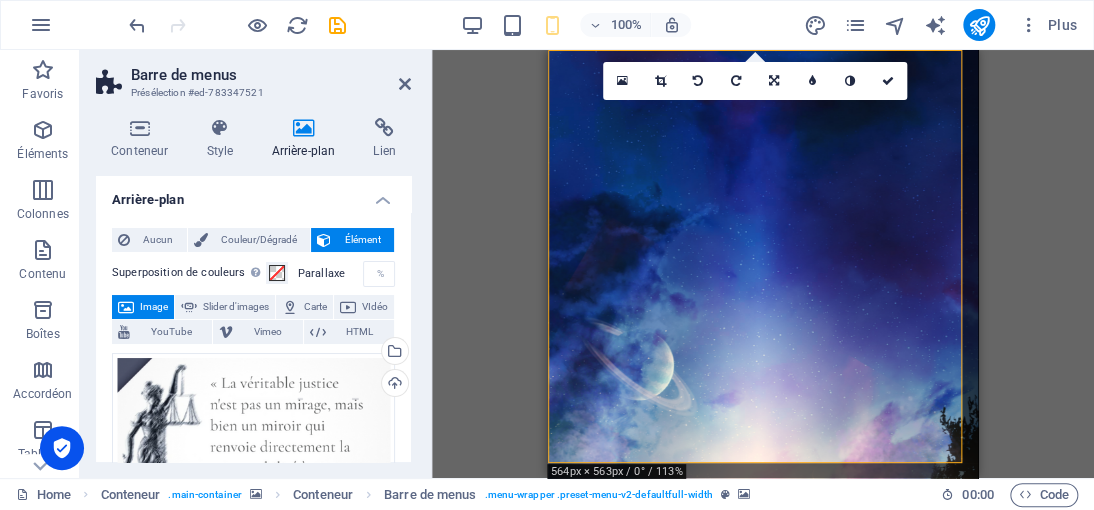 click at bounding box center [763, 1163] 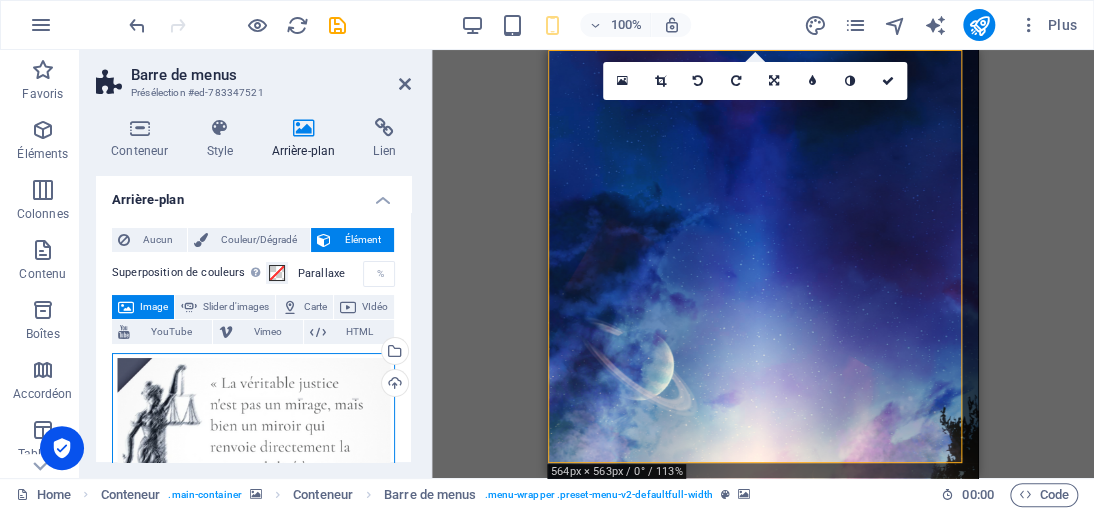 click on "Glissez les fichiers ici, cliquez pour choisir les fichiers ou  sélectionnez les fichiers depuis Fichiers ou depuis notre stock gratuit de photos et de vidéos" at bounding box center (253, 446) 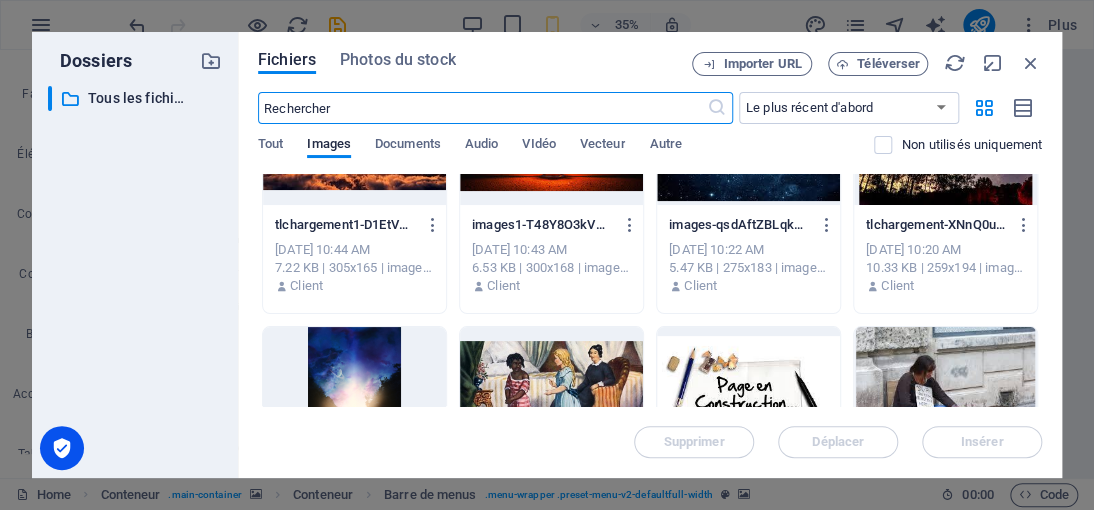 scroll, scrollTop: 200, scrollLeft: 0, axis: vertical 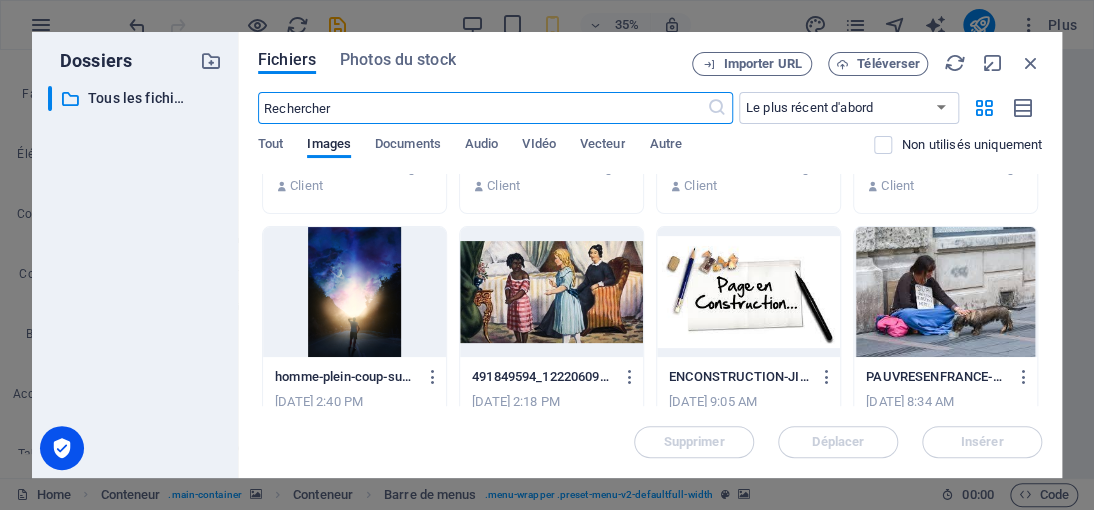 click at bounding box center (354, 292) 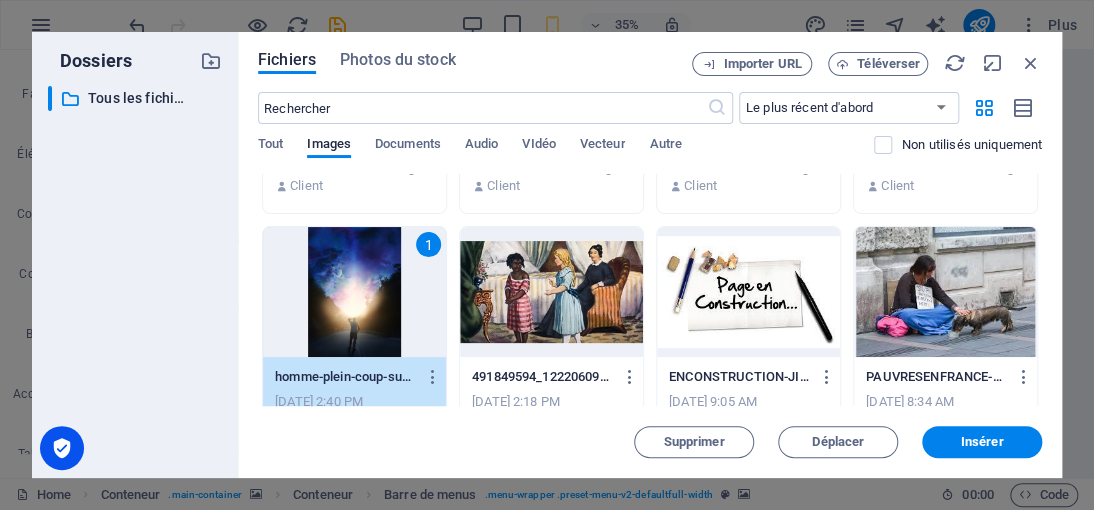 click on "1" at bounding box center [354, 292] 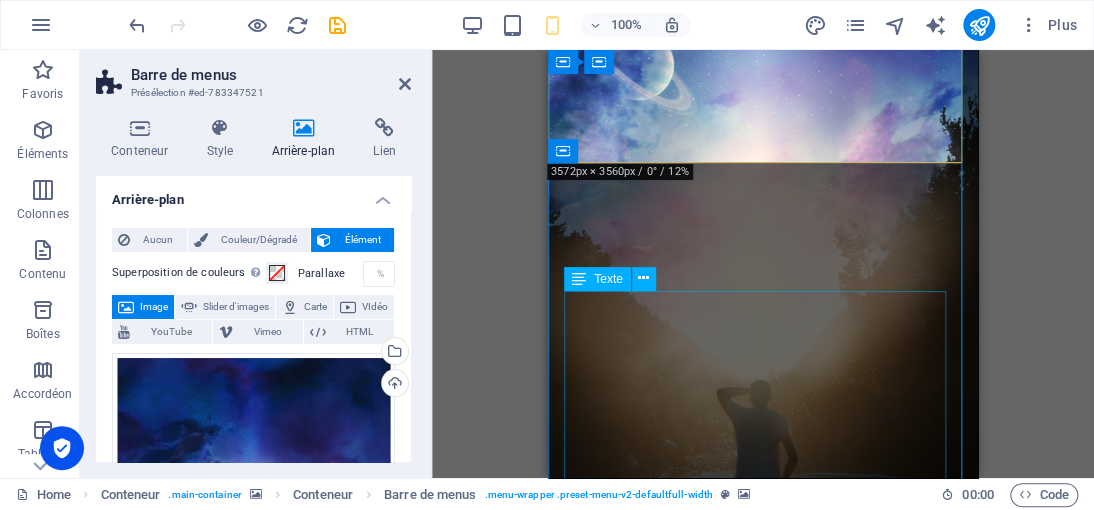 scroll, scrollTop: 0, scrollLeft: 0, axis: both 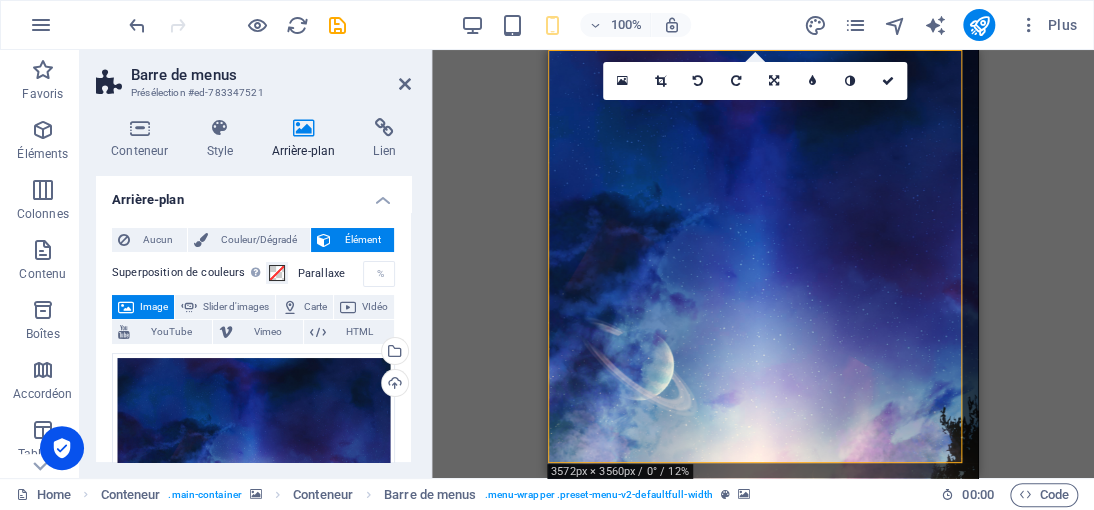 click at bounding box center [763, 1163] 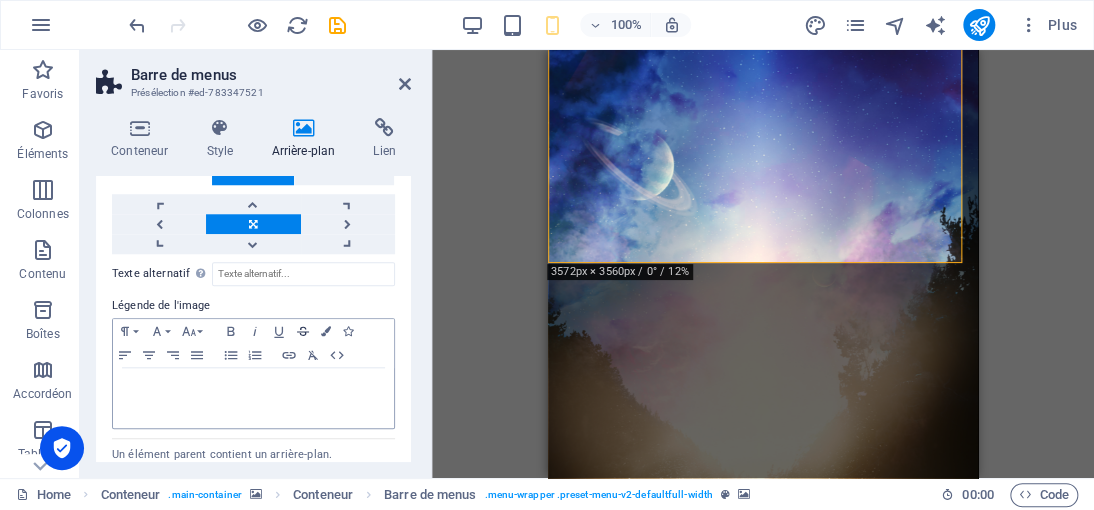 scroll, scrollTop: 600, scrollLeft: 0, axis: vertical 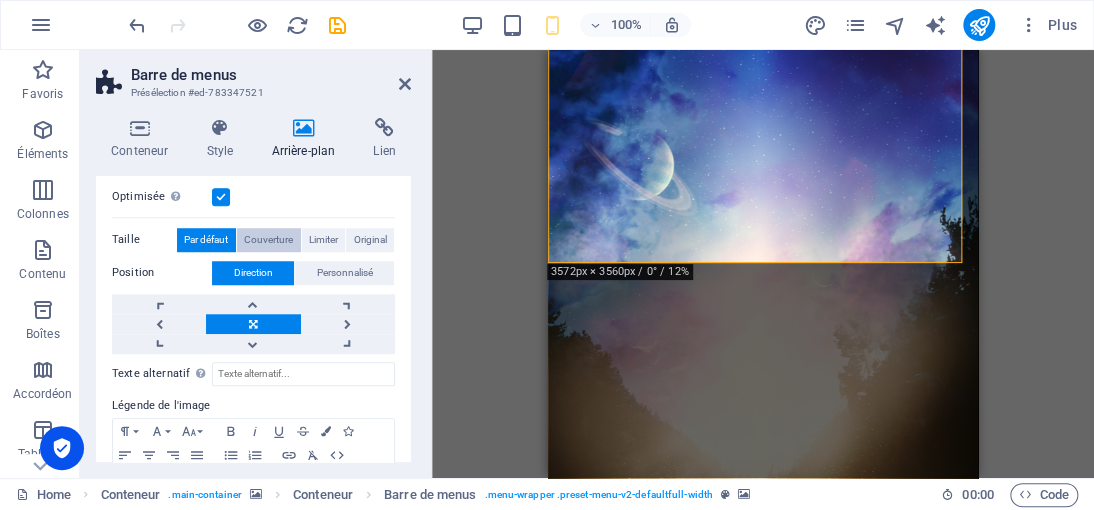 click on "Couverture" at bounding box center [268, 240] 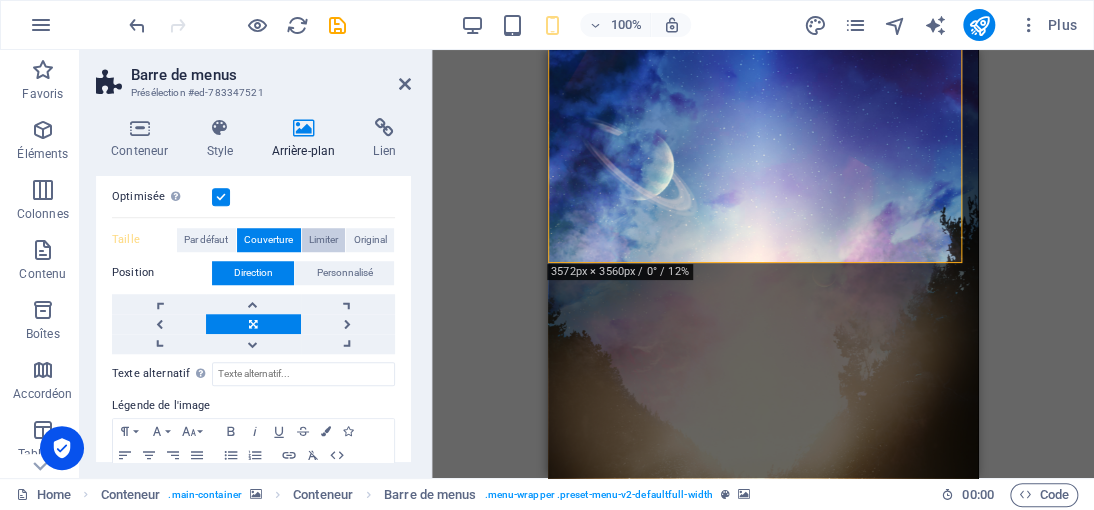 click on "Limiter" at bounding box center [323, 240] 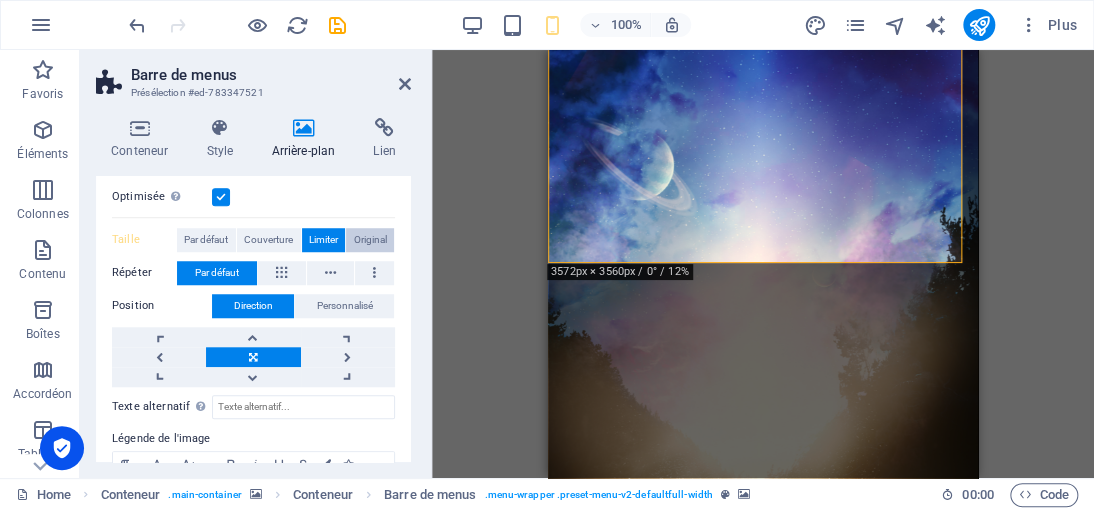 click on "Original" at bounding box center (370, 240) 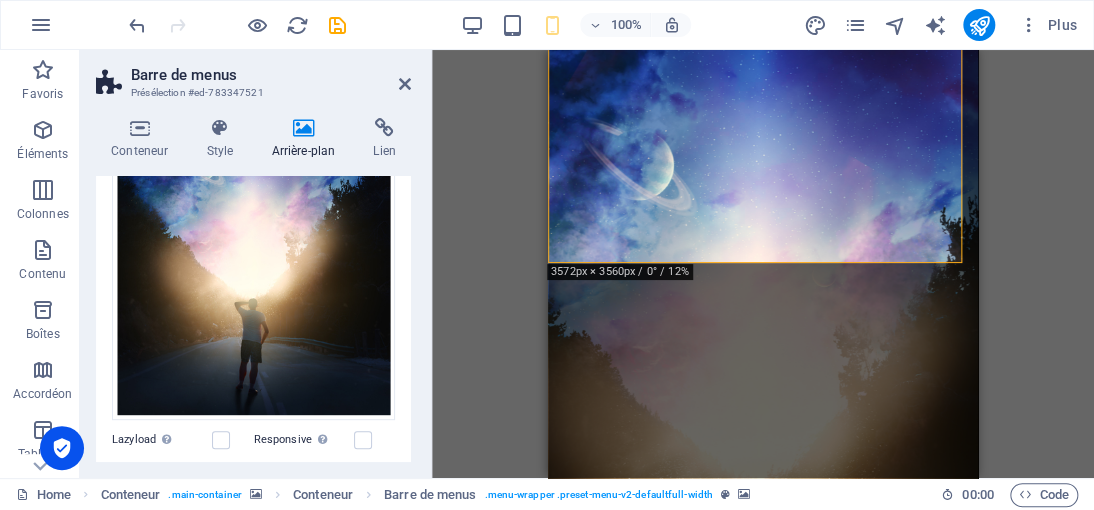 scroll, scrollTop: 300, scrollLeft: 0, axis: vertical 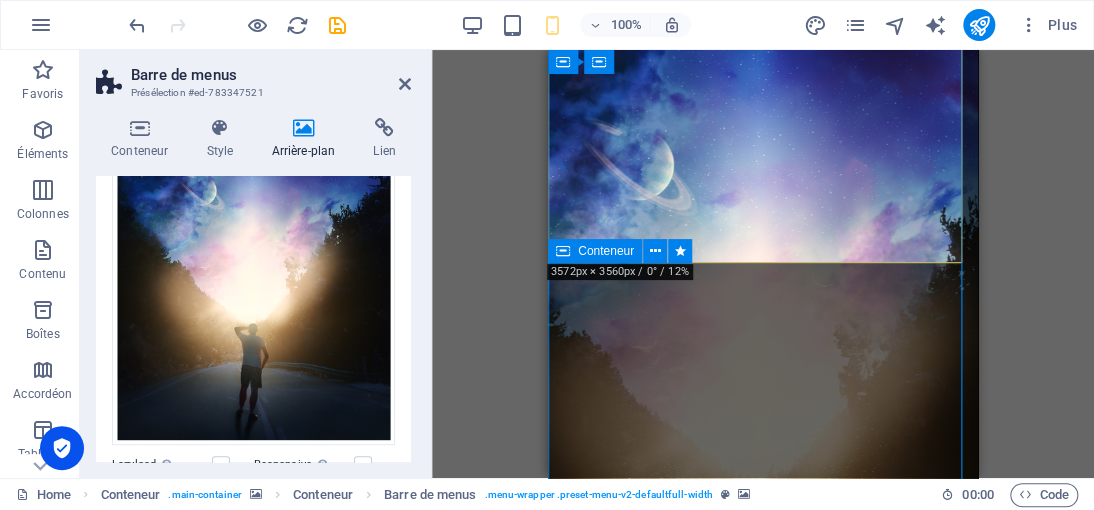 click on "[DOMAIN_NAME] « Le meilleur moyen d'approcher la justice divine, c'est de s'en faire une telle habitude qu'on l'observe dans les plus petites choses, et qu'on y plie jusqu'à sa manière de penser. »" at bounding box center [763, 1798] 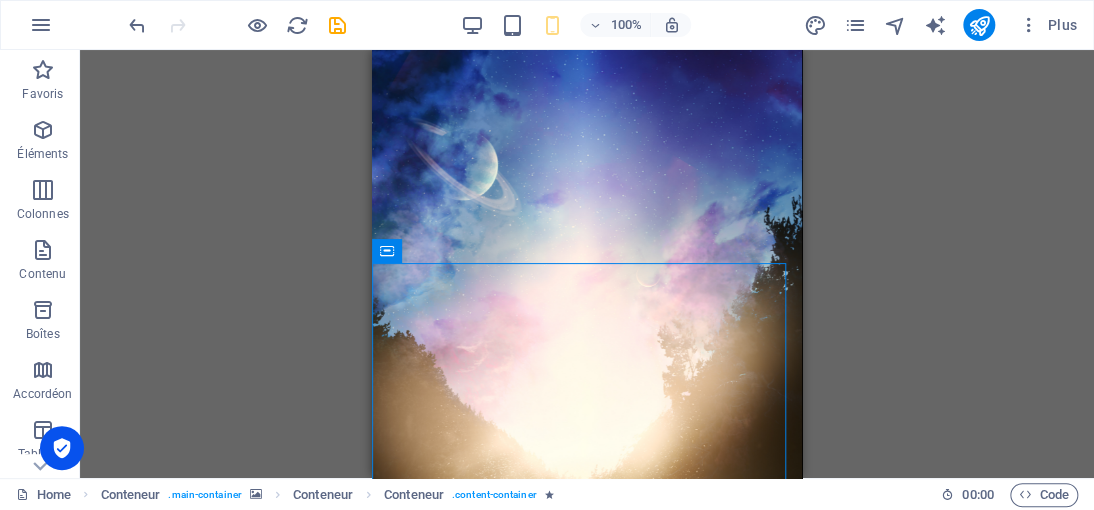 click on "Glissez et déposez l'élément de votre choix pour remplacer le contenu existant. Appuyez sur "Ctrl" si vous voulez créer un nouvel élément.
H3   Conteneur   Conteneur   Conteneur   Conteneur   Conteneur   [PERSON_NAME] de menus   Conteneur   [PERSON_NAME] de menus   Conteneur   Décompte   Conteneur   Barre de menus   Décompte   Conteneur   Conteneur   Barre de menus   Conteneur   Conteneur   Texte   Conteneur   Texte   Conteneur   H3   Conteneur   Menu   Conteneur   Espaceur   Espaceur   Texte   Espaceur   Présélection   Conteneur   Présélection   Présélection   Présélection   Boîtes   Conteneur   VIdéo   Conteneur   Présélection   Espaceur   Présélection   Conteneur   Espaceur   H1   Conteneur   Texte   Texte   Conteneur   VIdéo   Conteneur   Conteneur   H3   Texte   Conteneur   Conteneur   Conteneur   H3   Texte   Texte   Conteneur   Conteneur   Conteneur   H3   Variable   Icône   Conteneur   Barre de menus   Conteneur   Texte   Image   HTML   Conteneur   Texte   Barre d'infos" at bounding box center [587, 264] 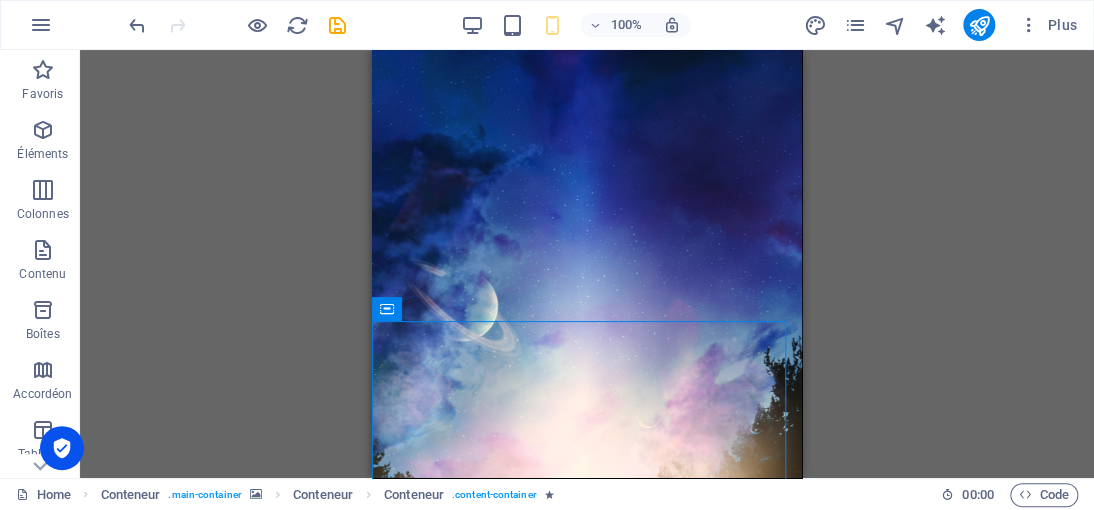 scroll, scrollTop: 0, scrollLeft: 0, axis: both 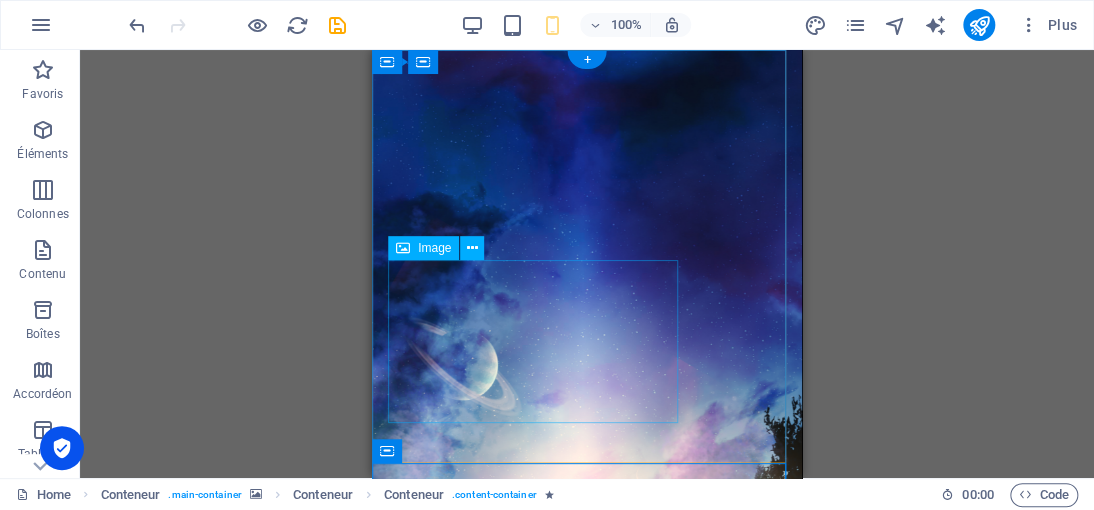 click at bounding box center (587, 1661) 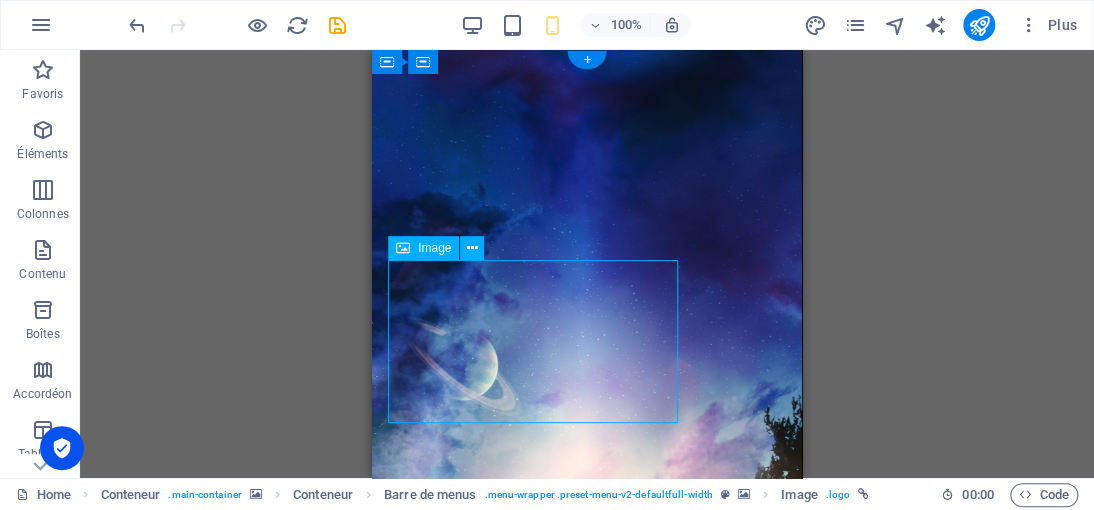 click at bounding box center [587, 1661] 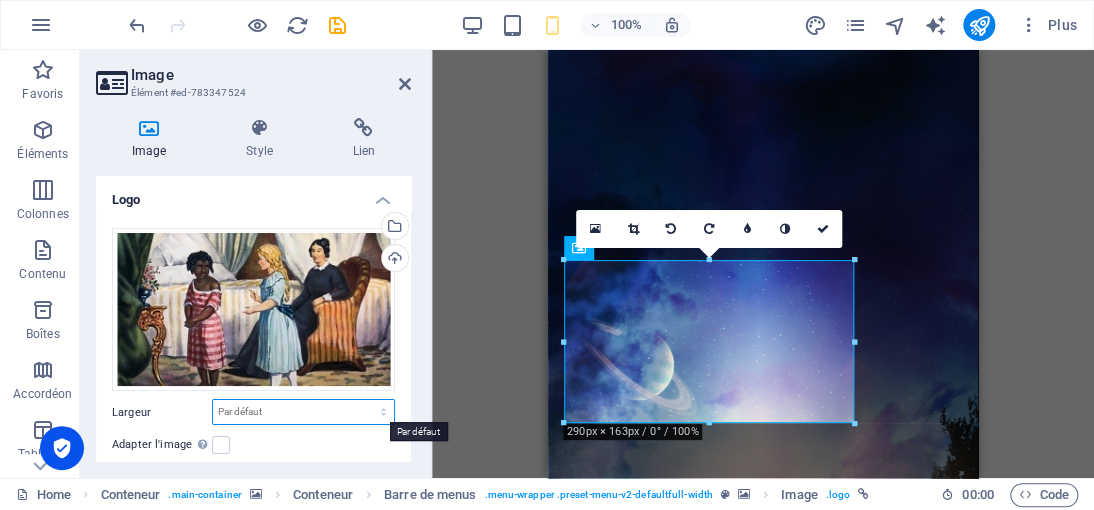 click on "Par défaut auto px rem % em vh vw" at bounding box center [303, 412] 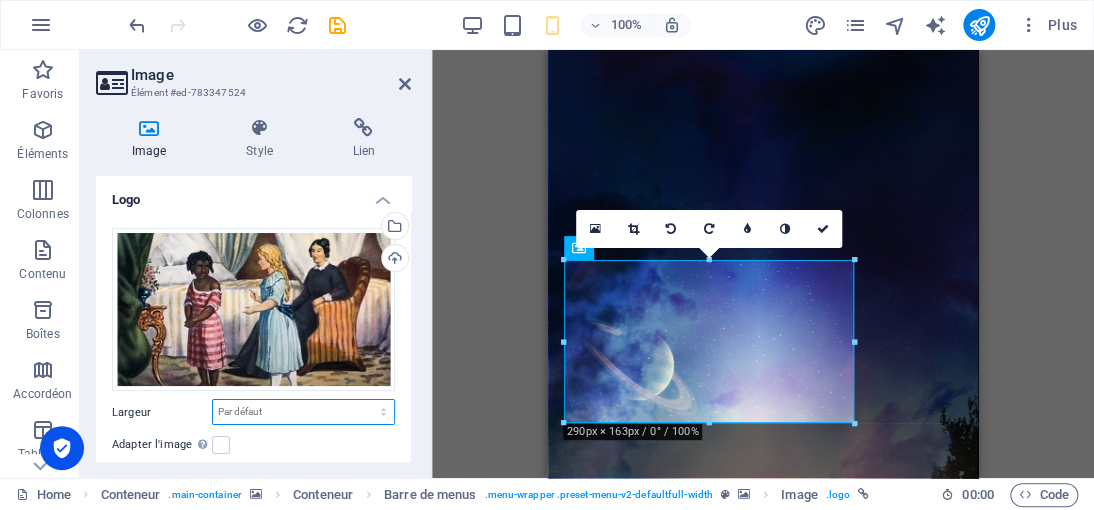 select on "px" 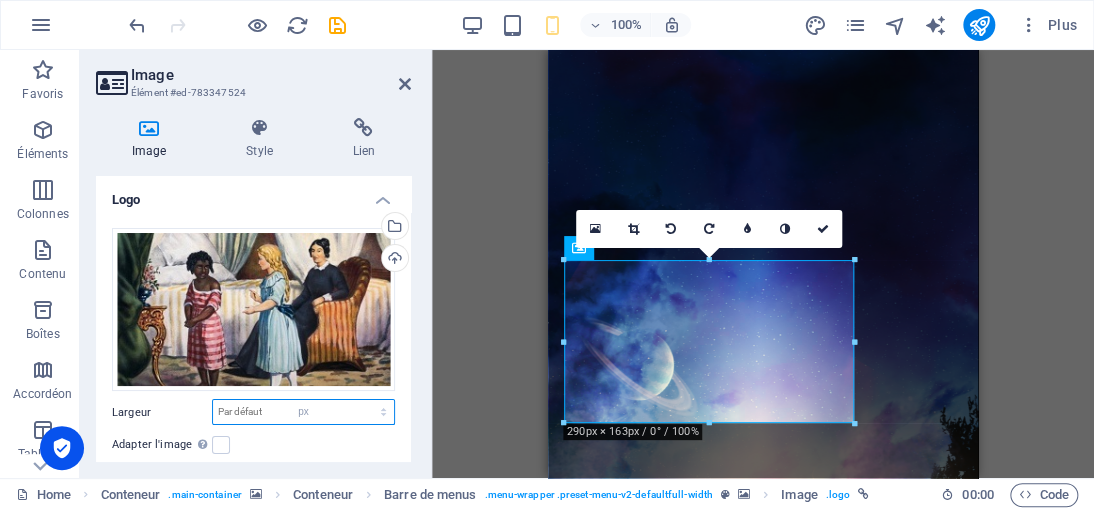 click on "Par défaut auto px rem % em vh vw" at bounding box center (303, 412) 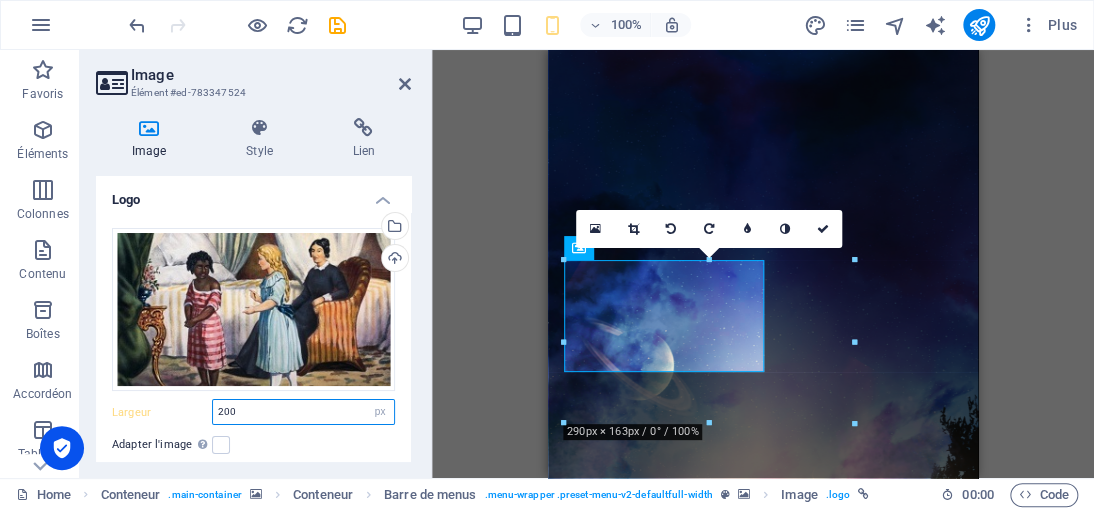 type on "200" 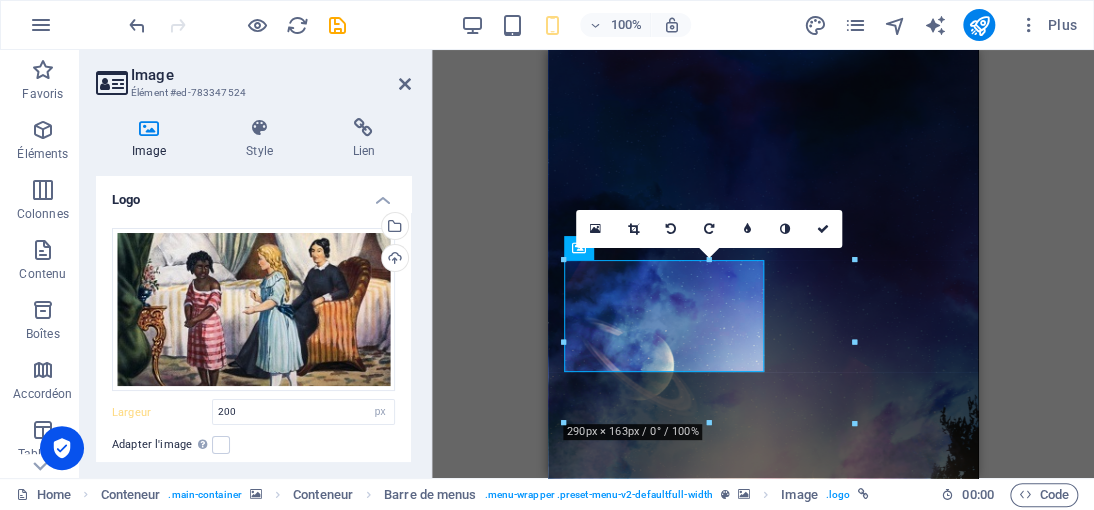 click on "H3   Conteneur   Conteneur   Conteneur   Conteneur   Conteneur   [PERSON_NAME] de menus   Conteneur   [PERSON_NAME] de menus   Conteneur   Décompte   Conteneur   Barre de menus   Décompte   Conteneur   Conteneur   [PERSON_NAME] de menus   Conteneur   Conteneur   Texte   Conteneur   Texte   Conteneur   H3   Conteneur   Menu   Conteneur   Espaceur   Espaceur   Texte   Espaceur   Présélection   Conteneur   Présélection   Présélection   Présélection   Boîtes   Conteneur   VIdéo   Conteneur   Présélection   Espaceur   Présélection   Conteneur   Espaceur   H1   Conteneur   Texte   Texte   Conteneur   VIdéo   Conteneur   Conteneur   H3   Texte   Conteneur   Conteneur   Conteneur   H3   Texte   Texte   Conteneur   Conteneur   Conteneur   H3   Variable   Icône   Conteneur   Barre de menus   Conteneur   Texte   Image   HTML   Conteneur   Texte   Barre d'infos   Conteneur   Conteneur   Texte   Conteneur   Pied de page Bragi   Conteneur   H2   Pied de page Bragi   Conteneur   Variable   Espaceur   Icône" at bounding box center (763, 264) 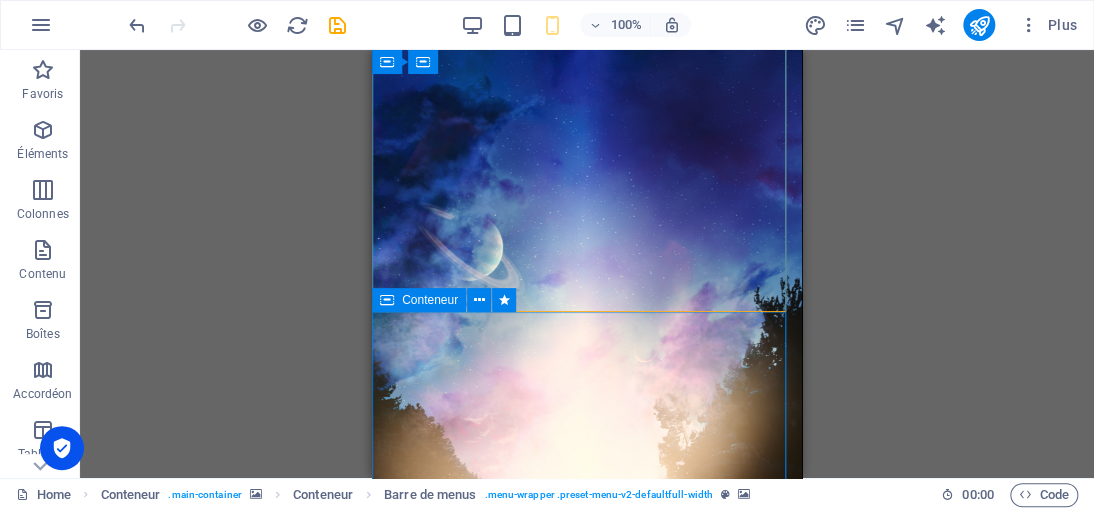scroll, scrollTop: 0, scrollLeft: 0, axis: both 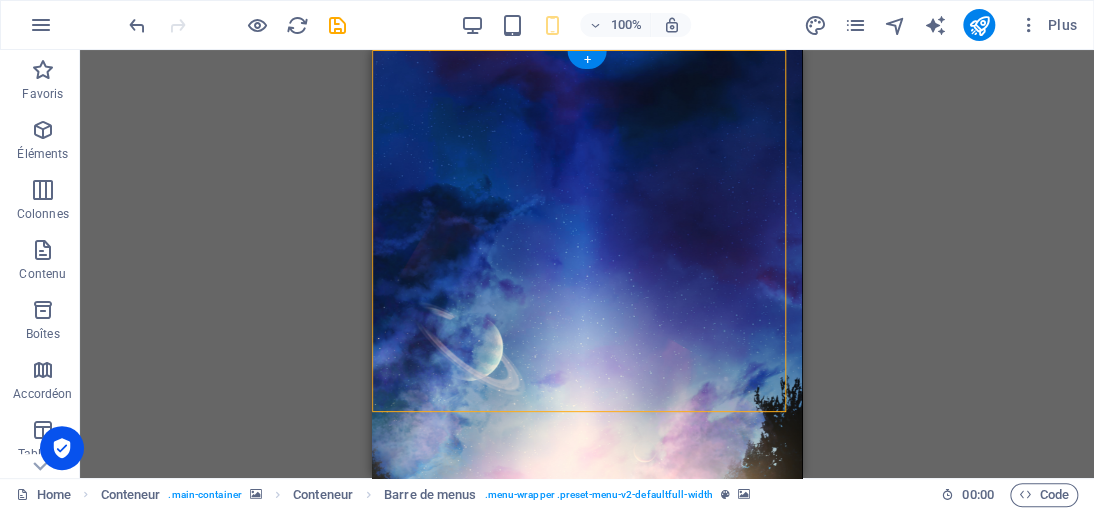 click at bounding box center (587, 1087) 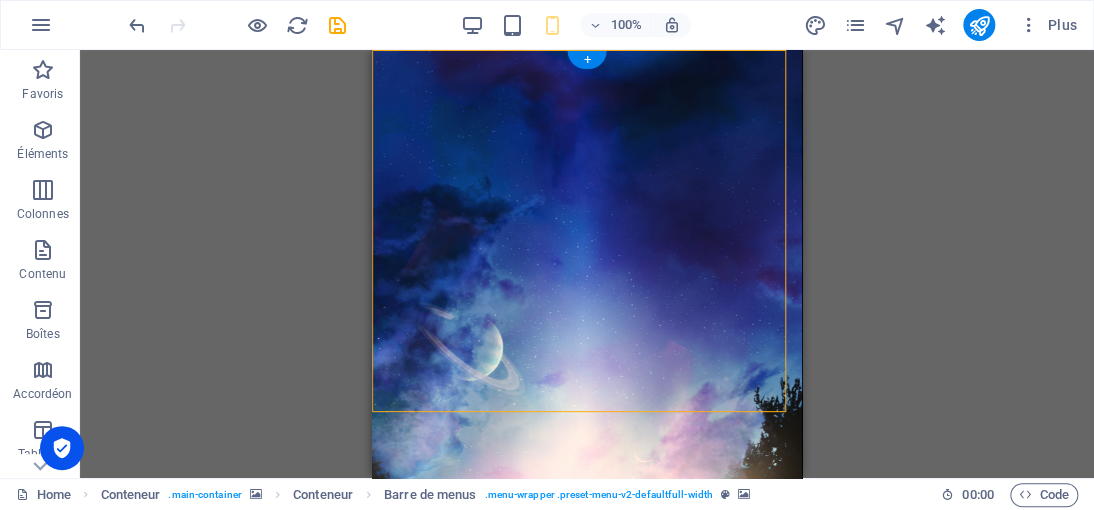 click at bounding box center [587, 1087] 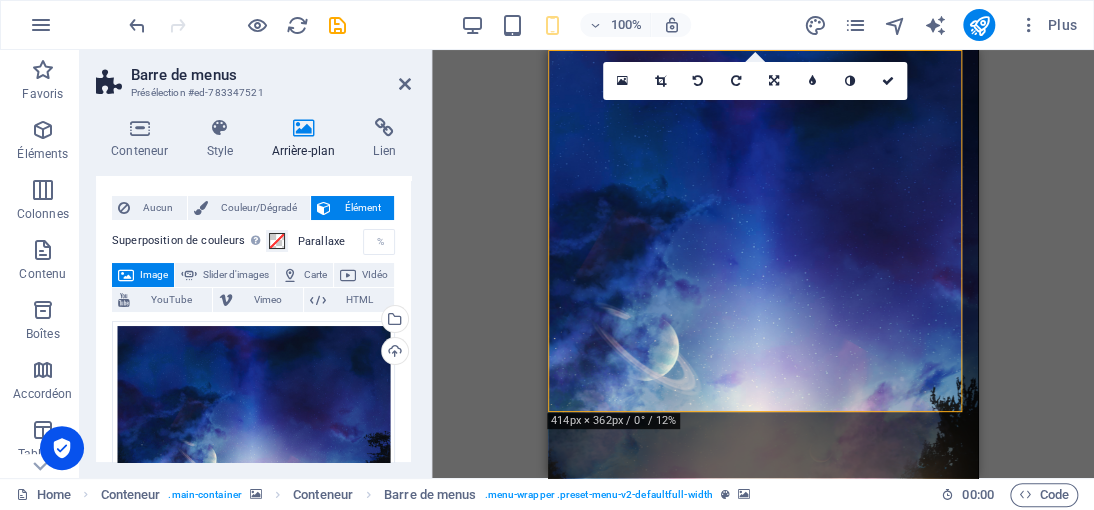 scroll, scrollTop: 0, scrollLeft: 0, axis: both 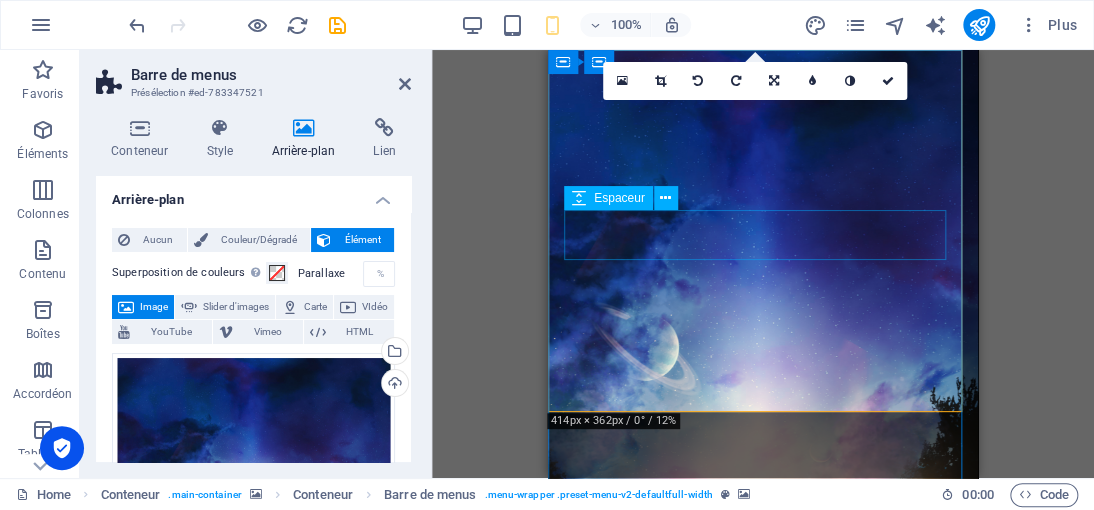 click at bounding box center (763, 1453) 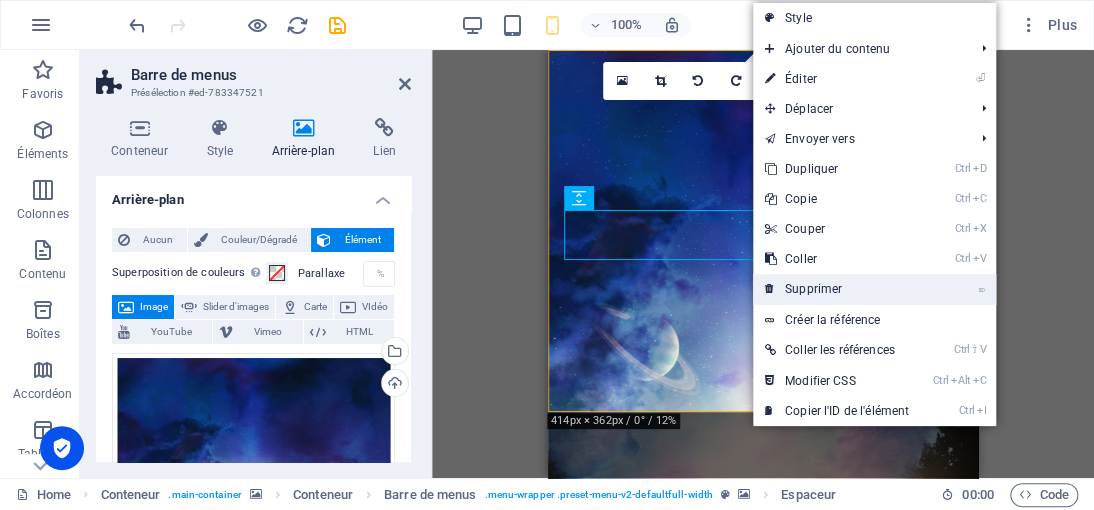 click on "⌦  Supprimer" at bounding box center (837, 289) 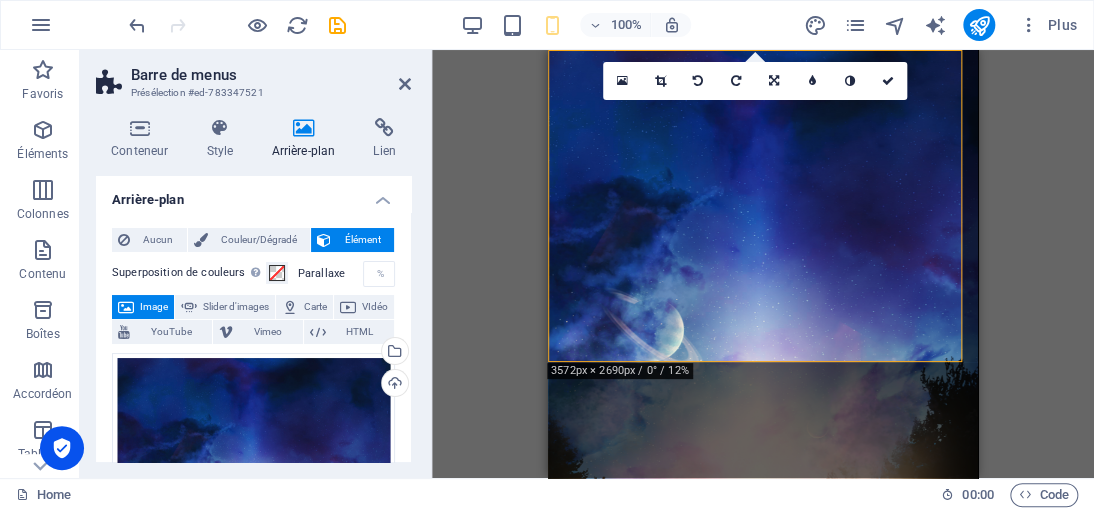 click on "Glissez et déposez l'élément de votre choix pour remplacer le contenu existant. Appuyez sur "Ctrl" si vous voulez créer un nouvel élément.
H3   Conteneur   Conteneur   Conteneur   Conteneur   Conteneur   [PERSON_NAME] de menus   Conteneur   [PERSON_NAME] de menus   Conteneur   Décompte   Conteneur   Barre de menus   Décompte   Conteneur   Conteneur   Barre de menus   Conteneur   Conteneur   Texte   Conteneur   Texte   Conteneur   H3   Conteneur   Menu   Conteneur   Espaceur   Espaceur   Texte   Espaceur   Présélection   Conteneur   Présélection   Présélection   Présélection   Boîtes   Conteneur   VIdéo   Conteneur   Présélection   Espaceur   Présélection   Conteneur   Espaceur   H1   Conteneur   Texte   Texte   Conteneur   VIdéo   Conteneur   Conteneur   H3   Texte   Conteneur   Conteneur   Conteneur   H3   Texte   Texte   Conteneur   Conteneur   Conteneur   H3   Variable   Icône   Conteneur   Barre de menus   Conteneur   Texte   Image   HTML   Conteneur   Texte   Barre d'infos" at bounding box center (763, 264) 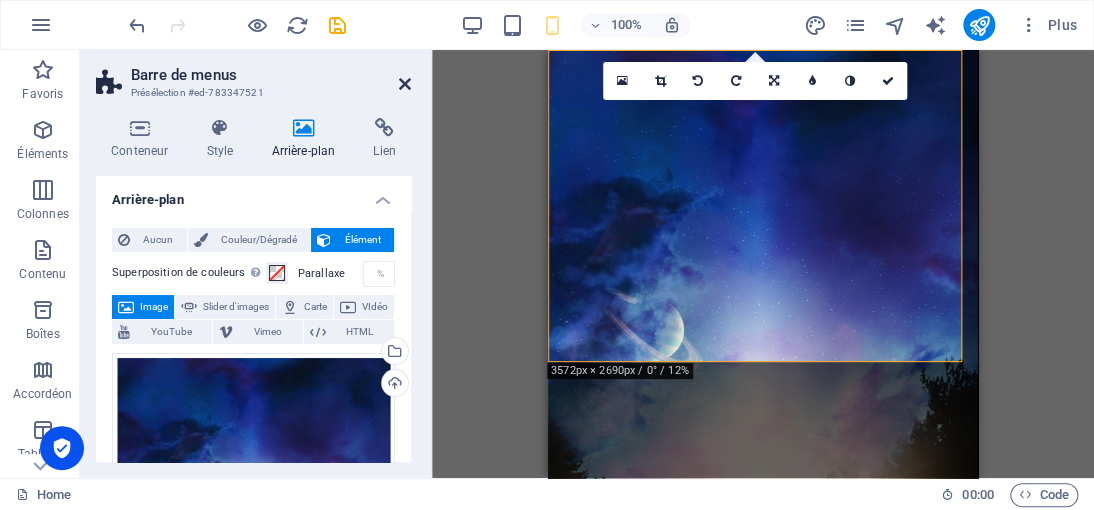 click at bounding box center [405, 84] 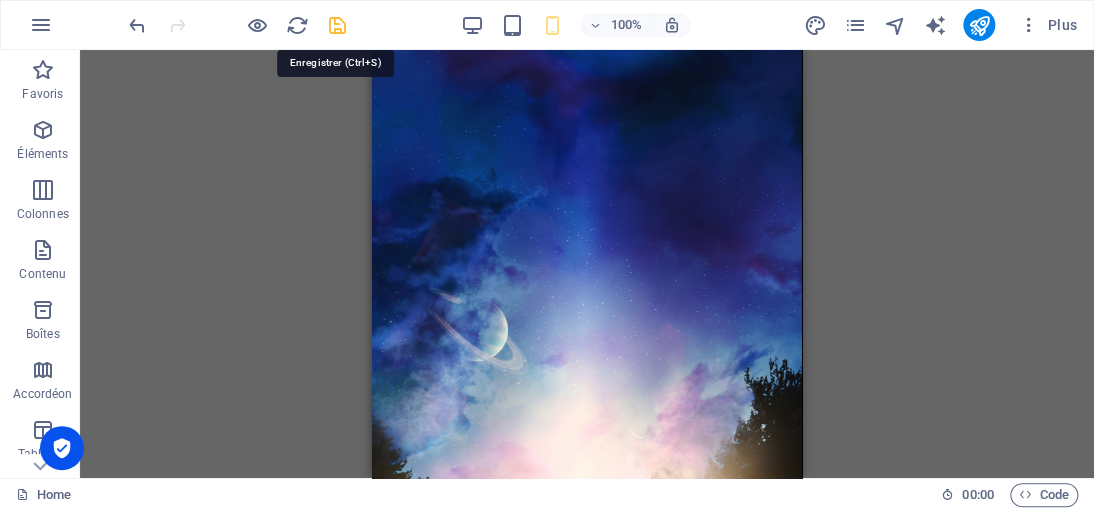 click at bounding box center (337, 25) 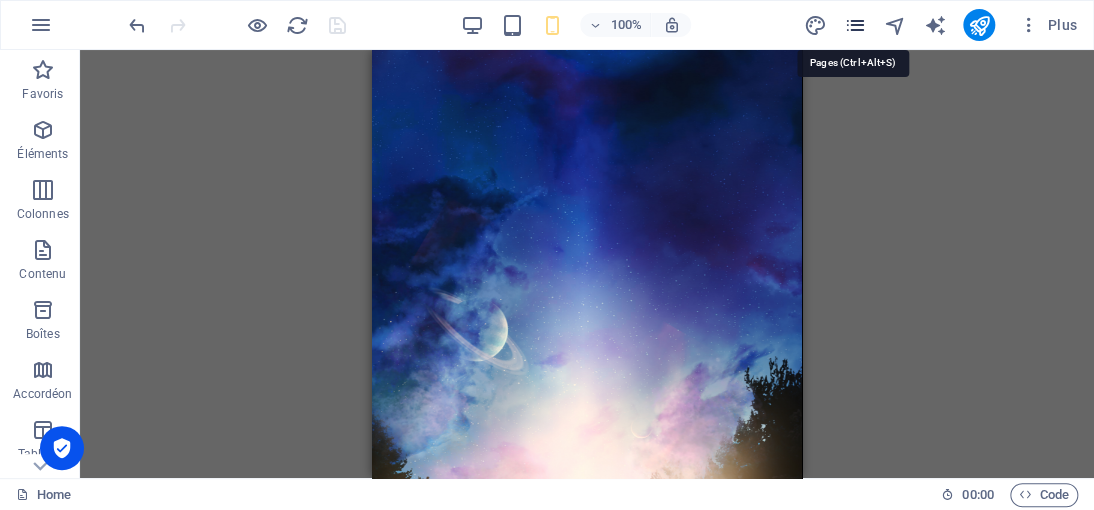 click at bounding box center [854, 25] 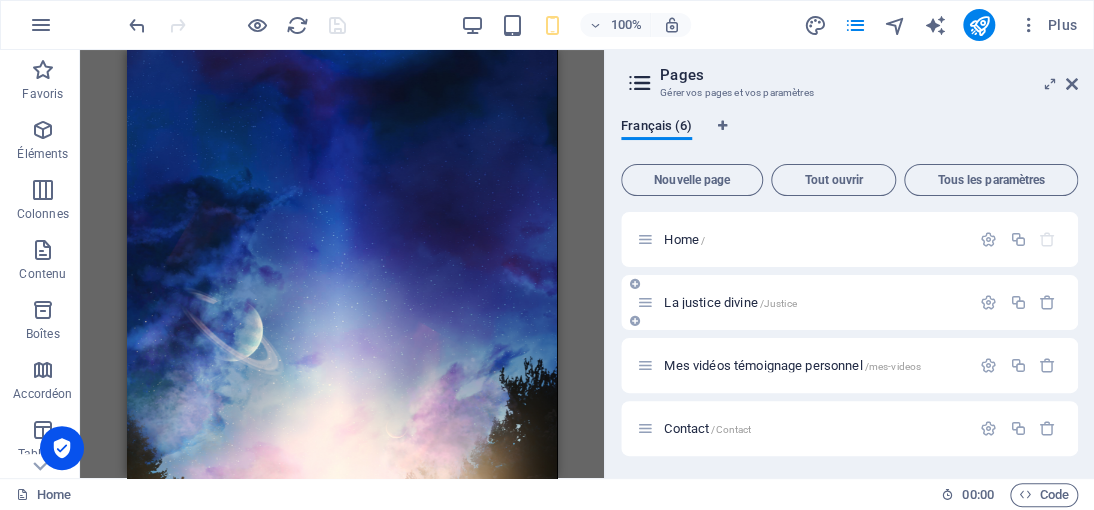 click on "La justice divine /Justice" at bounding box center [730, 302] 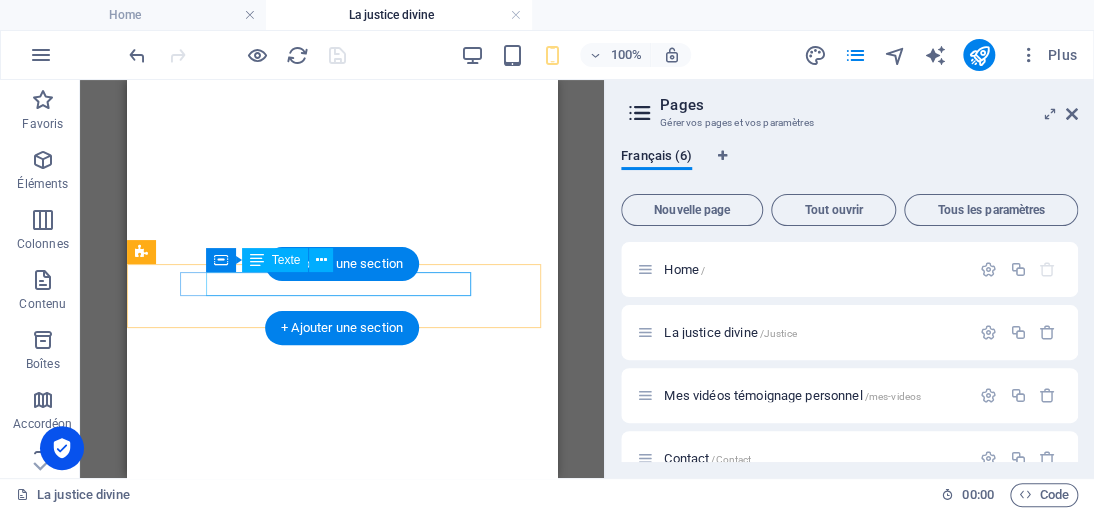 scroll, scrollTop: 3766, scrollLeft: 0, axis: vertical 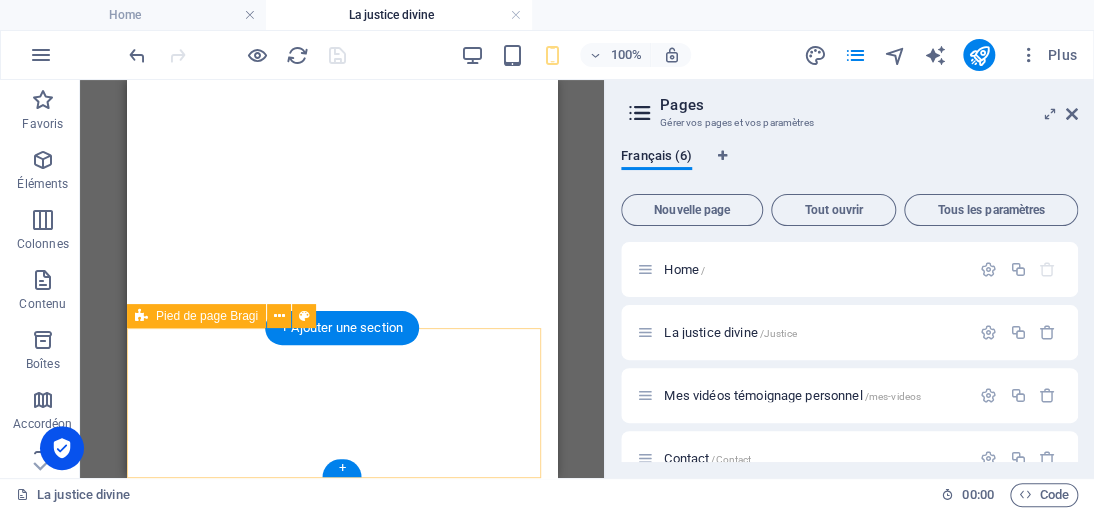 click on "Contactez-moi" at bounding box center (342, 5984) 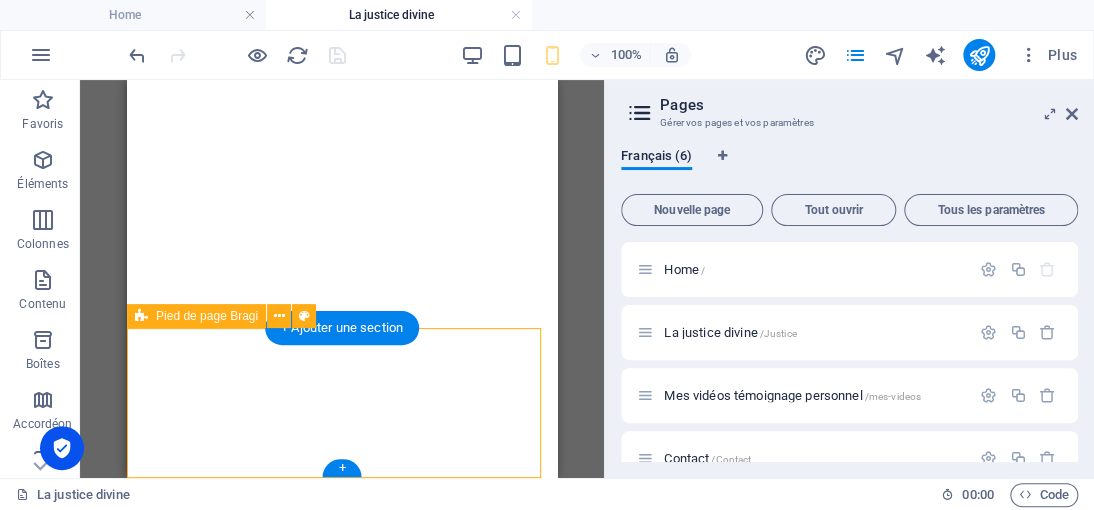 click on "Contactez-moi" at bounding box center [342, 5984] 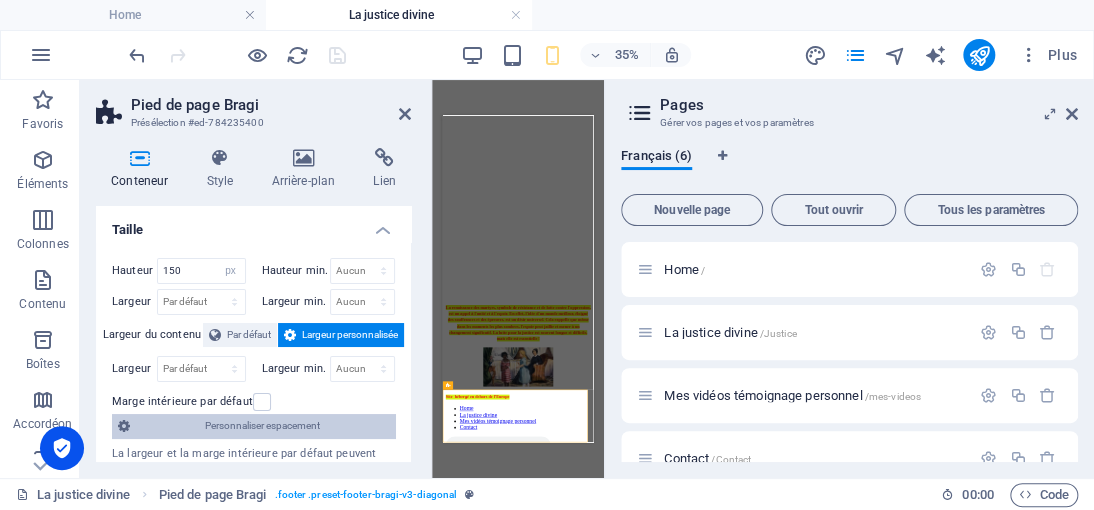 scroll, scrollTop: 3232, scrollLeft: 0, axis: vertical 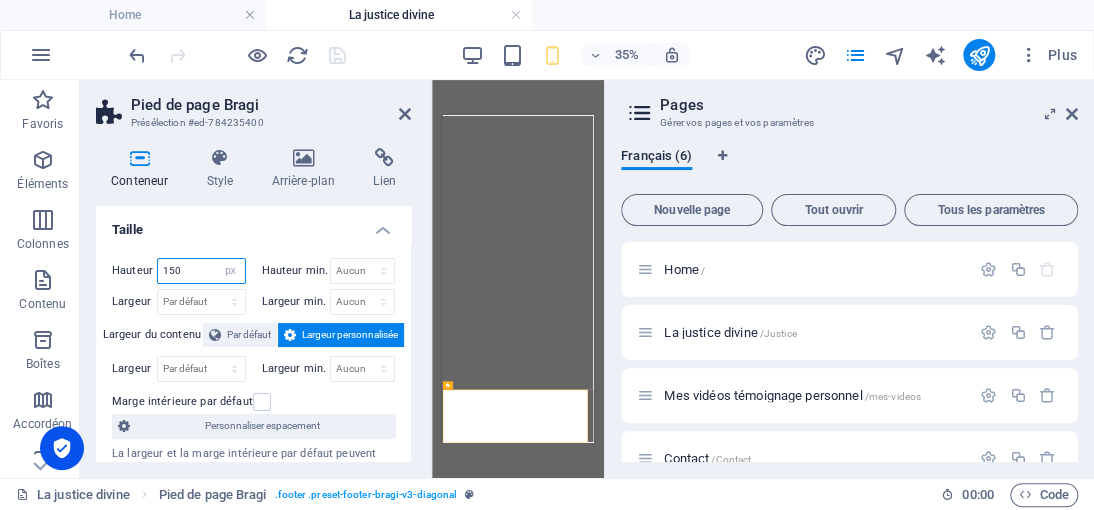 drag, startPoint x: 187, startPoint y: 266, endPoint x: 144, endPoint y: 269, distance: 43.104523 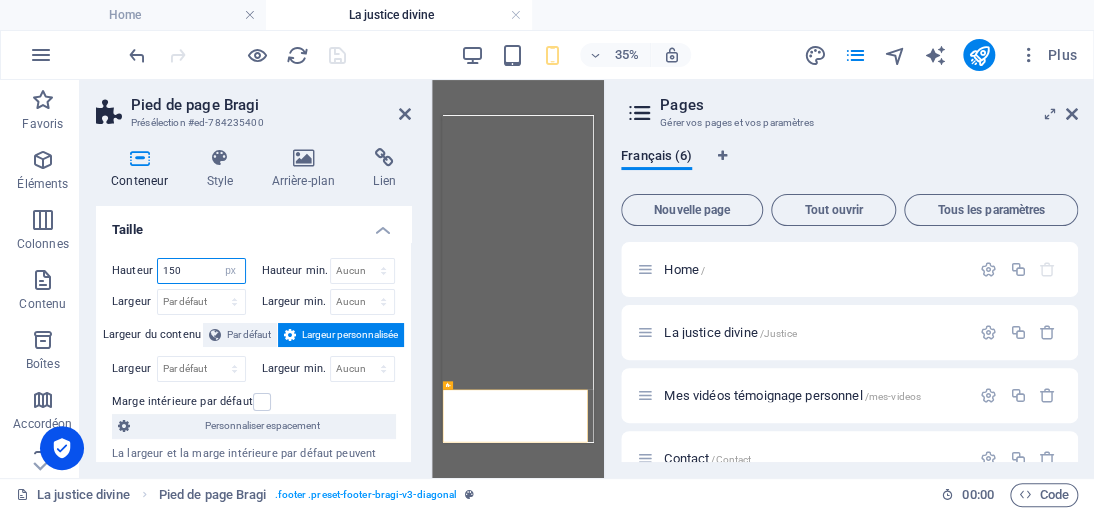 click on "Hauteur 150 Par défaut px rem % vh vw" at bounding box center (179, 271) 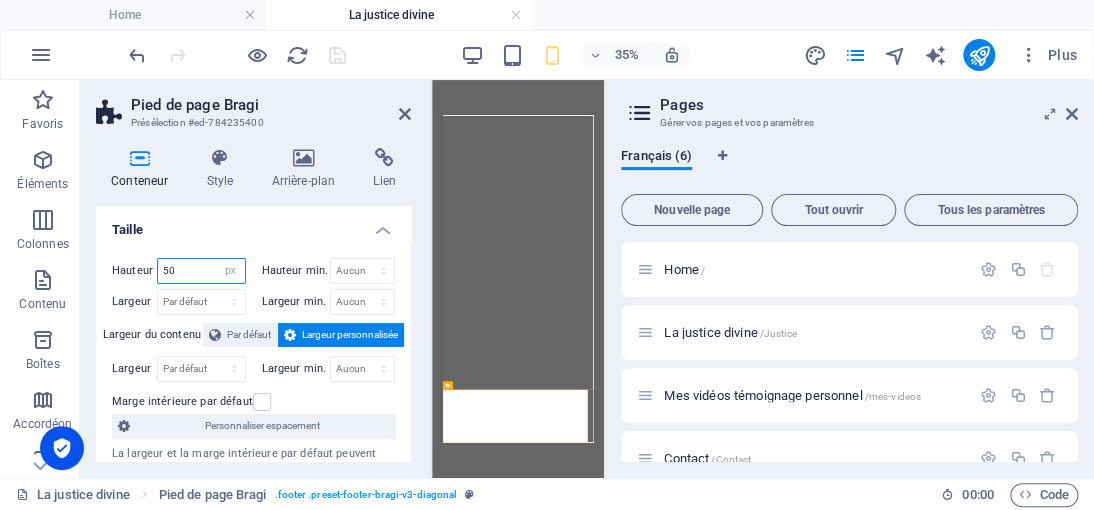 scroll, scrollTop: 3132, scrollLeft: 0, axis: vertical 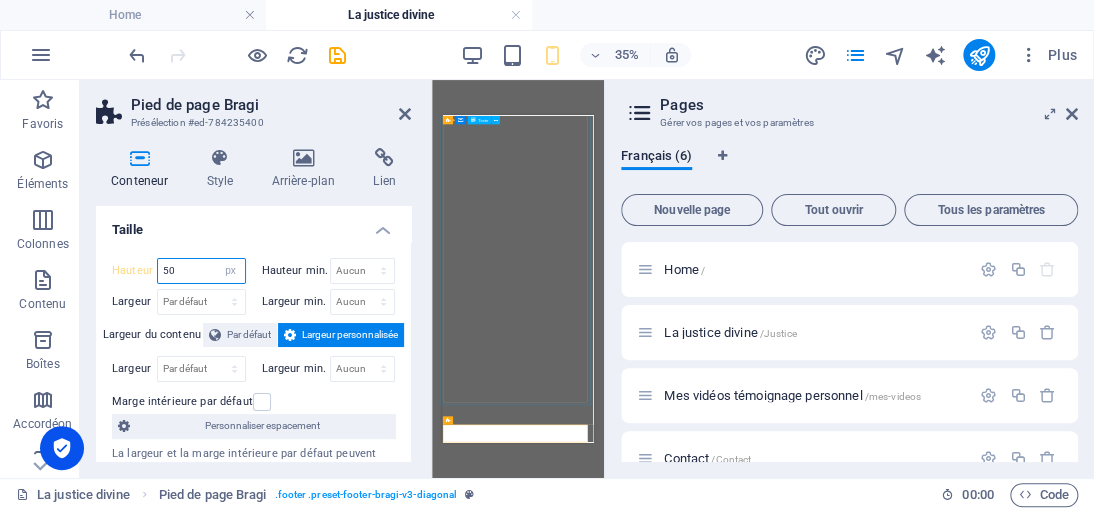 type on "50" 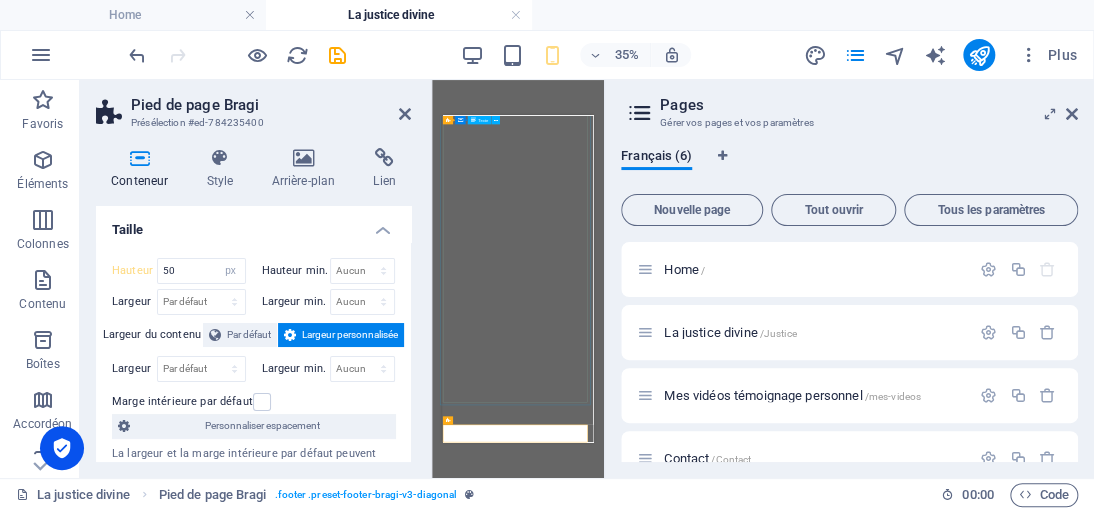 scroll, scrollTop: 2832, scrollLeft: 0, axis: vertical 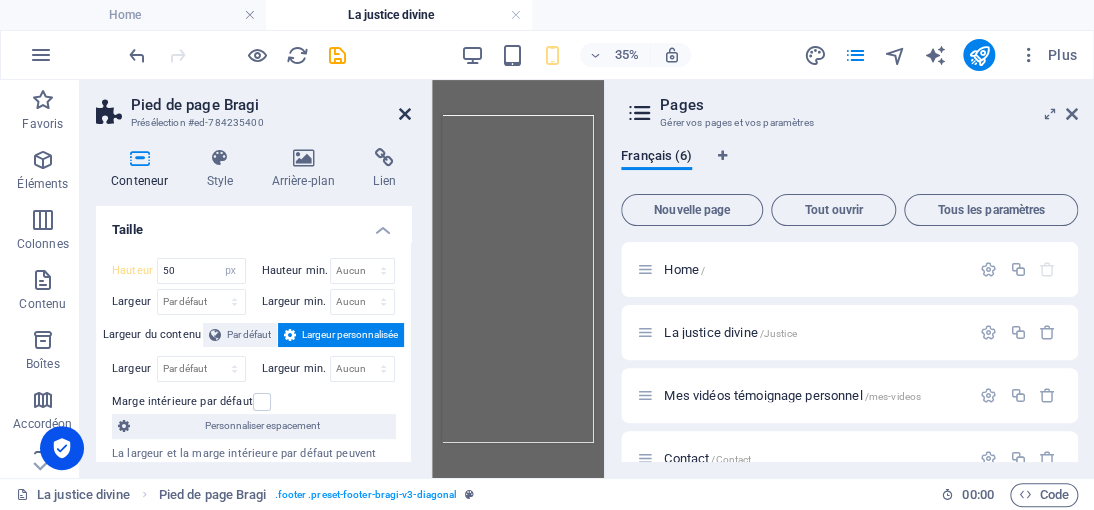 click at bounding box center [405, 114] 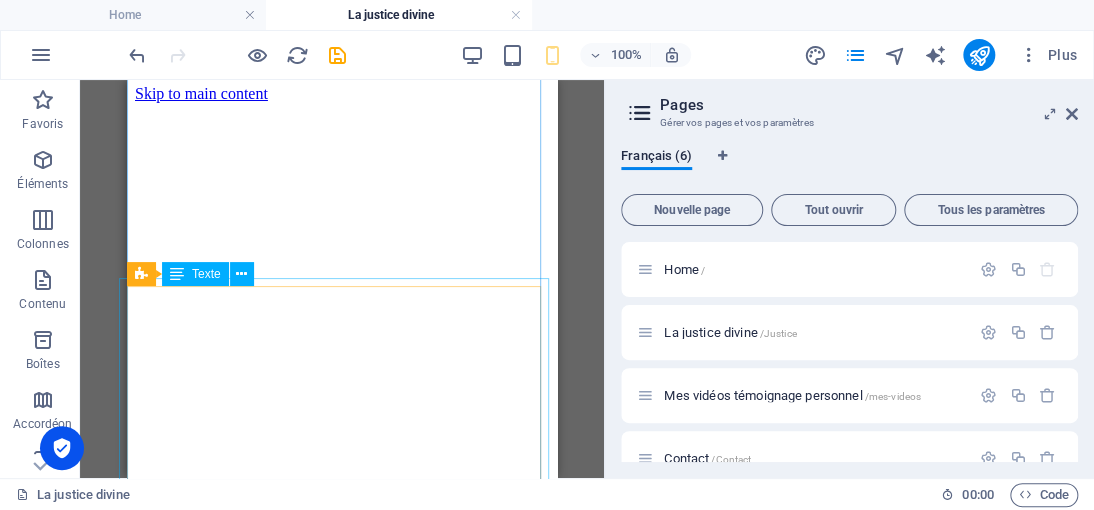 scroll, scrollTop: 0, scrollLeft: 0, axis: both 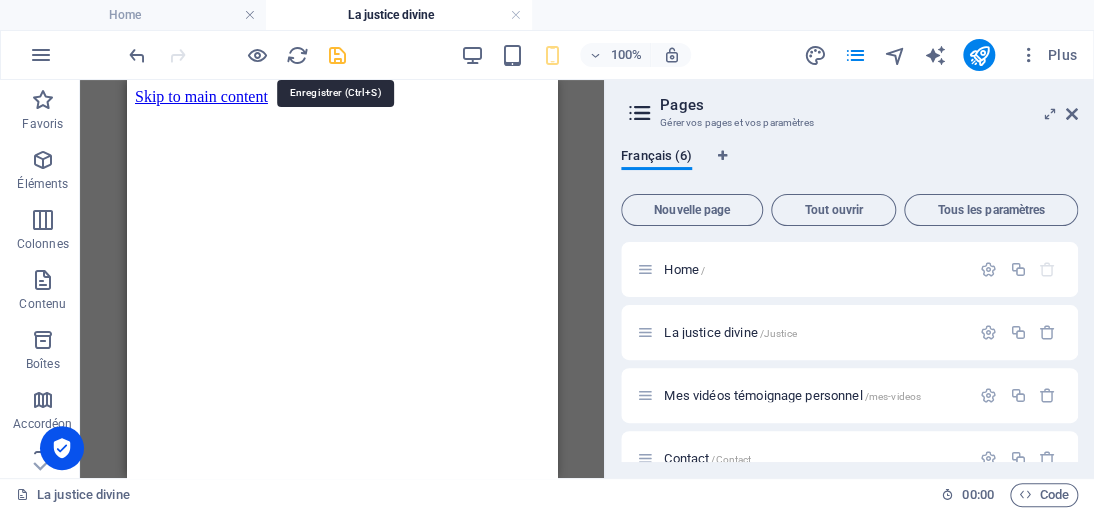 click at bounding box center (337, 55) 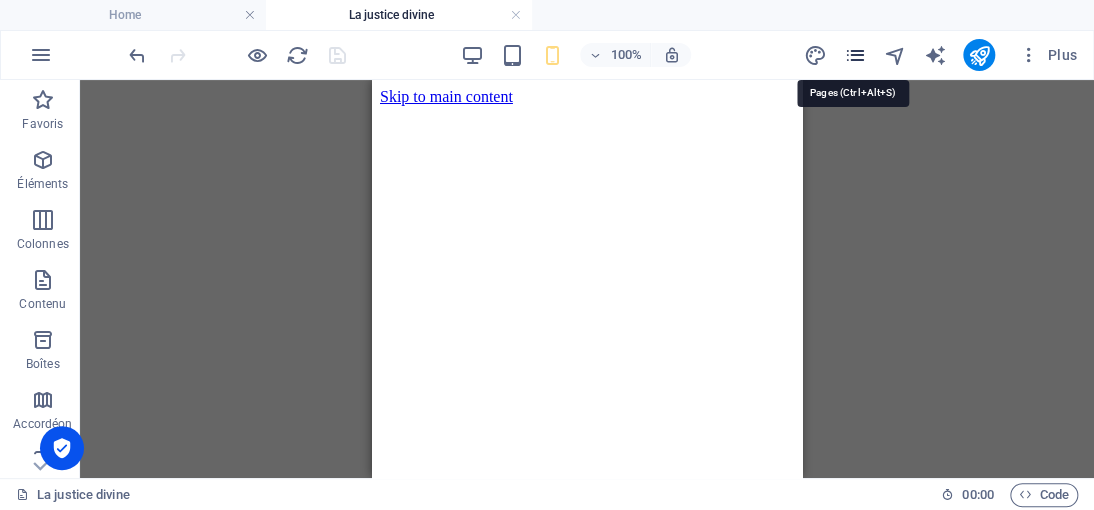click at bounding box center [854, 55] 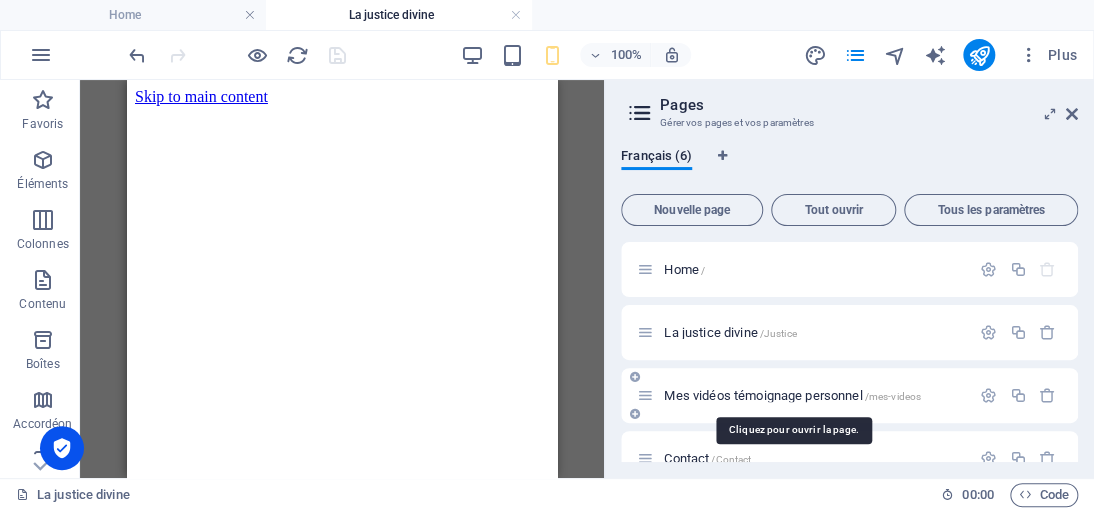 click on "Mes vidéos témoignage personnel /mes-videos" at bounding box center (792, 395) 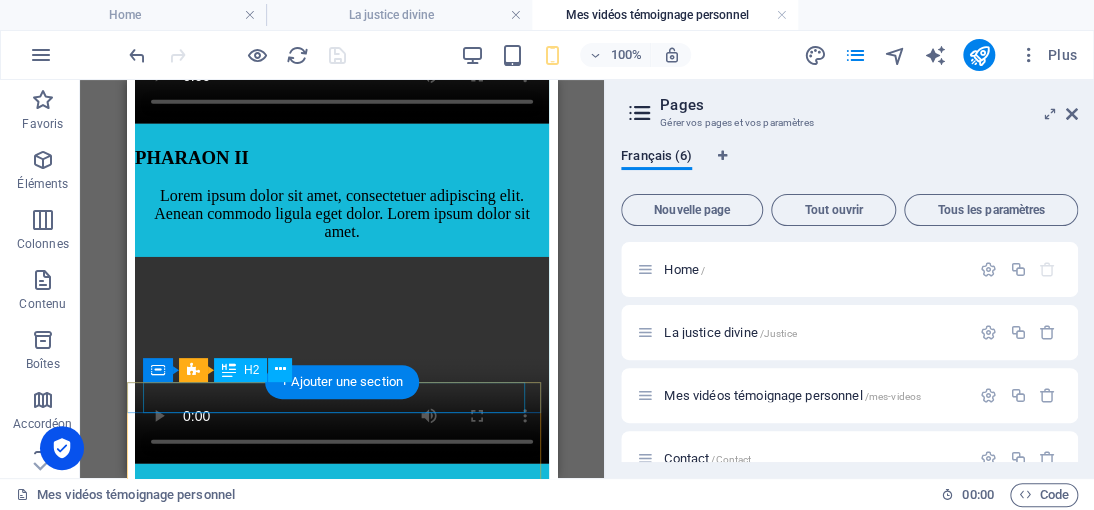 scroll, scrollTop: 1900, scrollLeft: 0, axis: vertical 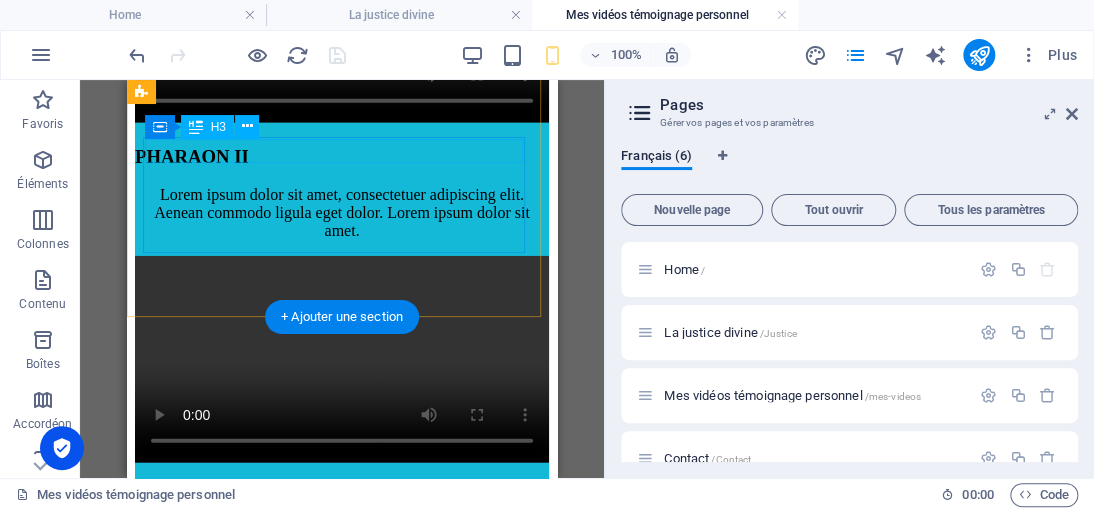 click on "Headline" at bounding box center [342, 801] 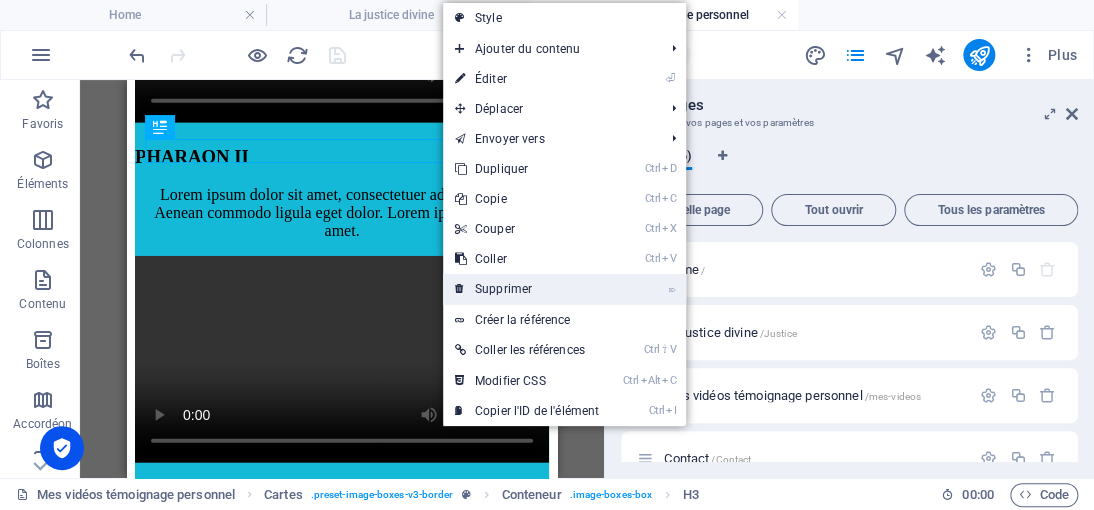click on "⌦  Supprimer" at bounding box center [527, 289] 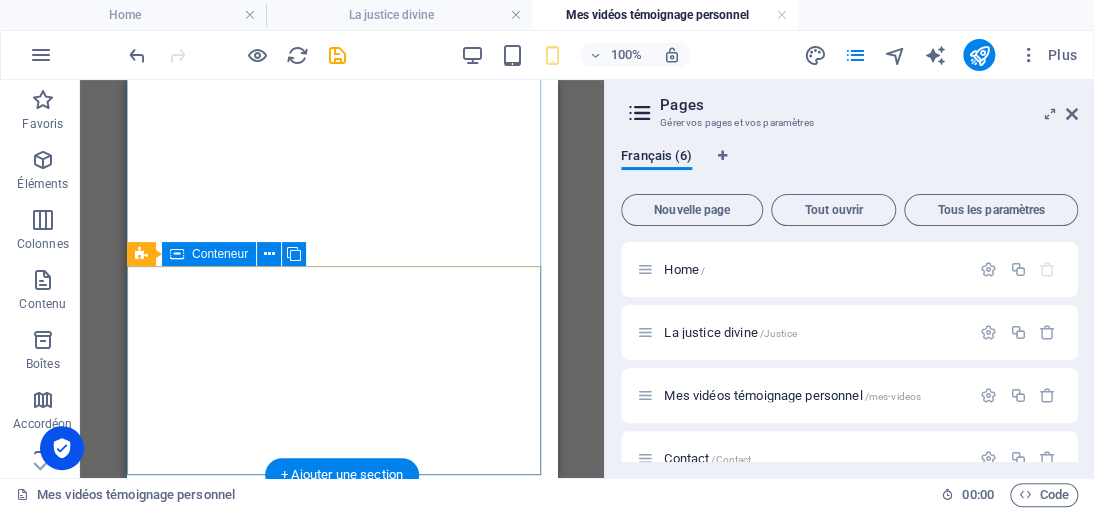 scroll, scrollTop: 200, scrollLeft: 0, axis: vertical 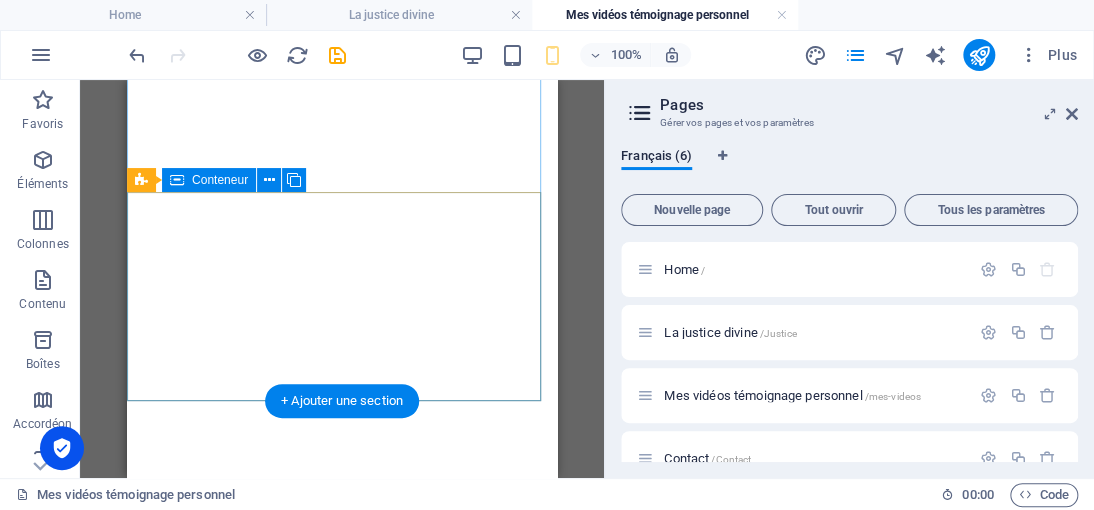 click on "Déposer le contenu ici ou  Ajouter les éléments  Coller le presse-papiers" at bounding box center [342, 1204] 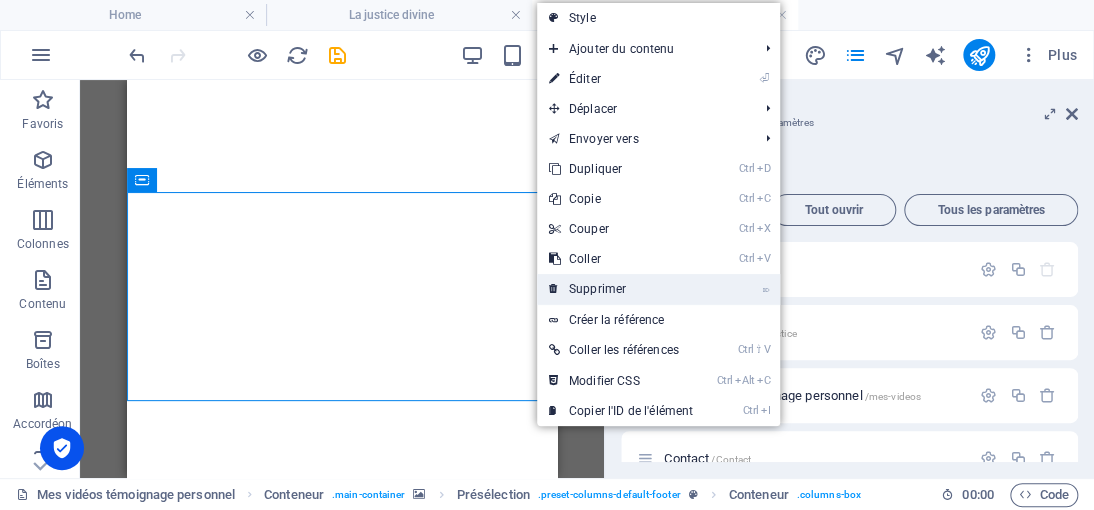 click on "⌦  Supprimer" at bounding box center [621, 289] 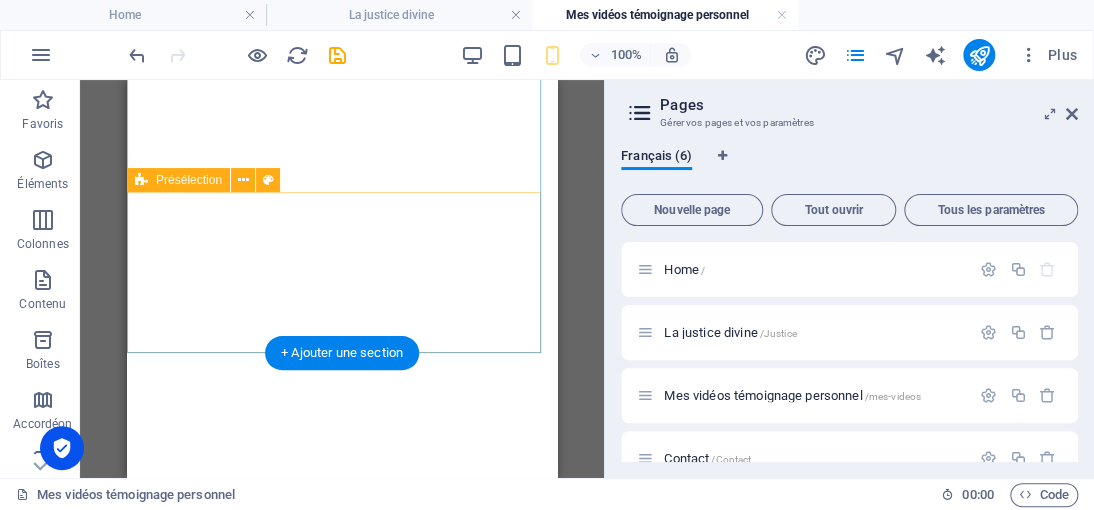 click on "Déposer le contenu ici ou  Ajouter les éléments  Coller le presse-papiers" at bounding box center (342, 1156) 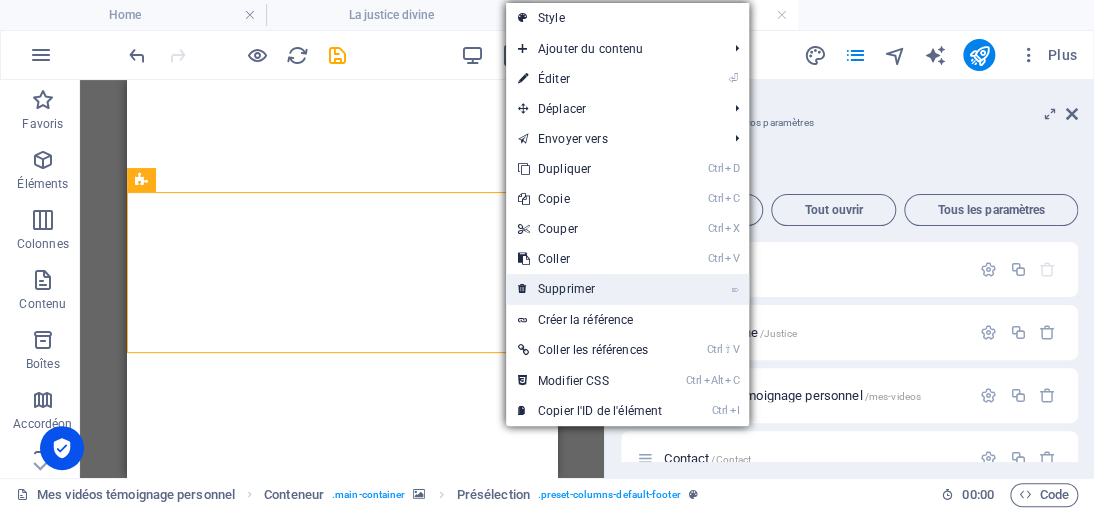 click on "⌦  Supprimer" at bounding box center [590, 289] 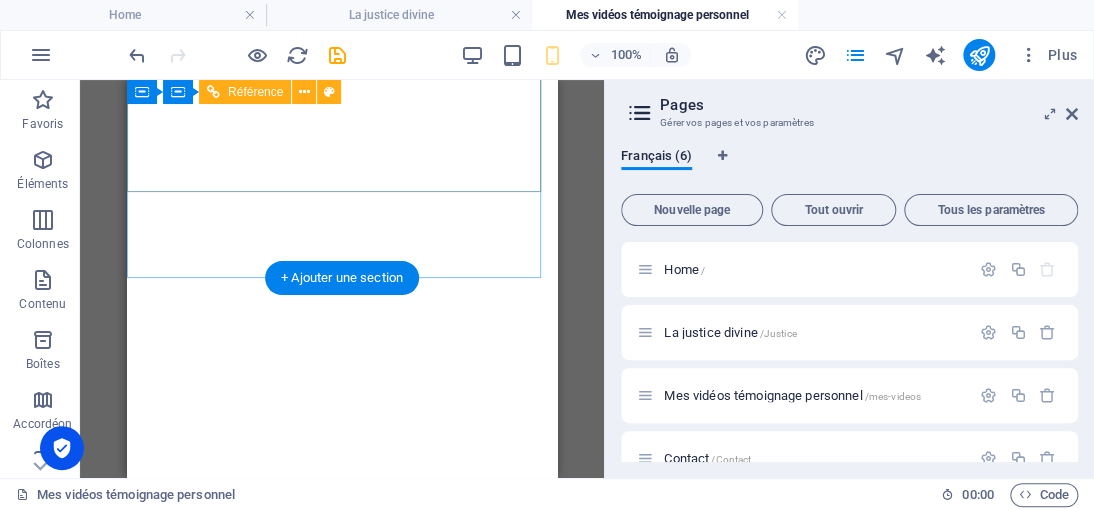 click at bounding box center [342, 304] 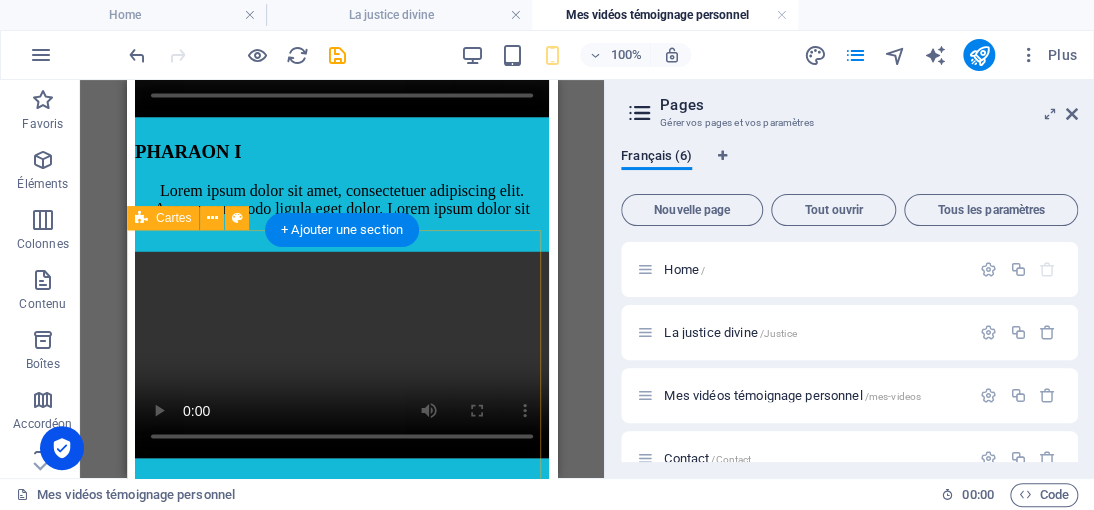 scroll, scrollTop: 1400, scrollLeft: 0, axis: vertical 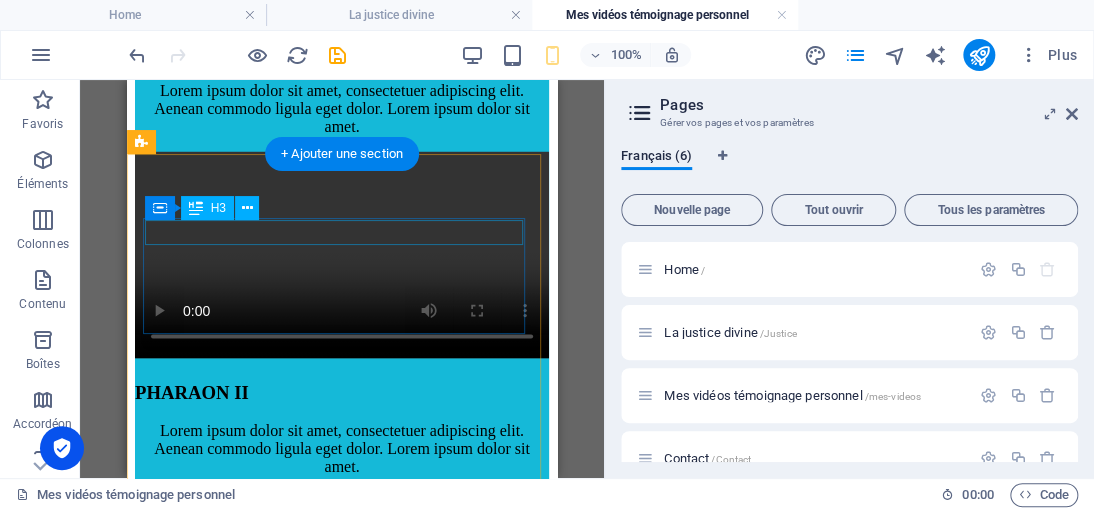 click on "Headline" at bounding box center (342, 809) 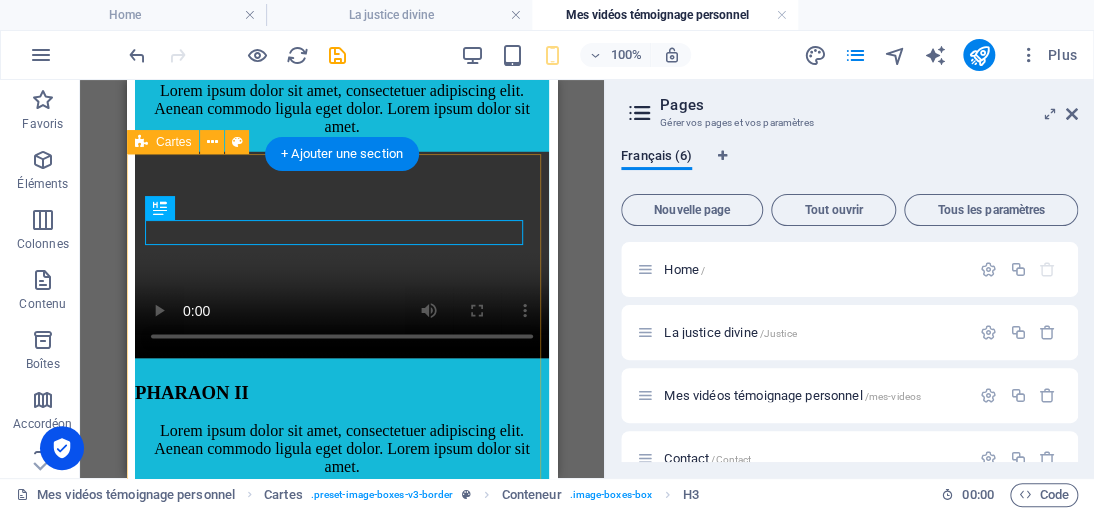 click on "Headline Lorem ipsum dolor sit amet, consectetuer adipiscing elit. Aenean commodo ligula eget dolor. Lorem ipsum dolor sit amet. Headline Lorem ipsum dolor sit amet, consectetuer adipiscing elit. Aenean commodo ligula eget dolor. Lorem ipsum dolor sit amet. Lorem ipsum dolor sit amet, consectetuer adipiscing elit. Aenean commodo ligula eget dolor. Lorem ipsum dolor sit amet." at bounding box center (342, 937) 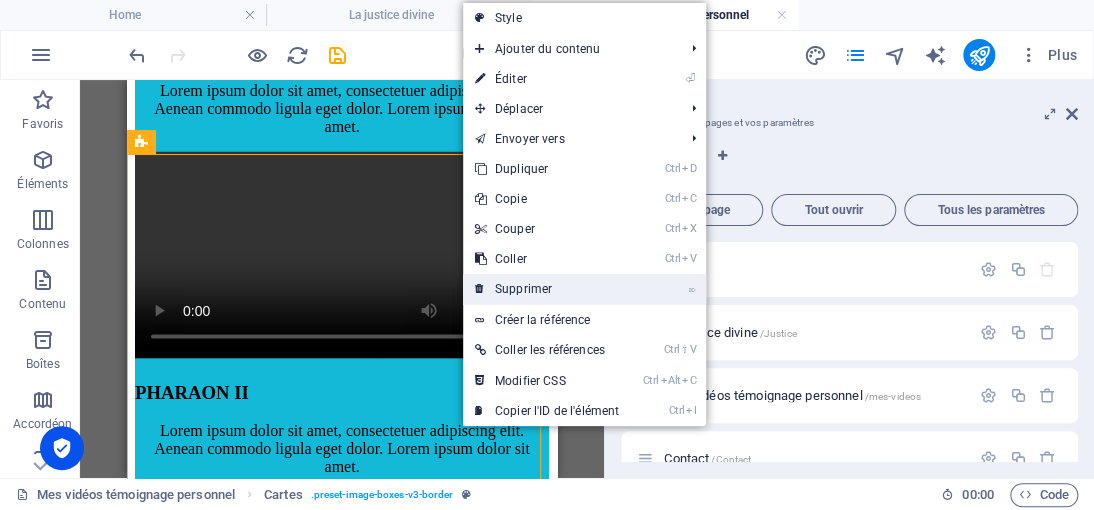 click on "⌦  Supprimer" at bounding box center (547, 289) 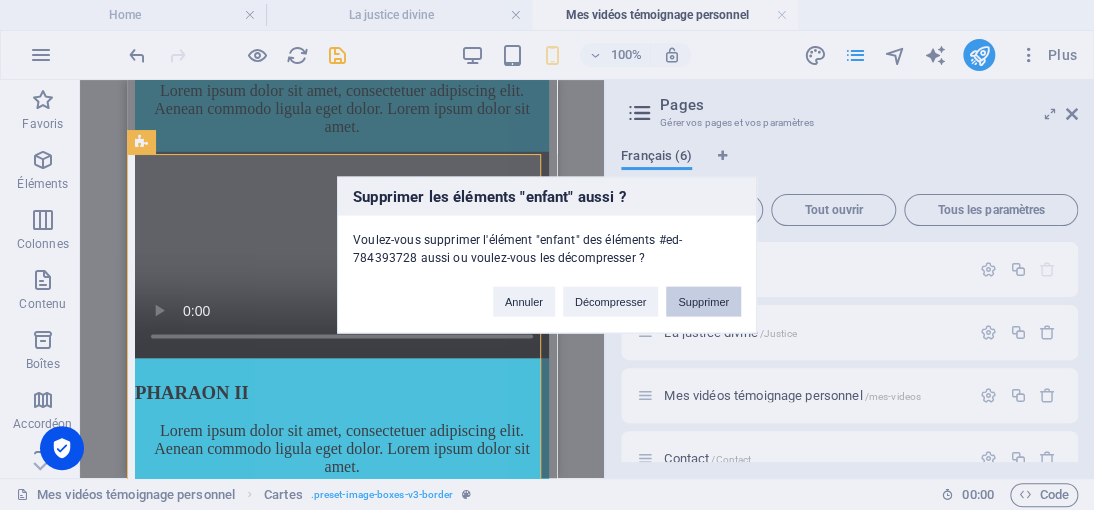 click on "Supprimer" at bounding box center (703, 302) 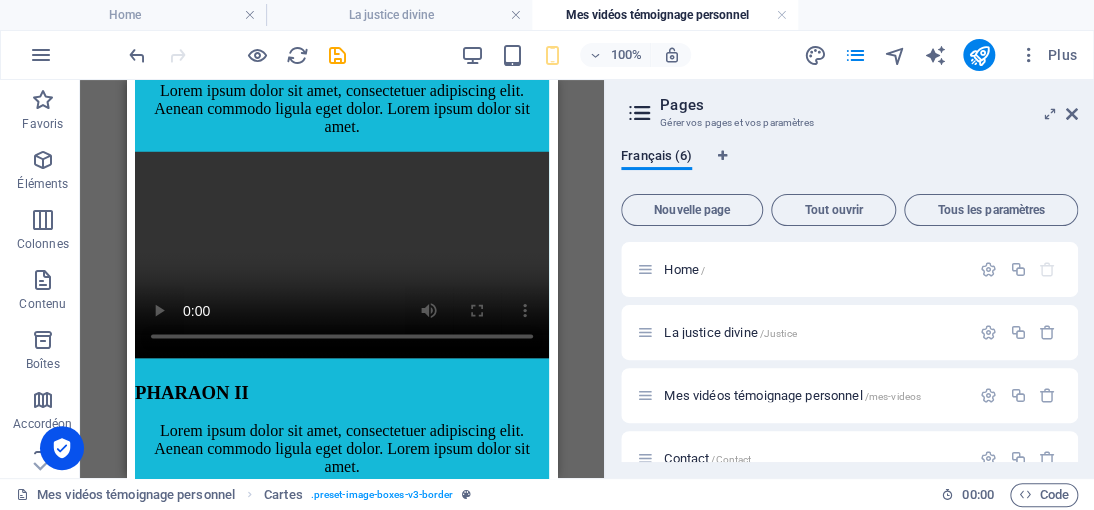 scroll, scrollTop: 1290, scrollLeft: 0, axis: vertical 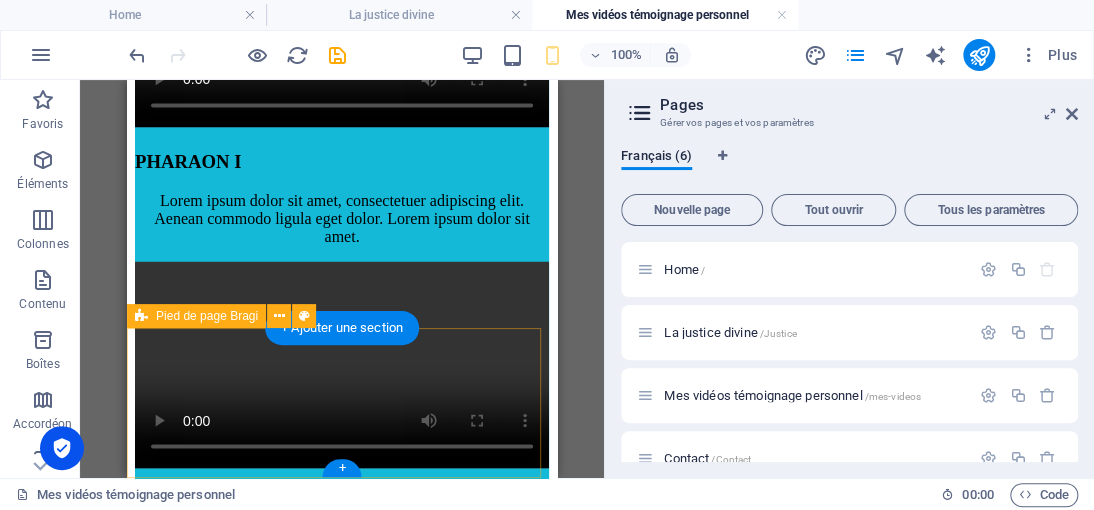 click on "Contactez-moi" at bounding box center [342, 2527] 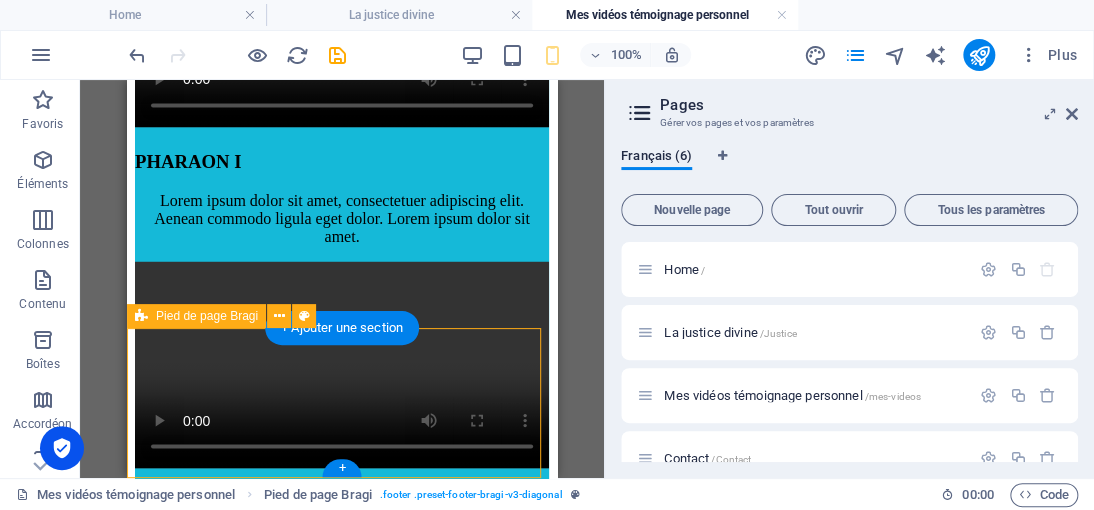 click on "Contactez-moi" at bounding box center [342, 2527] 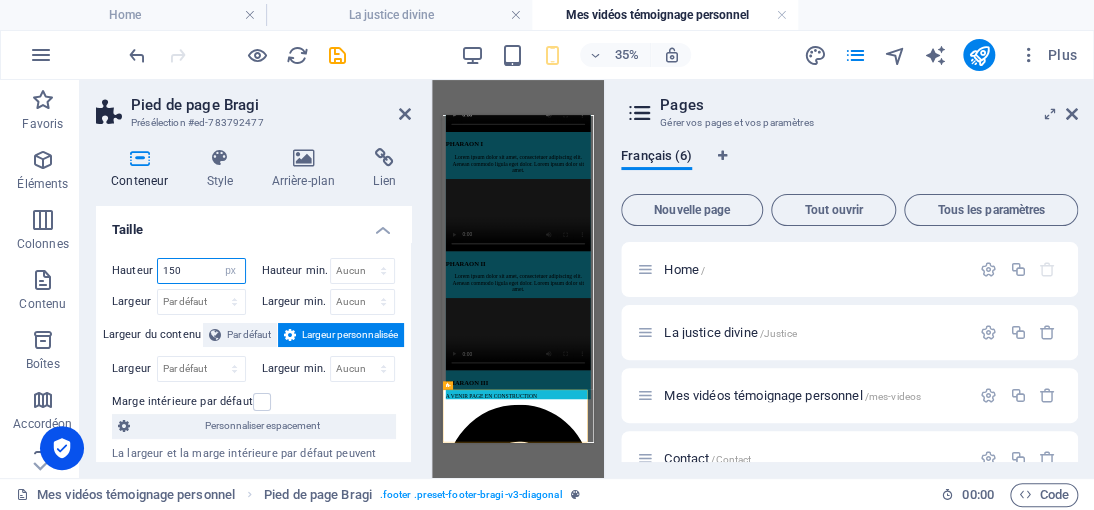 drag, startPoint x: 146, startPoint y: 272, endPoint x: 108, endPoint y: 275, distance: 38.118237 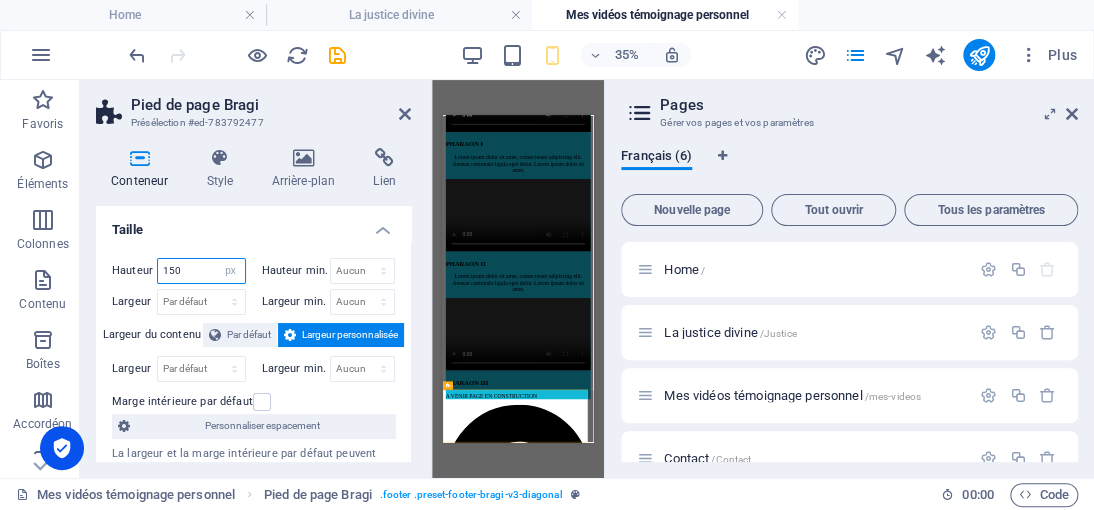 click on "Hauteur 150 Par défaut px rem % vh vw Hauteur min. Aucun px rem % vh vw Largeur Par défaut px rem % em vh vw Largeur min. Aucun px rem % vh vw Largeur du contenu Par défaut Largeur personnalisée Largeur Par défaut px rem % em vh vw Largeur min. Aucun px rem % vh vw Marge intérieure par défaut Personnaliser espacement La largeur et la marge intérieure par défaut peuvent être modifiées dans Design. Modifier le design" at bounding box center (253, 385) 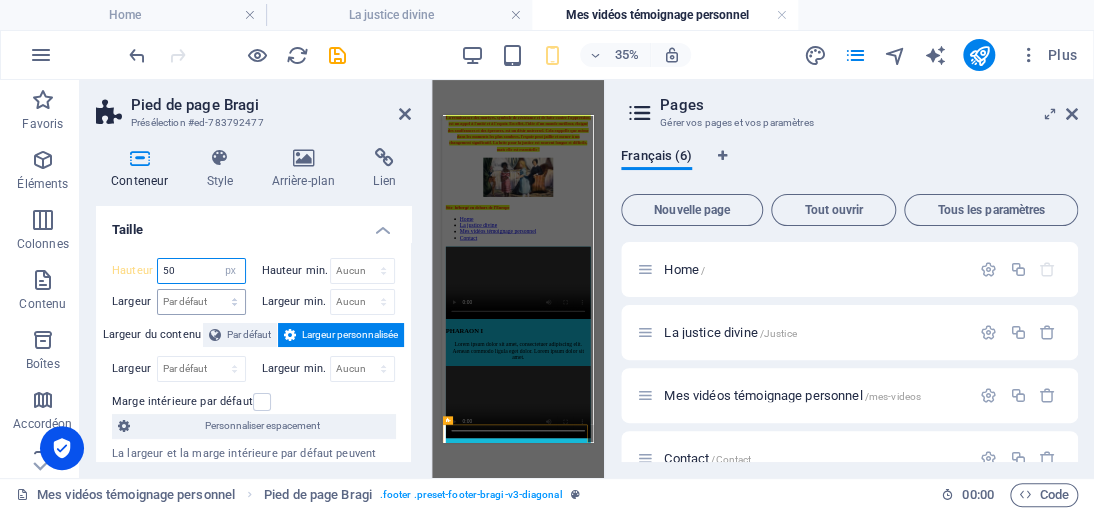 scroll, scrollTop: 1190, scrollLeft: 0, axis: vertical 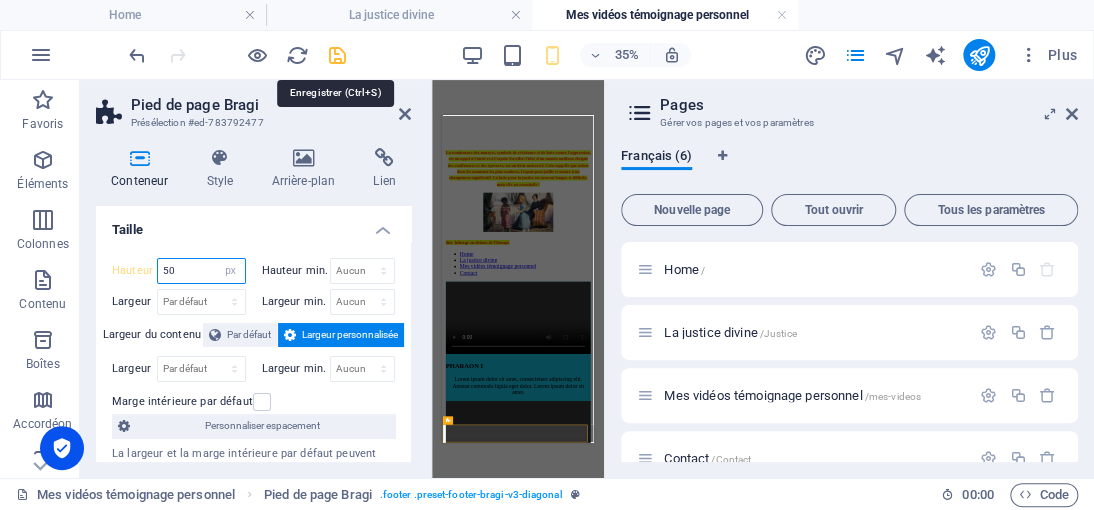 type on "50" 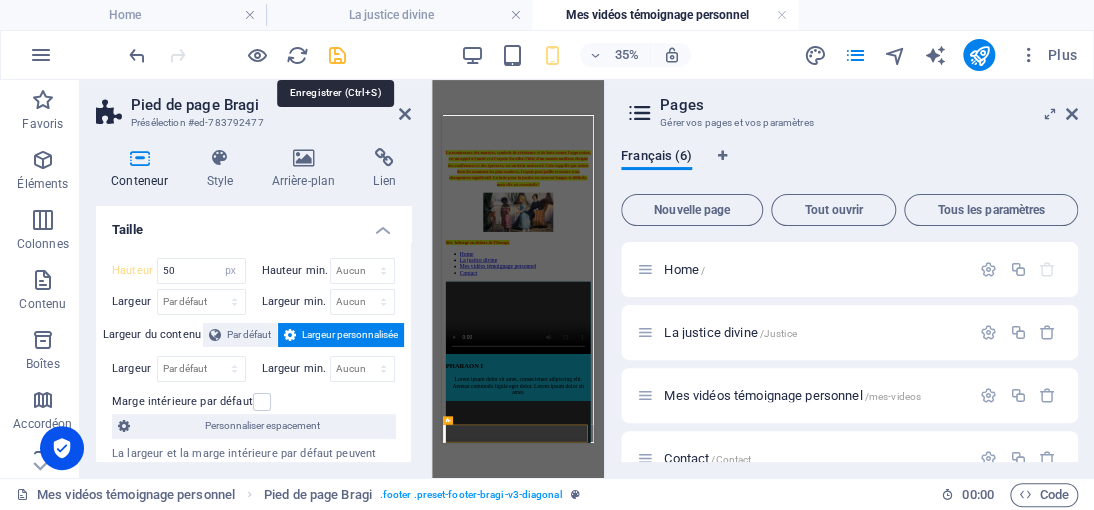 drag, startPoint x: 345, startPoint y: 231, endPoint x: 332, endPoint y: 52, distance: 179.47145 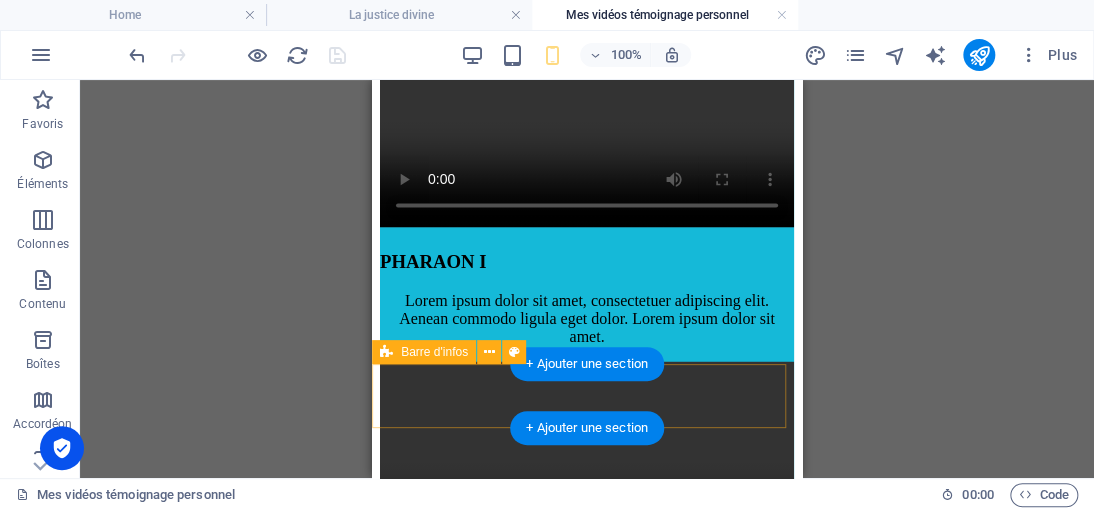click on "RUE IMAGINAIRE [GEOGRAPHIC_DATA] [PHONE_NUMBER]" at bounding box center [587, 1779] 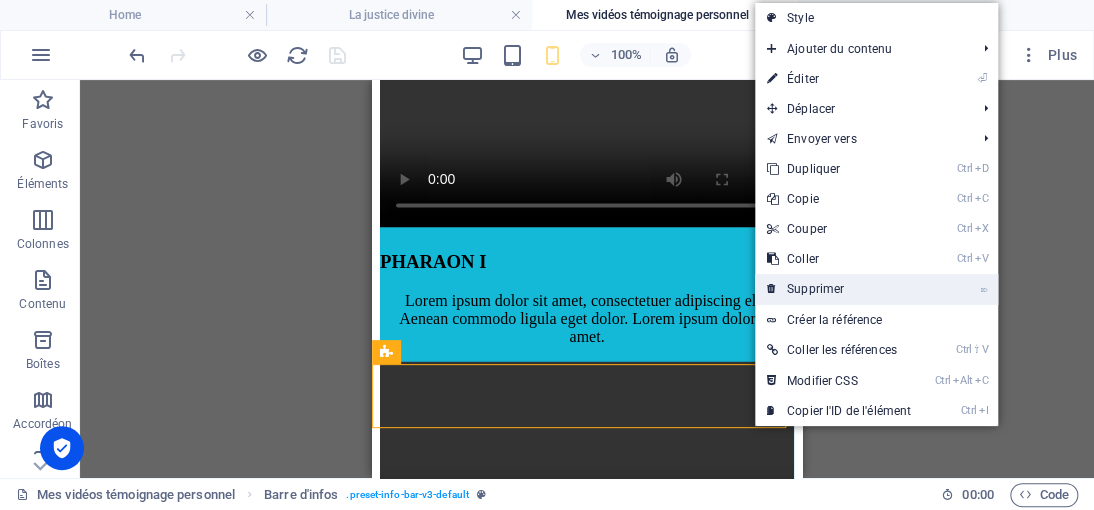 click on "⌦  Supprimer" at bounding box center [839, 289] 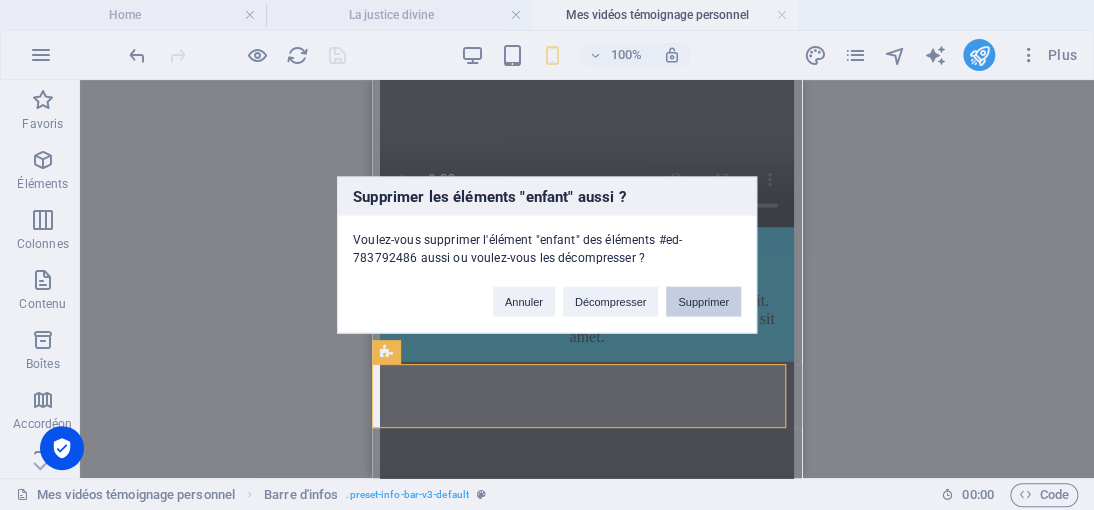 click on "Supprimer" at bounding box center (703, 302) 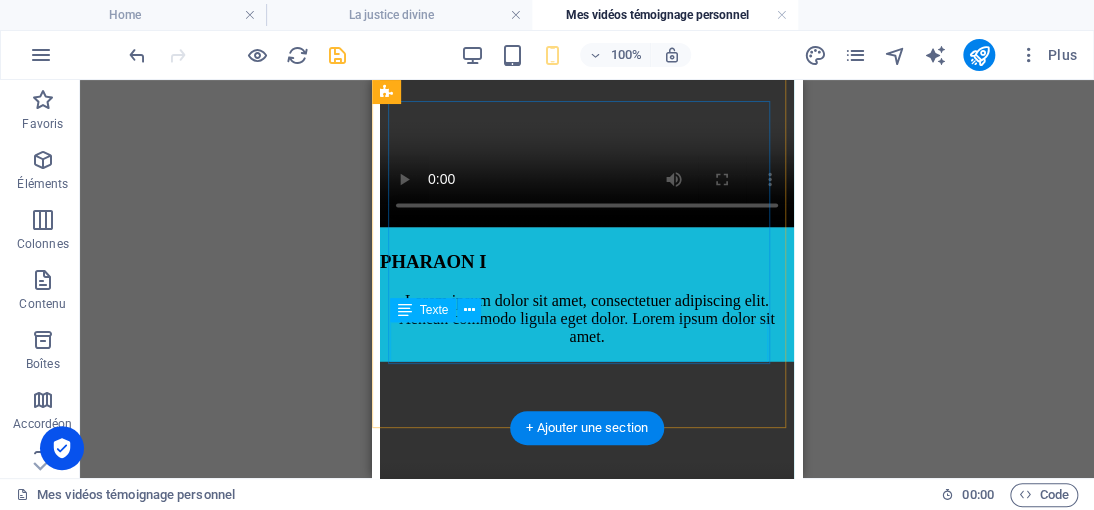 scroll, scrollTop: 1126, scrollLeft: 0, axis: vertical 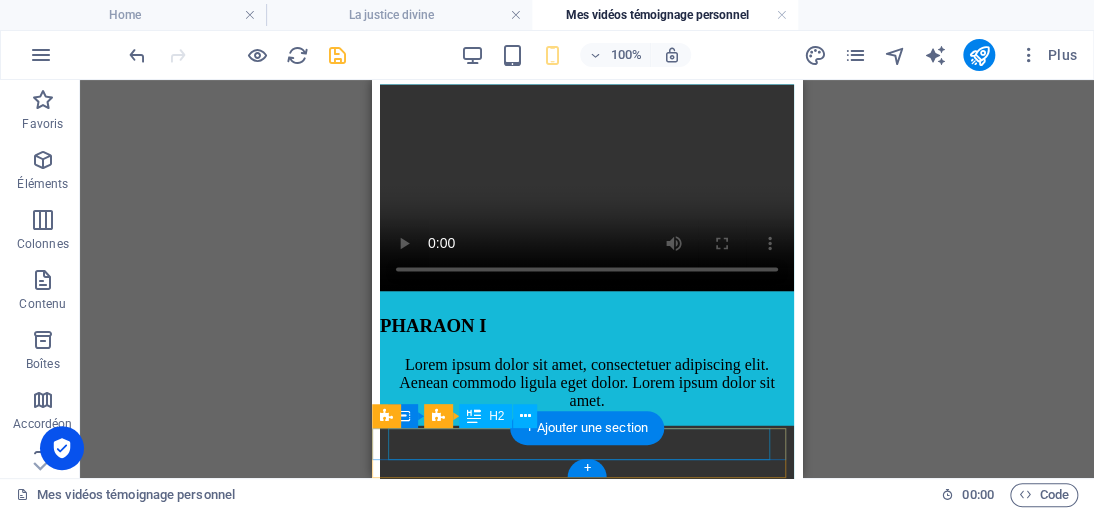 click on "Contactez-moi" at bounding box center [587, 1103] 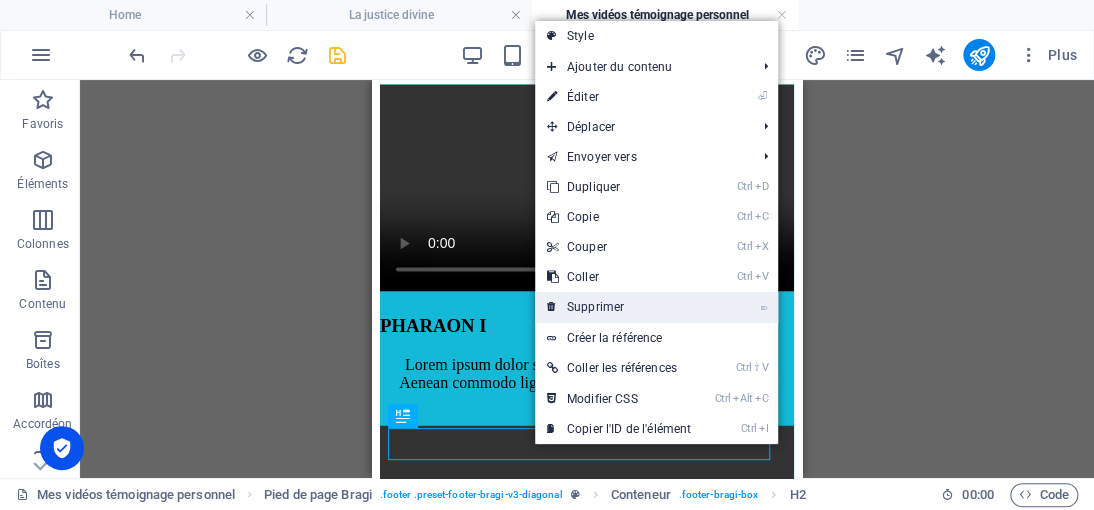 click on "⌦  Supprimer" at bounding box center (619, 307) 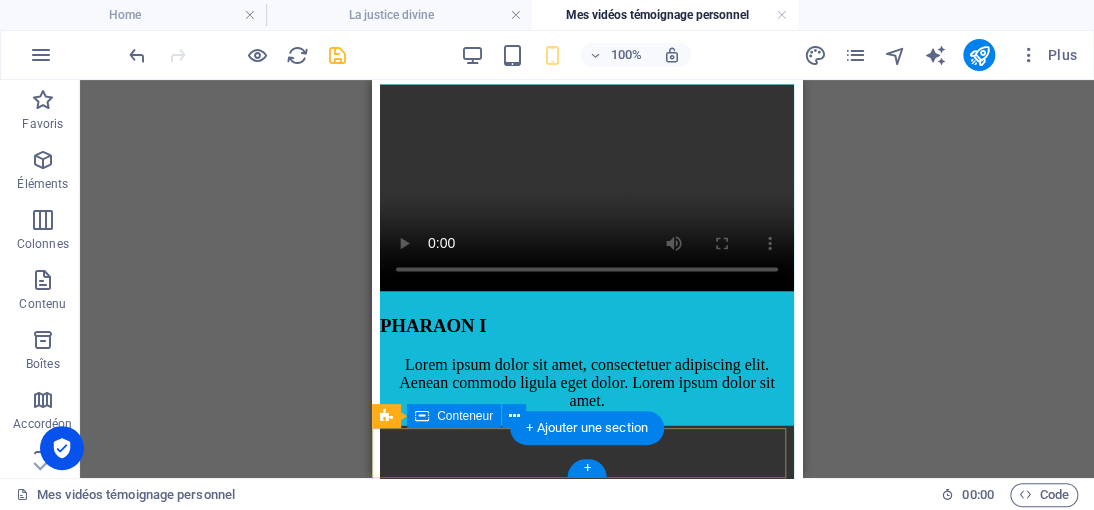 click on "Déposer le contenu ici ou  Ajouter les éléments  Coller le presse-papiers" at bounding box center (587, 1141) 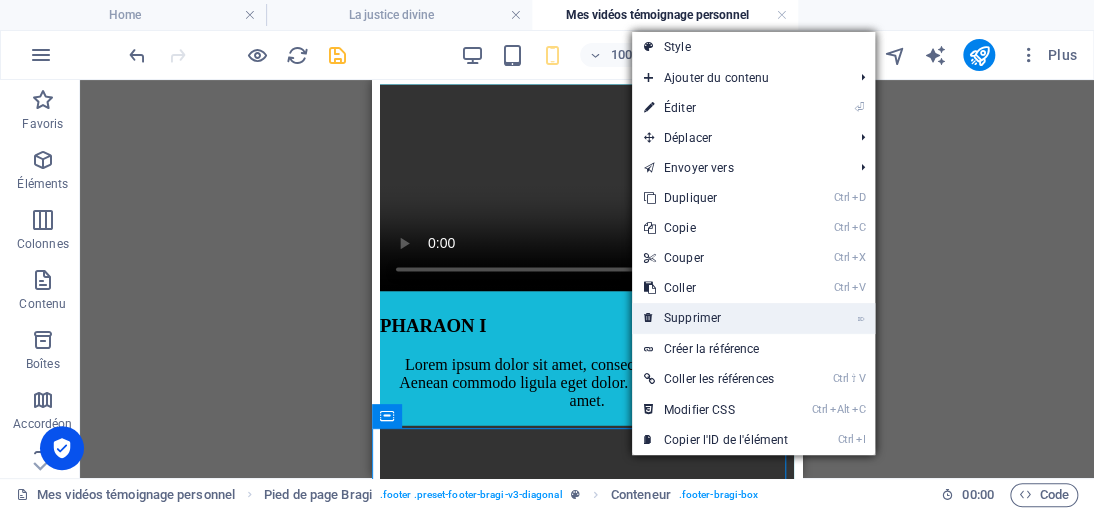 click on "⌦  Supprimer" at bounding box center (716, 318) 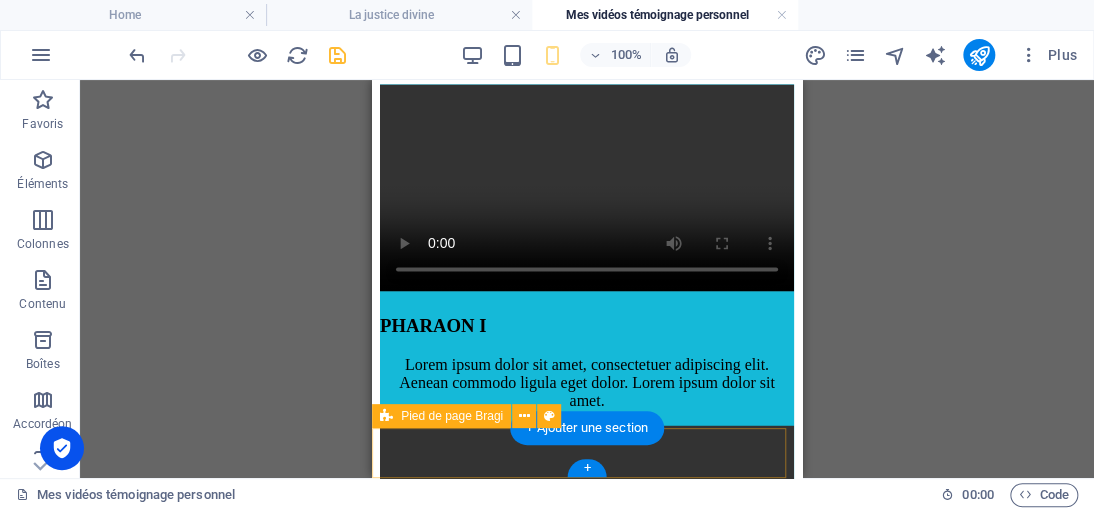 click on "Déposer le contenu ici ou  Ajouter les éléments  Coller le presse-papiers" at bounding box center [587, 1141] 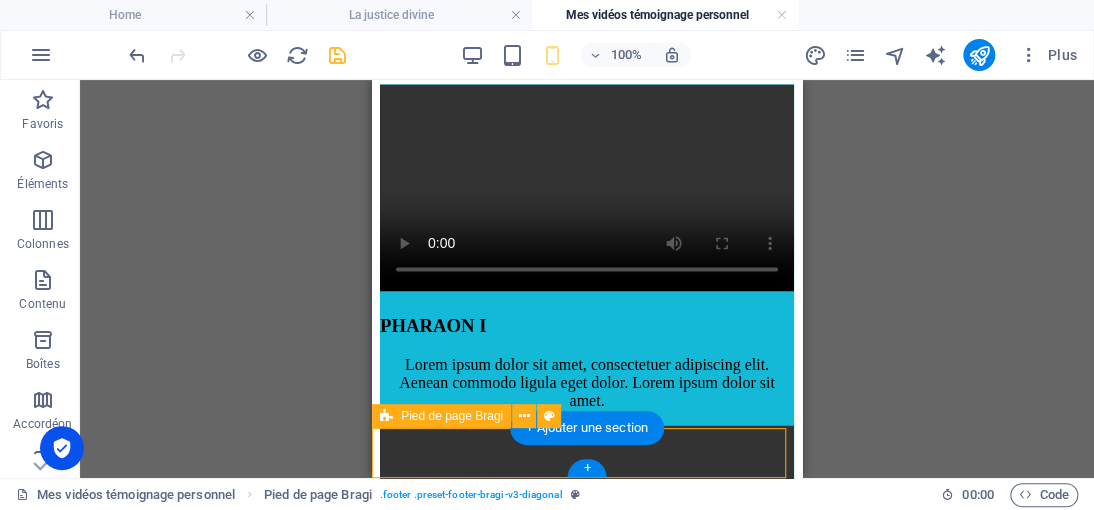 click on "Déposer le contenu ici ou  Ajouter les éléments  Coller le presse-papiers" at bounding box center (587, 1141) 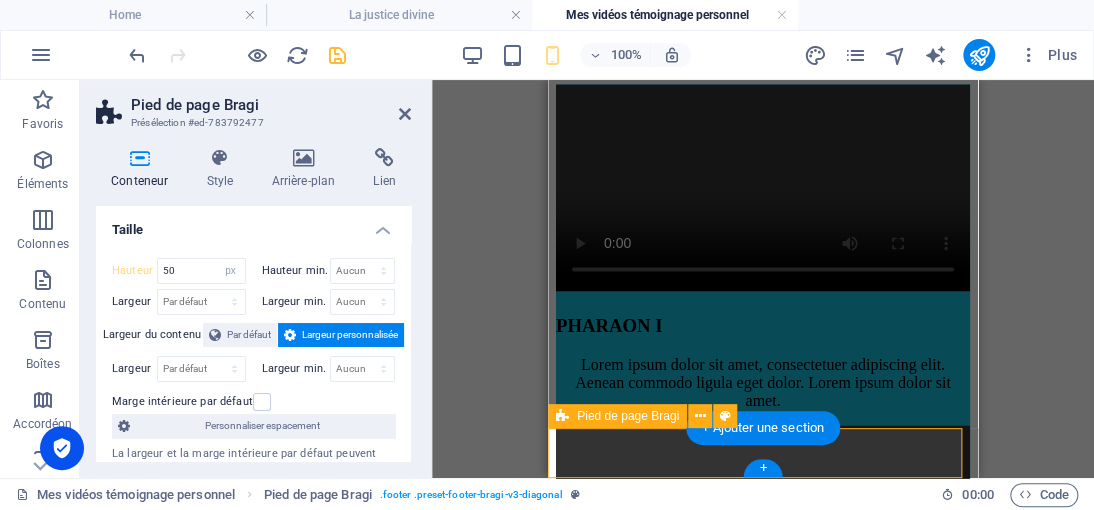 click on "Déposer le contenu ici ou  Ajouter les éléments  Coller le presse-papiers" at bounding box center (763, 1141) 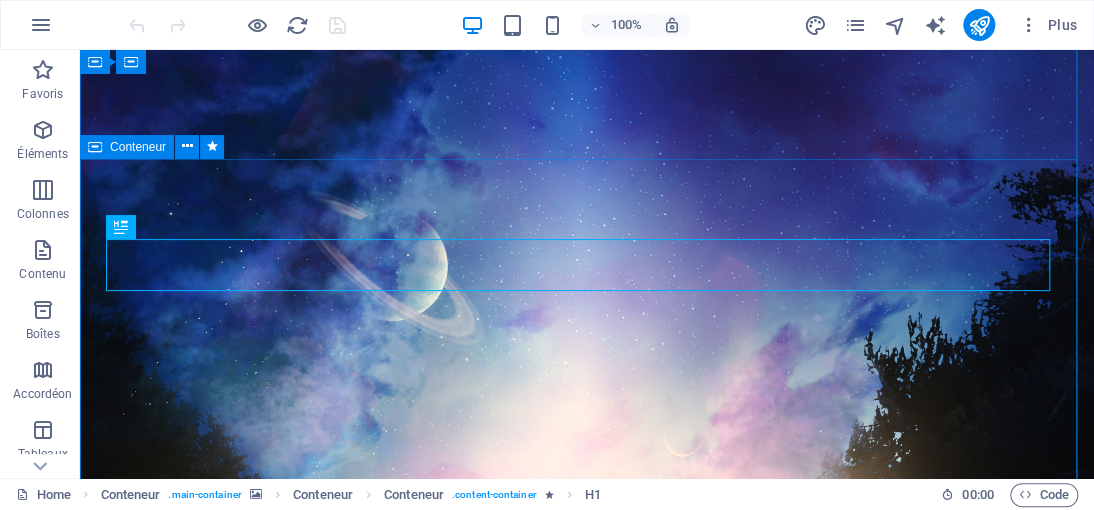scroll, scrollTop: 262, scrollLeft: 0, axis: vertical 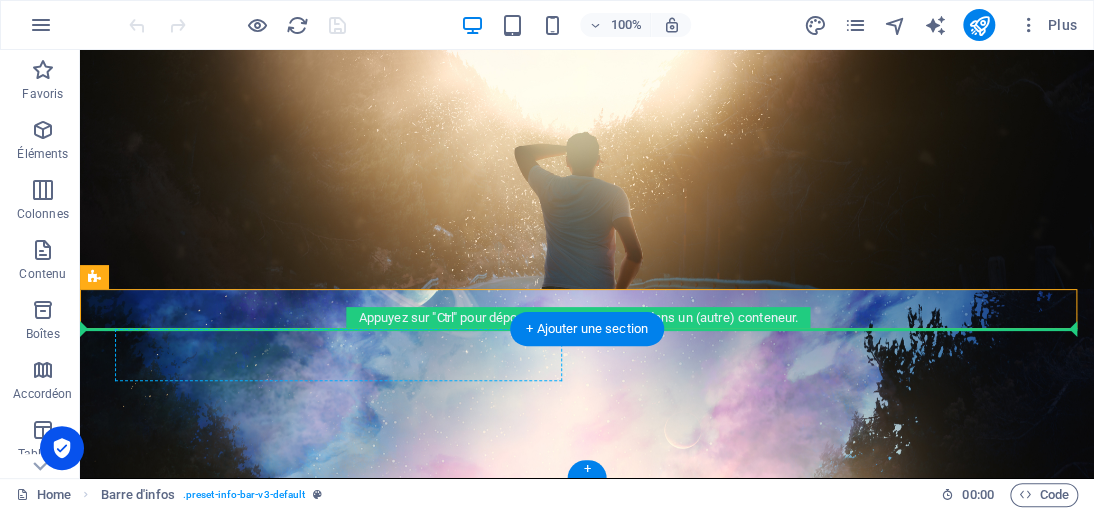 drag, startPoint x: 464, startPoint y: 302, endPoint x: 448, endPoint y: 352, distance: 52.49762 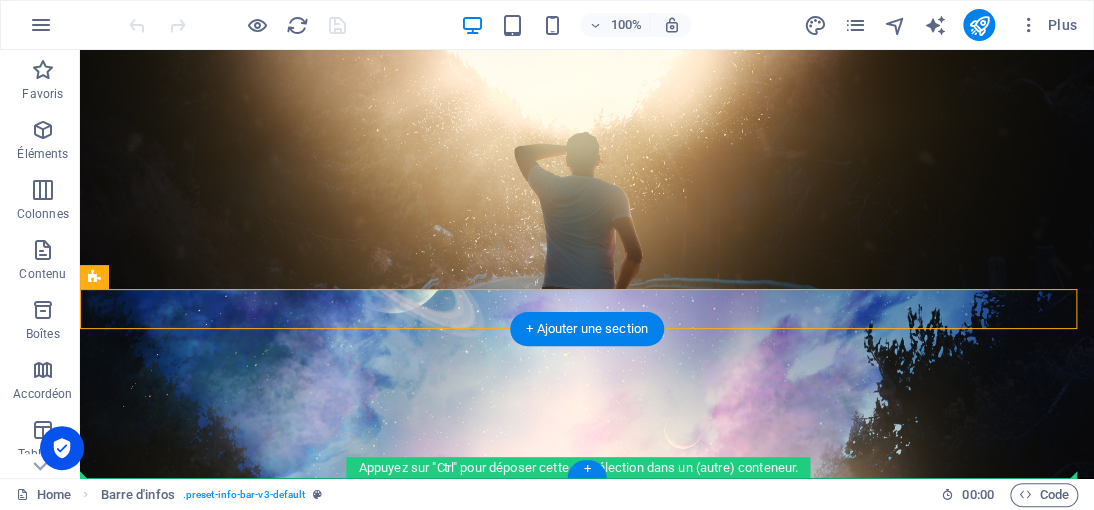 drag, startPoint x: 468, startPoint y: 303, endPoint x: 440, endPoint y: 415, distance: 115.44696 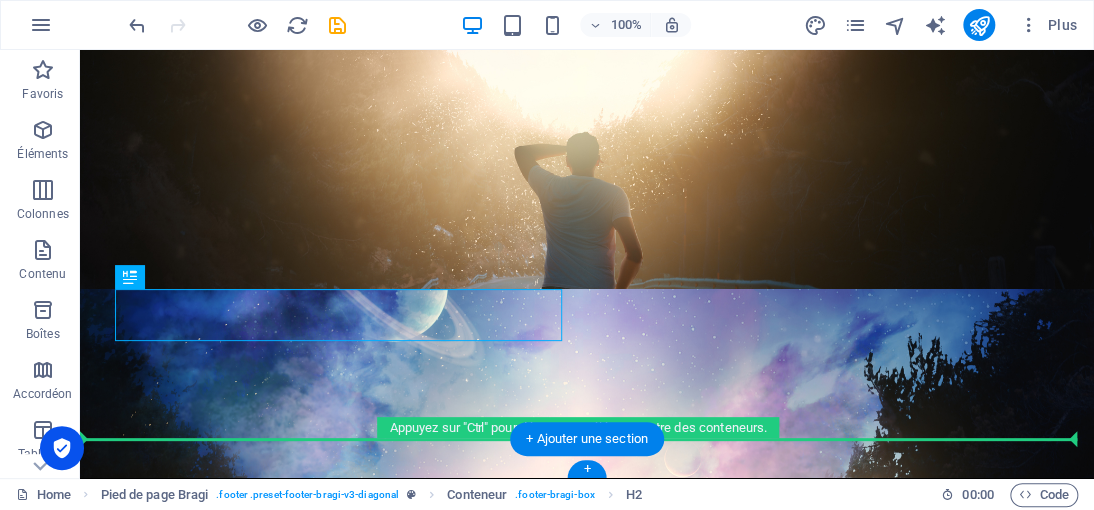 drag, startPoint x: 268, startPoint y: 313, endPoint x: 447, endPoint y: 447, distance: 223.60008 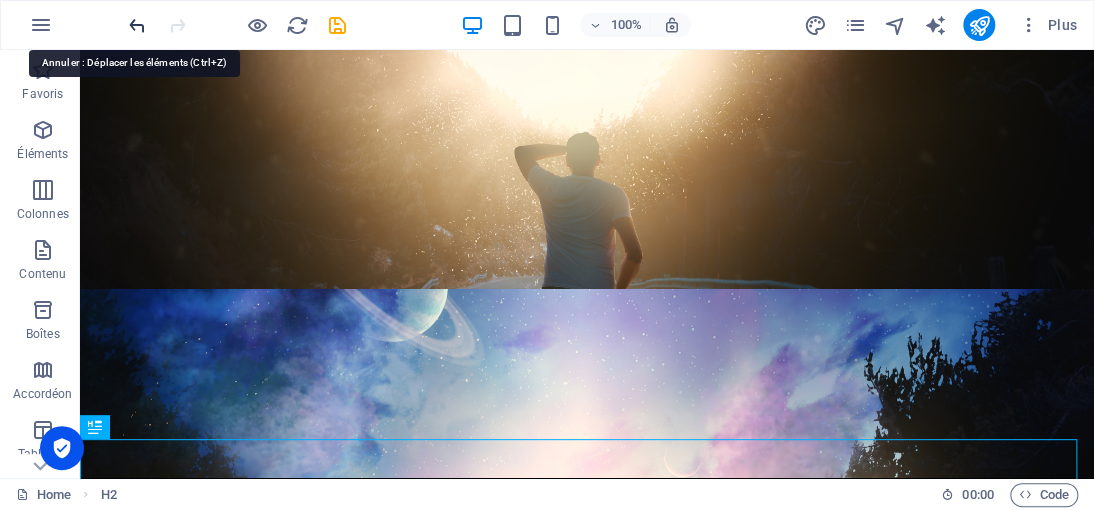click at bounding box center (137, 25) 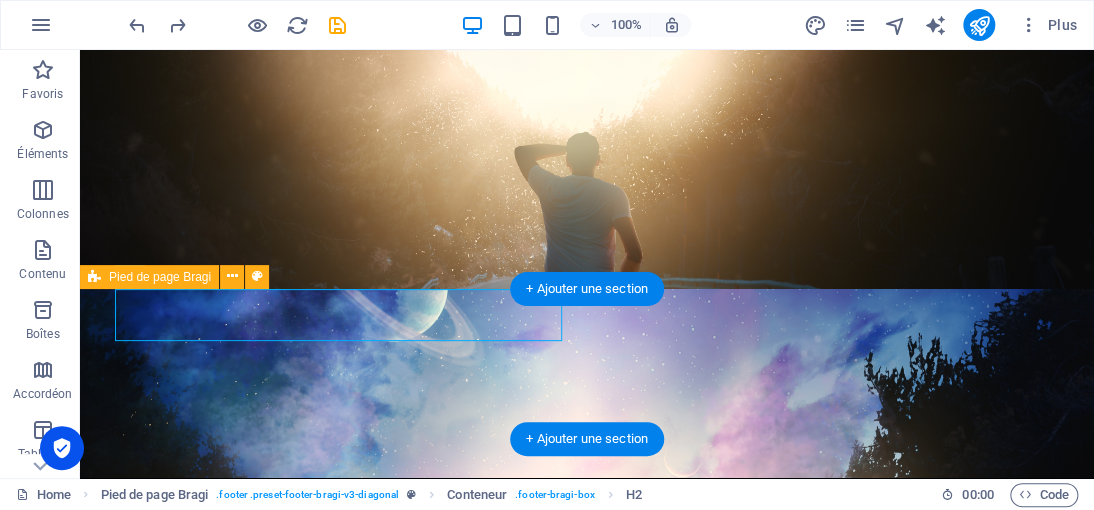 click on "Contactez-moi" at bounding box center [587, 1648] 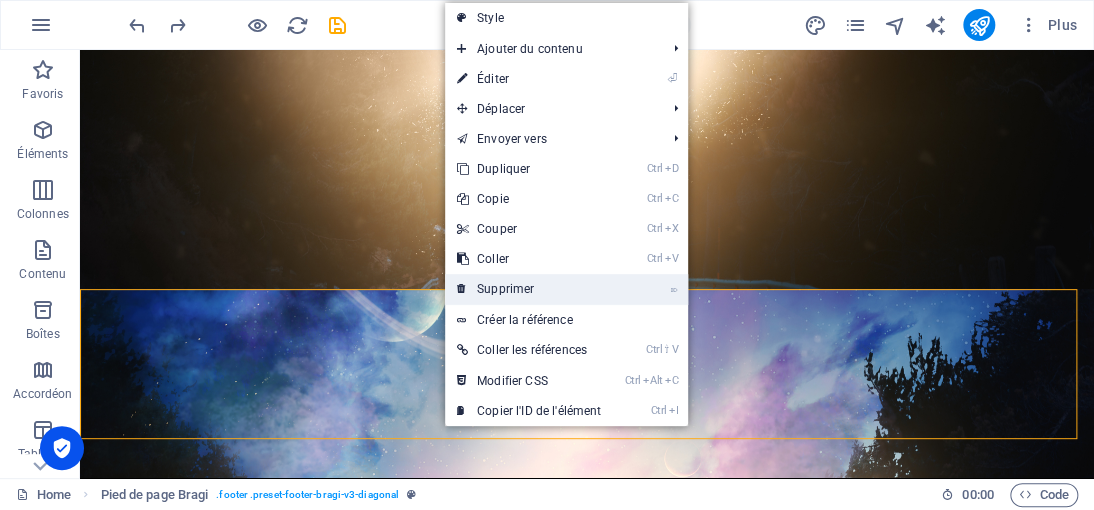 click on "⌦  Supprimer" at bounding box center [529, 289] 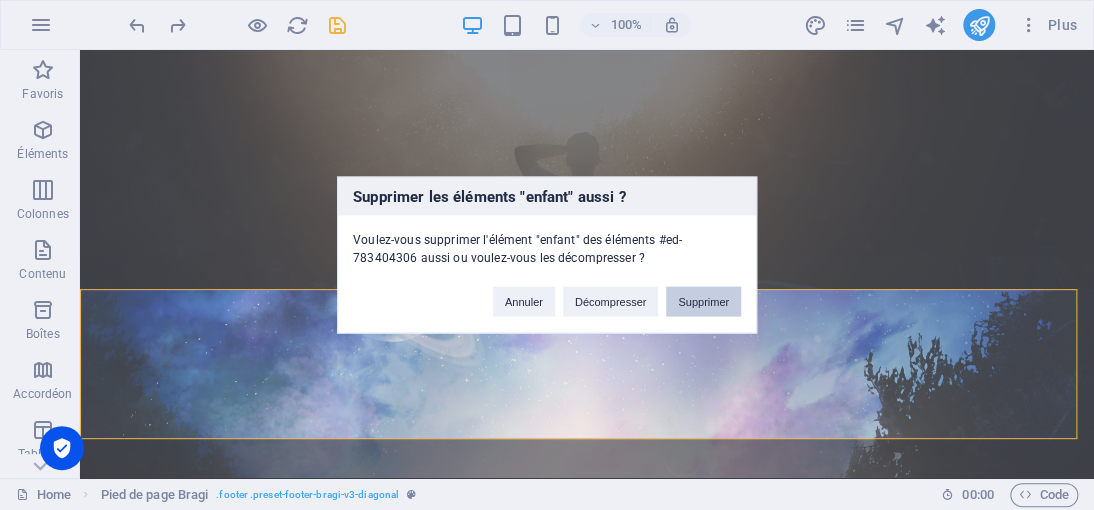 click on "Supprimer" at bounding box center [703, 302] 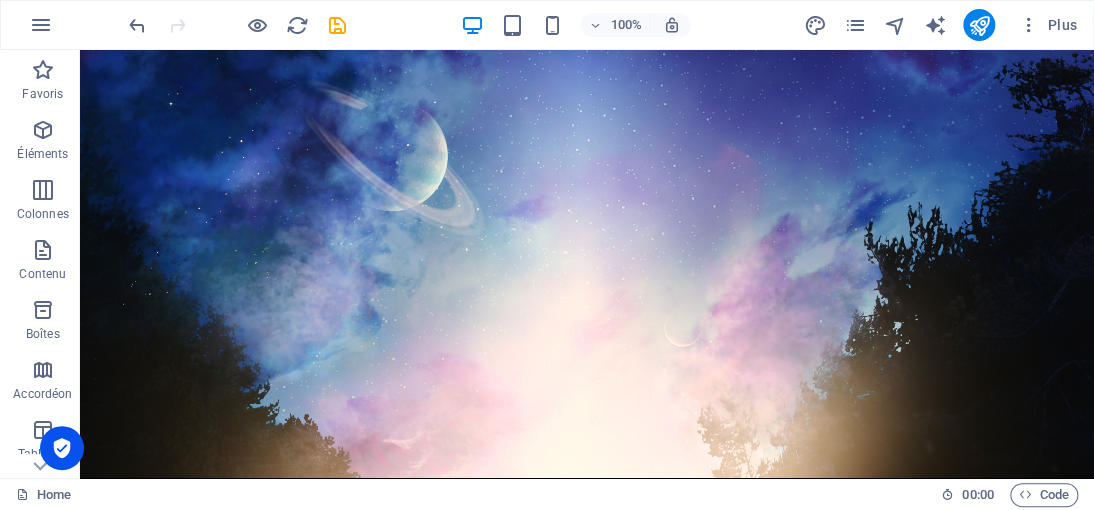 scroll, scrollTop: 0, scrollLeft: 0, axis: both 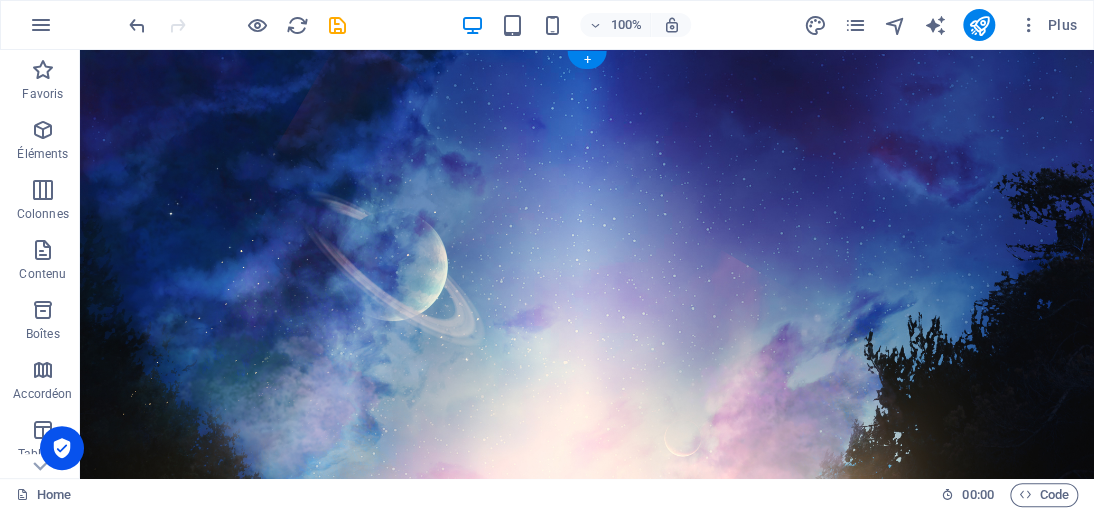 click at bounding box center [587, 1100] 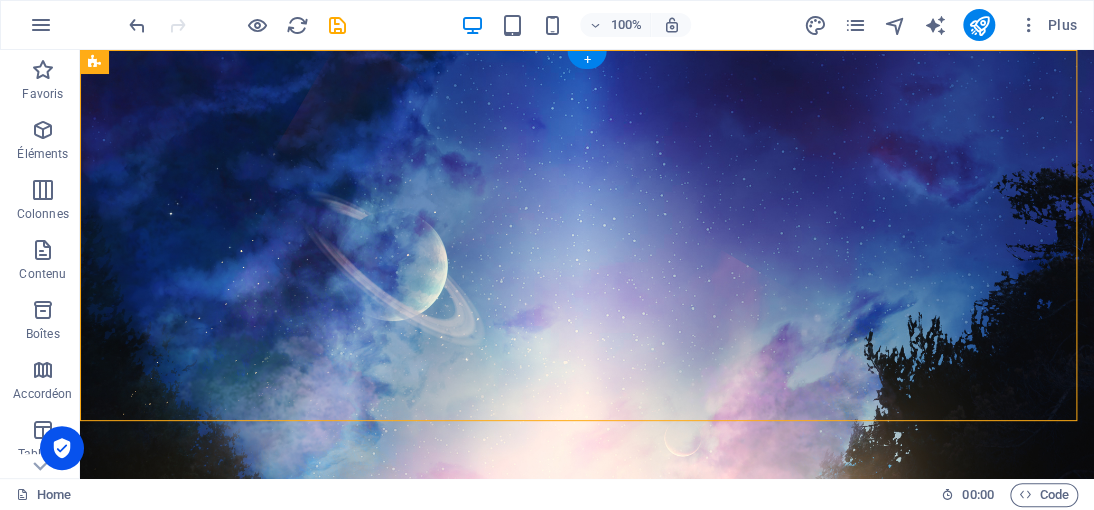 click at bounding box center [587, 1100] 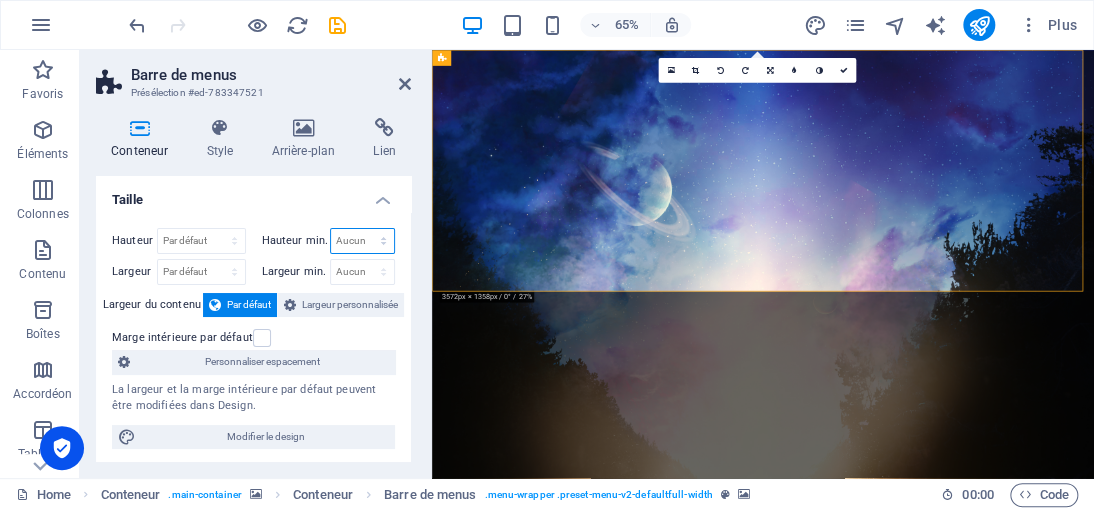 click on "Aucun px rem % vh vw" at bounding box center (363, 241) 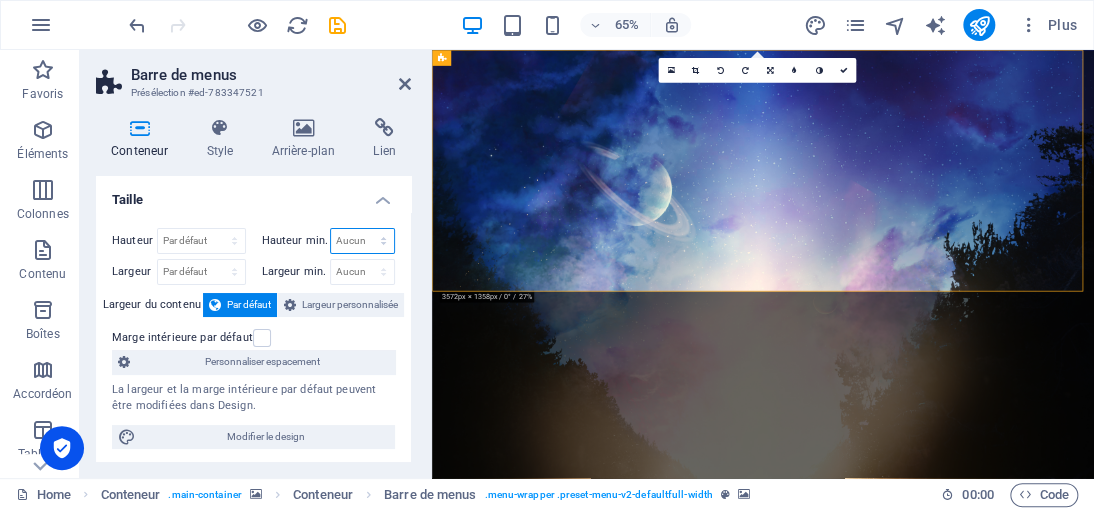 select on "px" 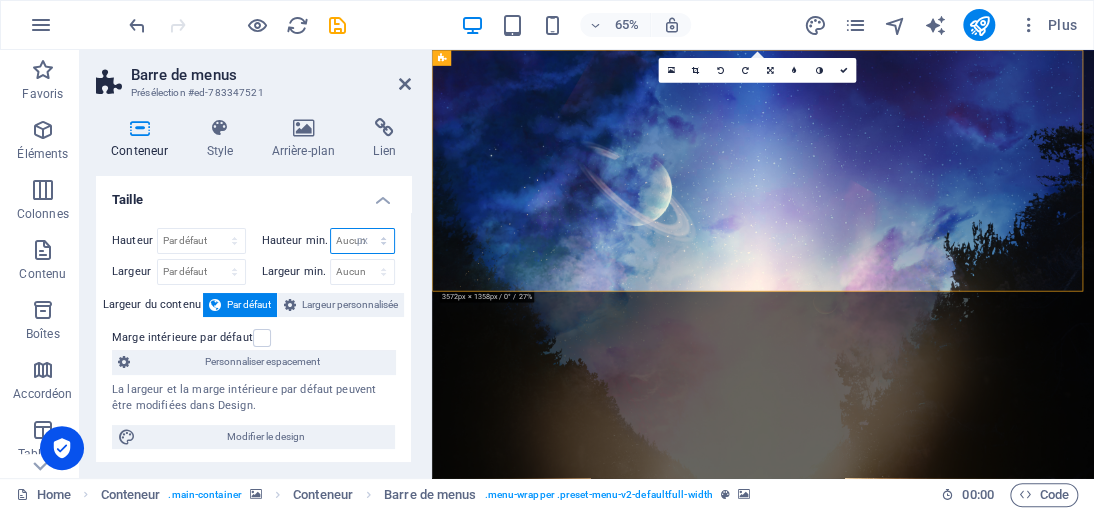 click on "Aucun px rem % vh vw" at bounding box center [363, 241] 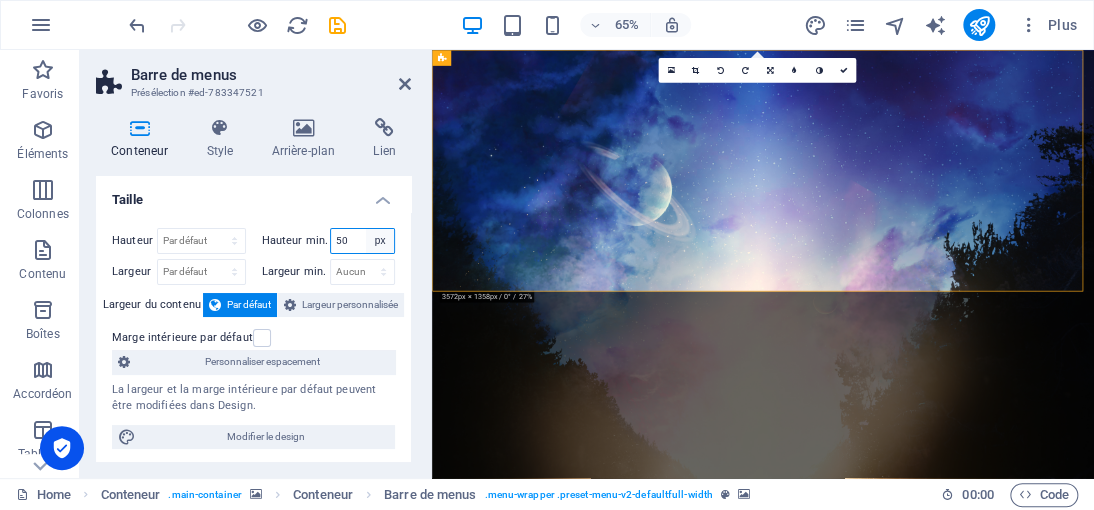 type on "50" 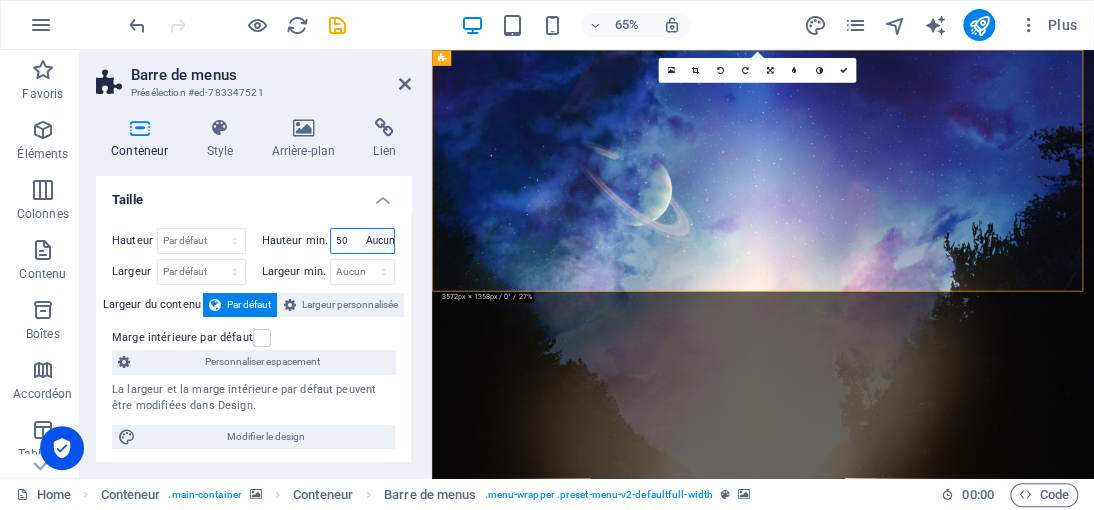click on "Aucun px rem % vh vw" at bounding box center (380, 241) 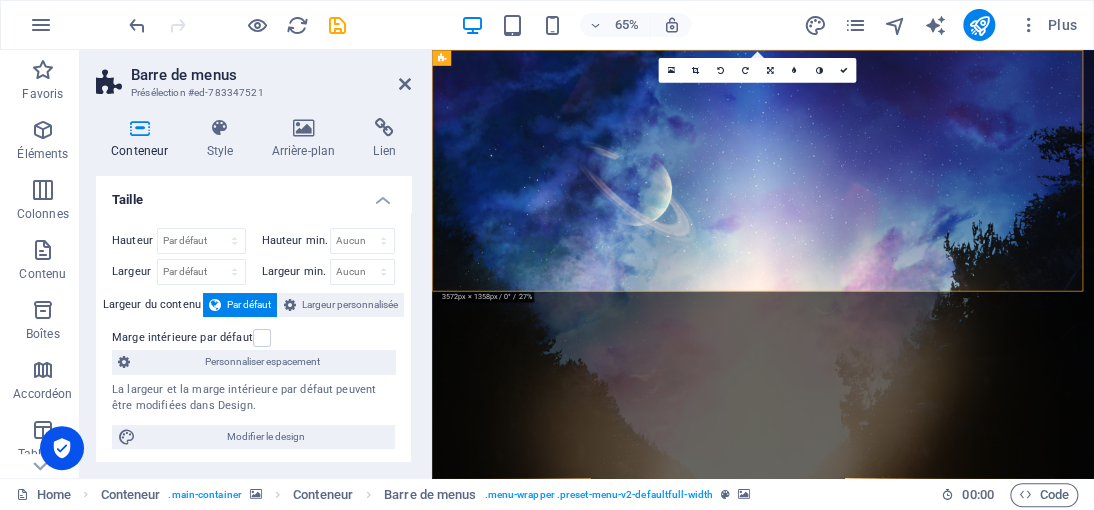 click at bounding box center [941, 1100] 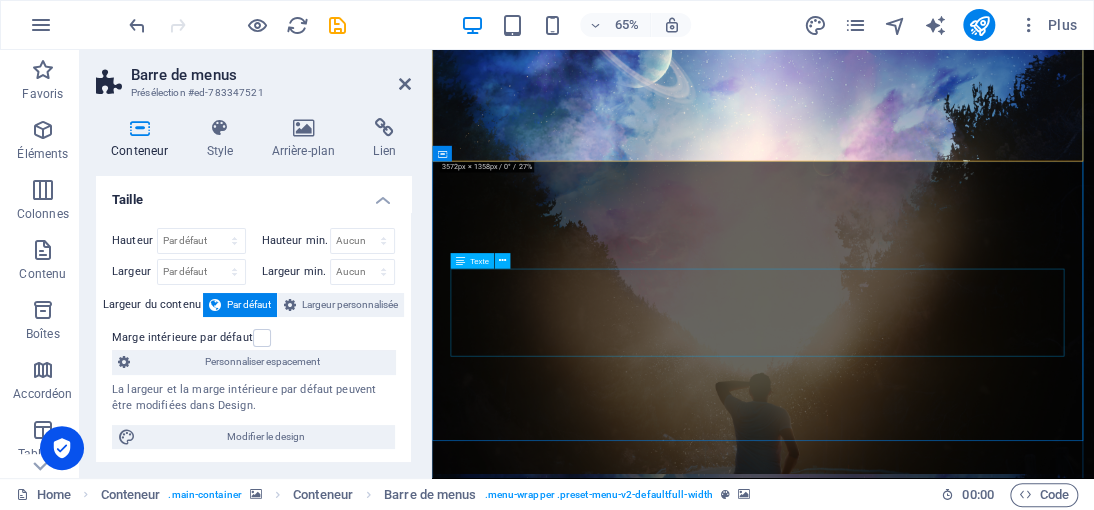 scroll, scrollTop: 245, scrollLeft: 0, axis: vertical 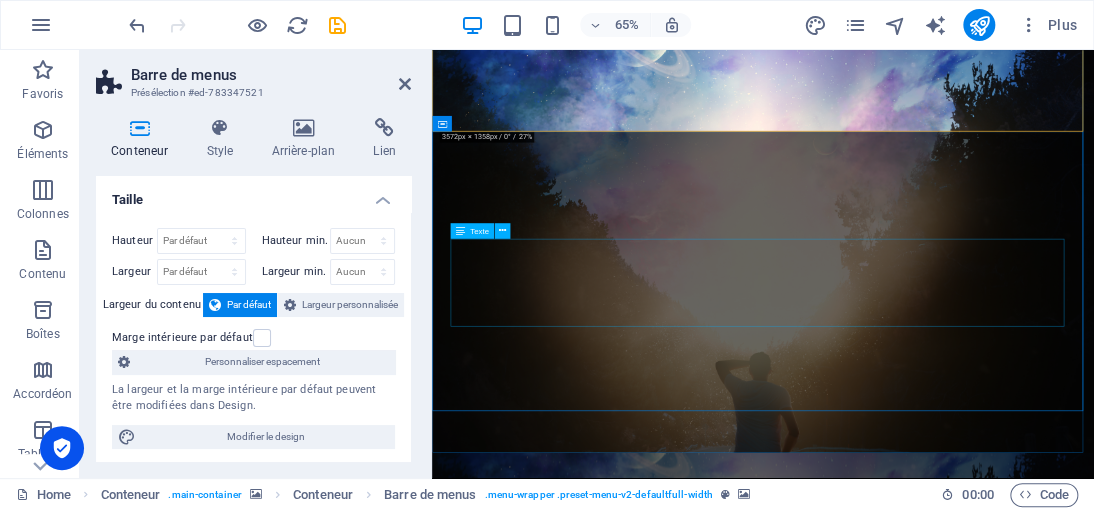 click on "« Le meilleur moyen d'approcher la justice divine, c'est de s'en faire une telle habitude qu'on l'observe dans les plus petites choses, et qu'on y plie jusqu'à sa manière de penser. »" at bounding box center [941, 1612] 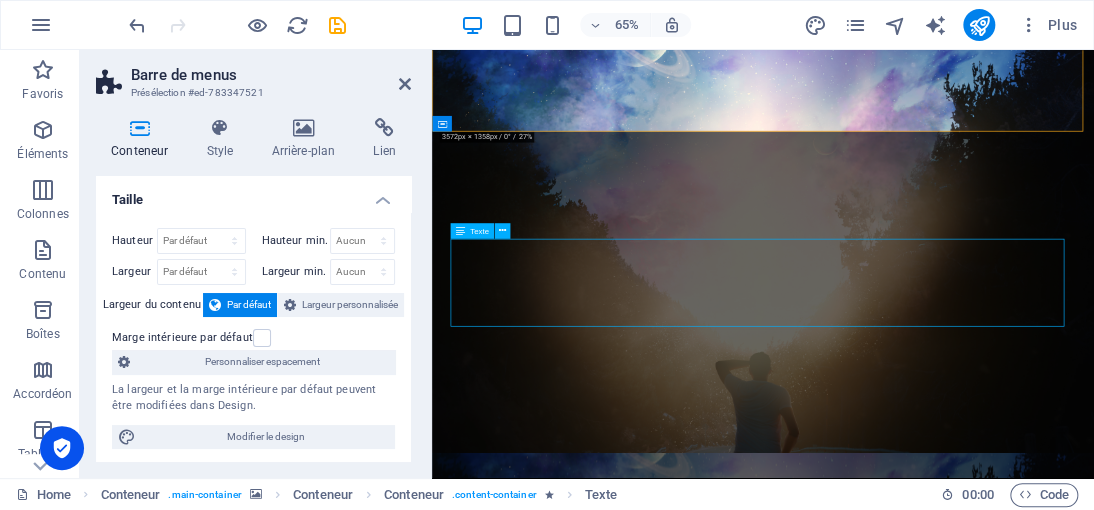 click on "« Le meilleur moyen d'approcher la justice divine, c'est de s'en faire une telle habitude qu'on l'observe dans les plus petites choses, et qu'on y plie jusqu'à sa manière de penser. »" at bounding box center (941, 1612) 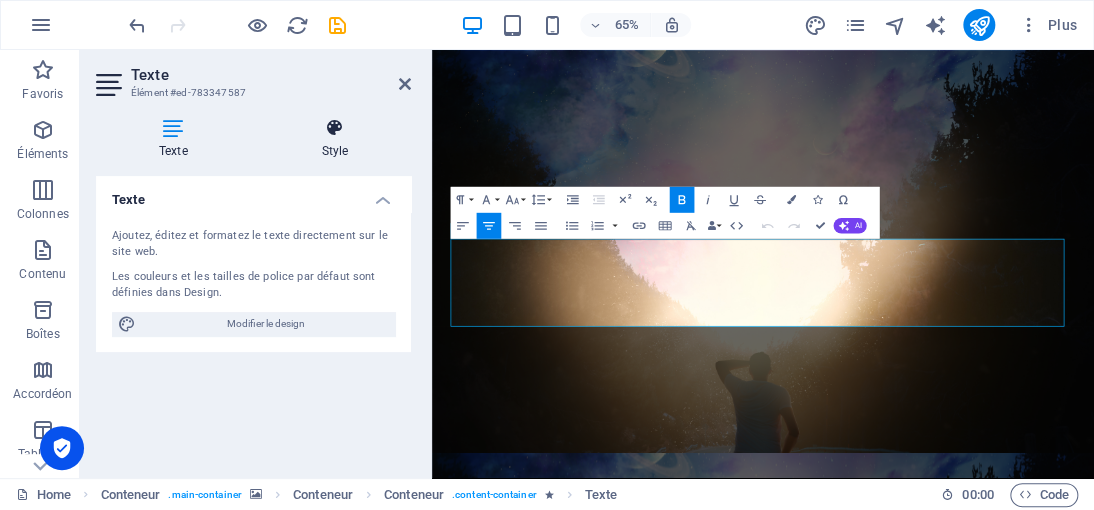click on "Style" at bounding box center [335, 139] 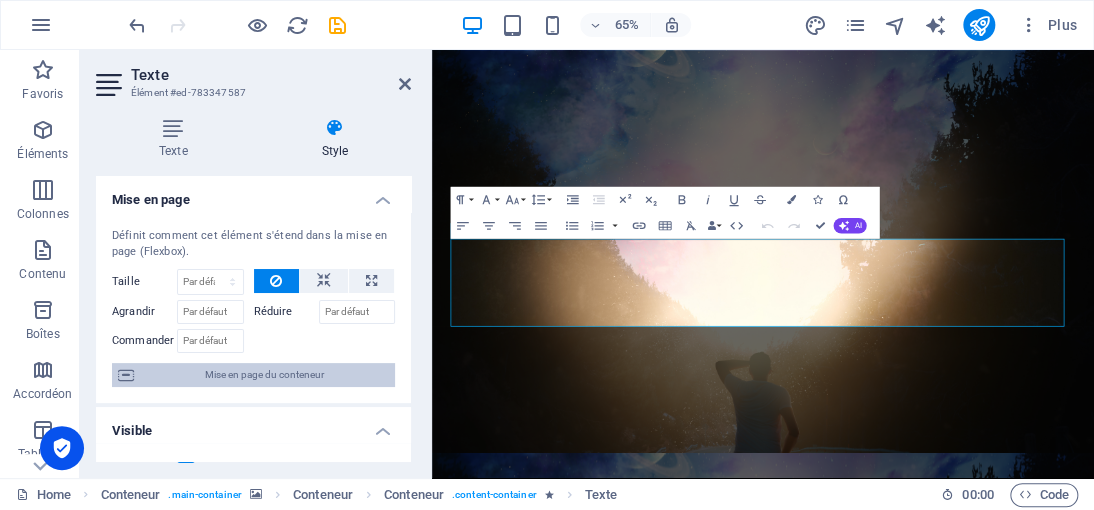 click on "Mise en page du conteneur" at bounding box center [264, 375] 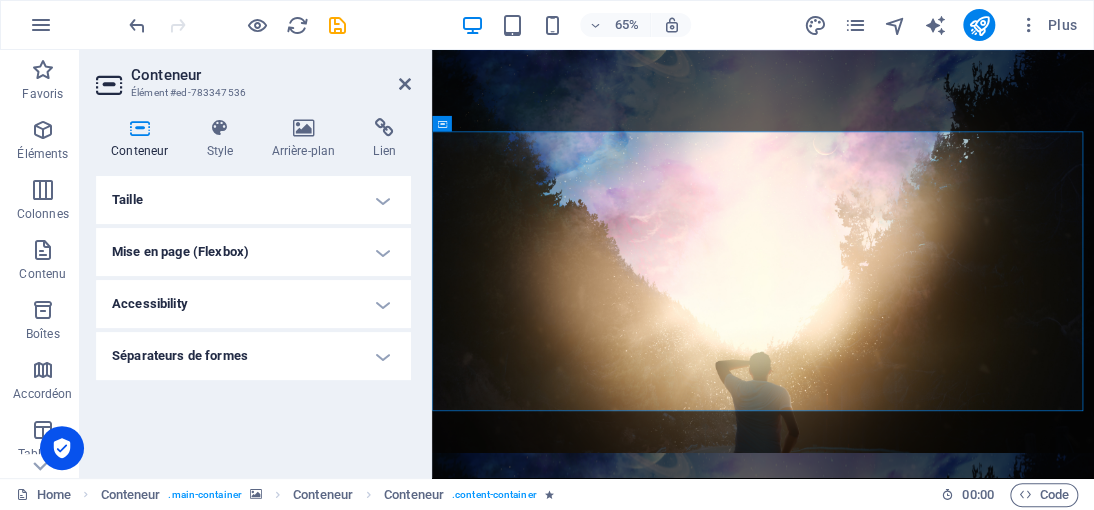 click on "Taille" at bounding box center [253, 200] 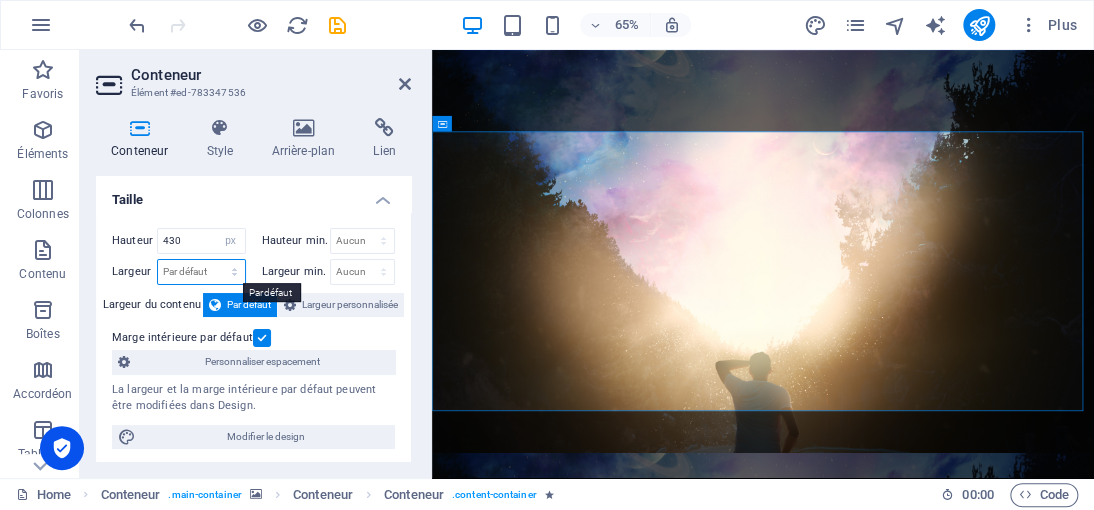 click on "Par défaut px rem % em vh vw" at bounding box center [201, 272] 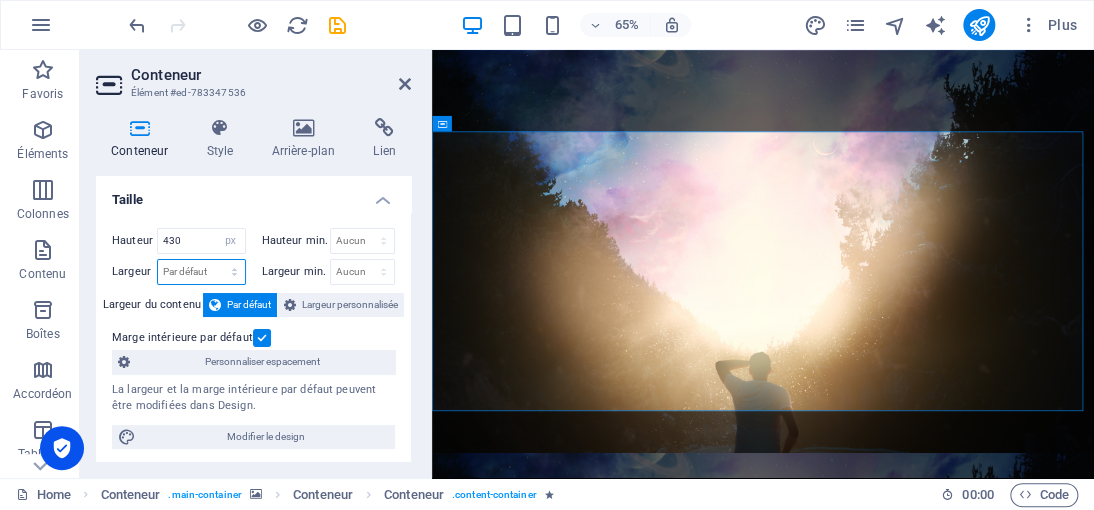 select on "px" 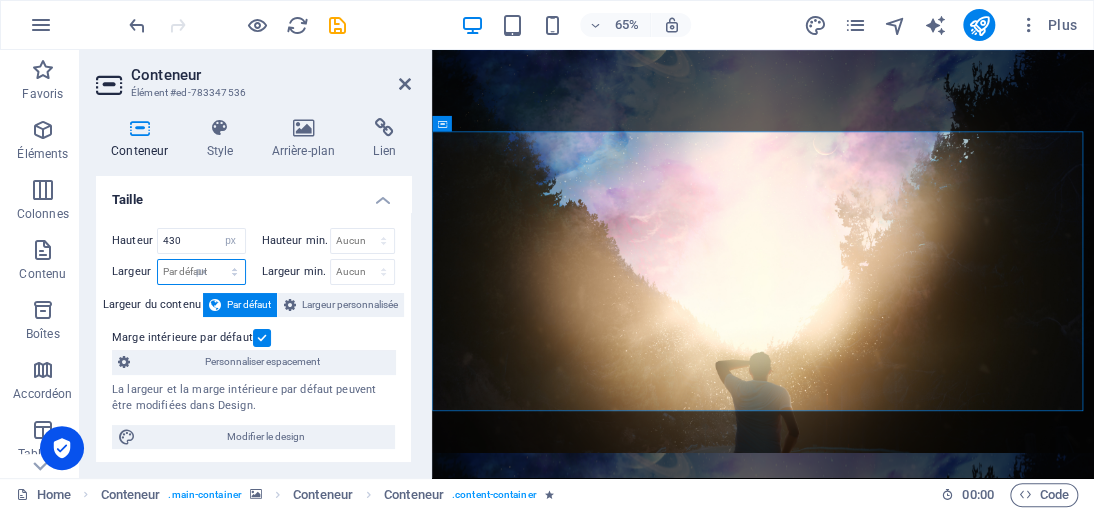 click on "Par défaut px rem % em vh vw" at bounding box center [201, 272] 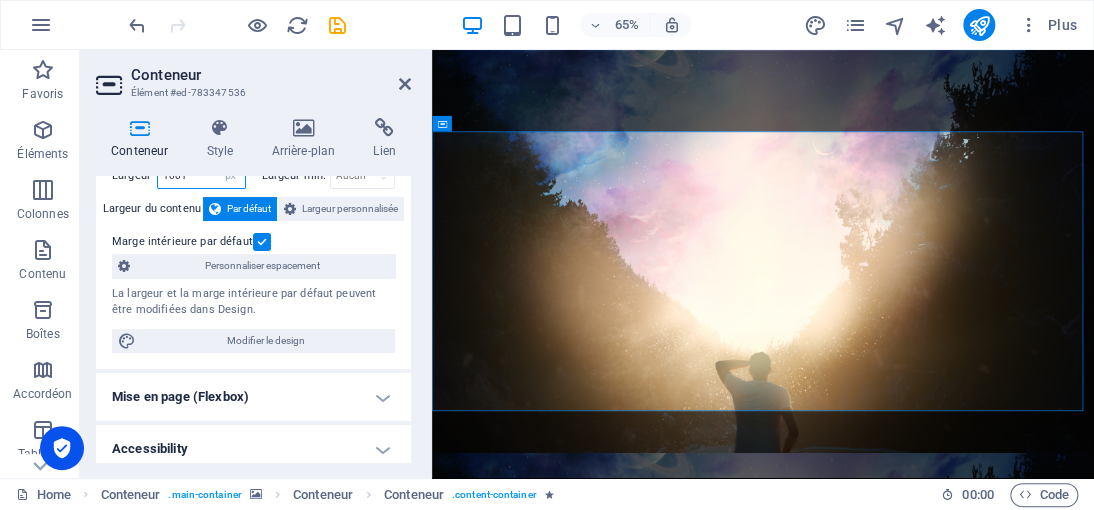 scroll, scrollTop: 0, scrollLeft: 0, axis: both 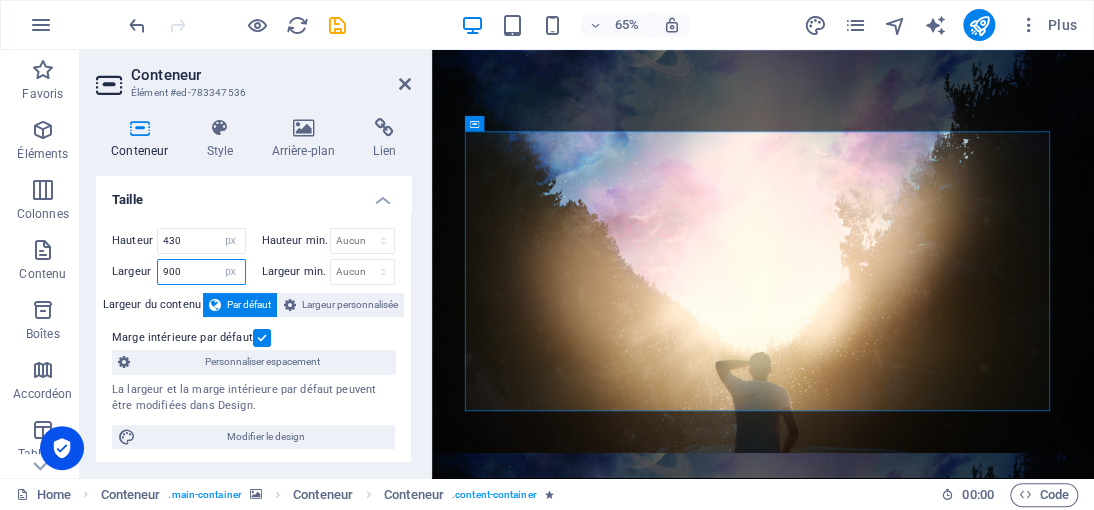 drag, startPoint x: 200, startPoint y: 269, endPoint x: 143, endPoint y: 268, distance: 57.00877 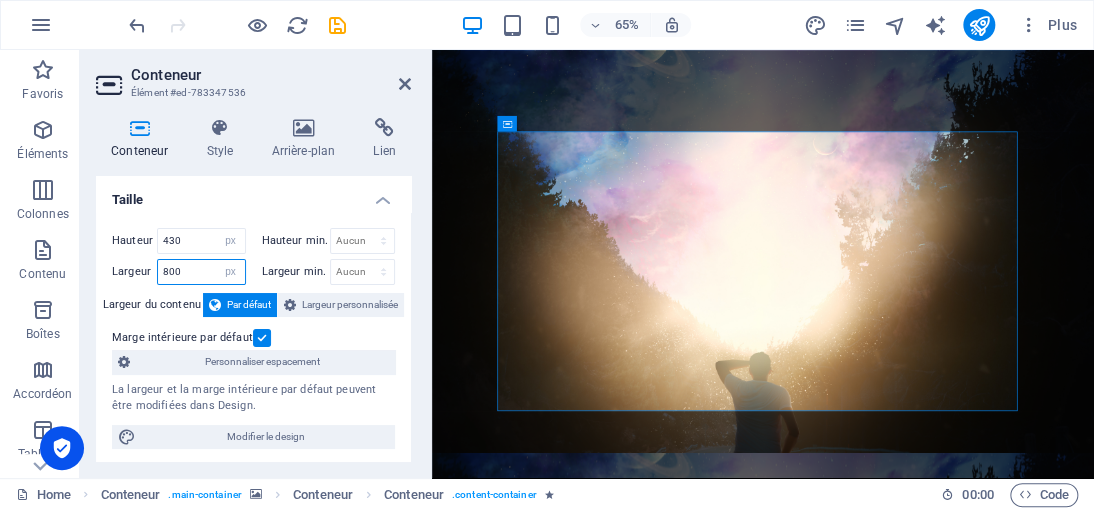 drag, startPoint x: 188, startPoint y: 275, endPoint x: 154, endPoint y: 270, distance: 34.36568 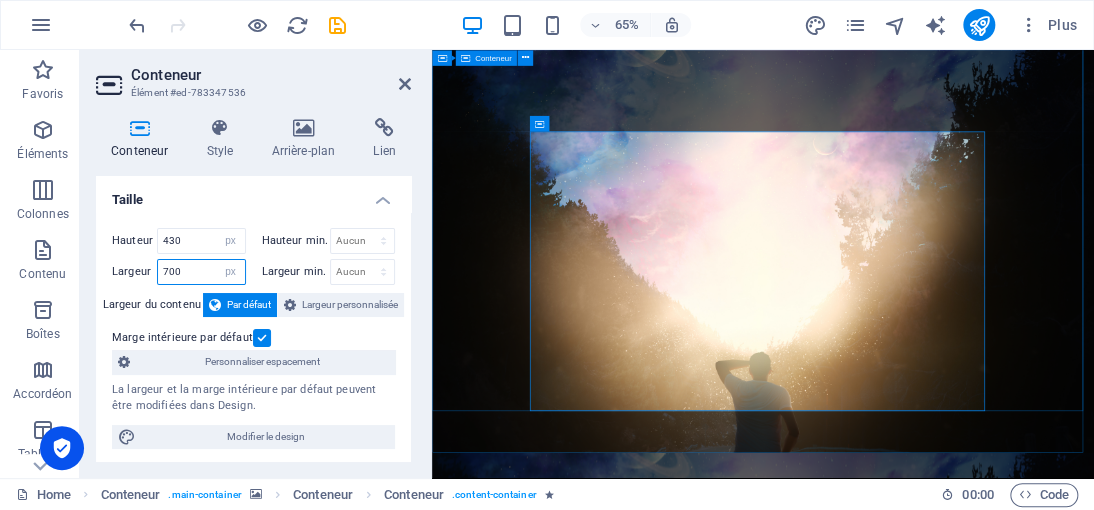 type on "700" 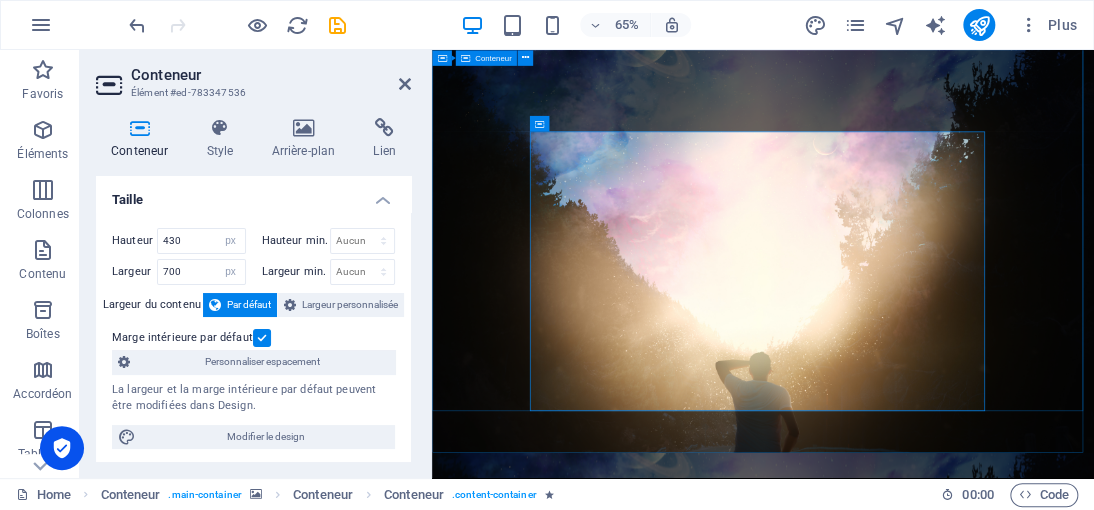 click on "La renaissance des martyrs, symbole de résistance et de lutte contre l'oppression, est un appel à l'unité et à l'espoir. En effet, l'idée d'un monde meilleur, éloigné des souffrances et des épreuves, est un désir universel. Cela rappelle que même dans les moments les plus sombres, l'espoir peut jaillir et mener à un changement significatif. La lutte pour la justice est souvent longue et difficile, mais elle est essentielle ! Site  hébergé en dehors de l’Europe Home La justice divine Mes vidéos témoignage personnel Contact Démocrazisme.com « Le meilleur moyen d'approcher la justice divine, c'est de s'en faire une telle habitude qu'on l'observe dans les plus petites choses, et qu'on y plie jusqu'à sa manière de penser. »" at bounding box center [941, 1240] 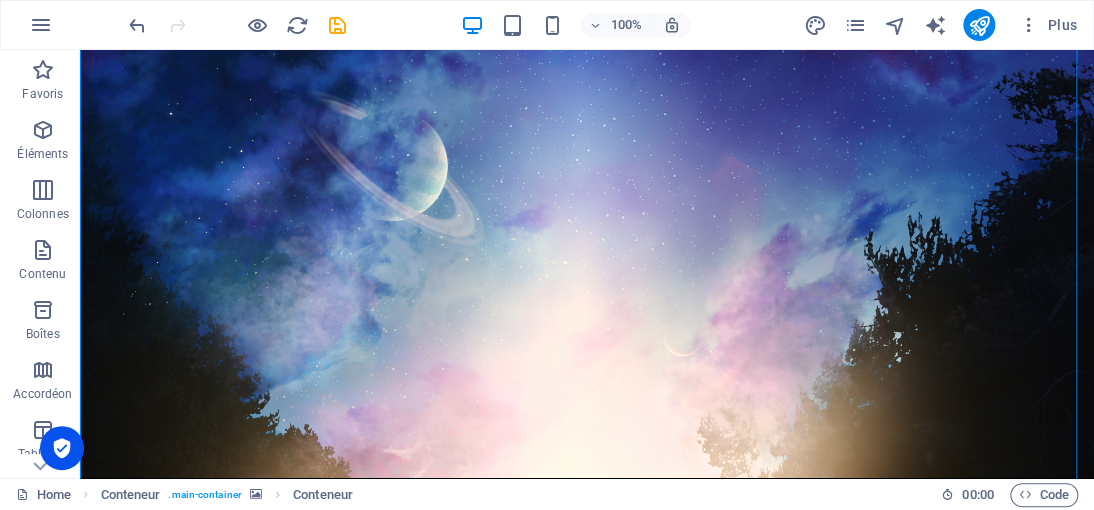 scroll, scrollTop: 0, scrollLeft: 0, axis: both 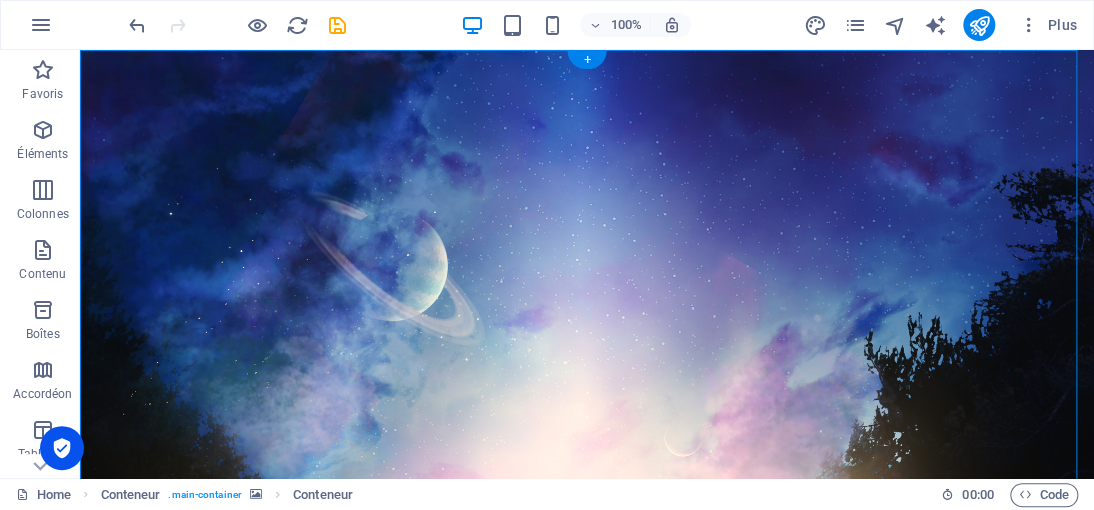 click at bounding box center (587, 1100) 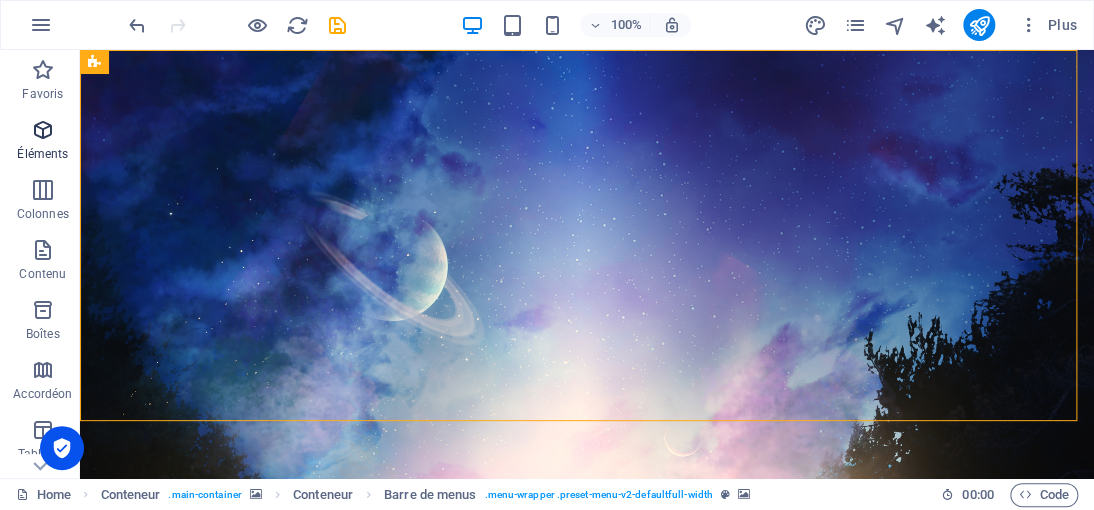 click on "Éléments" at bounding box center (42, 154) 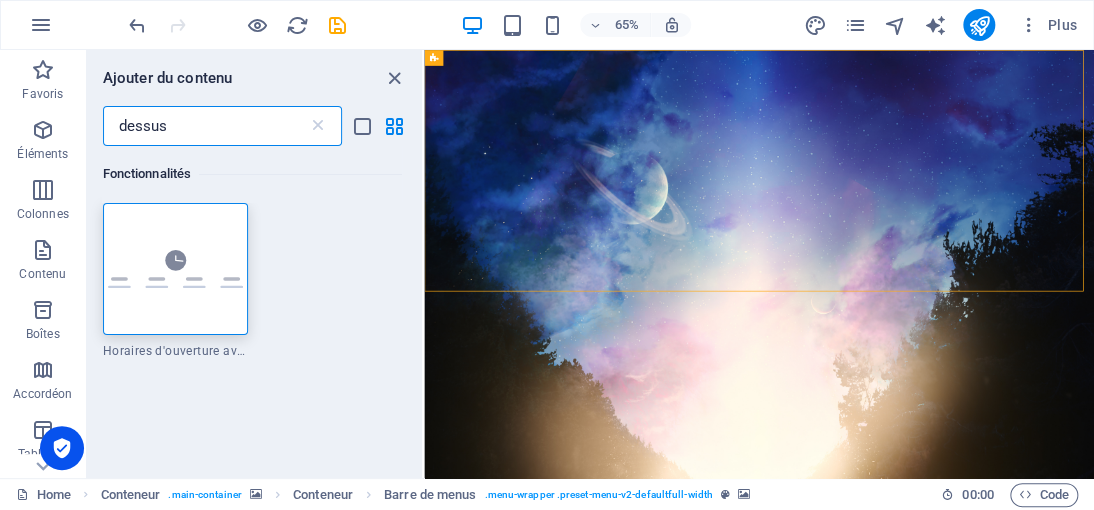 scroll, scrollTop: 0, scrollLeft: 0, axis: both 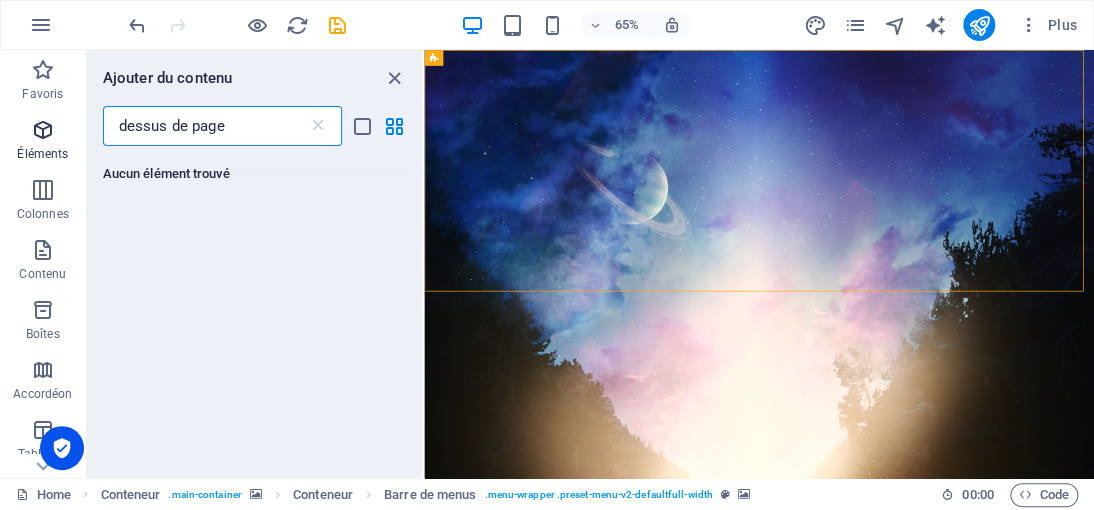 drag, startPoint x: 172, startPoint y: 126, endPoint x: 81, endPoint y: 141, distance: 92.22798 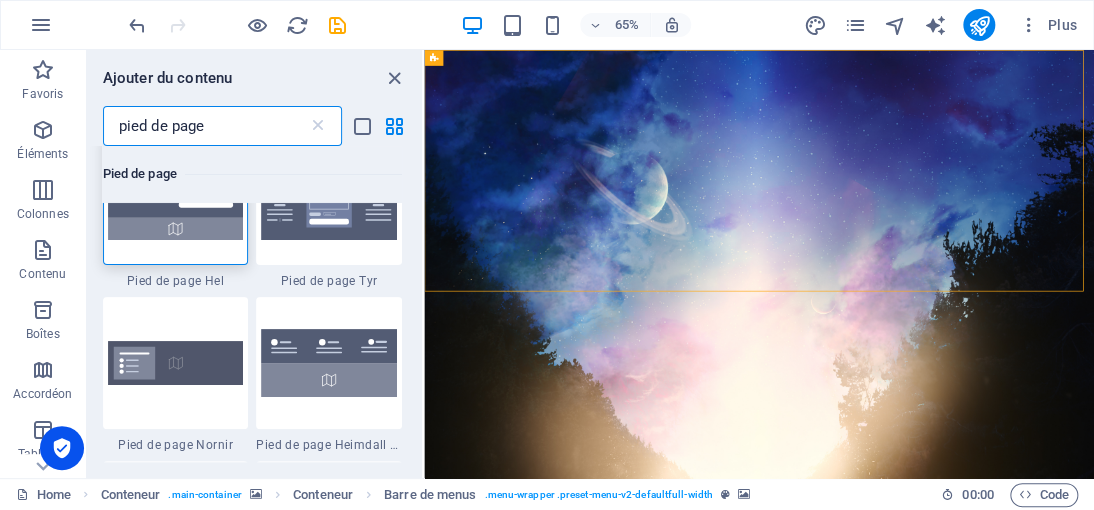 scroll, scrollTop: 100, scrollLeft: 0, axis: vertical 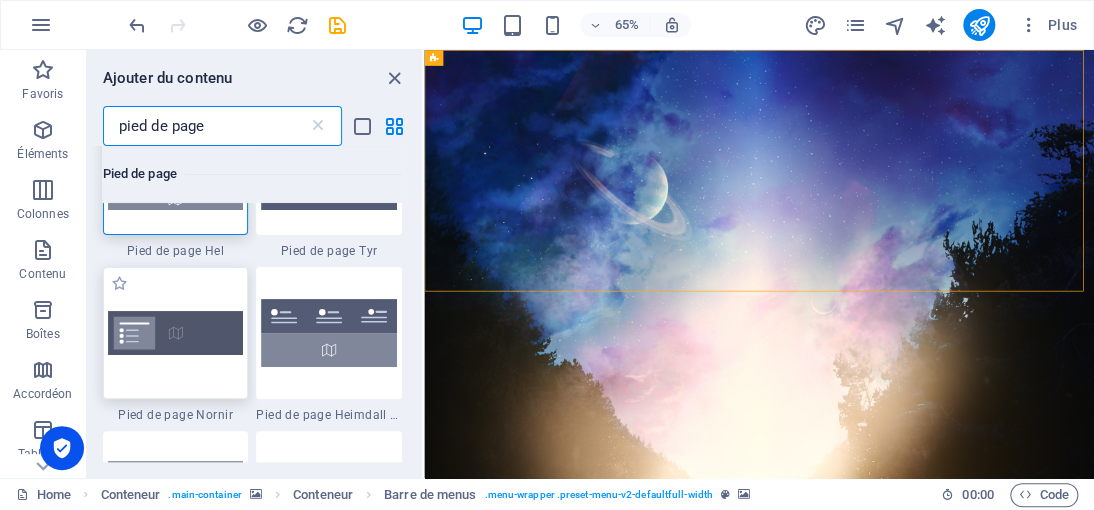 type on "pied de page" 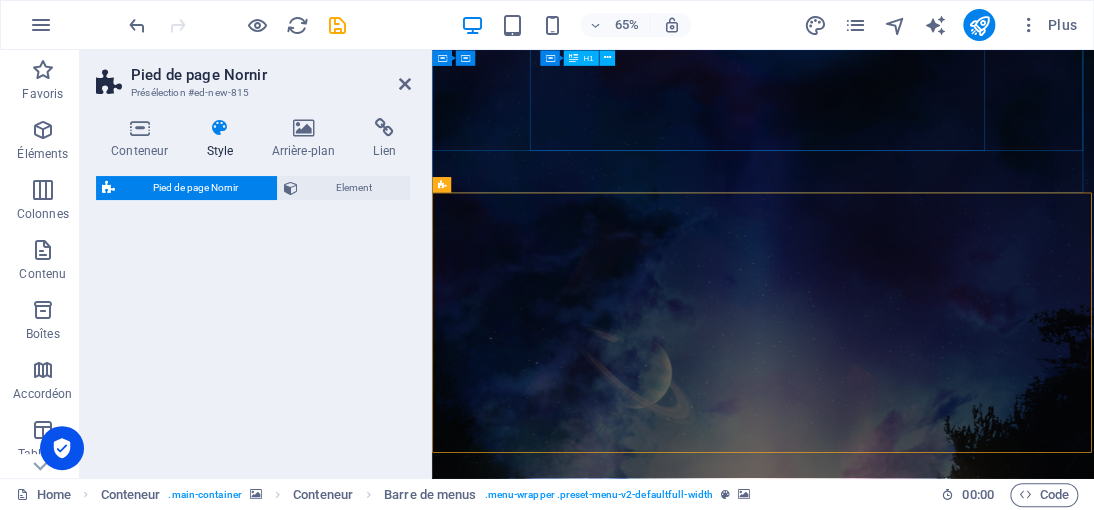 scroll, scrollTop: 645, scrollLeft: 0, axis: vertical 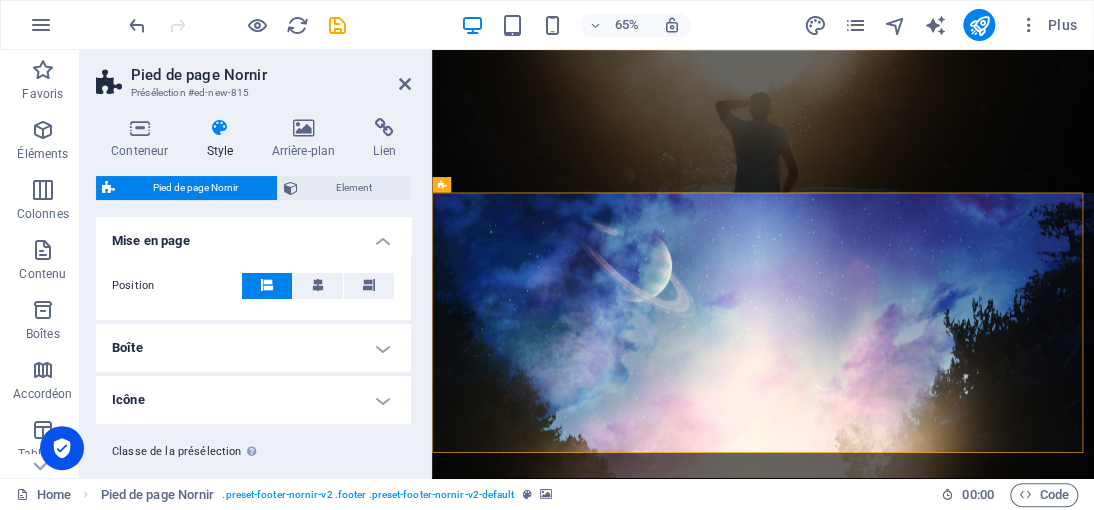 click at bounding box center [941, 1754] 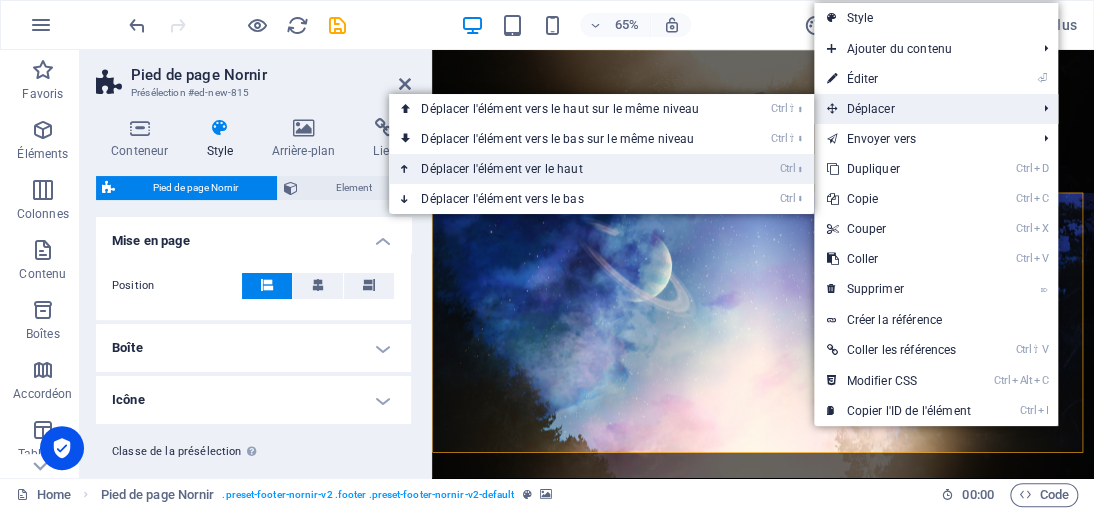 click on "Ctrl ⬆  Déplacer l'élément ver le haut" at bounding box center (564, 169) 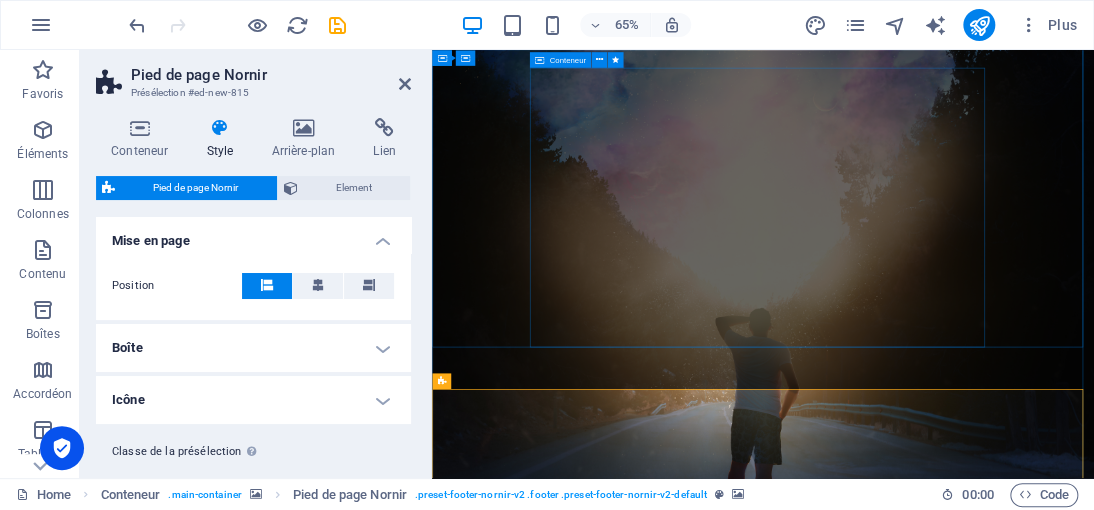 scroll, scrollTop: 245, scrollLeft: 0, axis: vertical 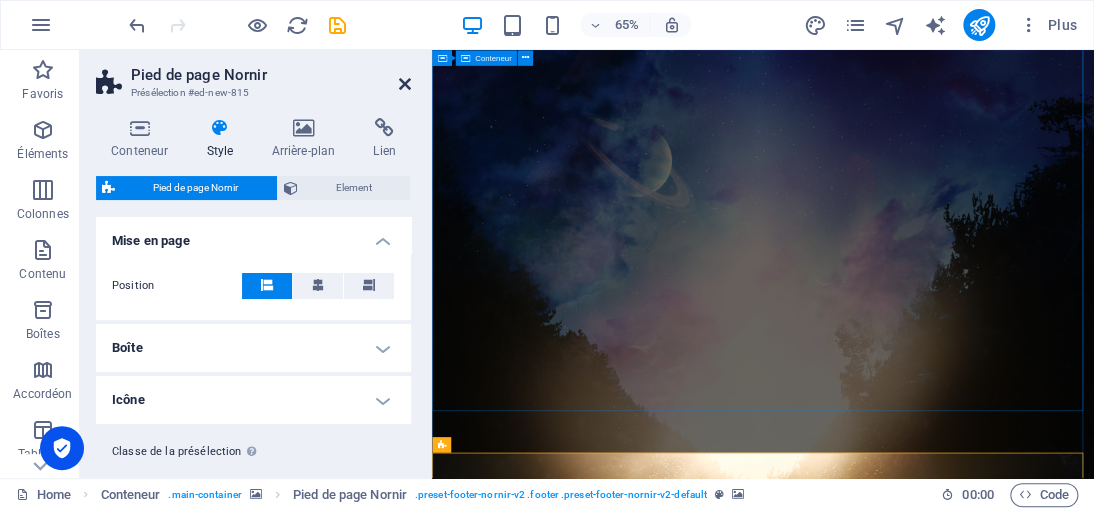 drag, startPoint x: 402, startPoint y: 77, endPoint x: 314, endPoint y: 32, distance: 98.83825 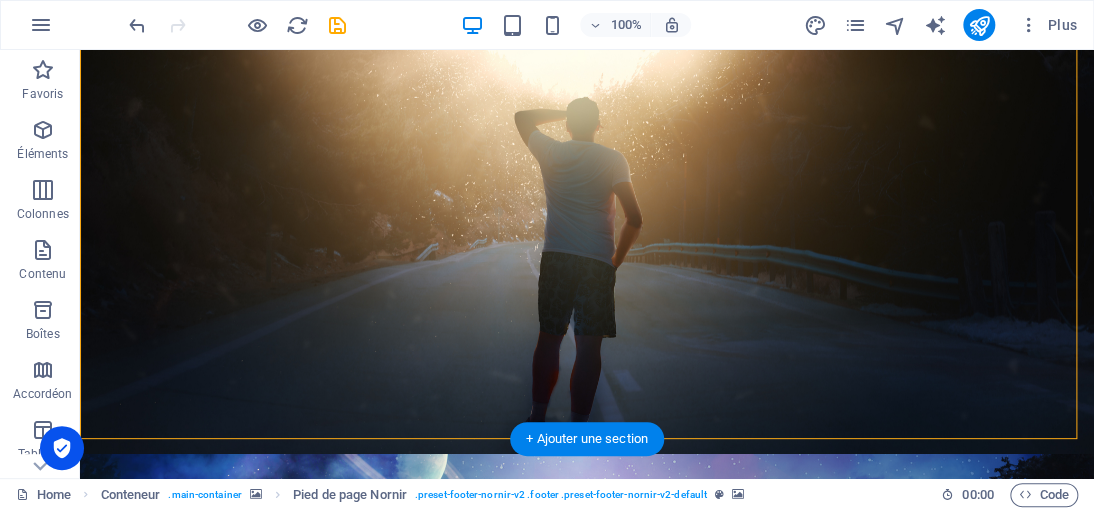scroll, scrollTop: 876, scrollLeft: 0, axis: vertical 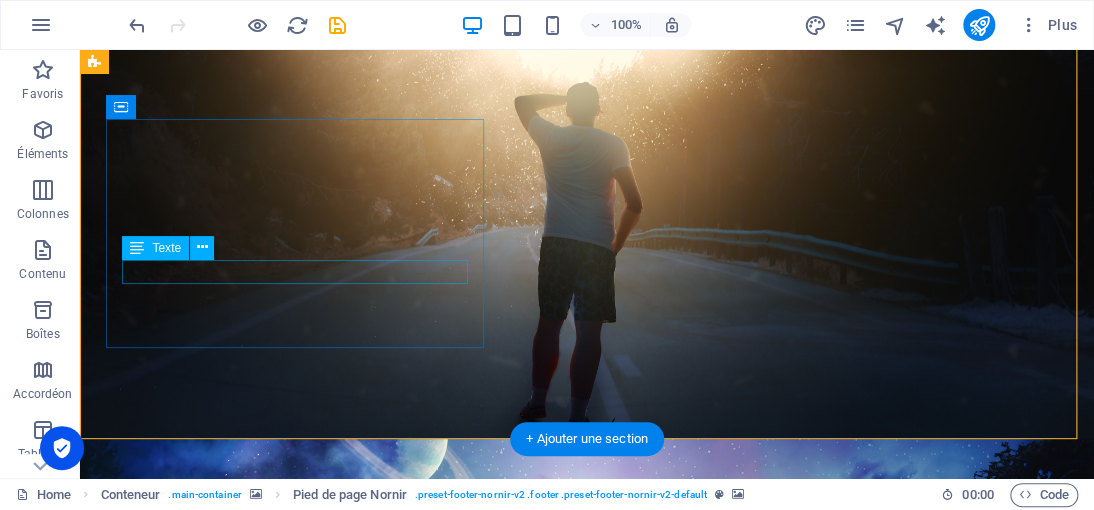 click on "35d20959e79c1dc9056dae33b3cf89@cpanel.local" at bounding box center (202, 2403) 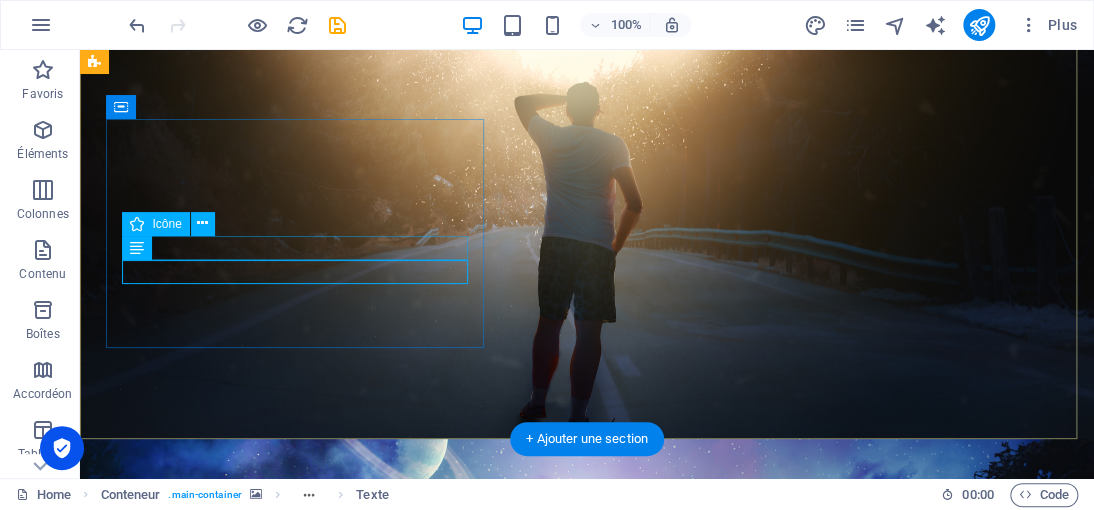 drag, startPoint x: 302, startPoint y: 270, endPoint x: 200, endPoint y: 245, distance: 105.01904 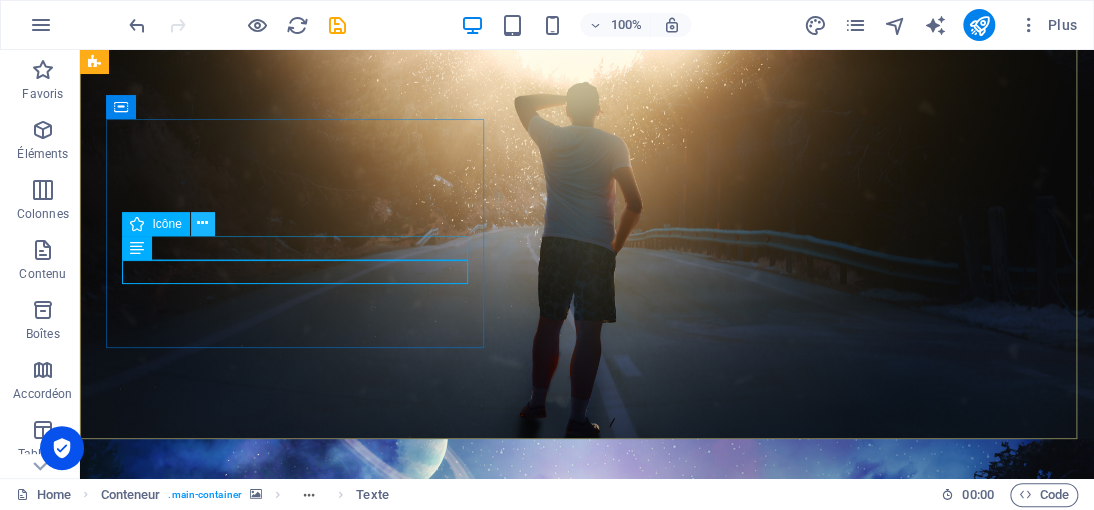 click at bounding box center (202, 223) 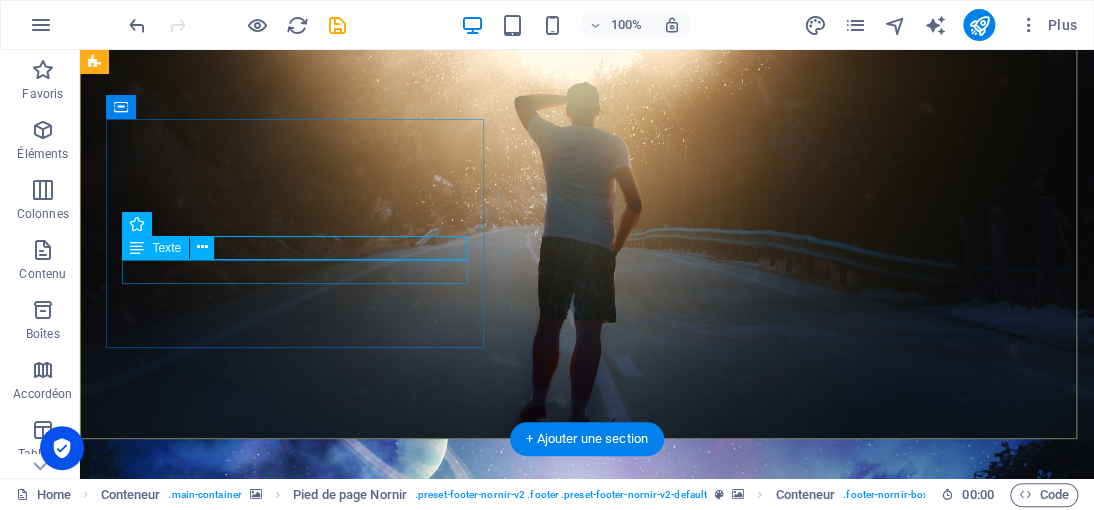 click on "35d20959e79c1dc9056dae33b3cf89@cpanel.local" at bounding box center (202, 2403) 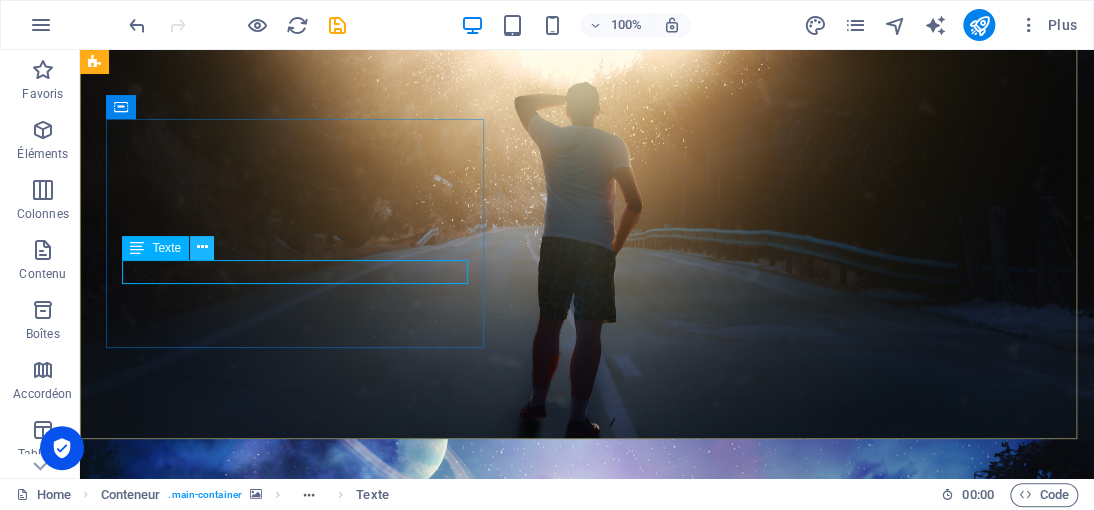 click at bounding box center [202, 247] 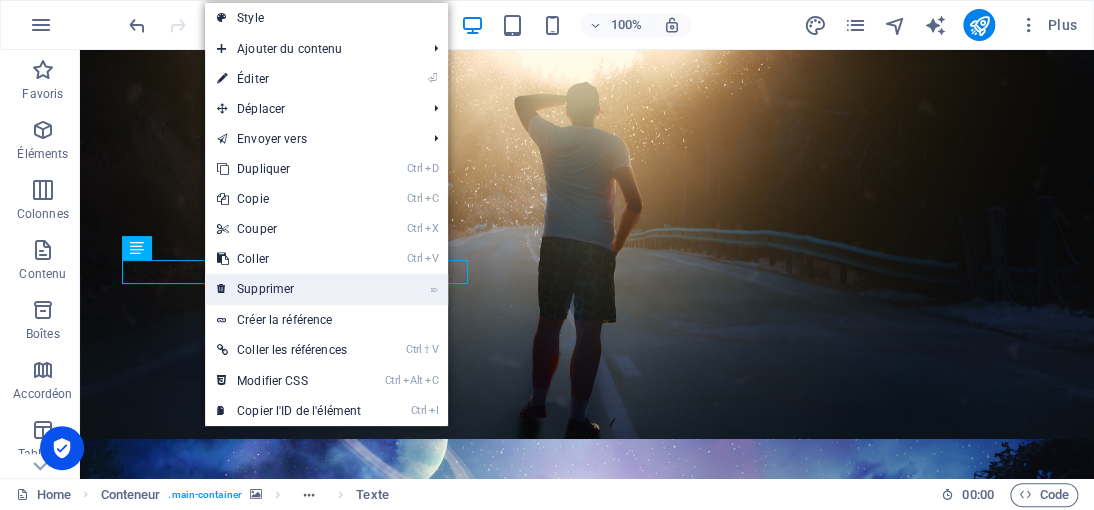 click on "⌦  Supprimer" at bounding box center [289, 289] 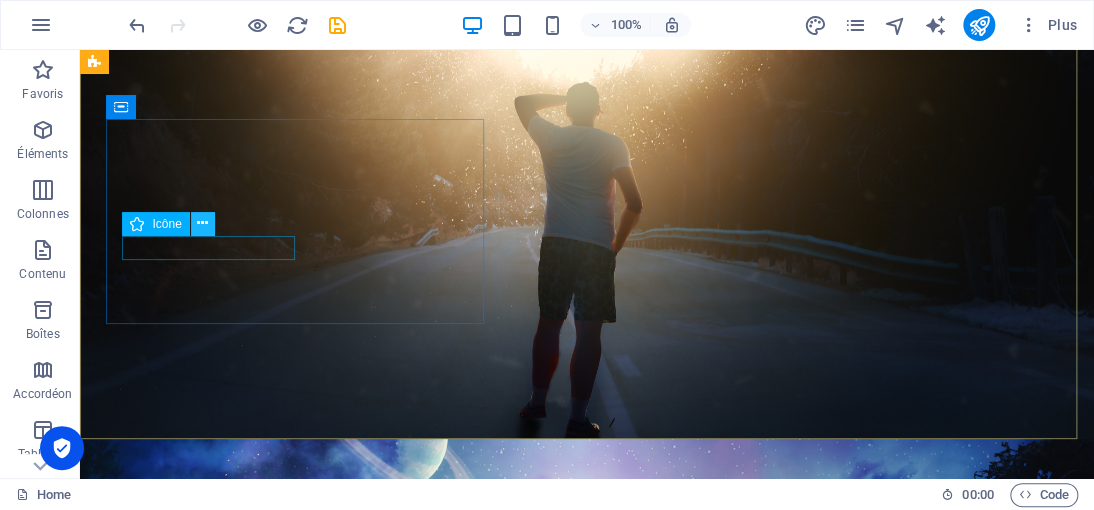 click at bounding box center [202, 223] 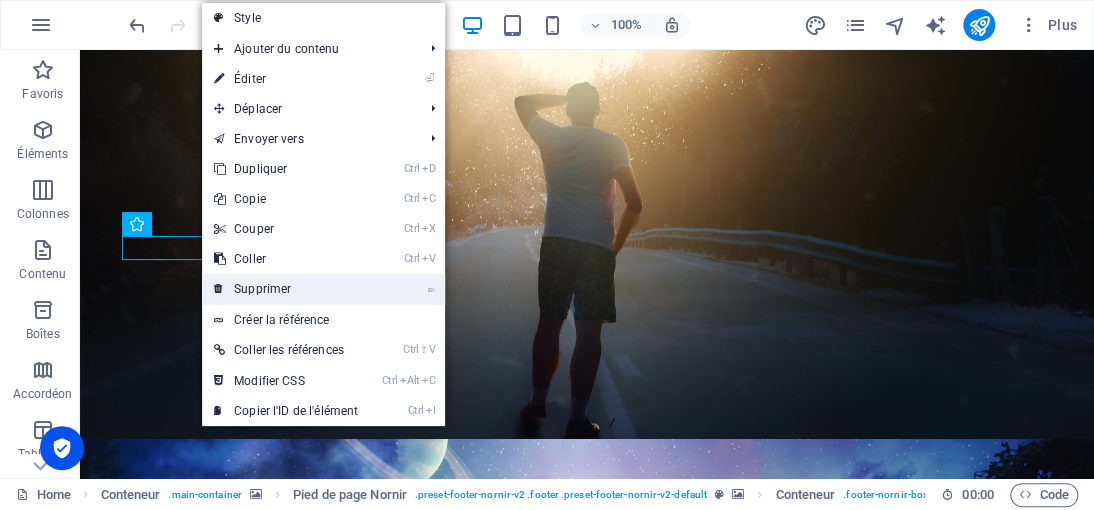 click on "⌦  Supprimer" at bounding box center [286, 289] 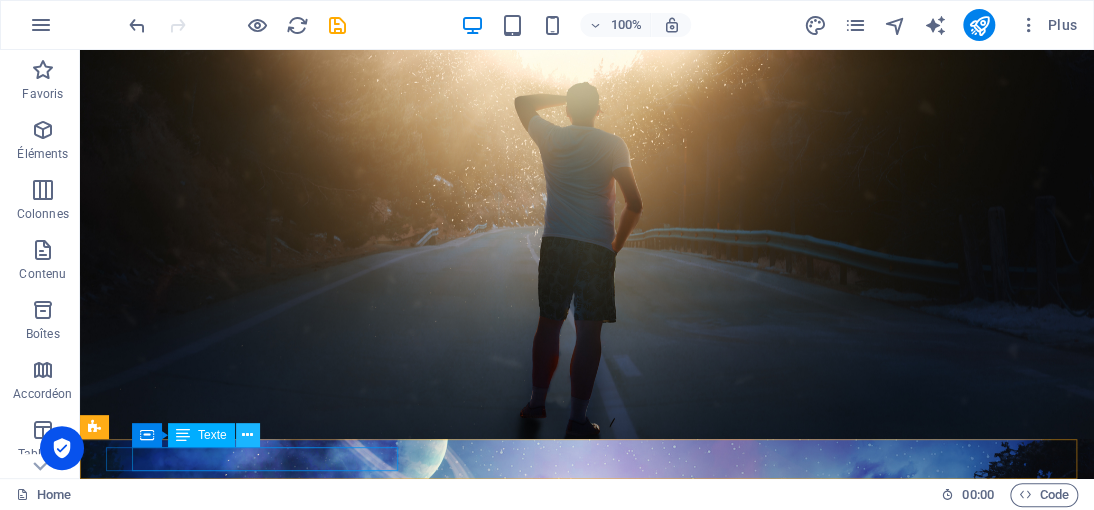click at bounding box center (247, 435) 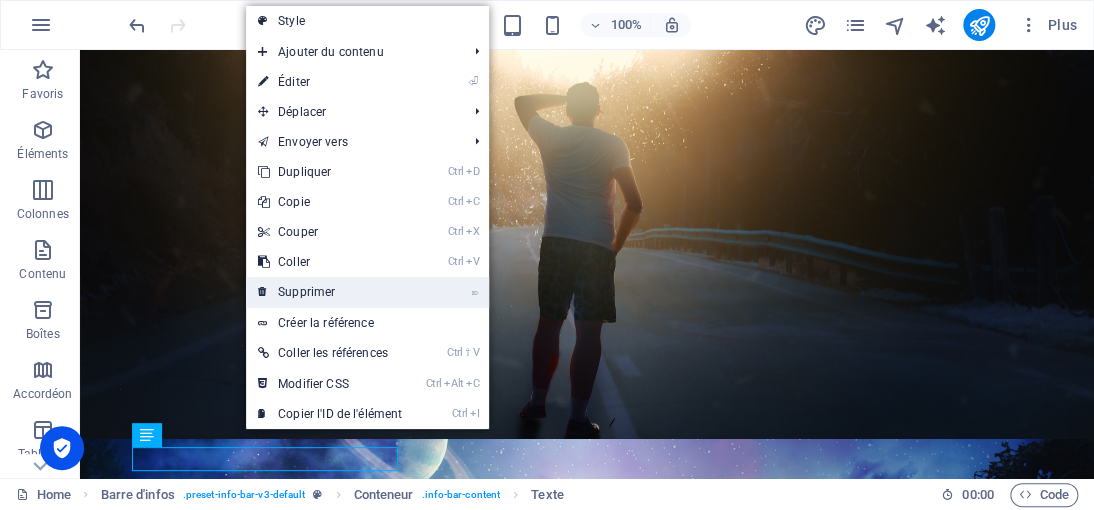 click on "⌦  Supprimer" at bounding box center [330, 292] 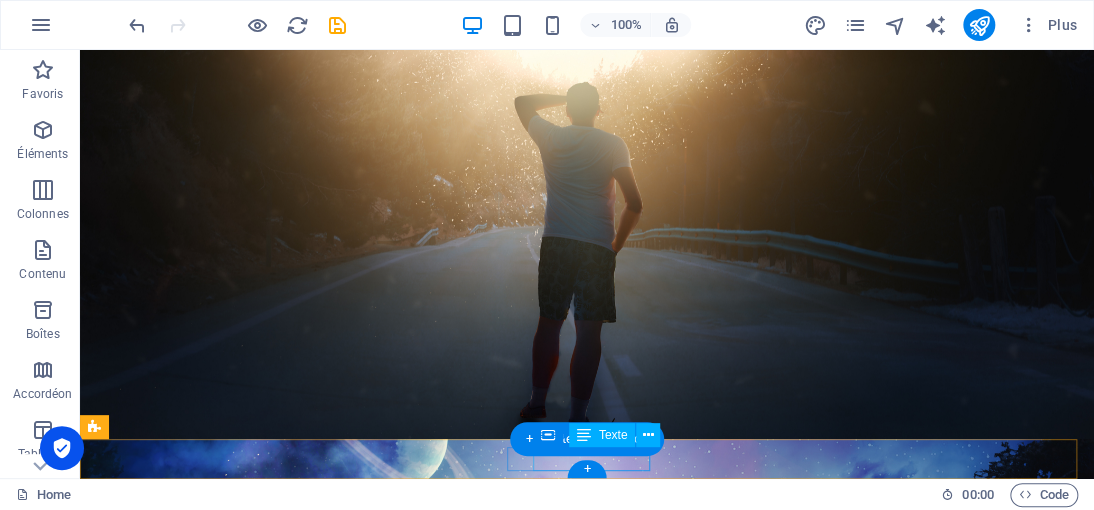 click on "[PHONE_NUMBER]" at bounding box center (185, 2563) 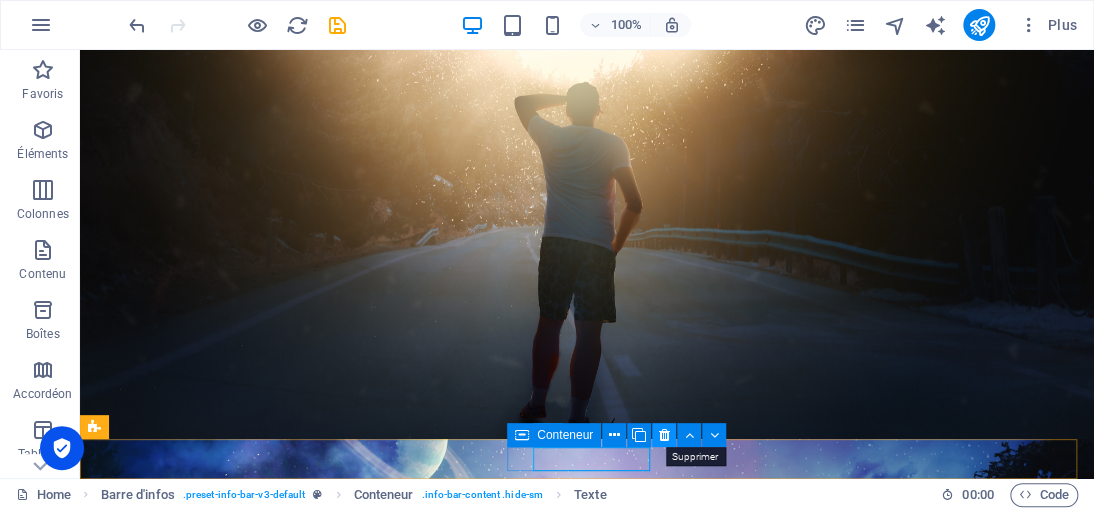 click at bounding box center (664, 435) 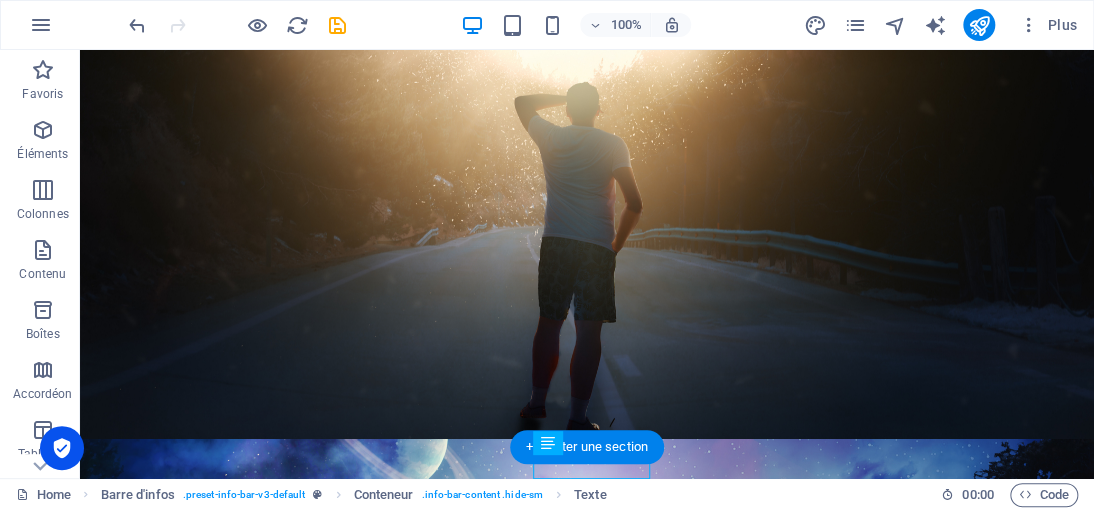 scroll, scrollTop: 868, scrollLeft: 0, axis: vertical 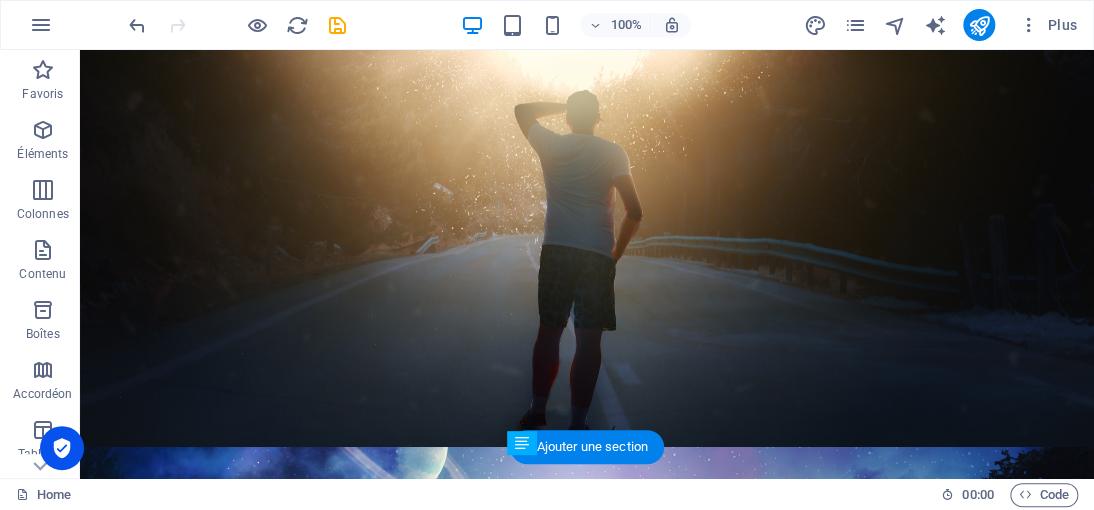 click at bounding box center (587, 1931) 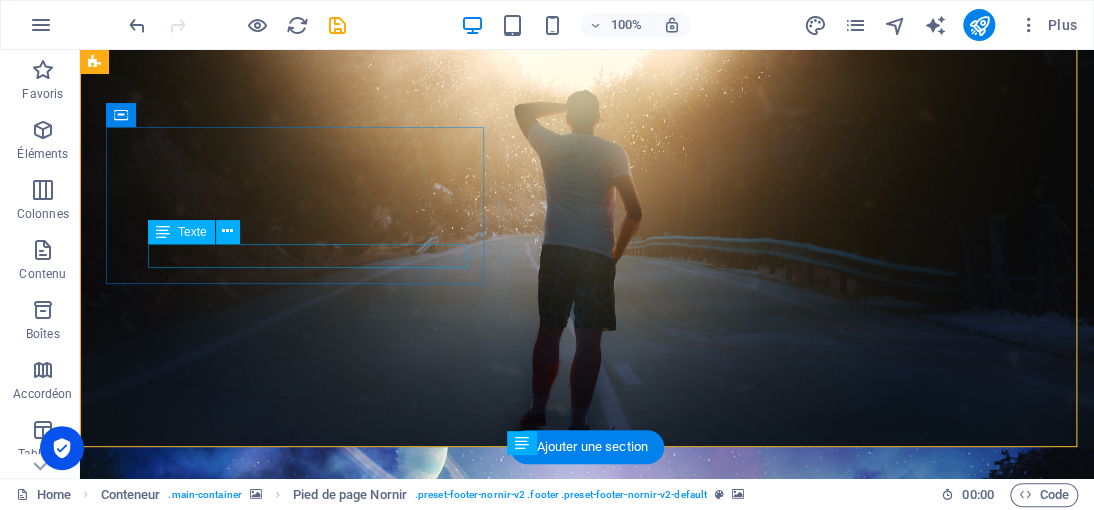 click on "Mentions légales  |  Politique de confidentialité" at bounding box center (587, 2412) 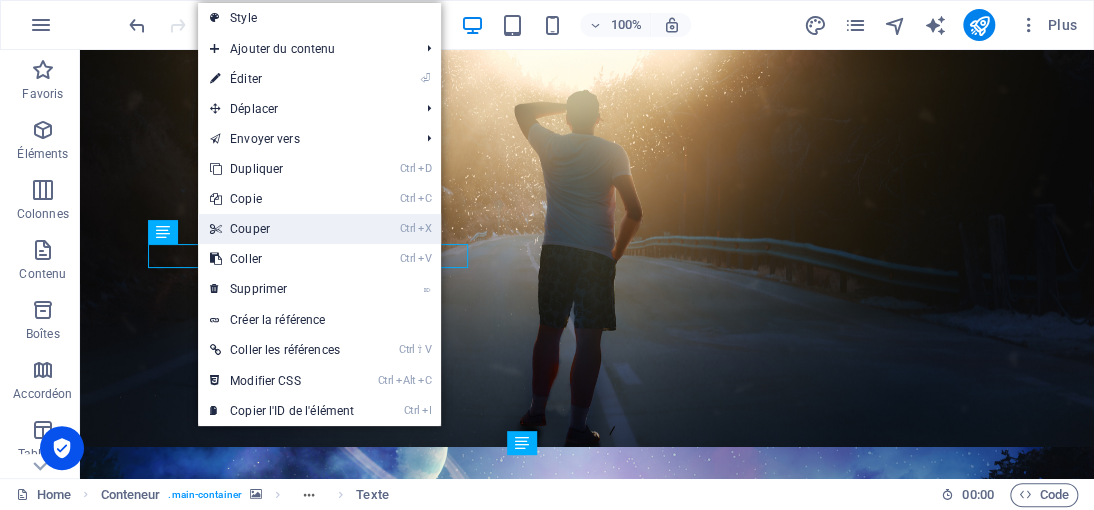 click on "Ctrl X  Couper" at bounding box center (282, 229) 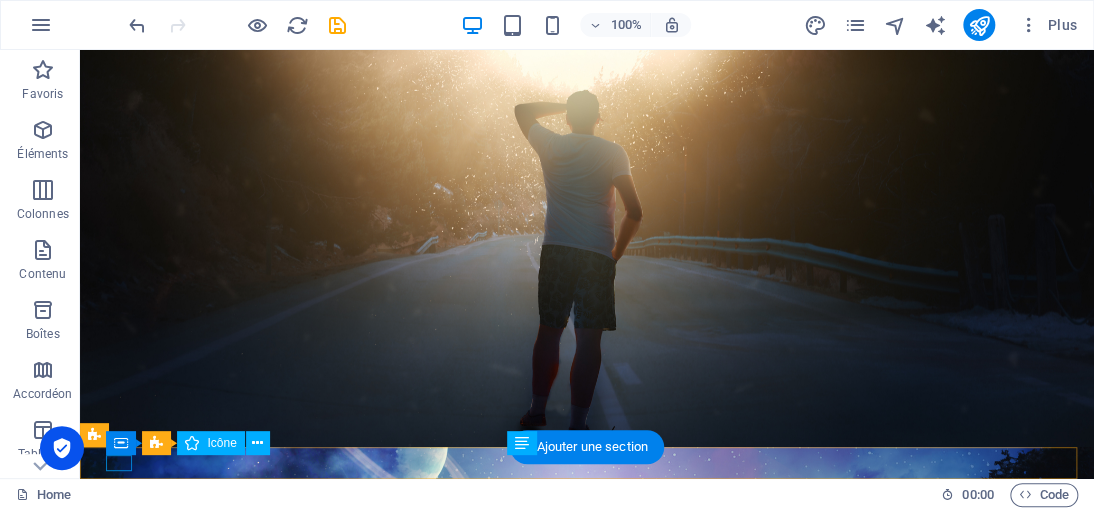 click at bounding box center (579, 2512) 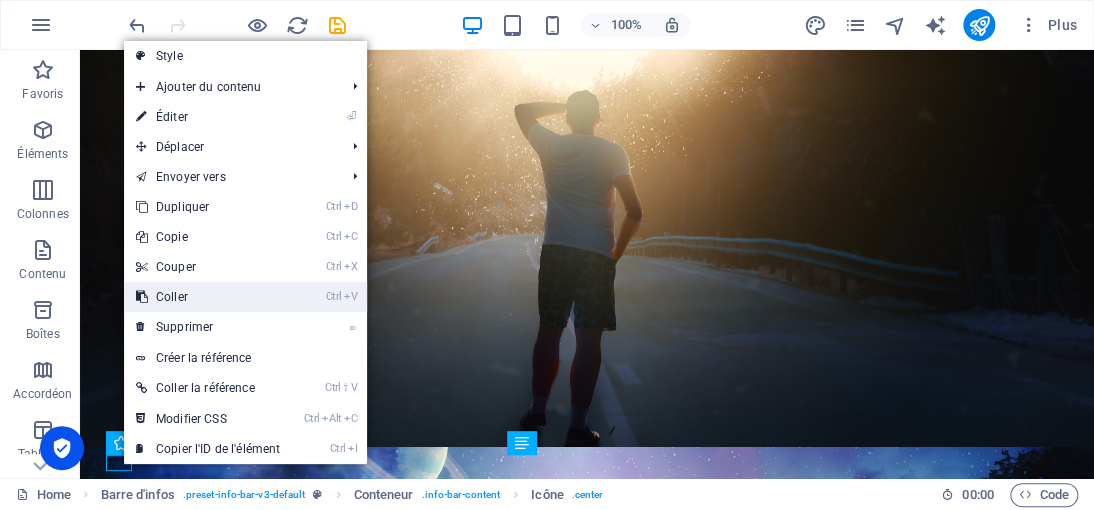 click on "Ctrl V  Coller" at bounding box center [208, 297] 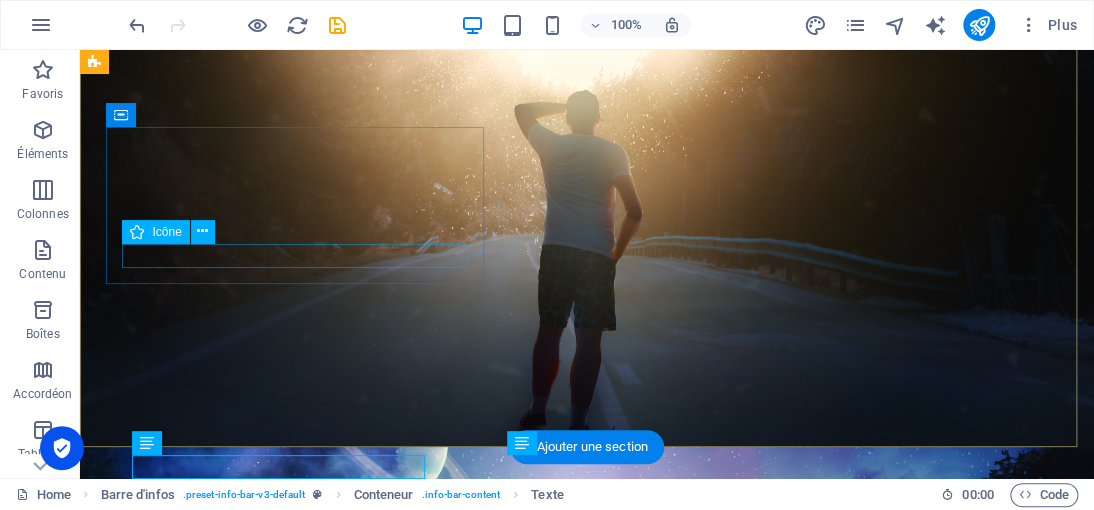 click at bounding box center [587, 2388] 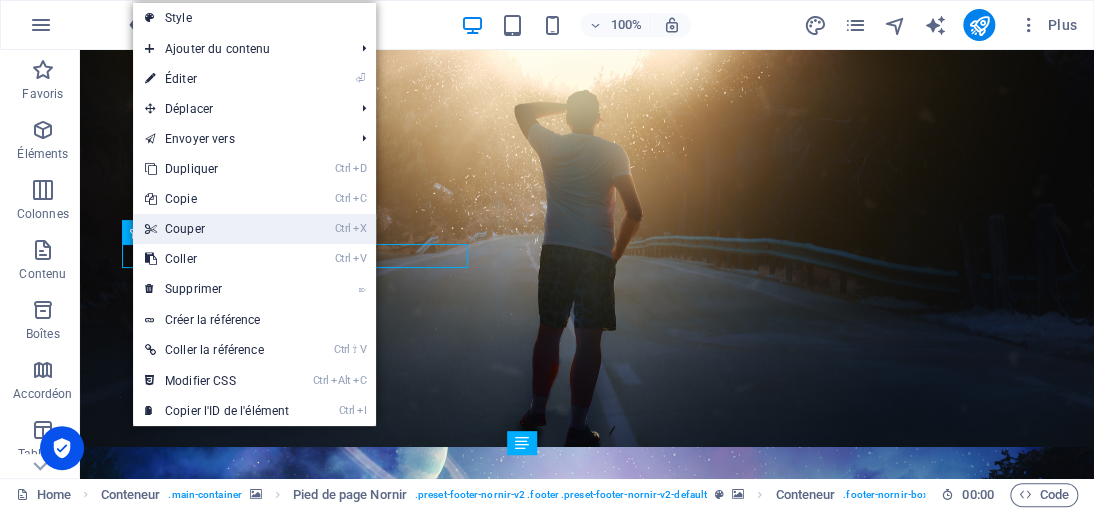 click on "Ctrl X  Couper" at bounding box center [217, 229] 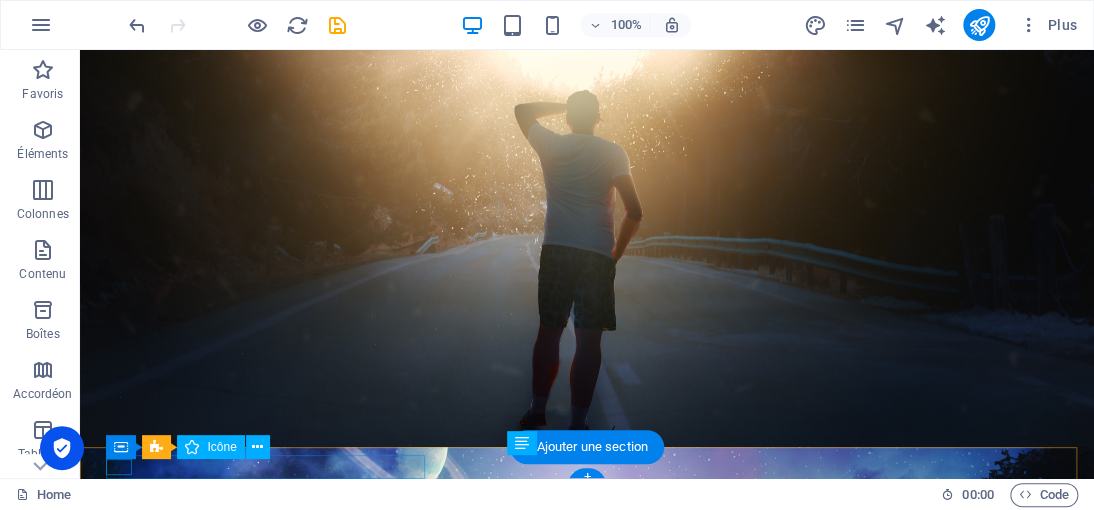 click at bounding box center [579, 2488] 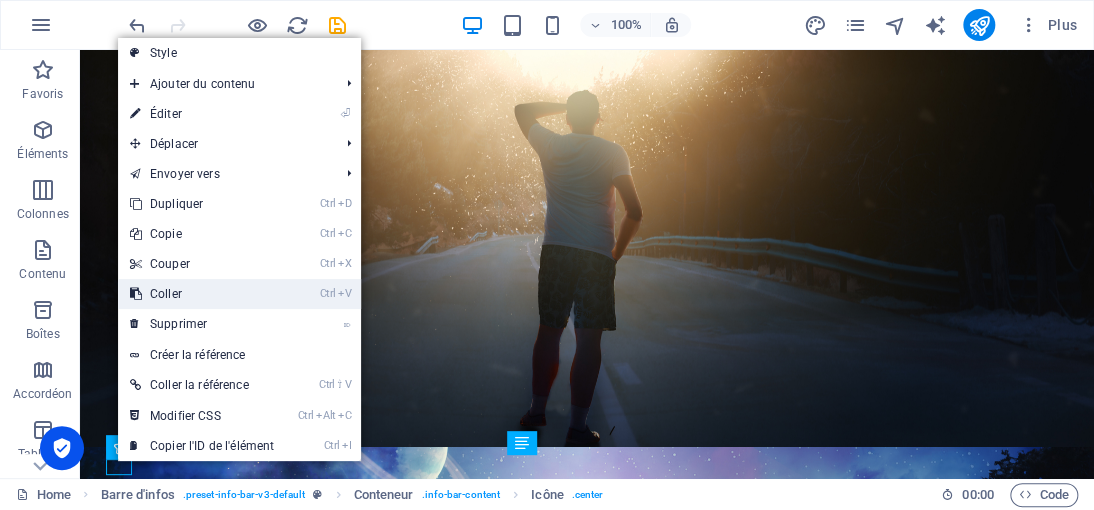 drag, startPoint x: 171, startPoint y: 291, endPoint x: 91, endPoint y: 244, distance: 92.7847 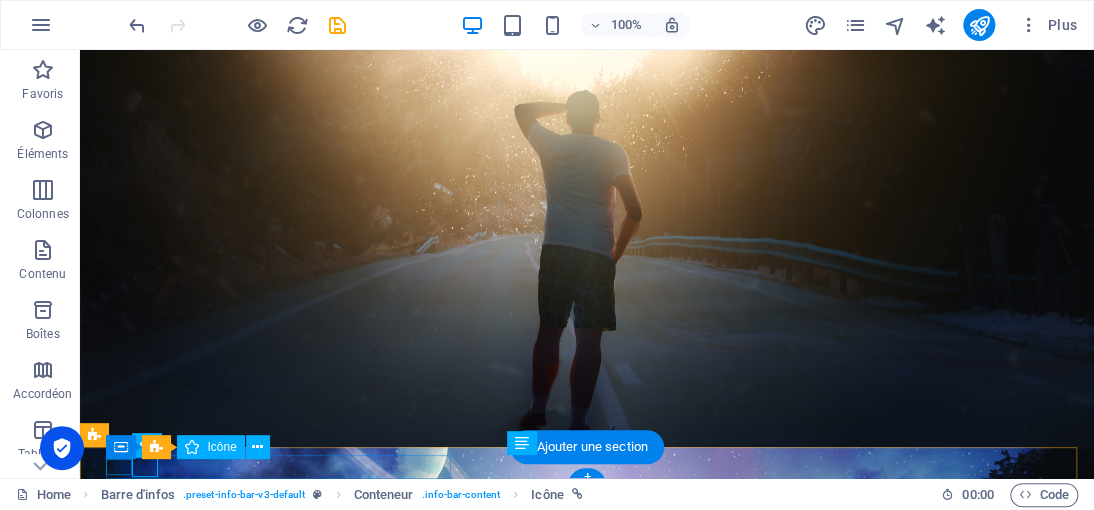 click at bounding box center [579, 2488] 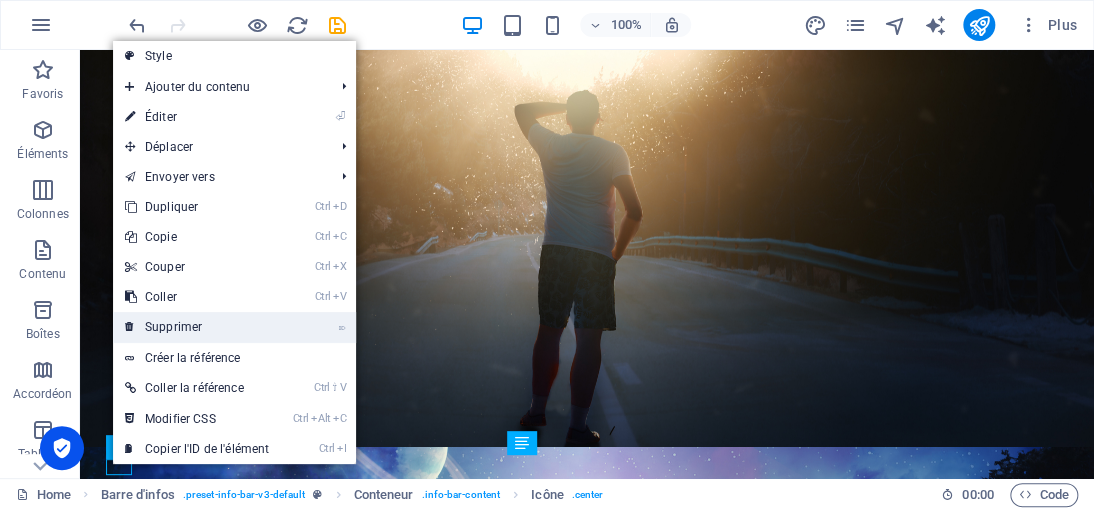 click on "⌦  Supprimer" at bounding box center [197, 327] 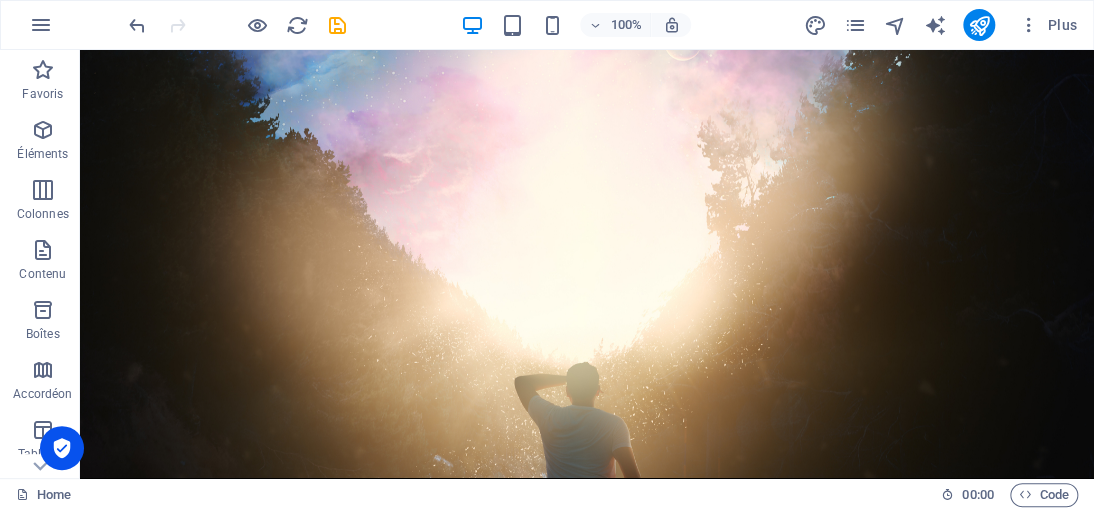 scroll, scrollTop: 568, scrollLeft: 0, axis: vertical 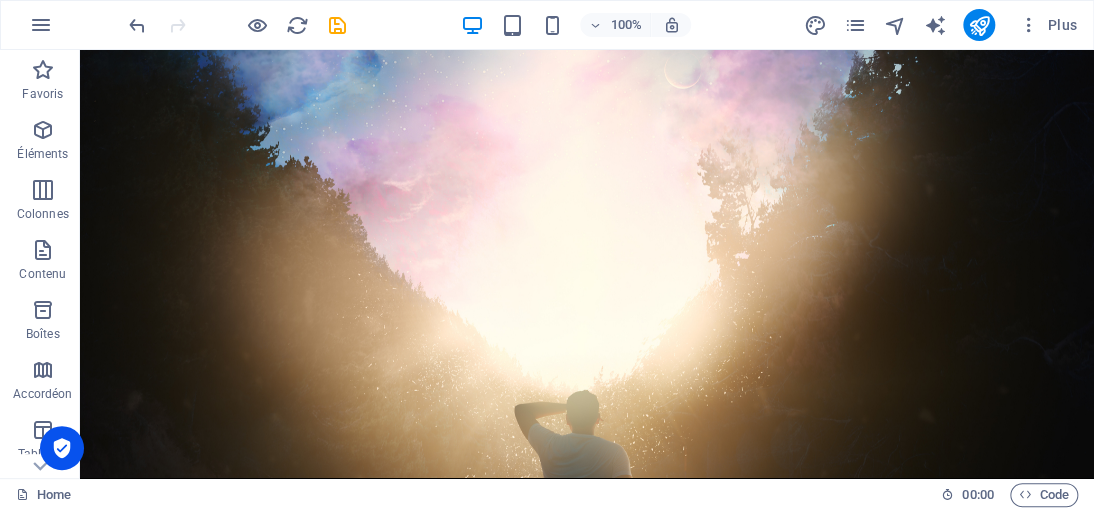 click at bounding box center [587, 2231] 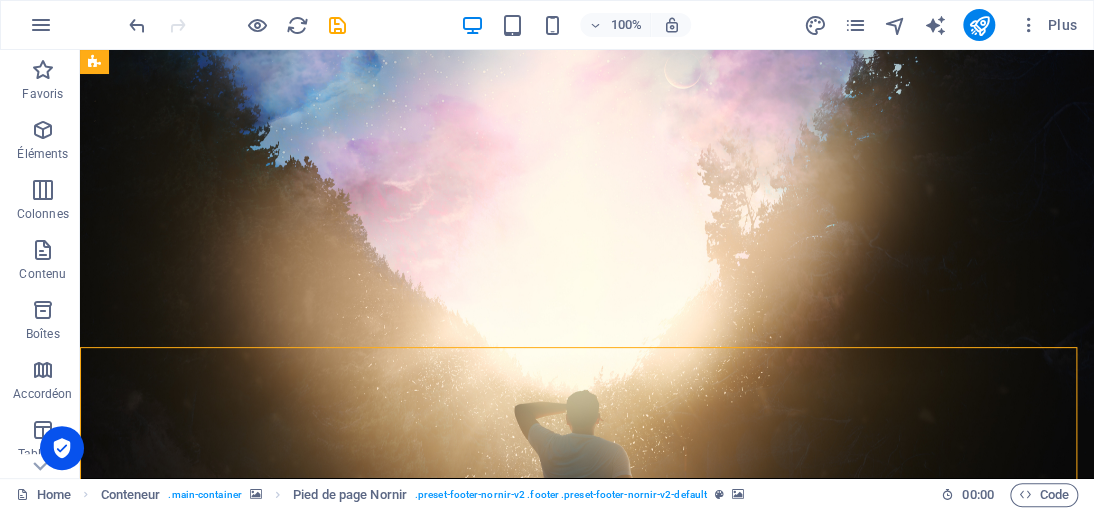click at bounding box center [587, 2231] 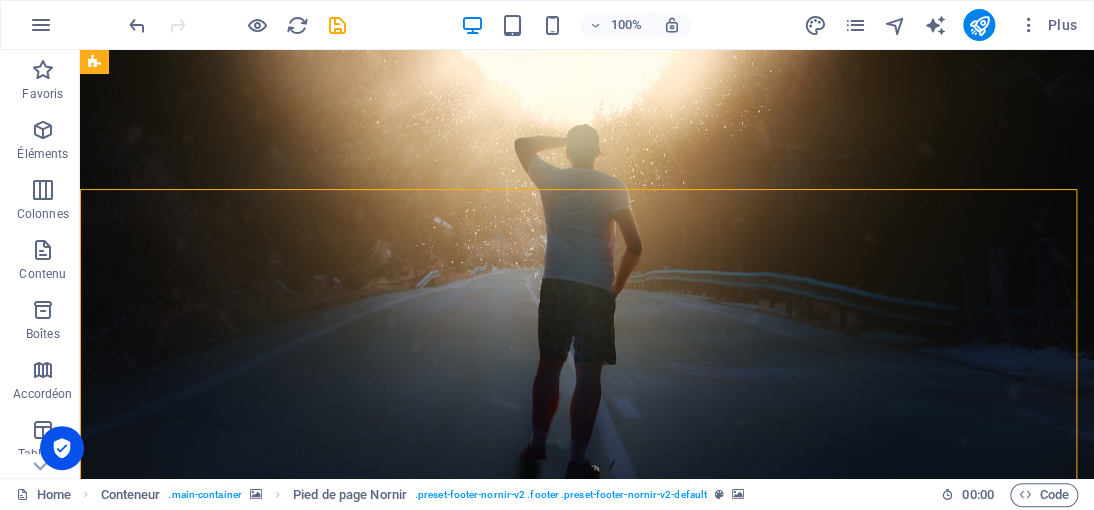 scroll, scrollTop: 868, scrollLeft: 0, axis: vertical 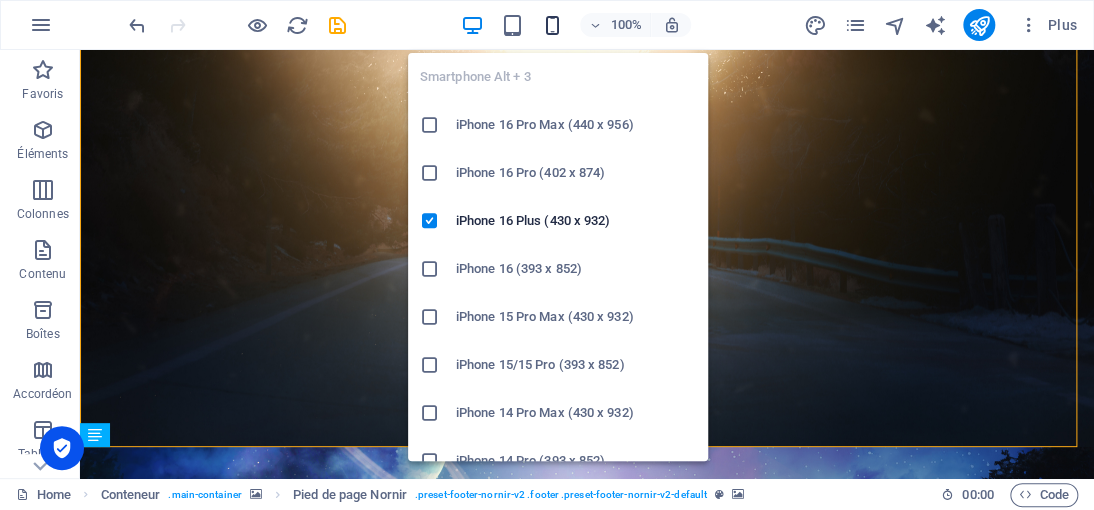 click at bounding box center [552, 25] 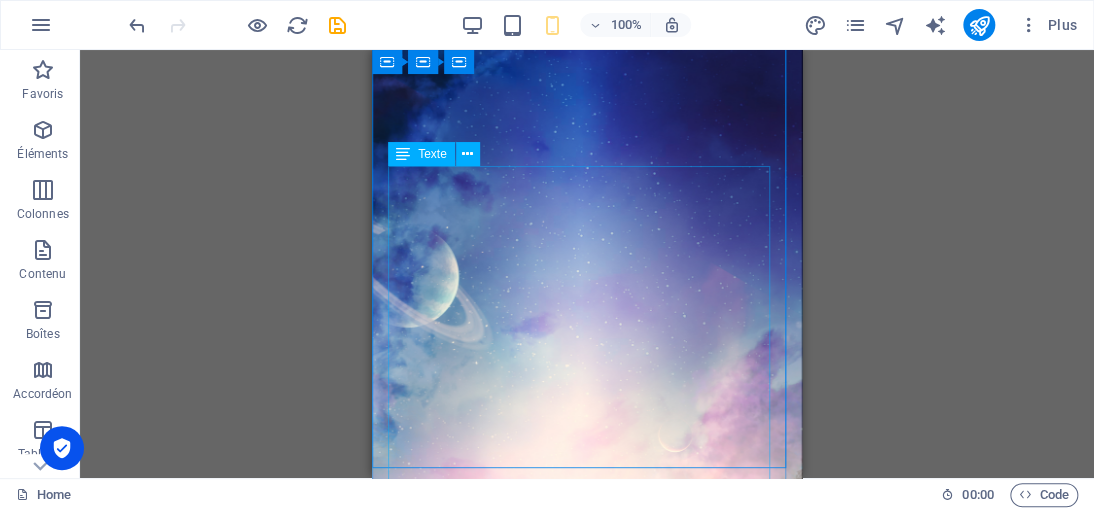 scroll, scrollTop: 217, scrollLeft: 0, axis: vertical 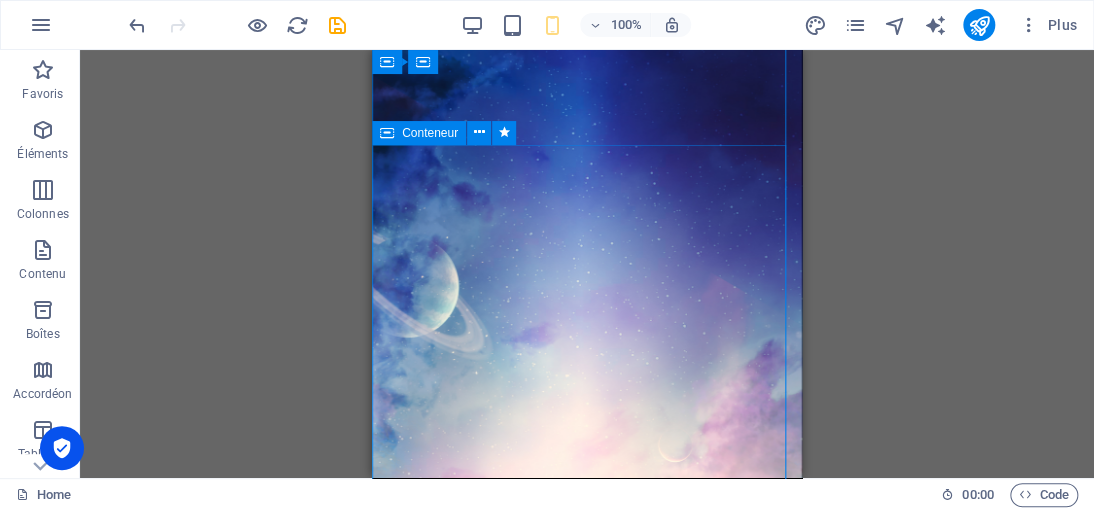click on "[DOMAIN_NAME] « Le meilleur moyen d'approcher la justice divine, c'est de s'en faire une telle habitude qu'on l'observe dans les plus petites choses, et qu'on y plie jusqu'à sa manière de penser. »" at bounding box center [587, 1978] 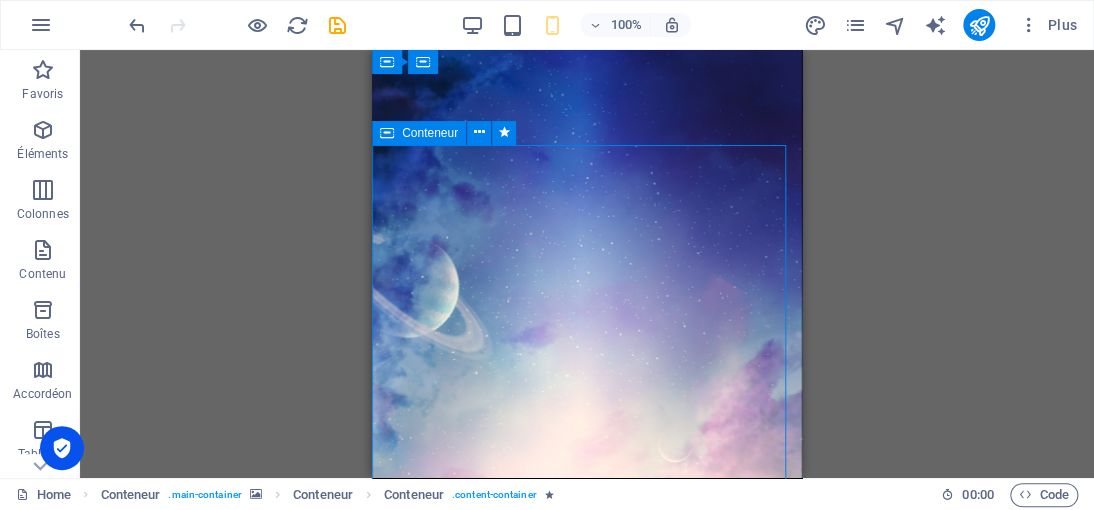 click on "[DOMAIN_NAME] « Le meilleur moyen d'approcher la justice divine, c'est de s'en faire une telle habitude qu'on l'observe dans les plus petites choses, et qu'on y plie jusqu'à sa manière de penser. »" at bounding box center [587, 1978] 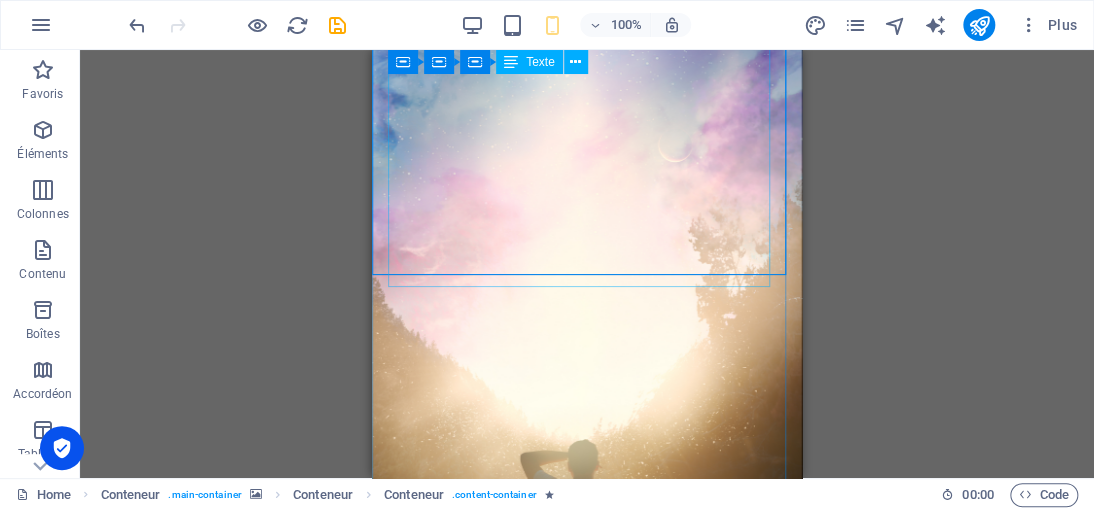 scroll, scrollTop: 617, scrollLeft: 0, axis: vertical 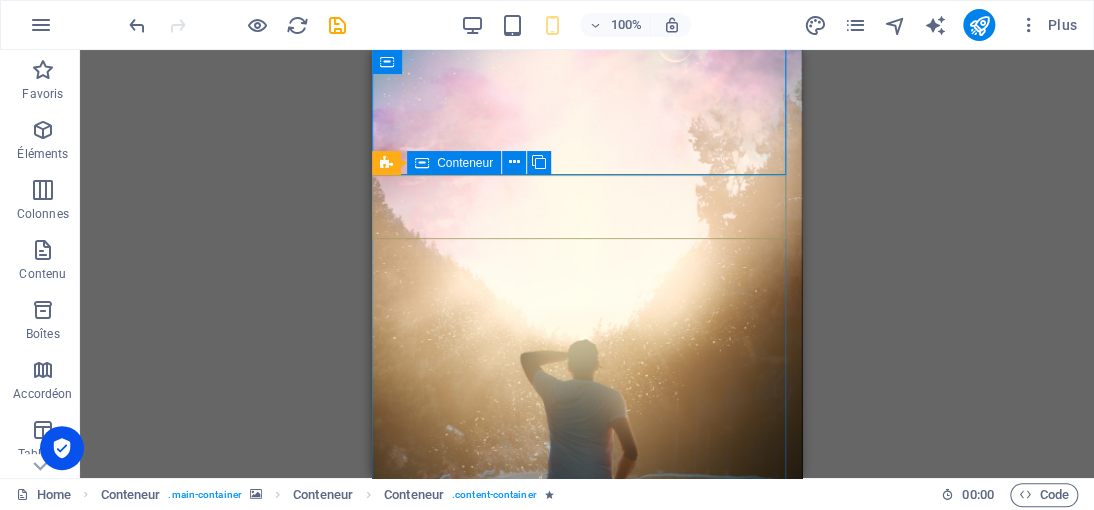 click at bounding box center (587, 1865) 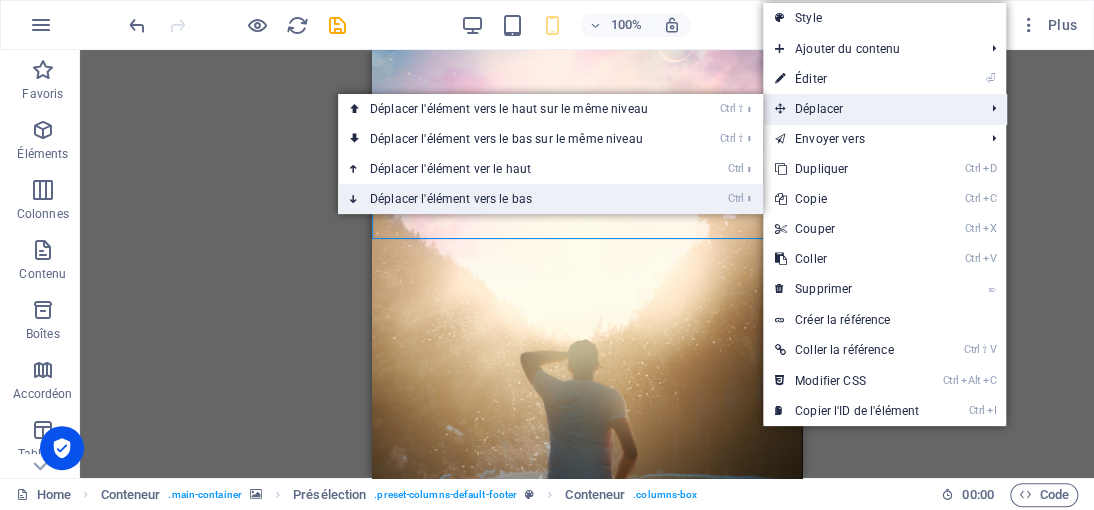 click on "Ctrl ⬇  Déplacer l'élément vers le bas" at bounding box center [513, 199] 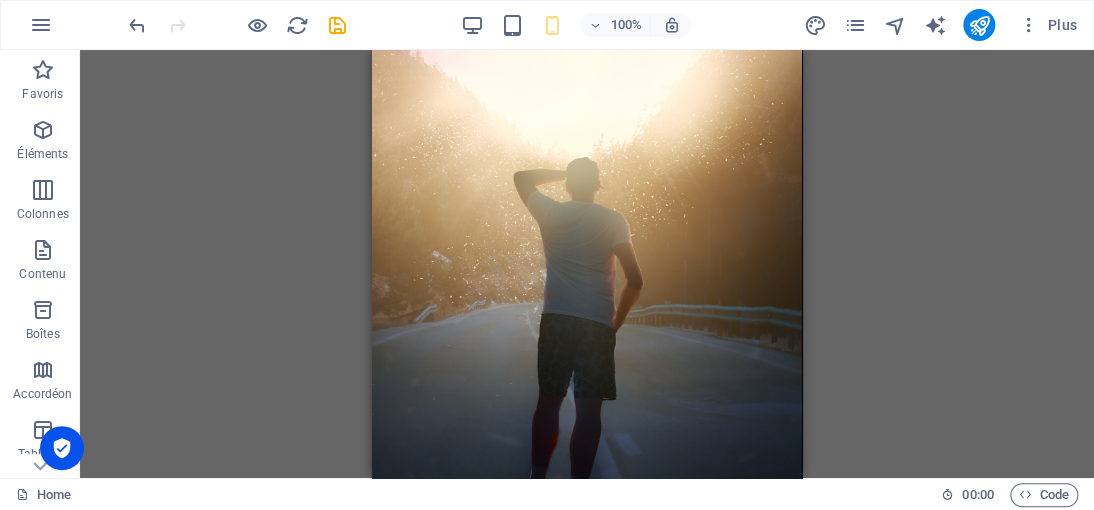 scroll, scrollTop: 717, scrollLeft: 0, axis: vertical 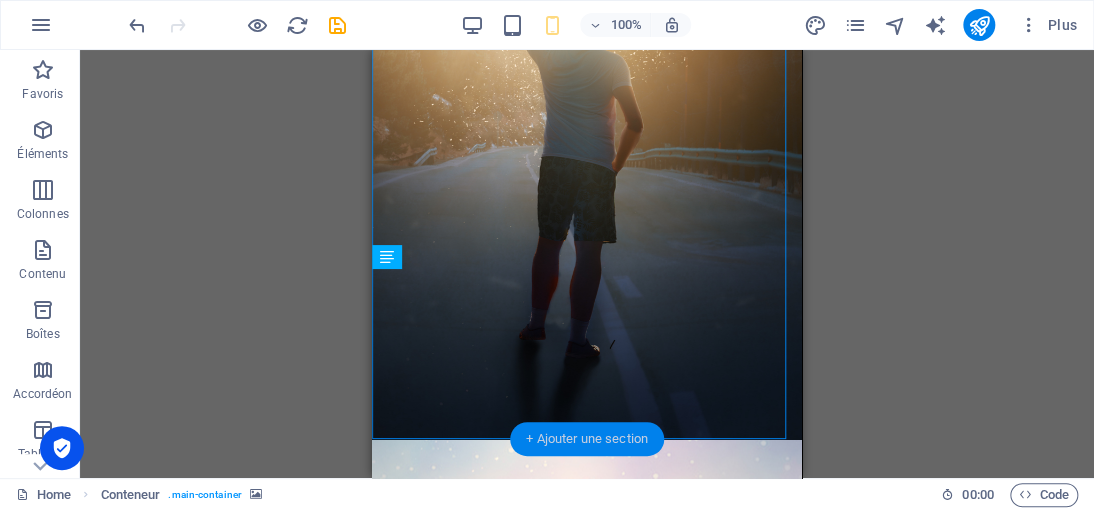 drag, startPoint x: 296, startPoint y: 193, endPoint x: 547, endPoint y: 442, distance: 353.5562 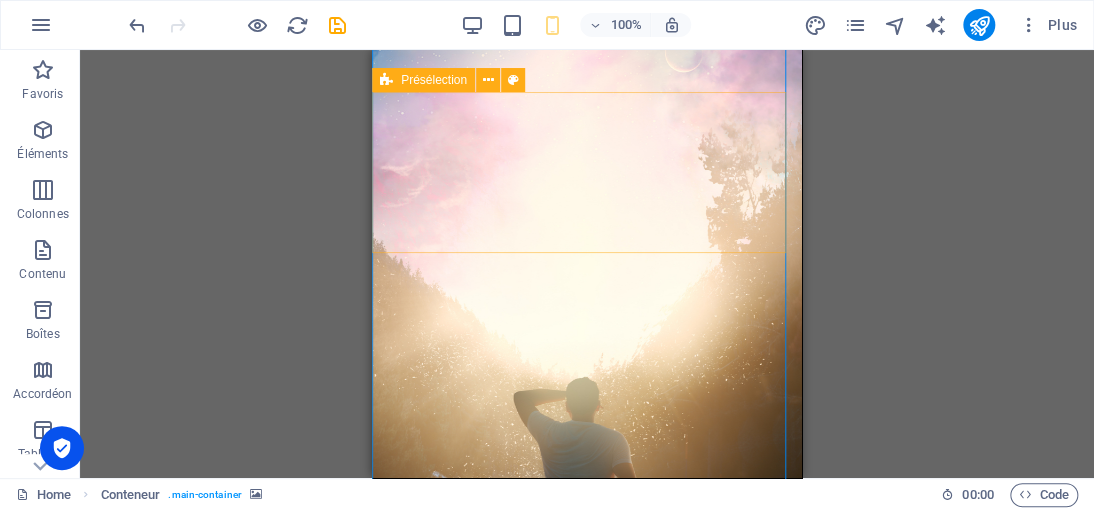 scroll, scrollTop: 700, scrollLeft: 0, axis: vertical 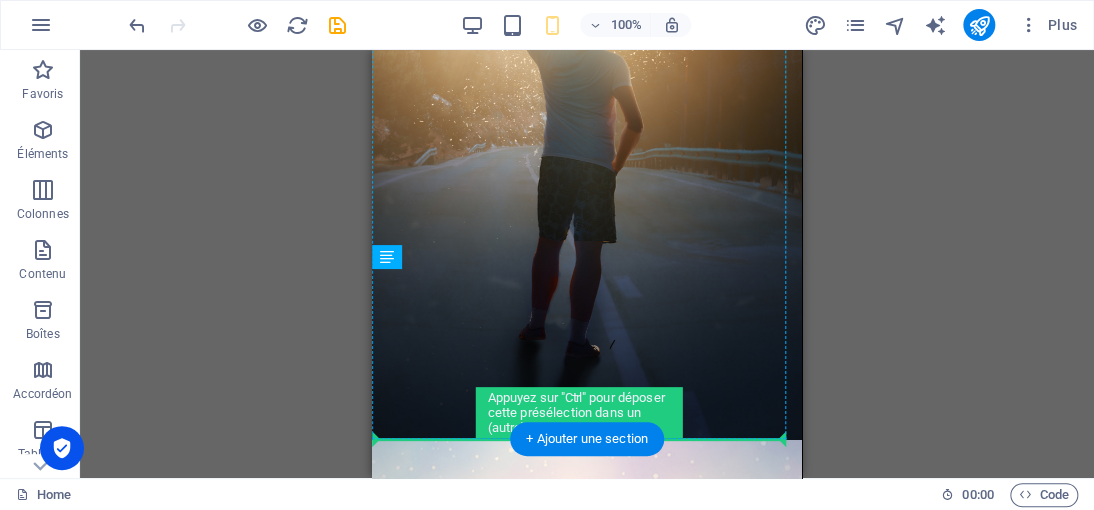 drag, startPoint x: 797, startPoint y: 288, endPoint x: 414, endPoint y: 423, distance: 406.09604 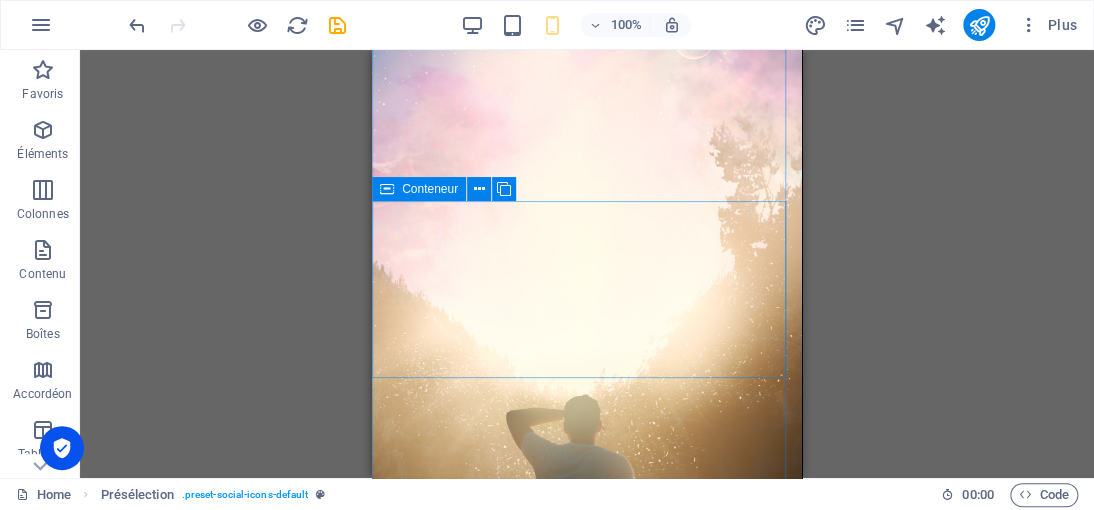 scroll, scrollTop: 723, scrollLeft: 0, axis: vertical 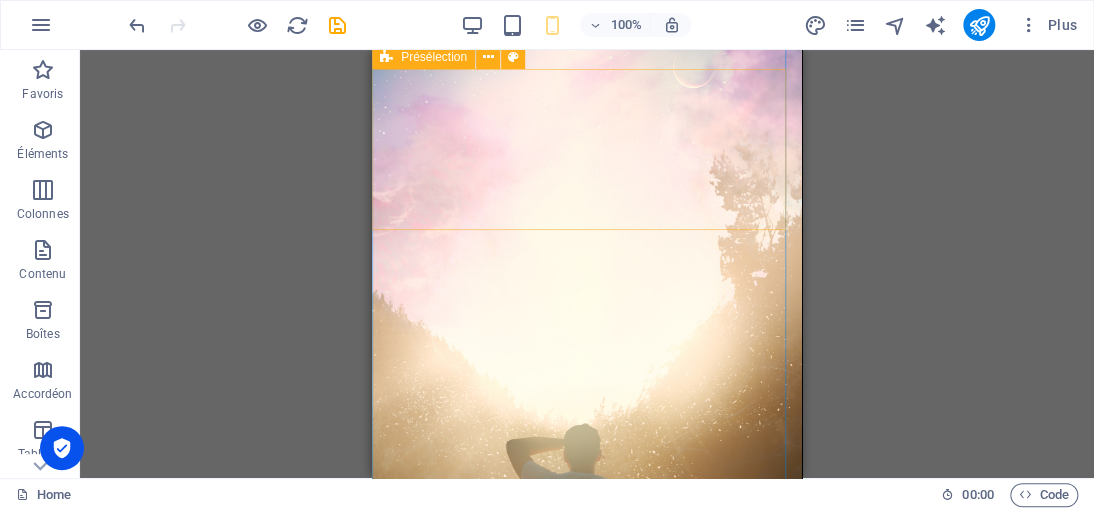 click on "Déposer le contenu ici ou  Ajouter les éléments  Coller le presse-papiers" at bounding box center (587, 2024) 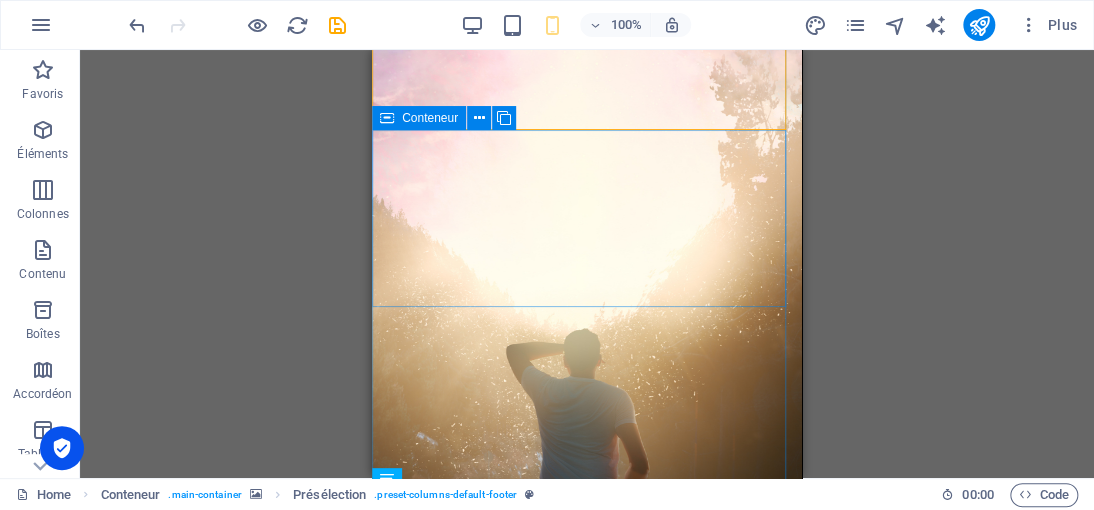 scroll, scrollTop: 823, scrollLeft: 0, axis: vertical 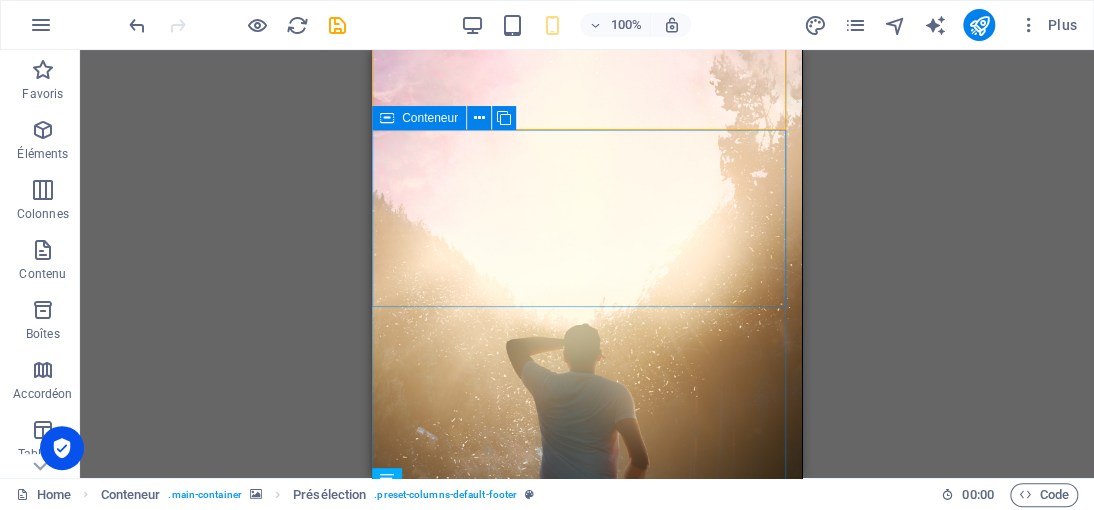 click on "Déposer le contenu ici ou  Ajouter les éléments  Coller le presse-papiers" at bounding box center [587, 2058] 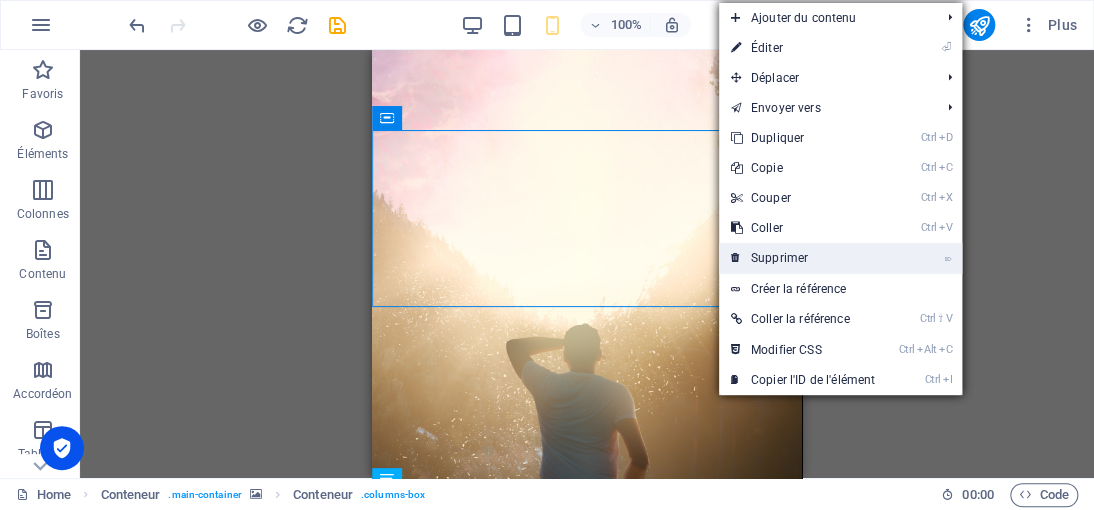 click on "⌦  Supprimer" at bounding box center [803, 258] 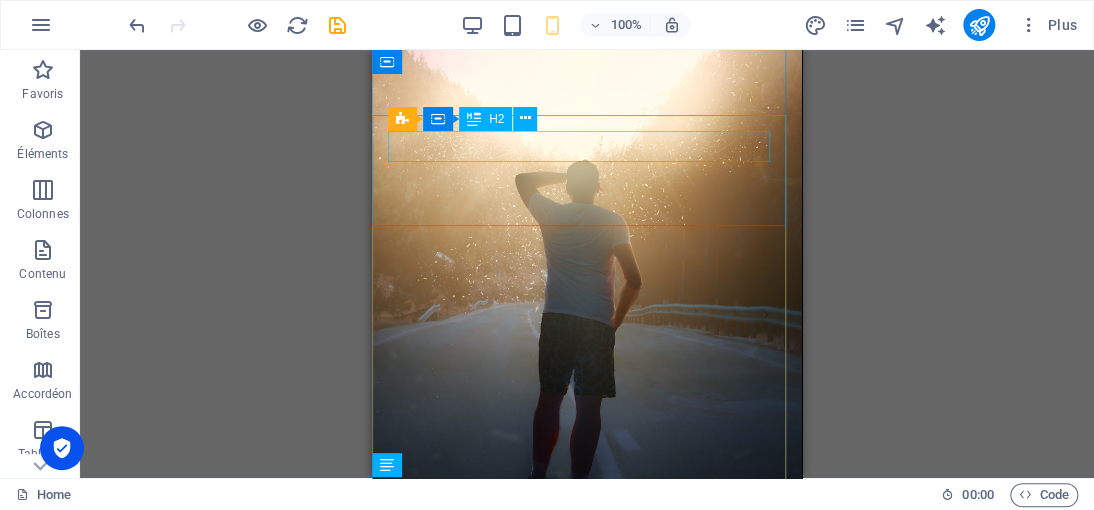 scroll, scrollTop: 823, scrollLeft: 0, axis: vertical 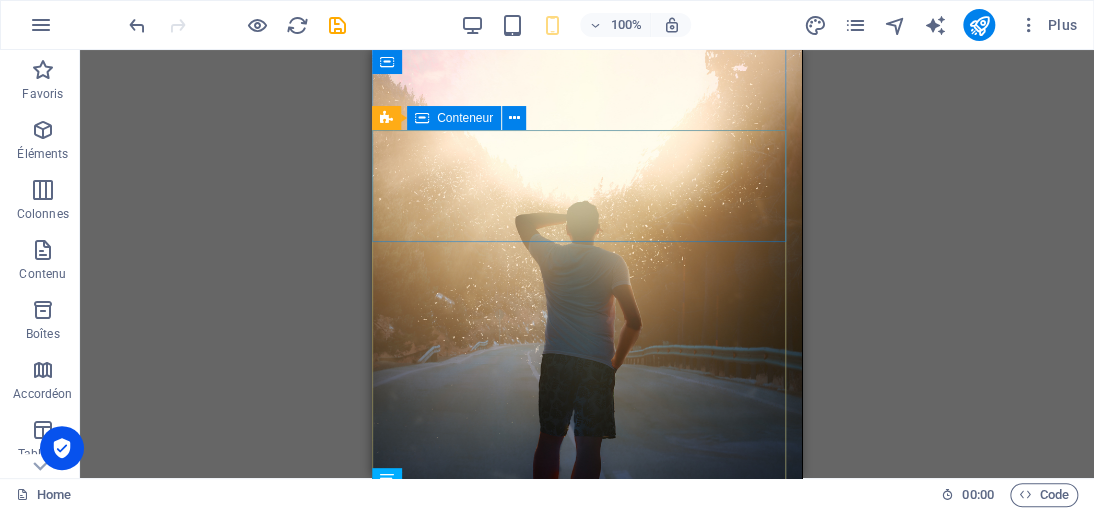 click on "Contact RUE IMAGINAIRE 333 BIS ,  7500   Paris +33 7 45 01 86 46" at bounding box center (587, 2390) 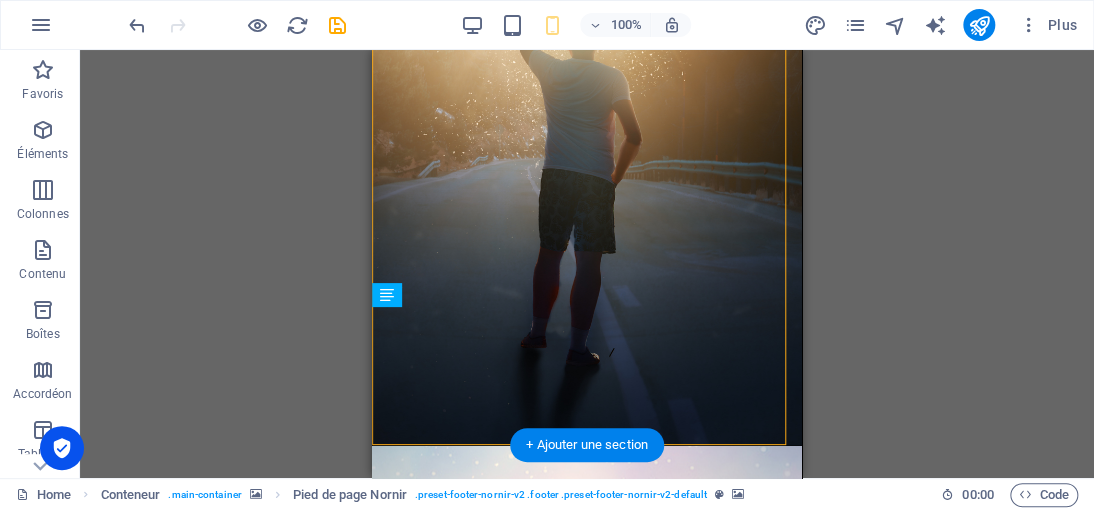 scroll, scrollTop: 1023, scrollLeft: 0, axis: vertical 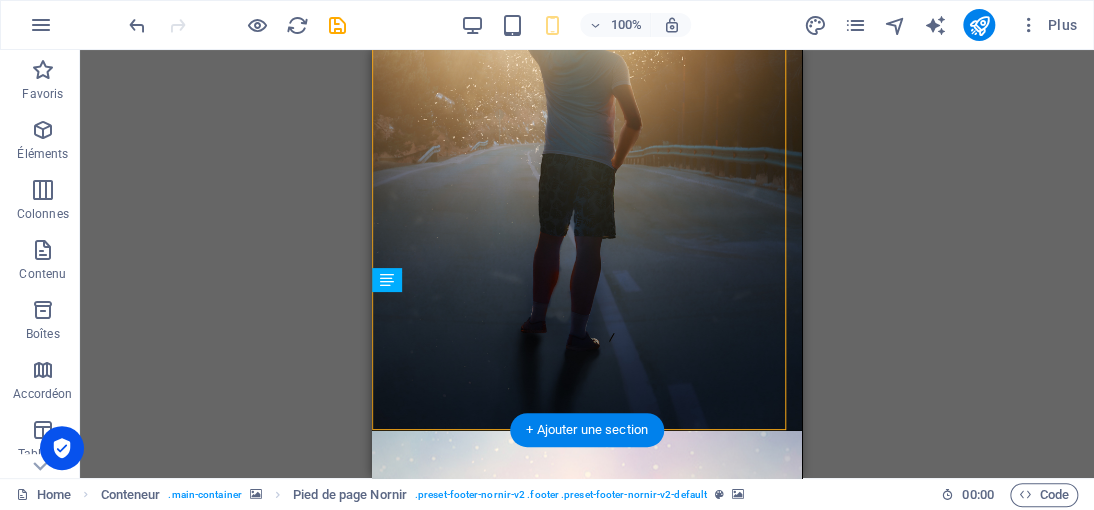 drag, startPoint x: 792, startPoint y: 164, endPoint x: 398, endPoint y: 376, distance: 447.4148 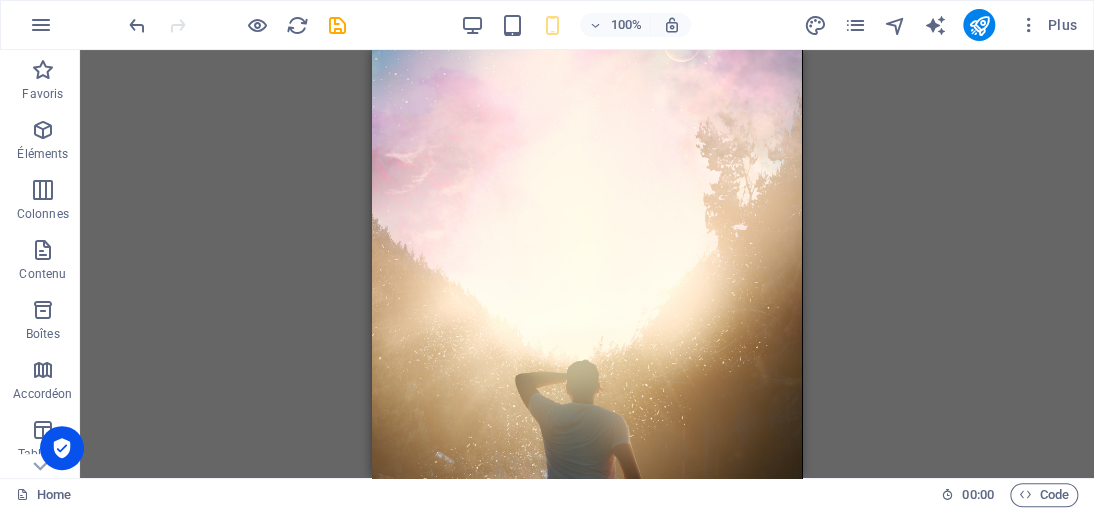 scroll, scrollTop: 746, scrollLeft: 0, axis: vertical 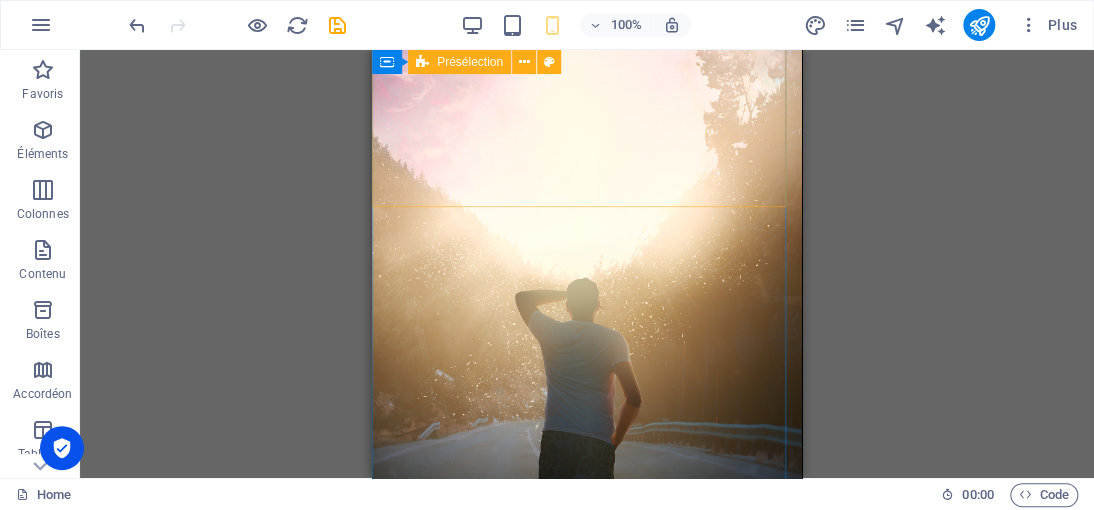 click on "Déposer le contenu ici ou  Ajouter les éléments  Coller le presse-papiers" at bounding box center (587, 1824) 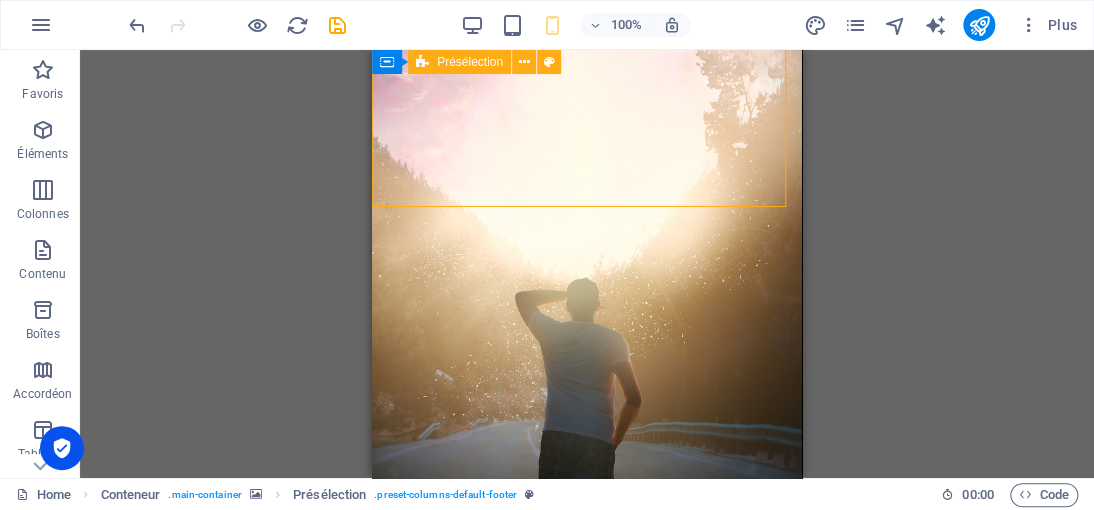 scroll, scrollTop: 546, scrollLeft: 0, axis: vertical 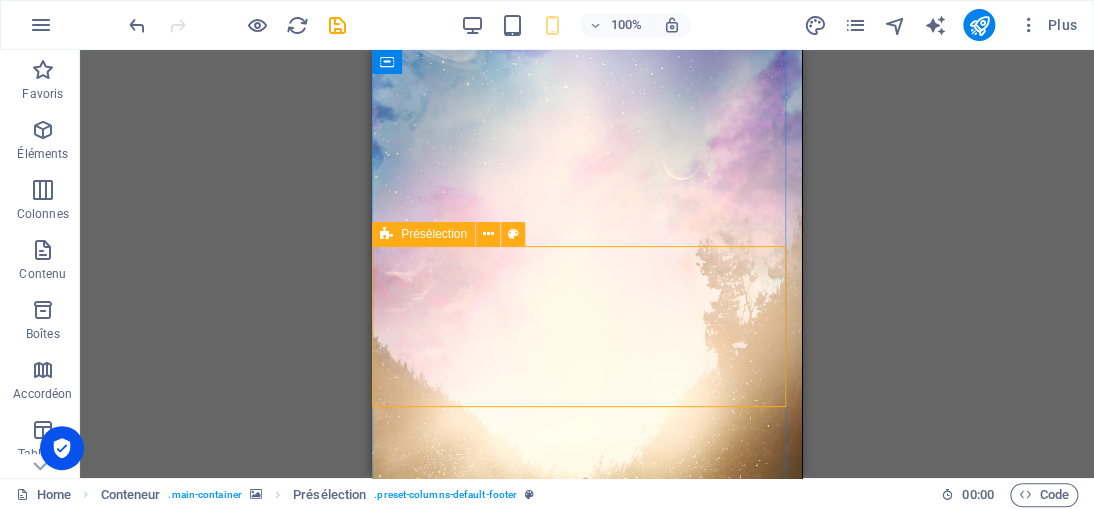 click on "Déposer le contenu ici ou  Ajouter les éléments  Coller le presse-papiers" at bounding box center [587, 2024] 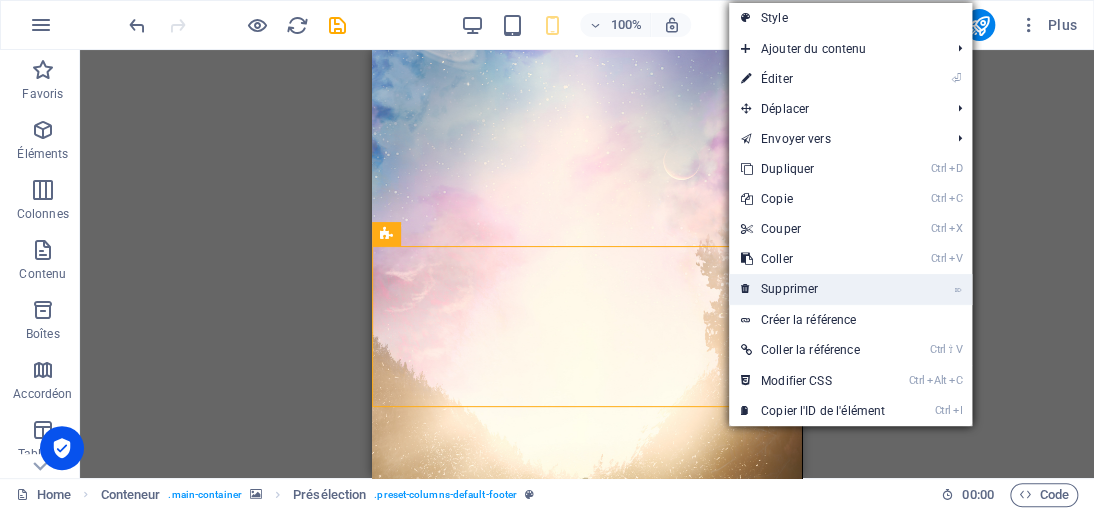 click on "⌦  Supprimer" at bounding box center [813, 289] 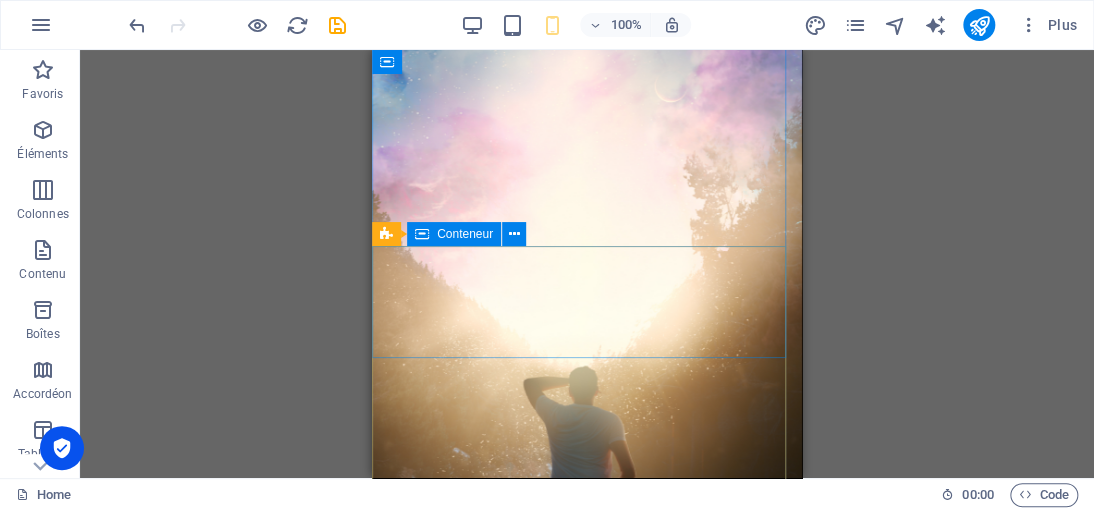 click on "Contact RUE IMAGINAIRE 333 BIS ,  7500   Paris +33 7 45 01 86 46" at bounding box center (587, 2380) 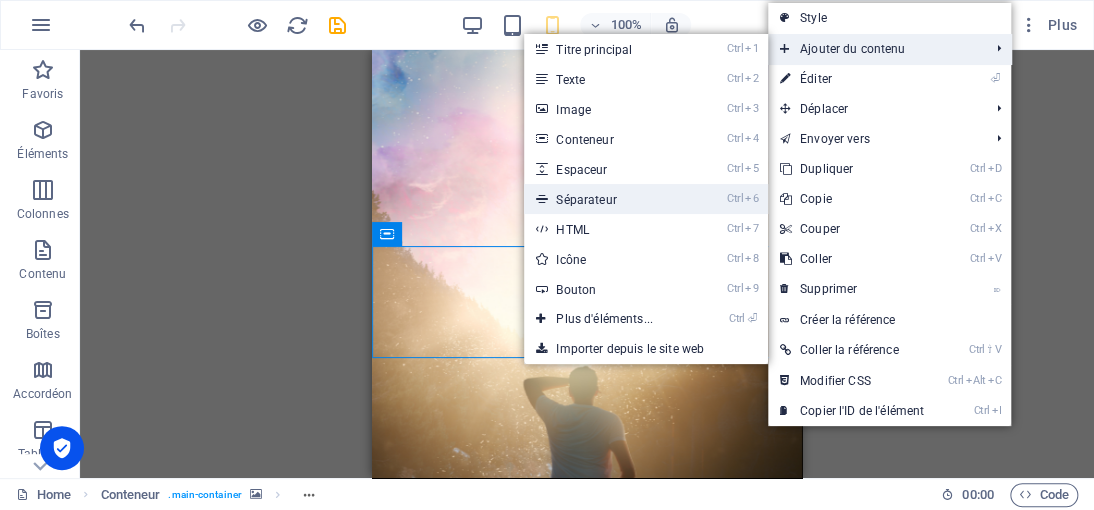 click on "Ctrl 6  Séparateur" at bounding box center (608, 199) 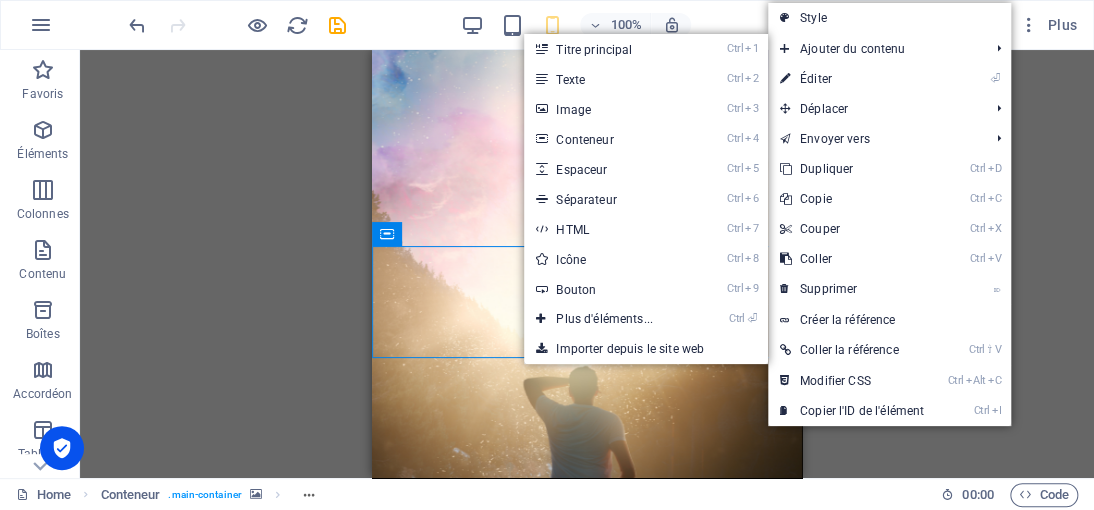 select on "%" 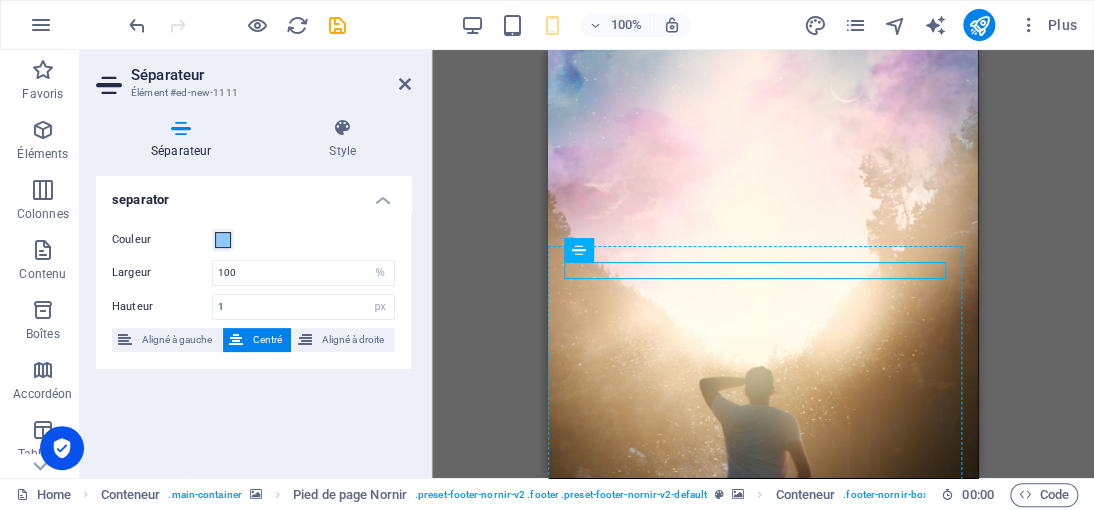 drag, startPoint x: 730, startPoint y: 270, endPoint x: 717, endPoint y: 259, distance: 17.029387 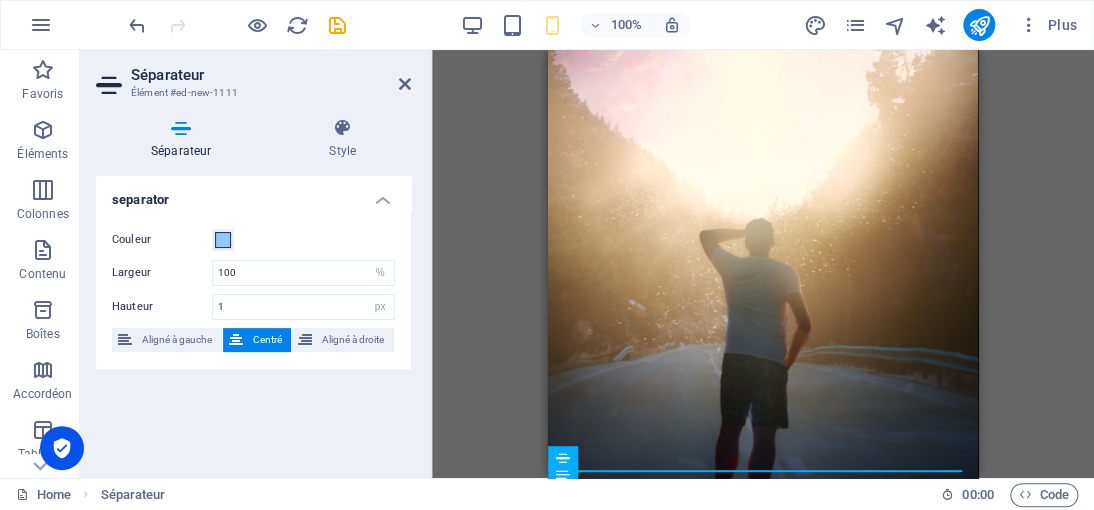 scroll, scrollTop: 502, scrollLeft: 0, axis: vertical 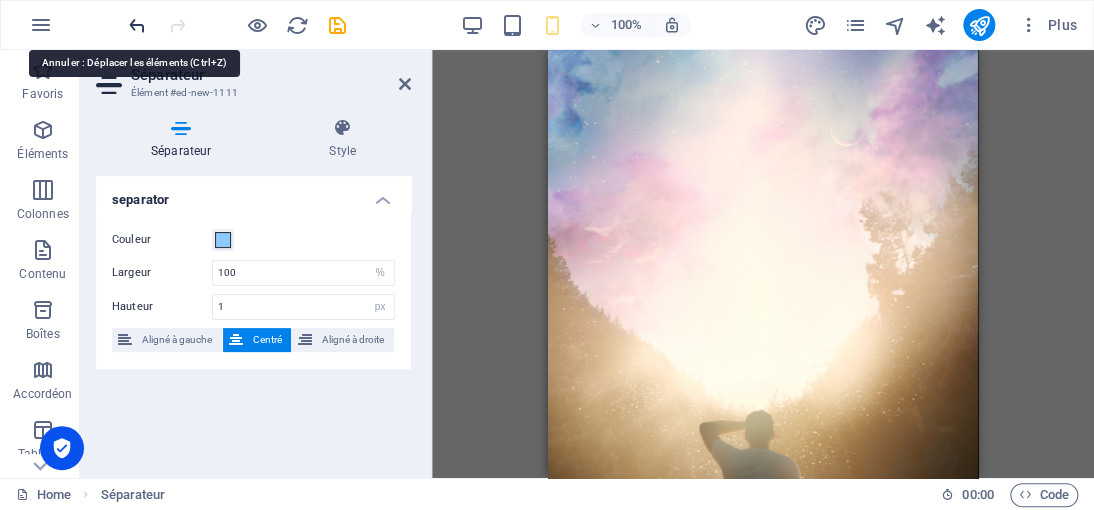 click at bounding box center (137, 25) 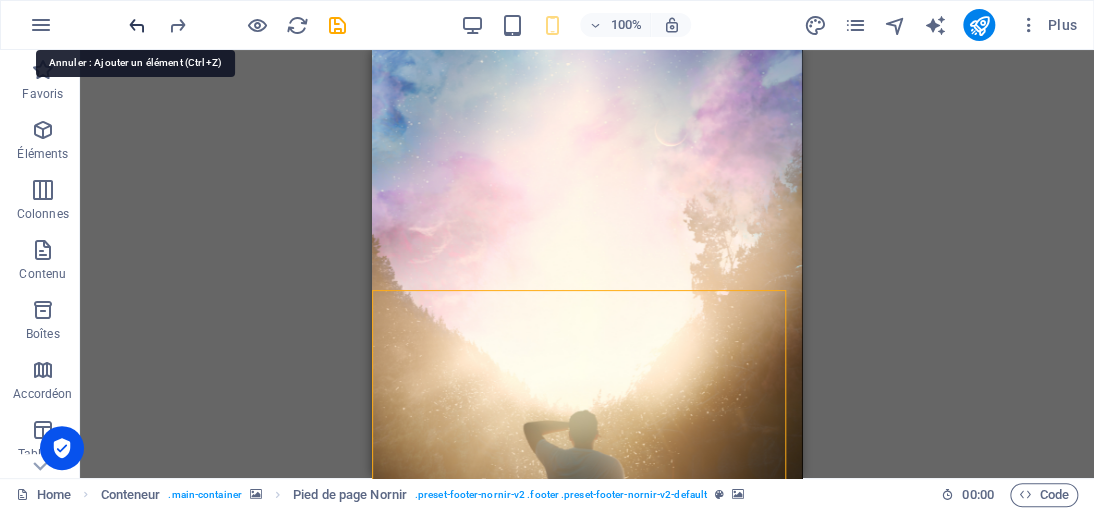 click at bounding box center [137, 25] 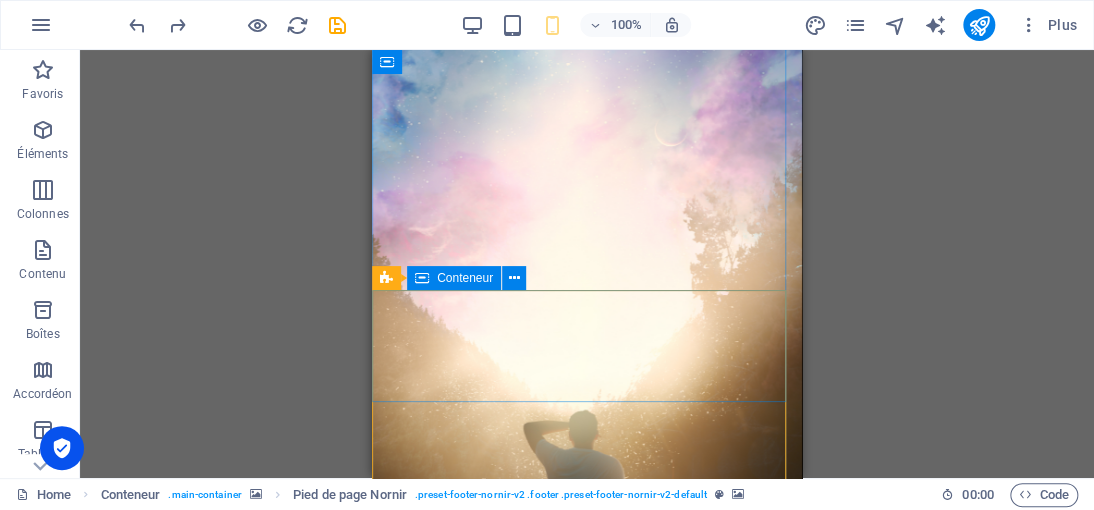 click on "Contact RUE IMAGINAIRE 333 BIS ,  7500   Paris +33 7 45 01 86 46" at bounding box center (587, 2424) 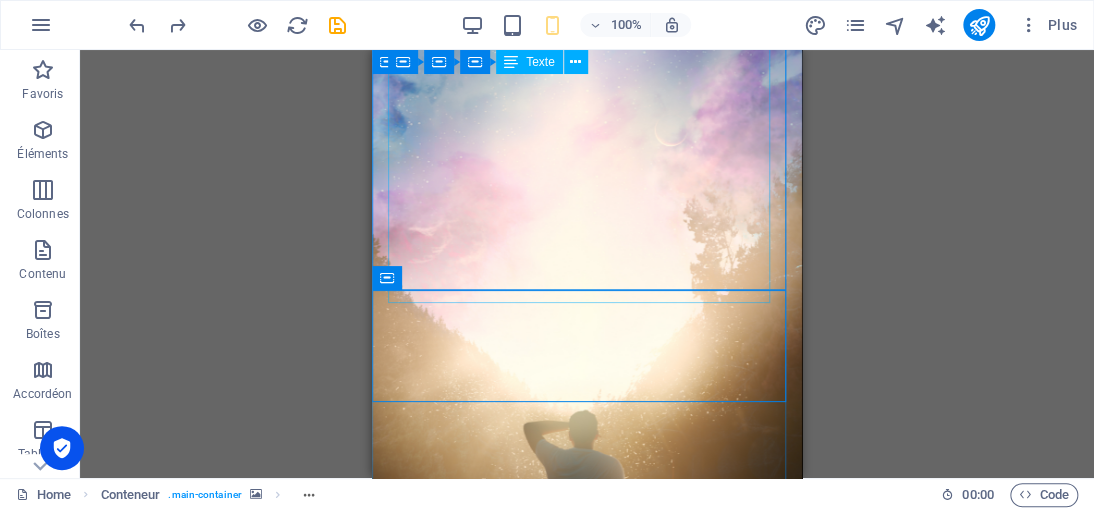 click on "« Le meilleur moyen d'approcher la justice divine, c'est de s'en faire une telle habitude qu'on l'observe dans les plus petites choses, et qu'on y plie jusqu'à sa manière de penser. »" at bounding box center [587, 2011] 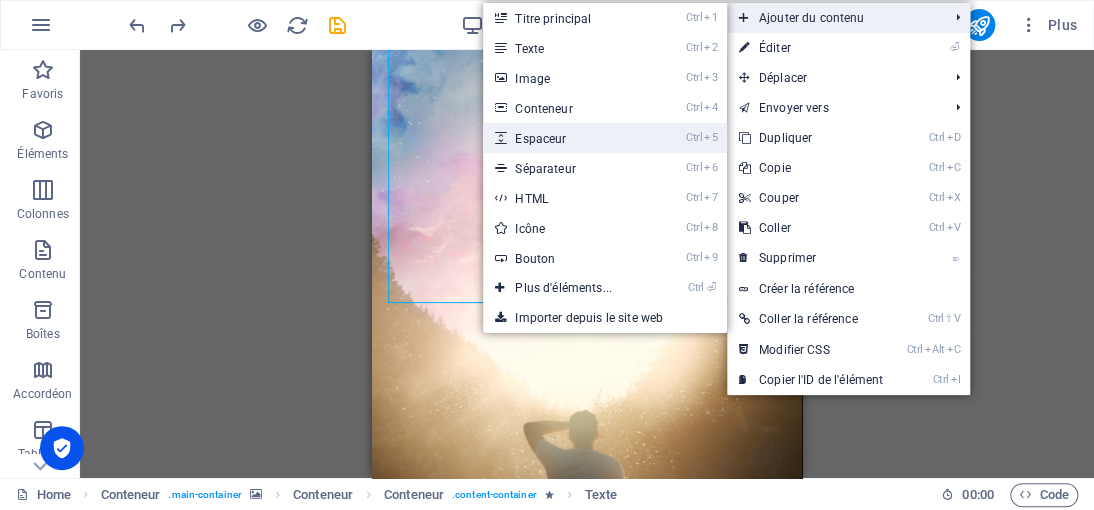 click on "Ctrl 5  Espaceur" at bounding box center (567, 138) 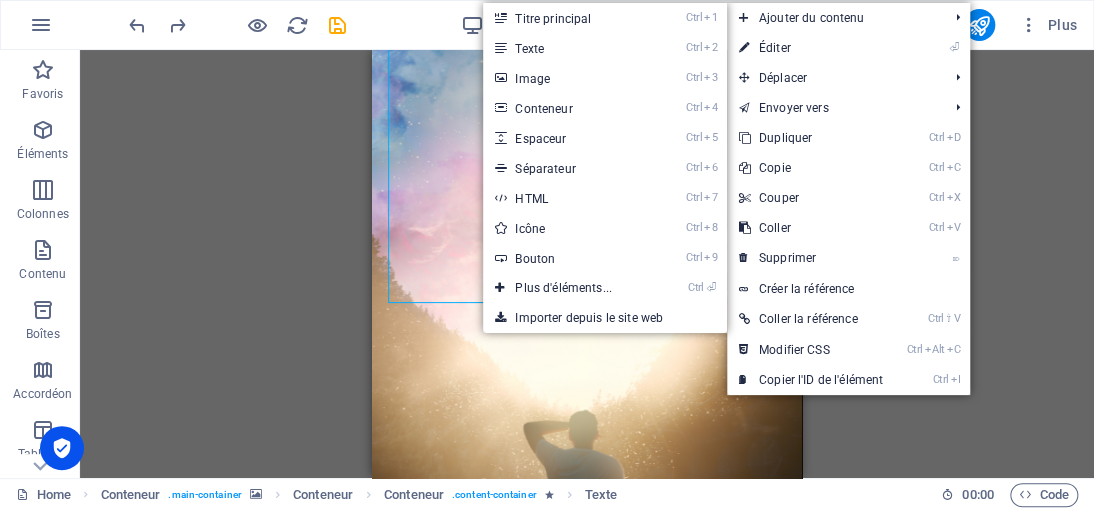 select on "px" 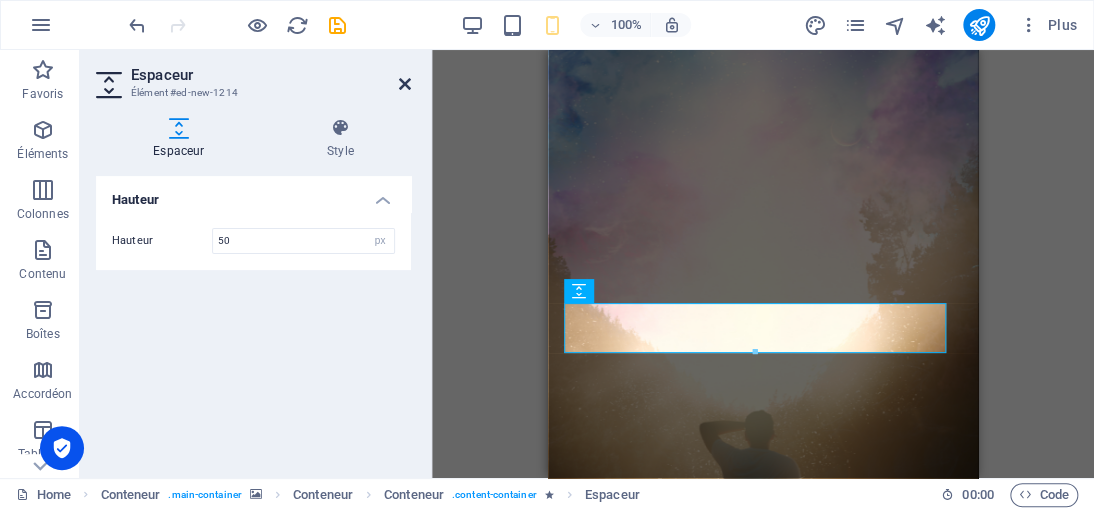 click at bounding box center (405, 84) 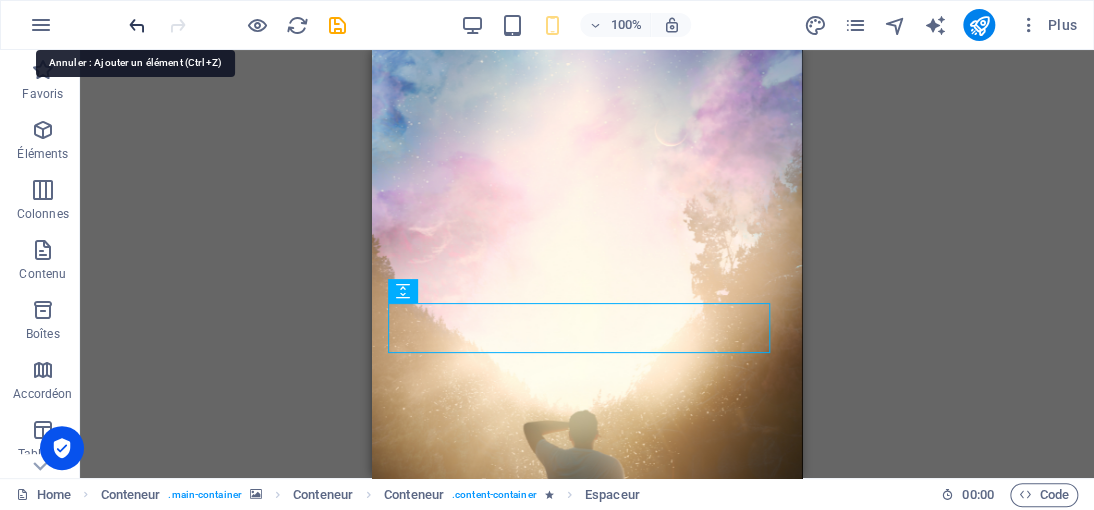 click at bounding box center [137, 25] 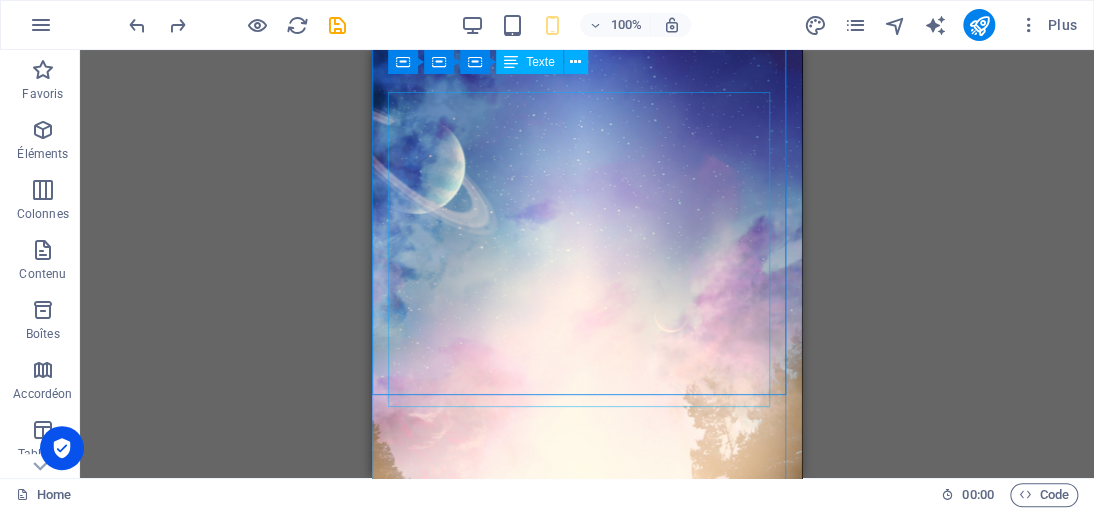 scroll, scrollTop: 302, scrollLeft: 0, axis: vertical 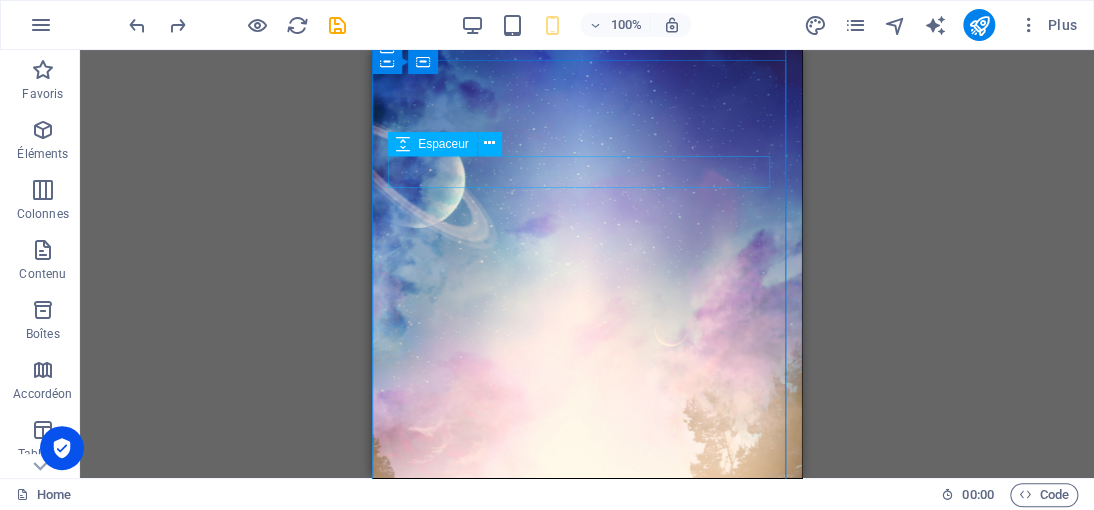 click at bounding box center (587, 1726) 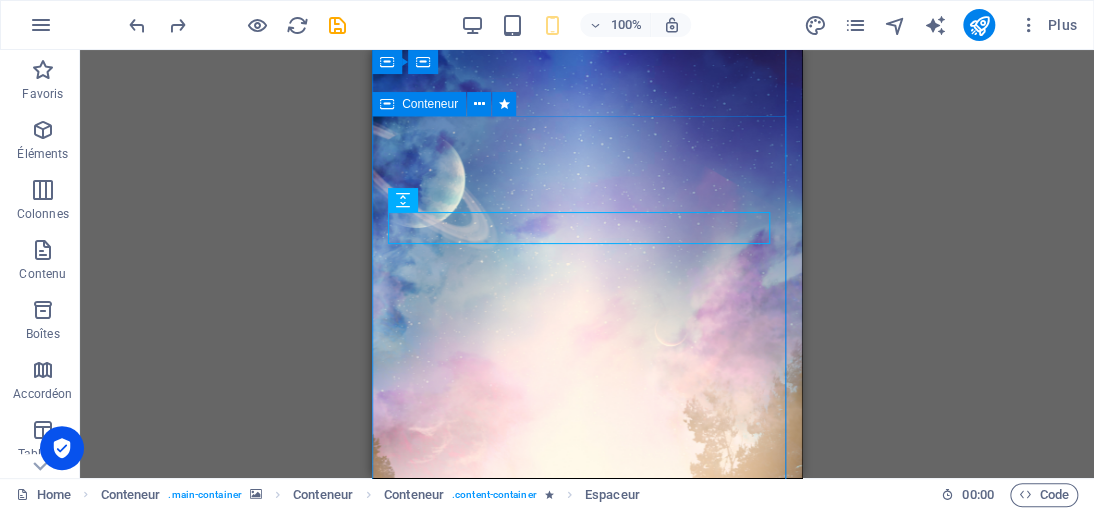 scroll, scrollTop: 102, scrollLeft: 0, axis: vertical 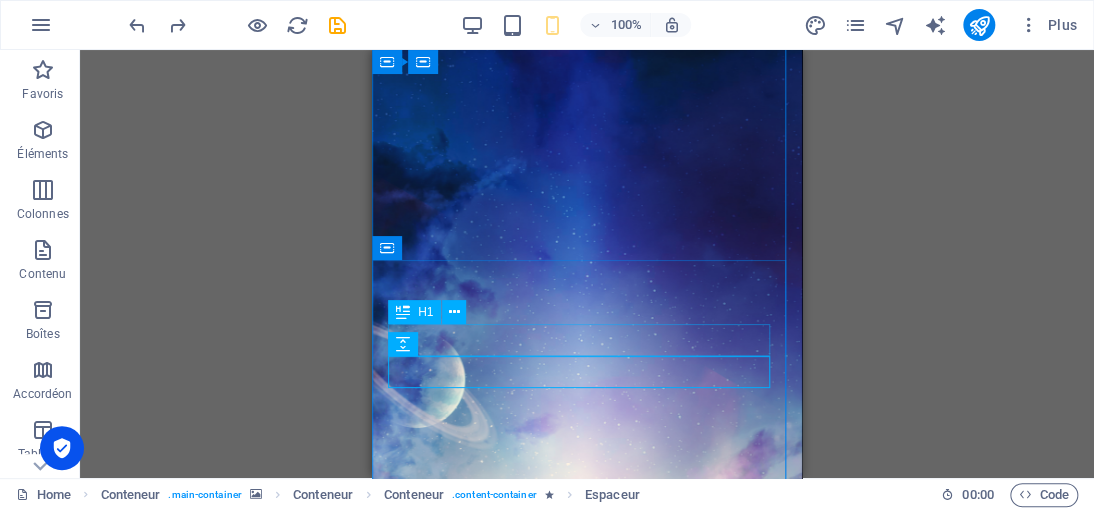 click on "[DOMAIN_NAME]" at bounding box center [587, 1894] 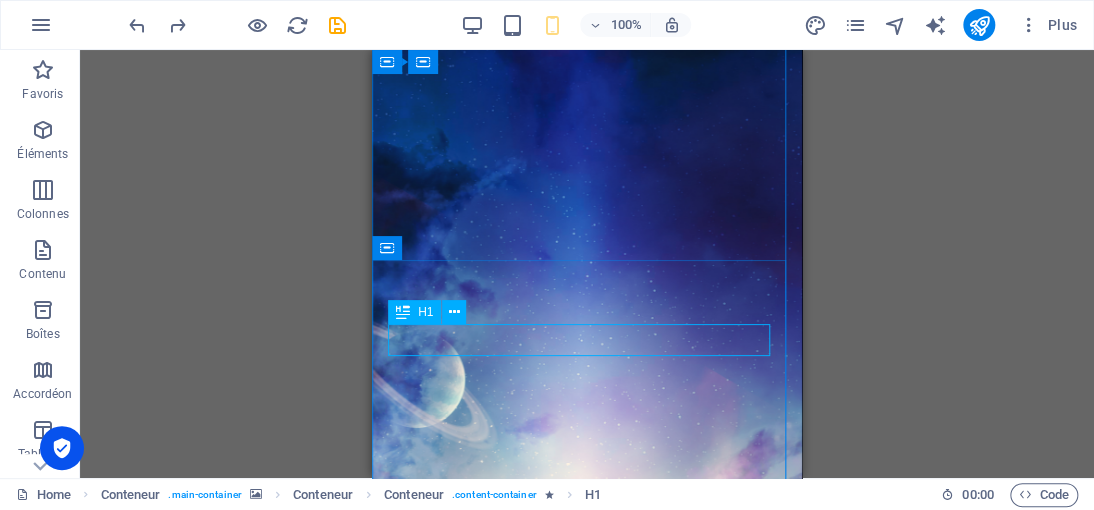 click on "[DOMAIN_NAME]" at bounding box center [587, 1894] 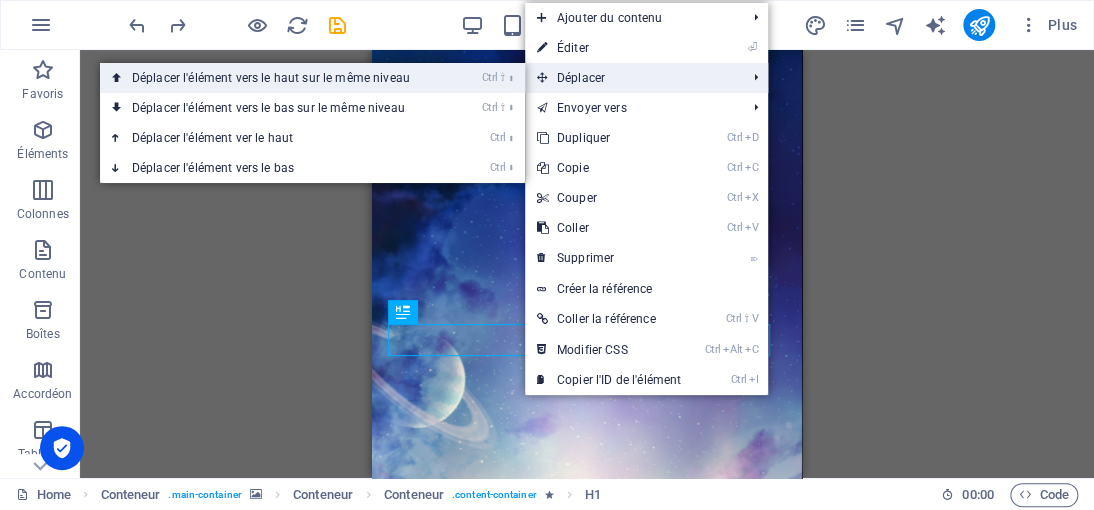 click on "Ctrl ⇧ ⬆  Déplacer l'élément vers le haut sur le même niveau" at bounding box center [275, 78] 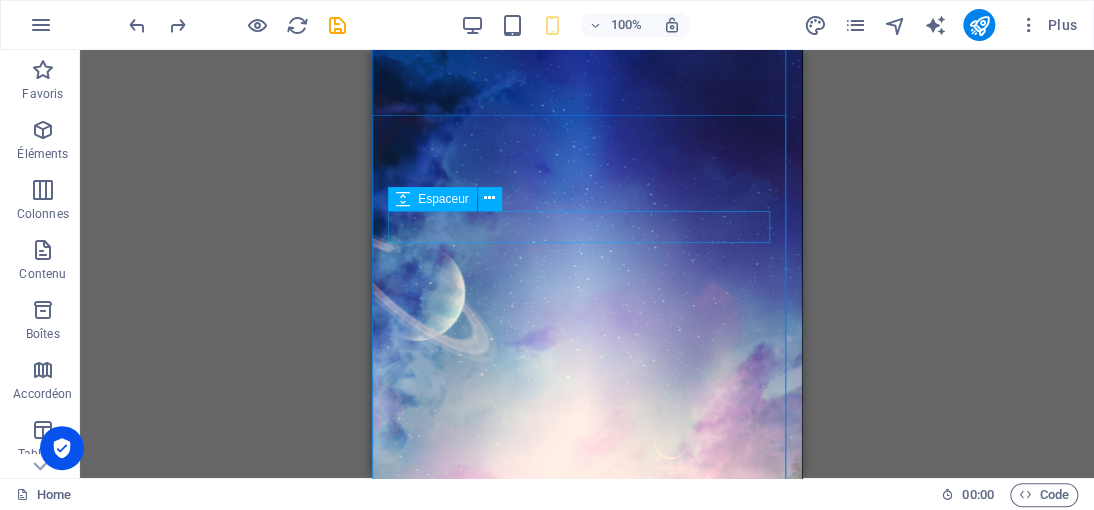 scroll, scrollTop: 185, scrollLeft: 0, axis: vertical 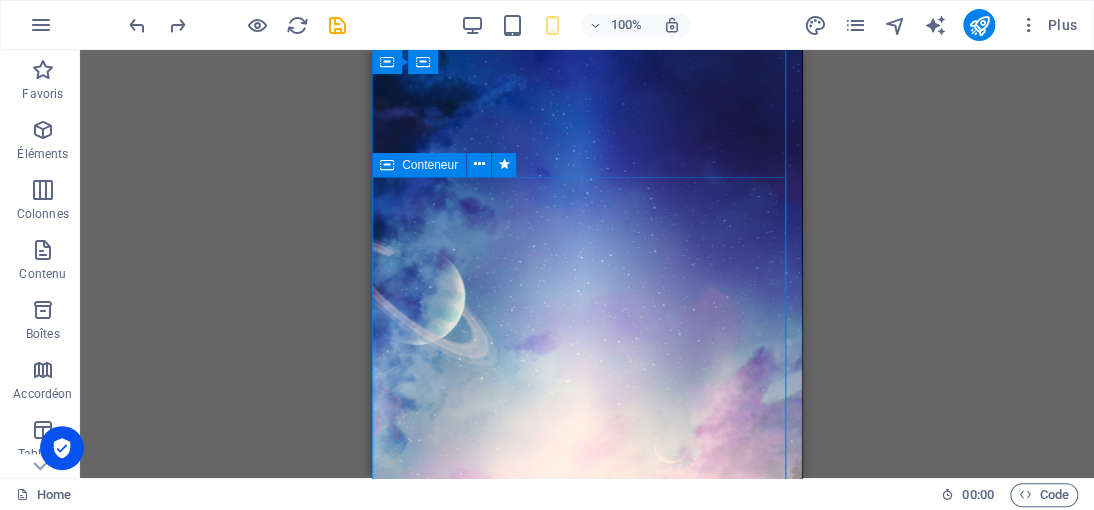 click on "[DOMAIN_NAME] « Le meilleur moyen d'approcher la justice divine, c'est de s'en faire une telle habitude qu'on l'observe dans les plus petites choses, et qu'on y plie jusqu'à sa manière de penser. »" at bounding box center [587, 1946] 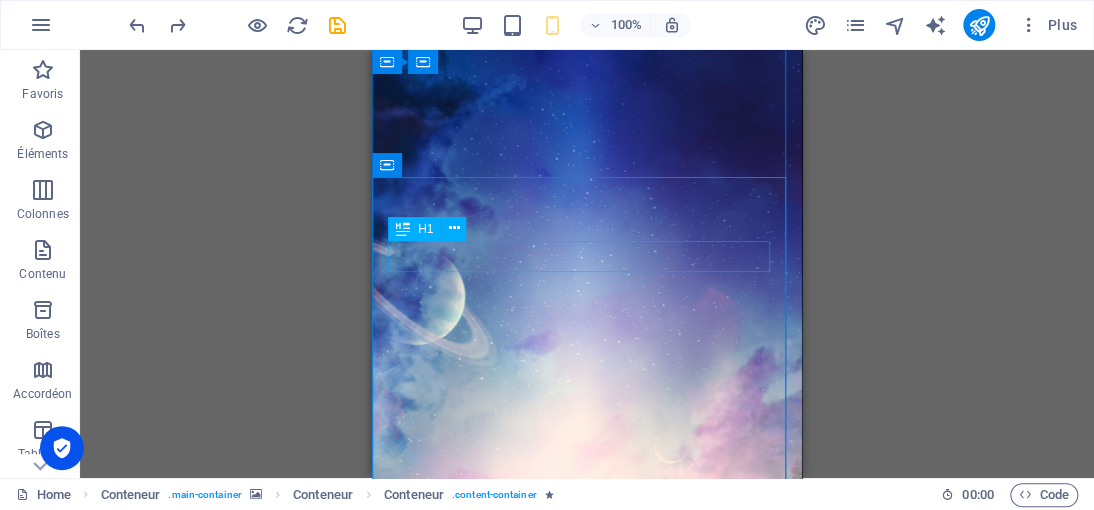 click on "[DOMAIN_NAME]" at bounding box center (587, 1811) 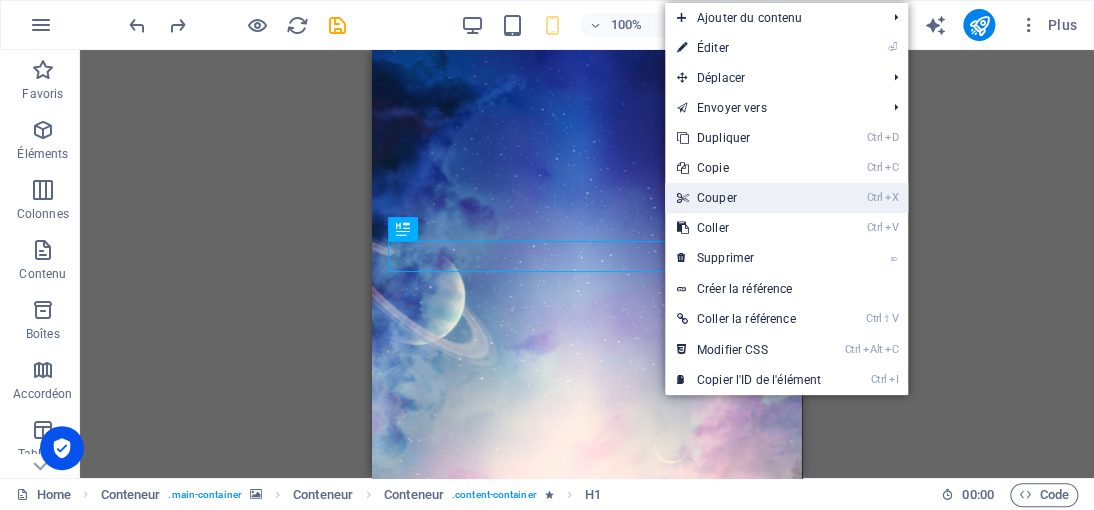 click on "Ctrl X  Couper" at bounding box center (749, 198) 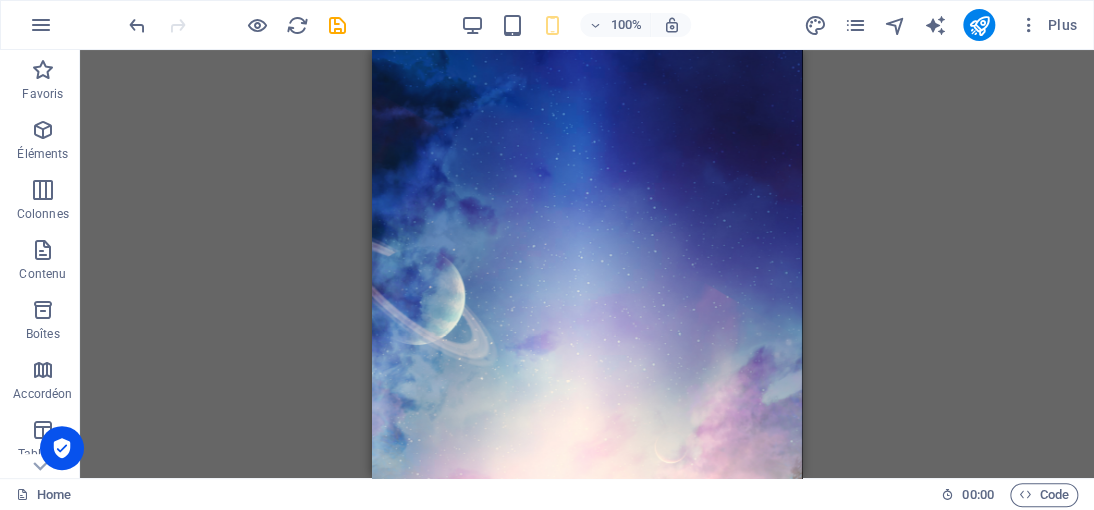 scroll, scrollTop: 0, scrollLeft: 0, axis: both 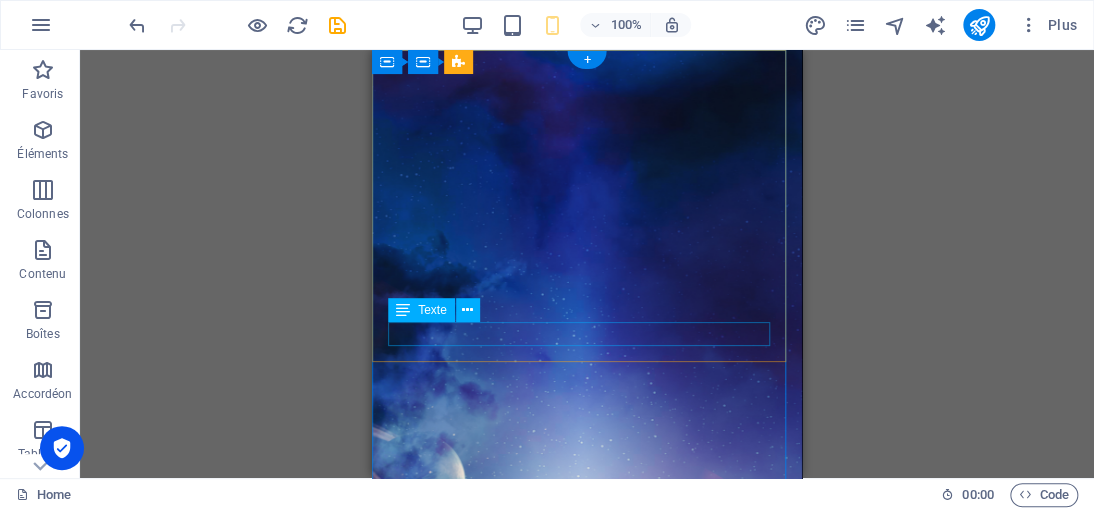 click on "Site  hébergé en dehors de l’Europe" at bounding box center [587, 1888] 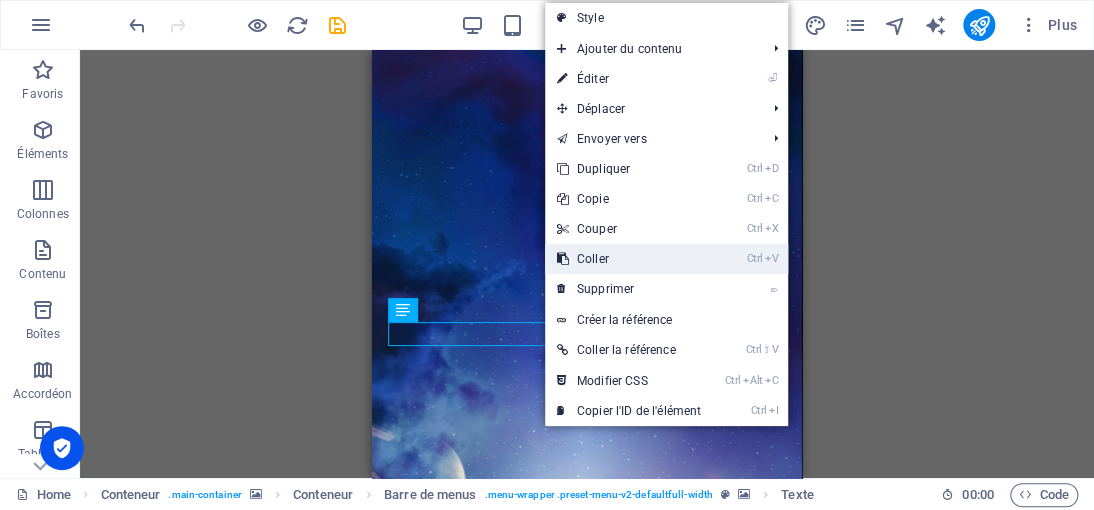click on "Ctrl V  Coller" at bounding box center [629, 259] 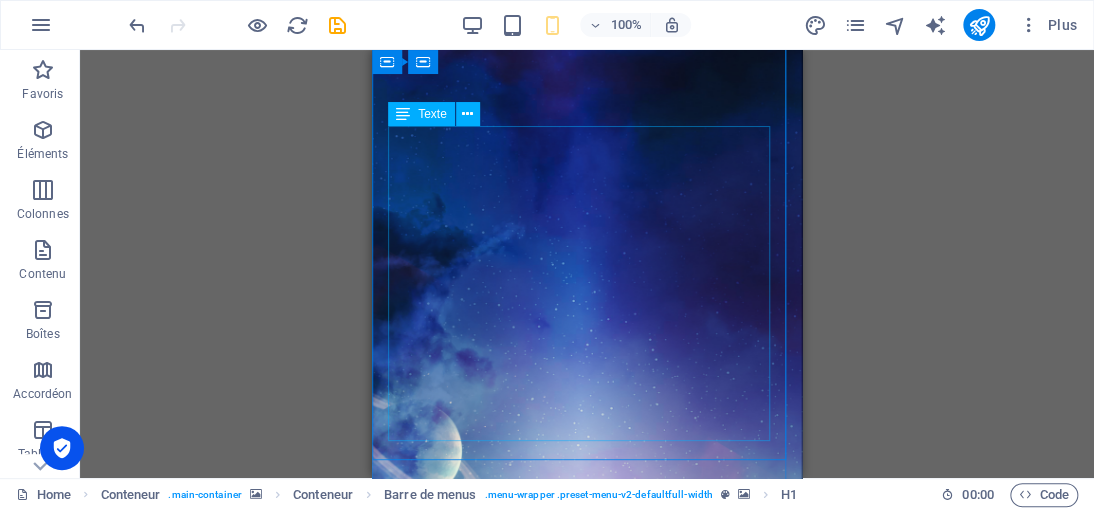 scroll, scrollTop: 400, scrollLeft: 0, axis: vertical 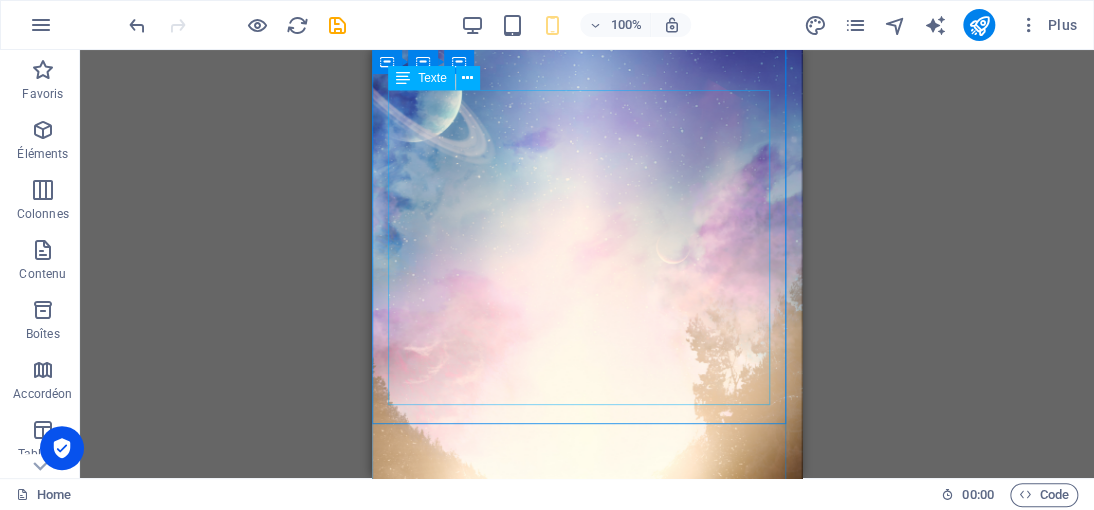 click on "« Le meilleur moyen d'approcher la justice divine, c'est de s'en faire une telle habitude qu'on l'observe dans les plus petites choses, et qu'on y plie jusqu'à sa manière de penser. »" at bounding box center (587, 2209) 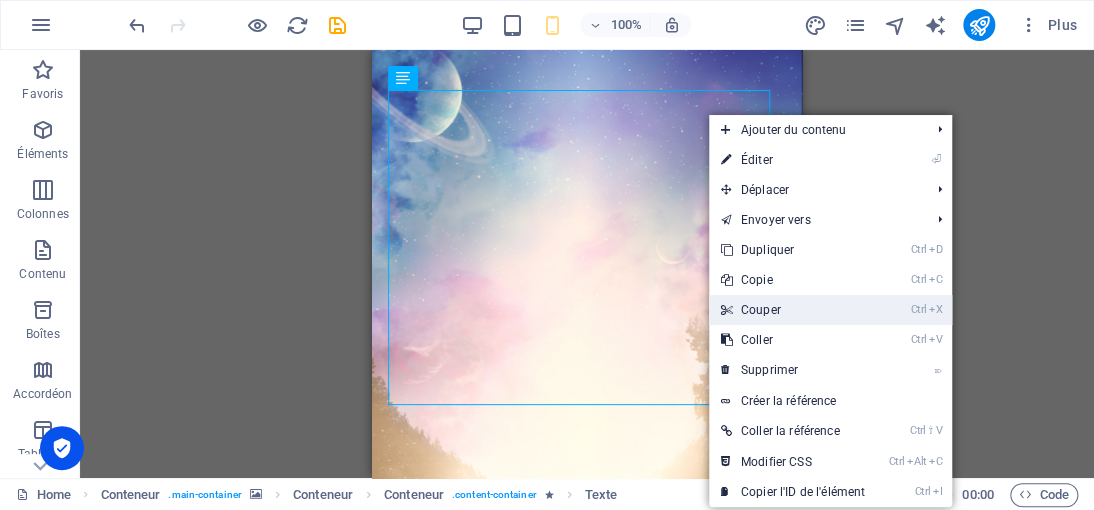 click on "Ctrl X  Couper" at bounding box center [793, 310] 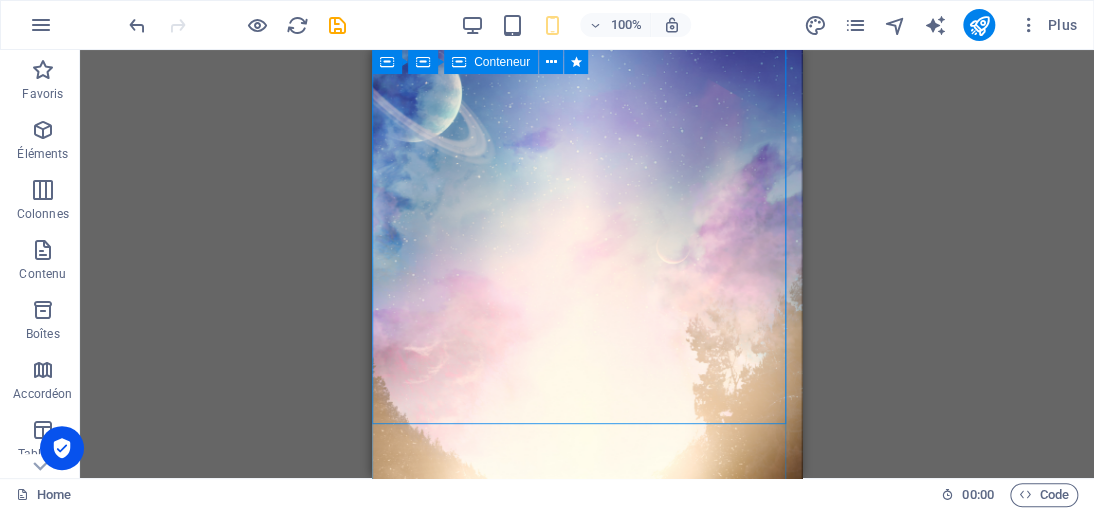 click at bounding box center [587, 1827] 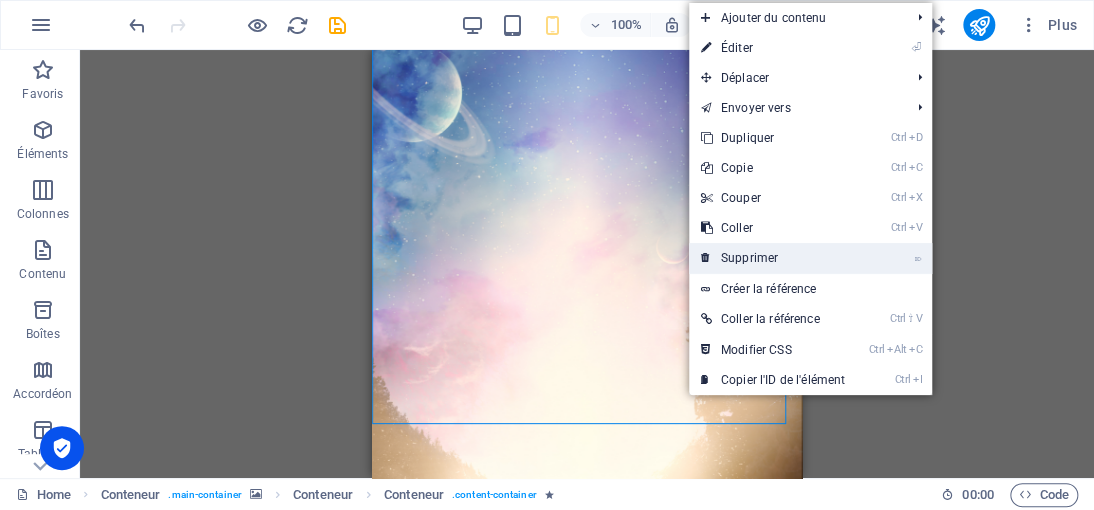 click on "⌦  Supprimer" at bounding box center [773, 258] 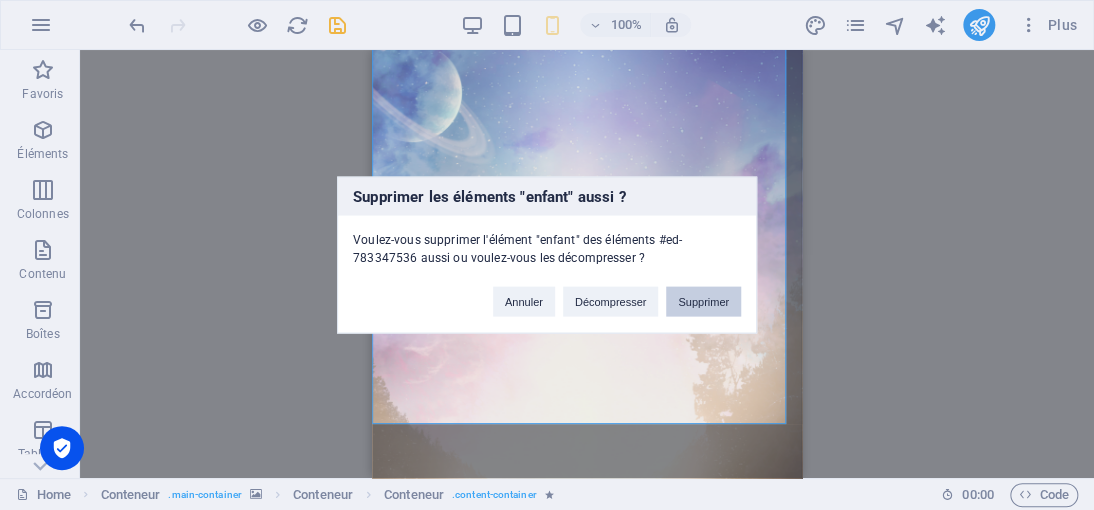 click on "Supprimer" at bounding box center [703, 302] 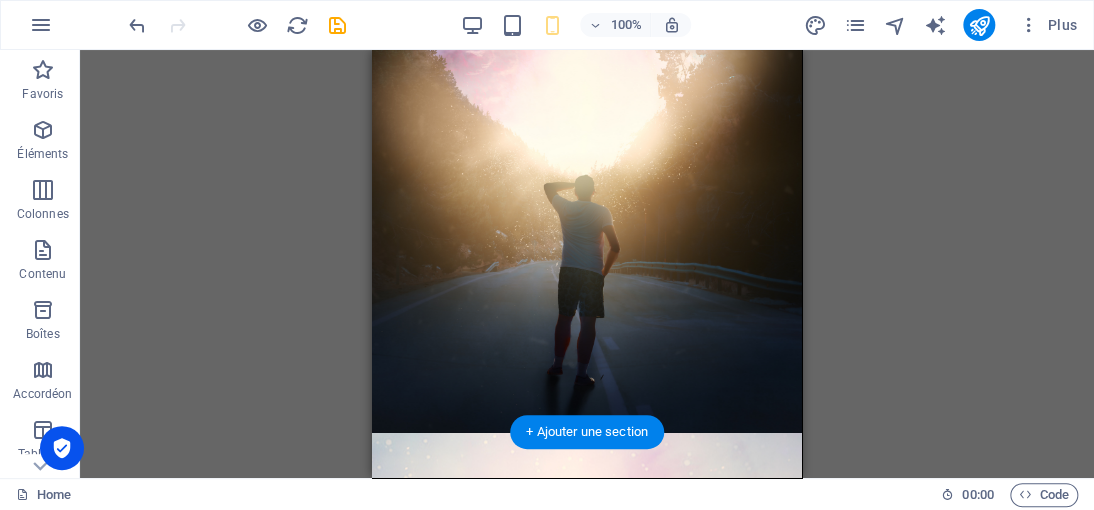 scroll, scrollTop: 487, scrollLeft: 0, axis: vertical 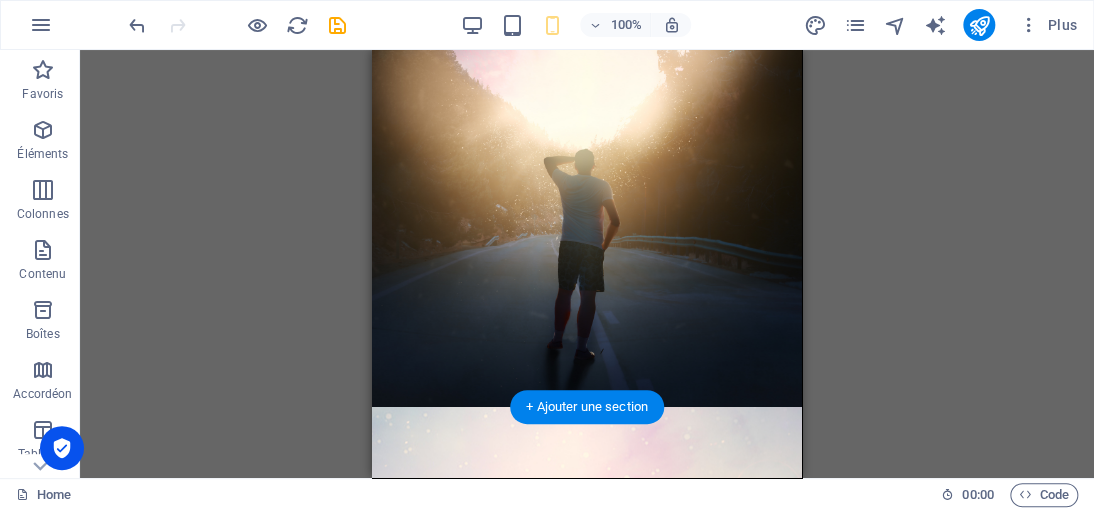 click at bounding box center [587, 1345] 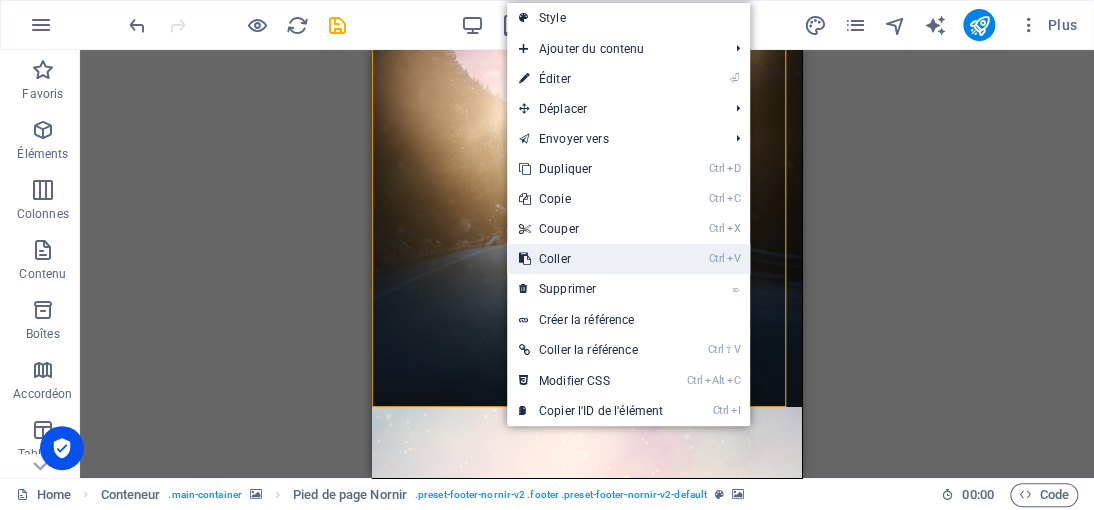 click on "Ctrl V  Coller" at bounding box center (591, 259) 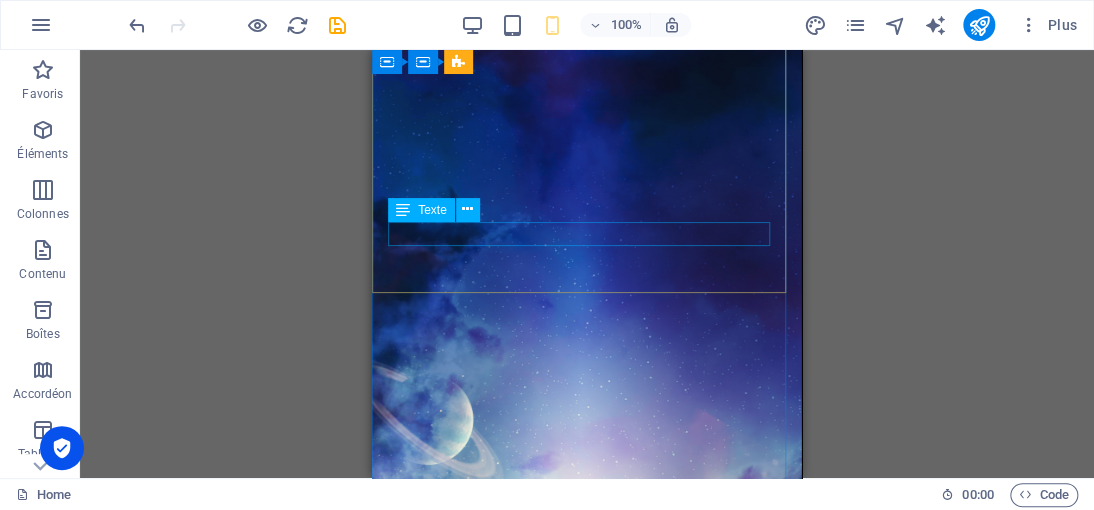 scroll, scrollTop: 2, scrollLeft: 0, axis: vertical 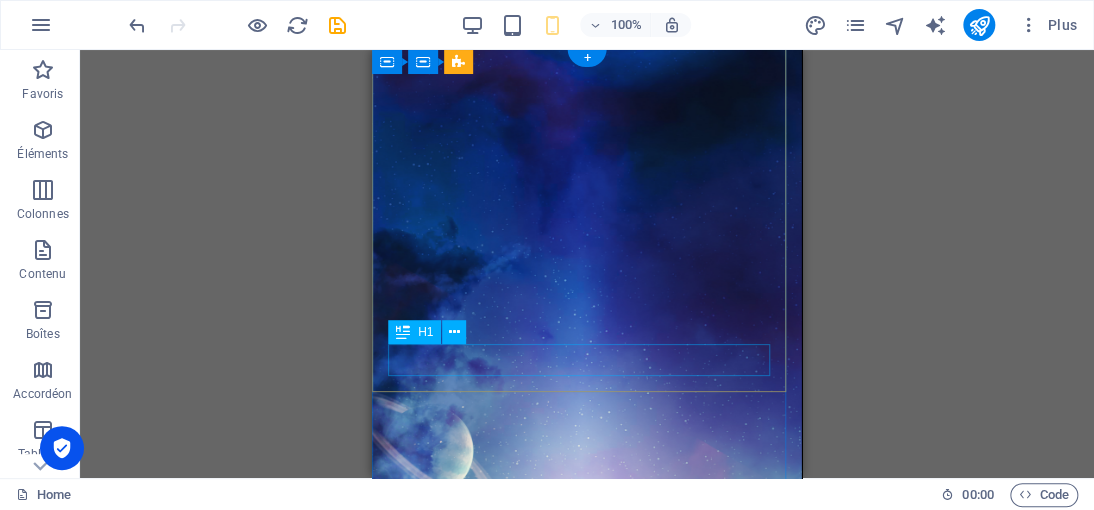 click on "[DOMAIN_NAME]" at bounding box center [587, 1863] 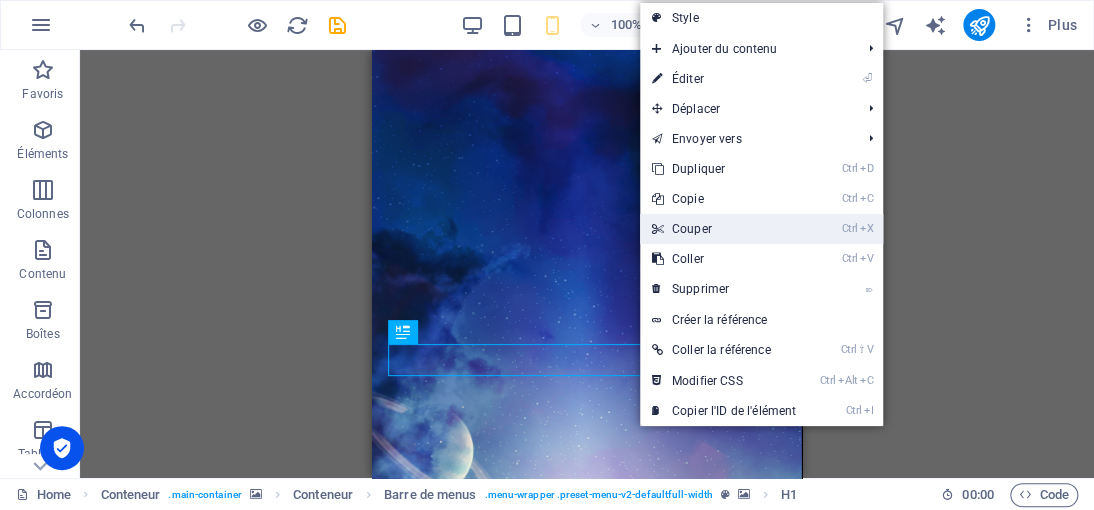 click on "Ctrl X  Couper" at bounding box center [724, 229] 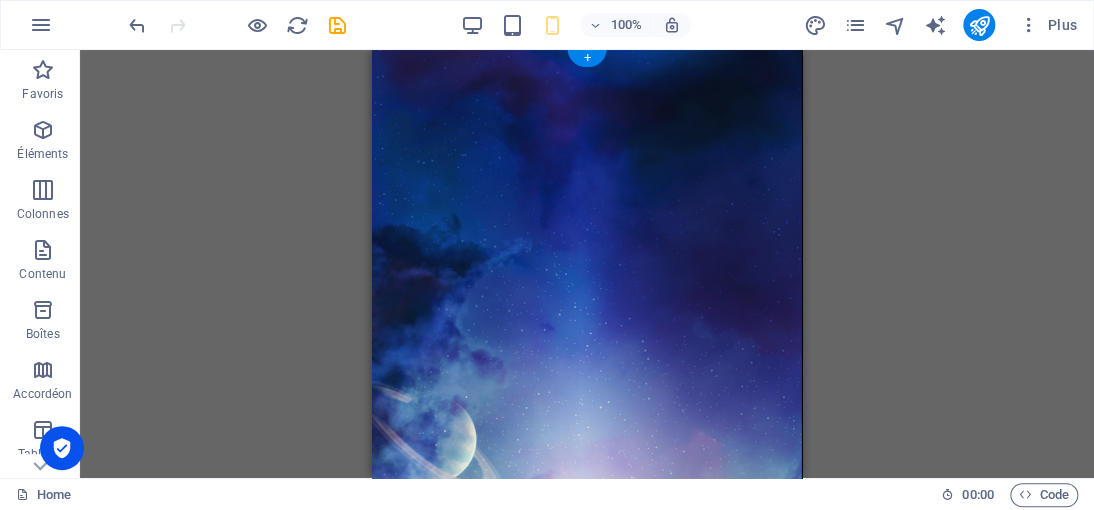 scroll, scrollTop: 502, scrollLeft: 0, axis: vertical 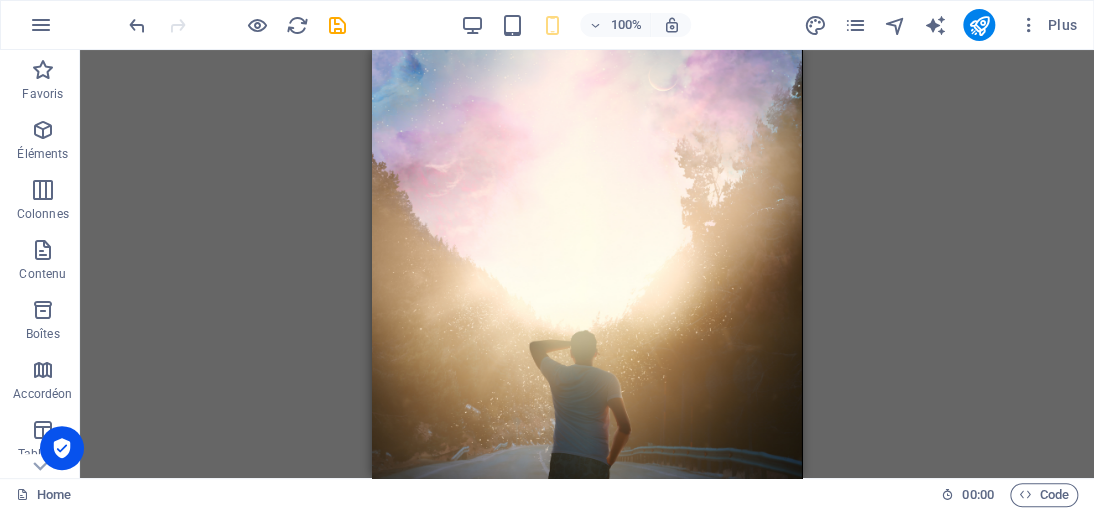 click at bounding box center [587, 1549] 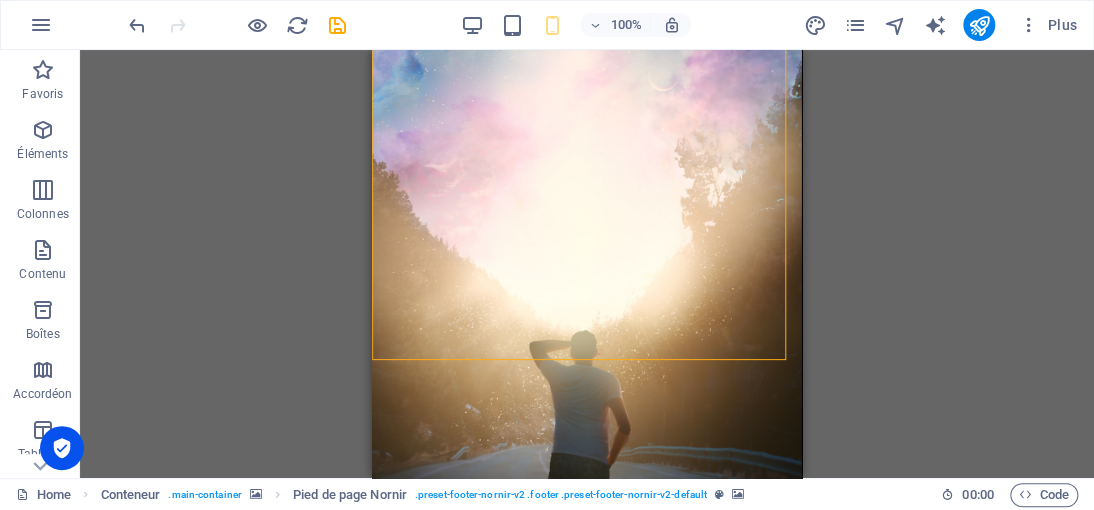 click at bounding box center [587, 1549] 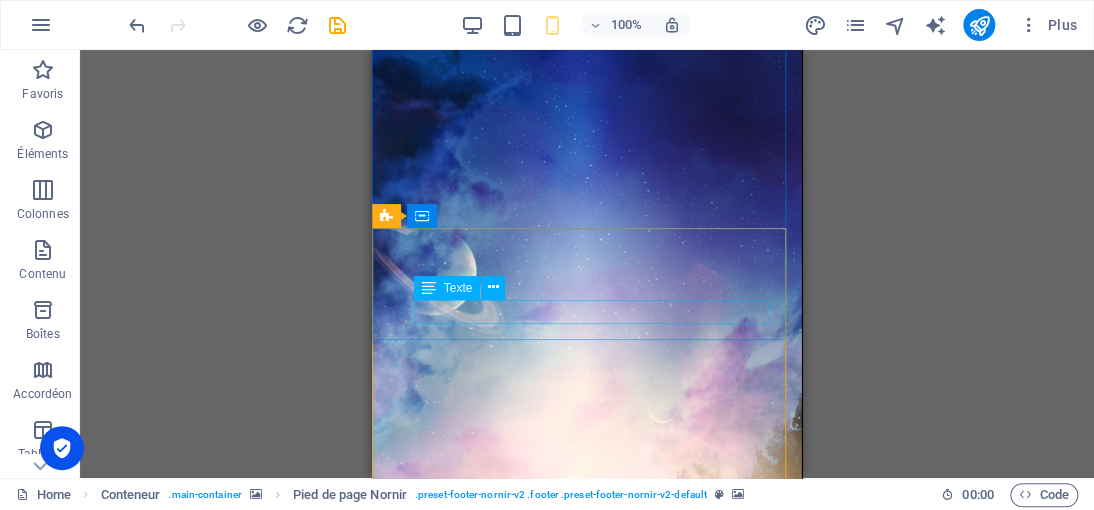 scroll, scrollTop: 0, scrollLeft: 0, axis: both 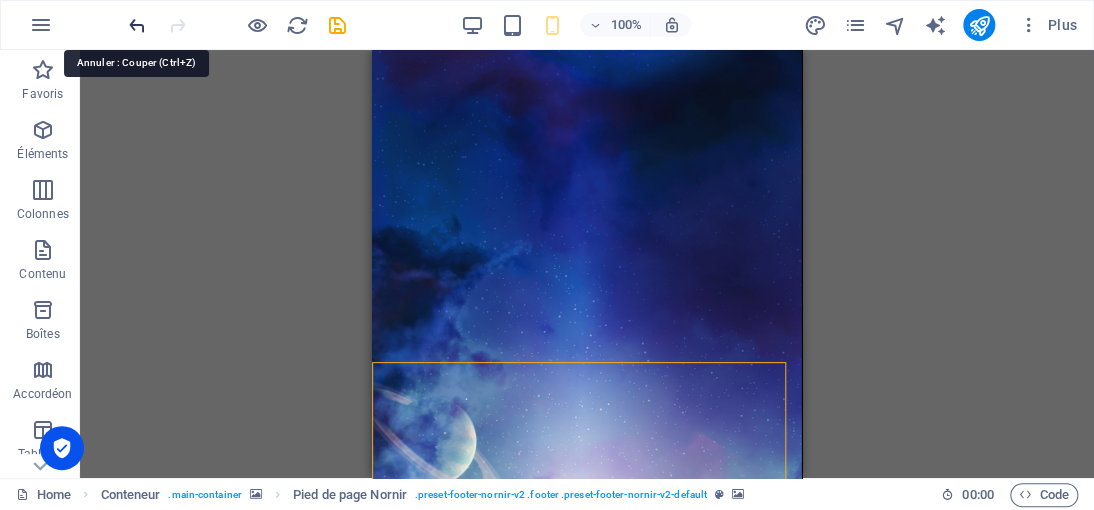click at bounding box center (137, 25) 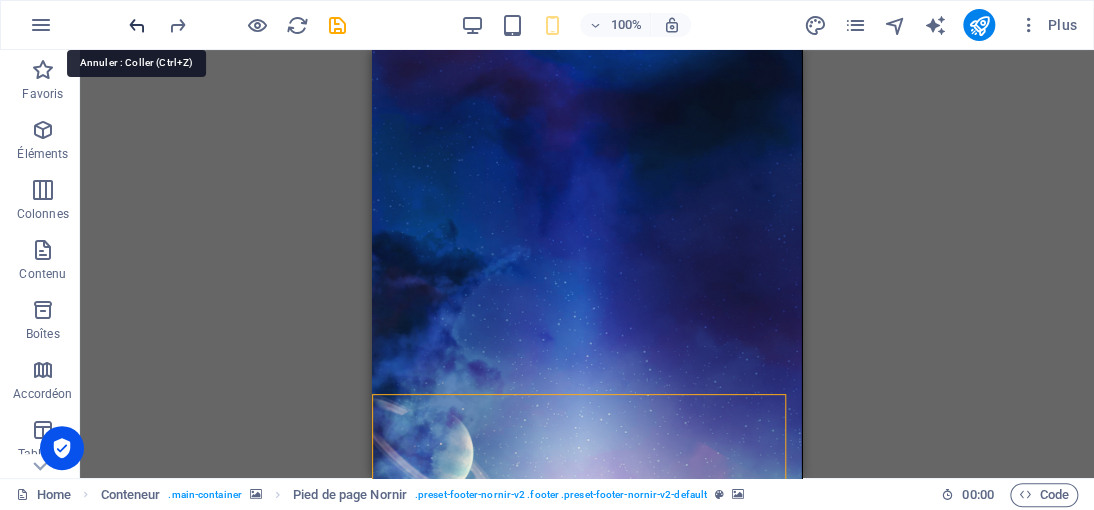 click at bounding box center (137, 25) 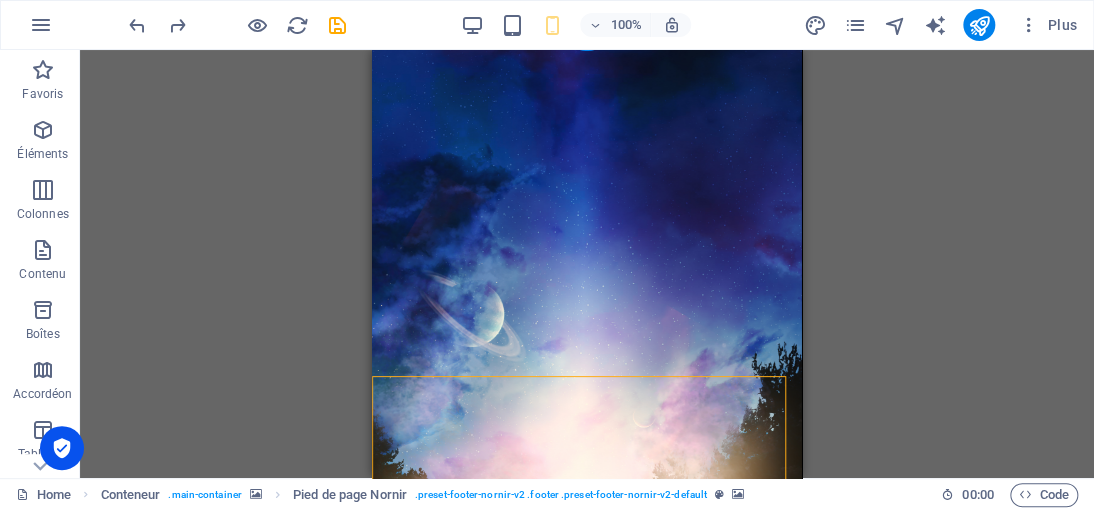scroll, scrollTop: 0, scrollLeft: 0, axis: both 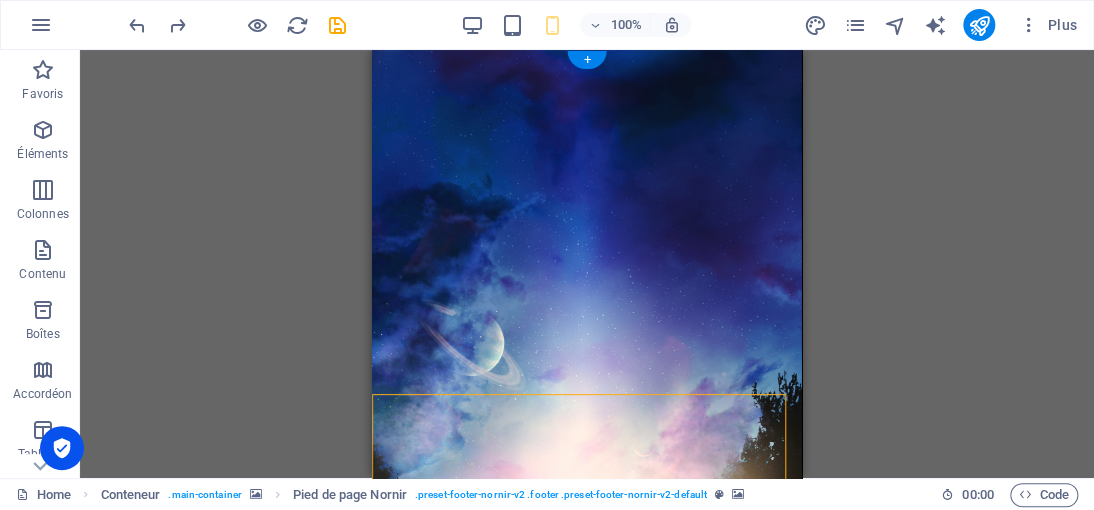click at bounding box center (587, 1066) 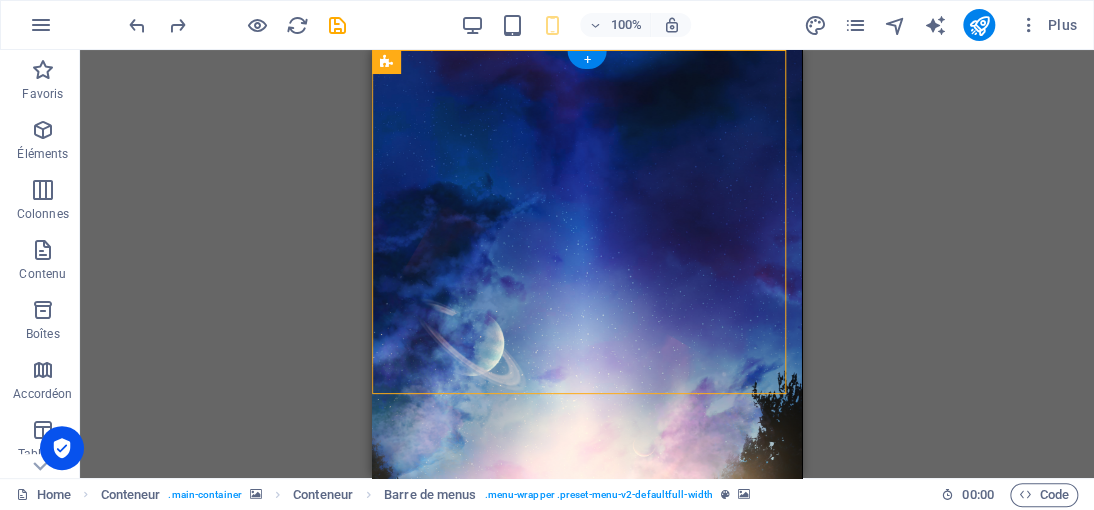 click at bounding box center (587, 1066) 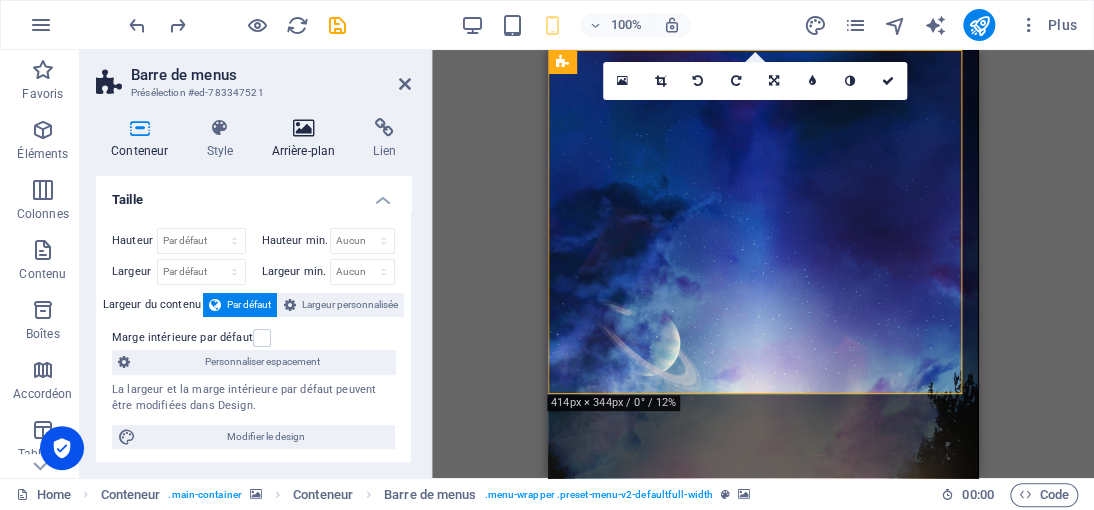 click on "Arrière-plan" at bounding box center (307, 139) 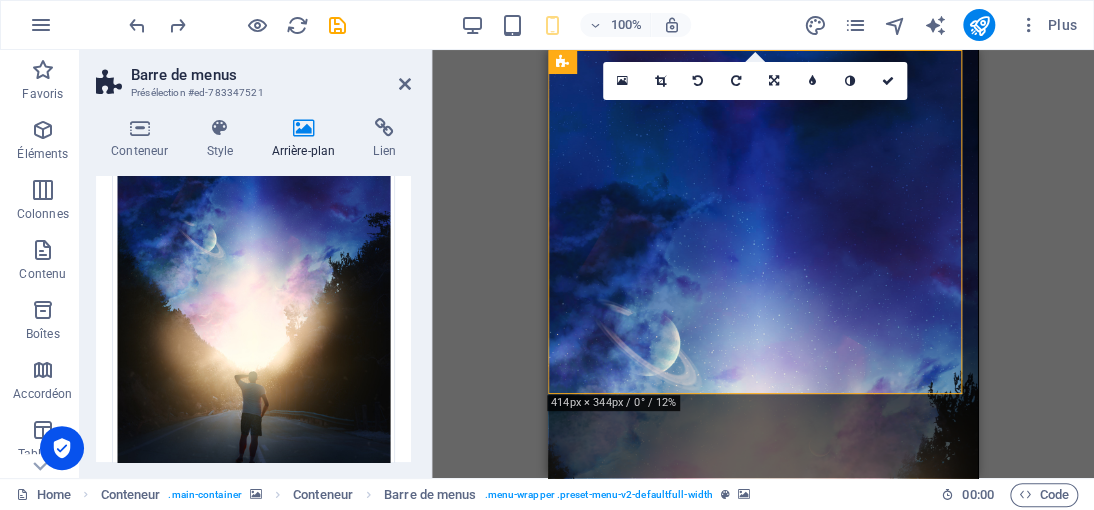 scroll, scrollTop: 300, scrollLeft: 0, axis: vertical 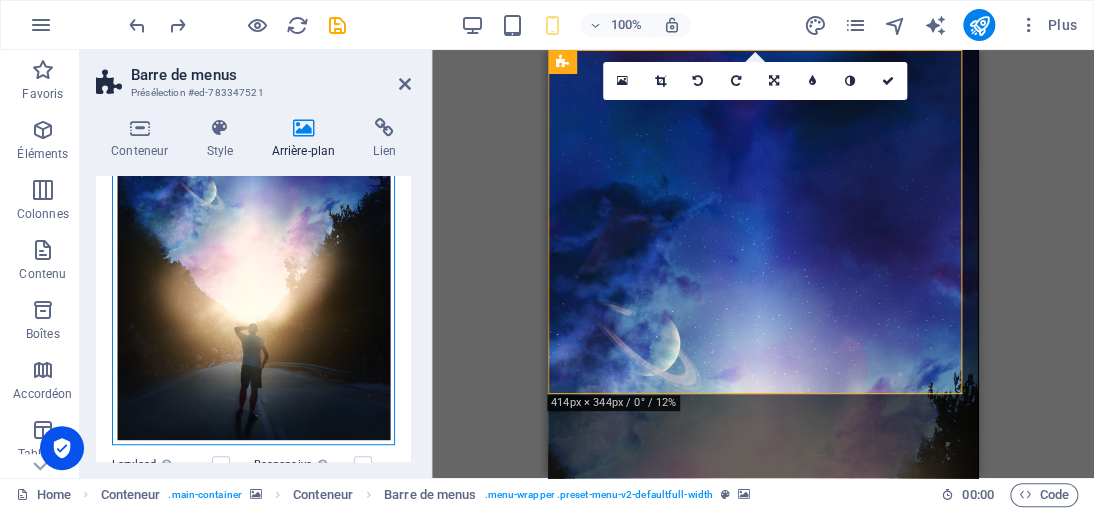 click on "Glissez les fichiers ici, cliquez pour choisir les fichiers ou  sélectionnez les fichiers depuis Fichiers ou depuis notre stock gratuit de photos et de vidéos" at bounding box center [253, 249] 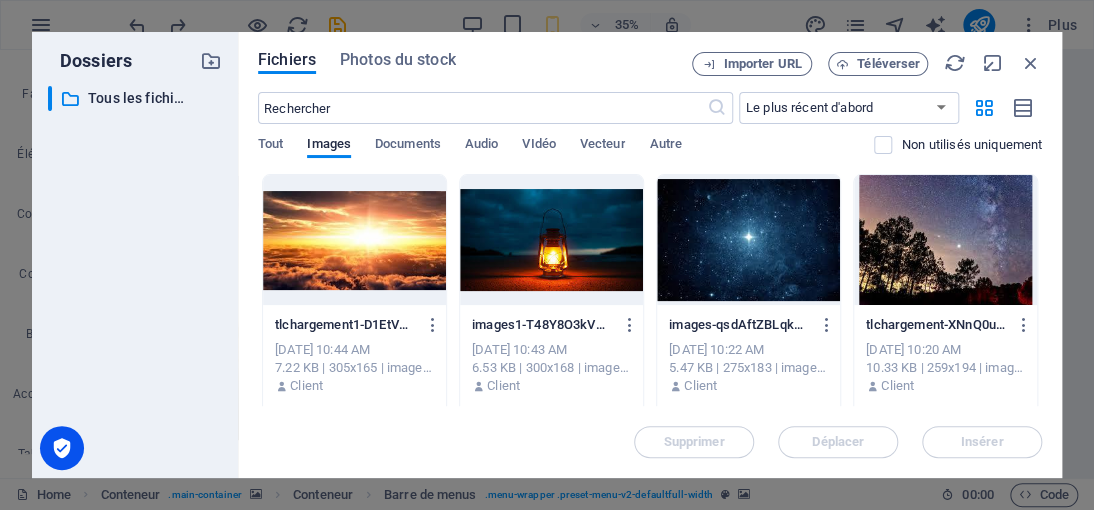 click at bounding box center (551, 240) 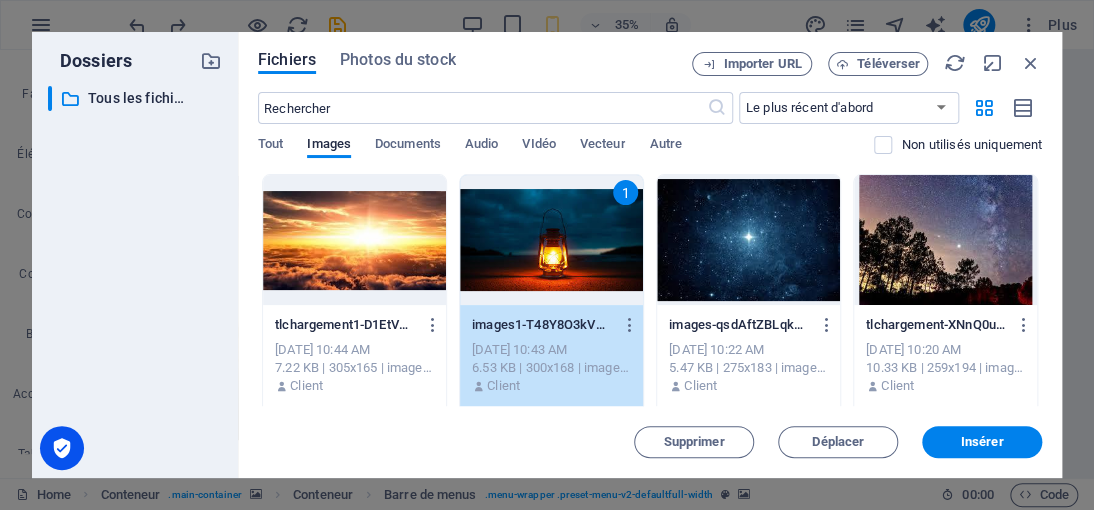 click at bounding box center [748, 240] 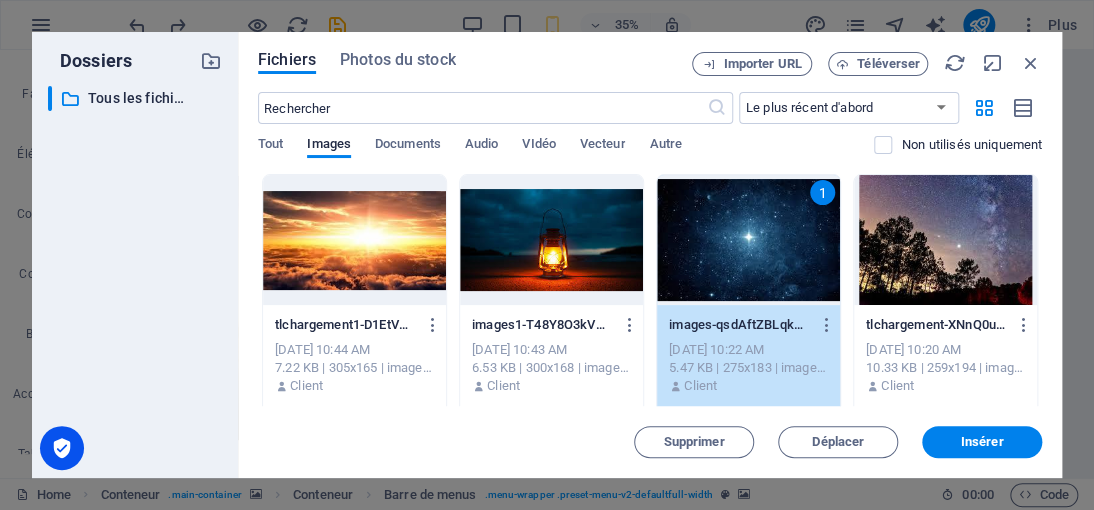 click on "1" at bounding box center [748, 240] 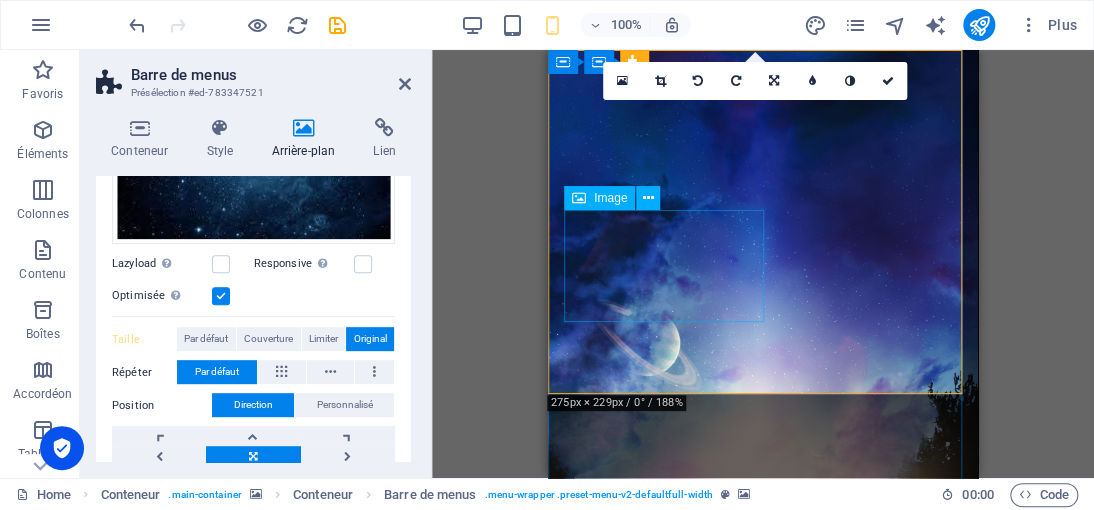 click at bounding box center [763, 1454] 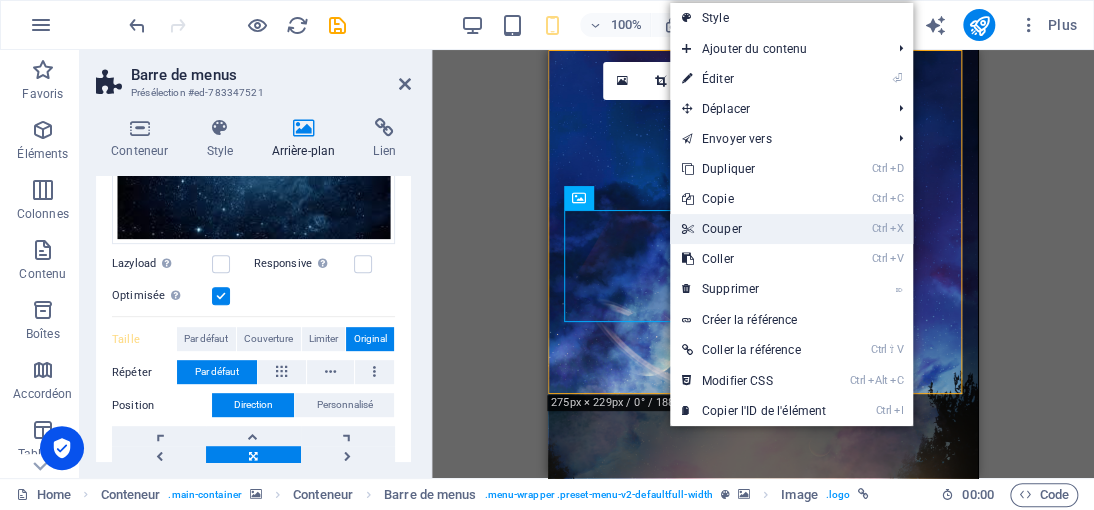 click on "Ctrl X  Couper" at bounding box center [754, 229] 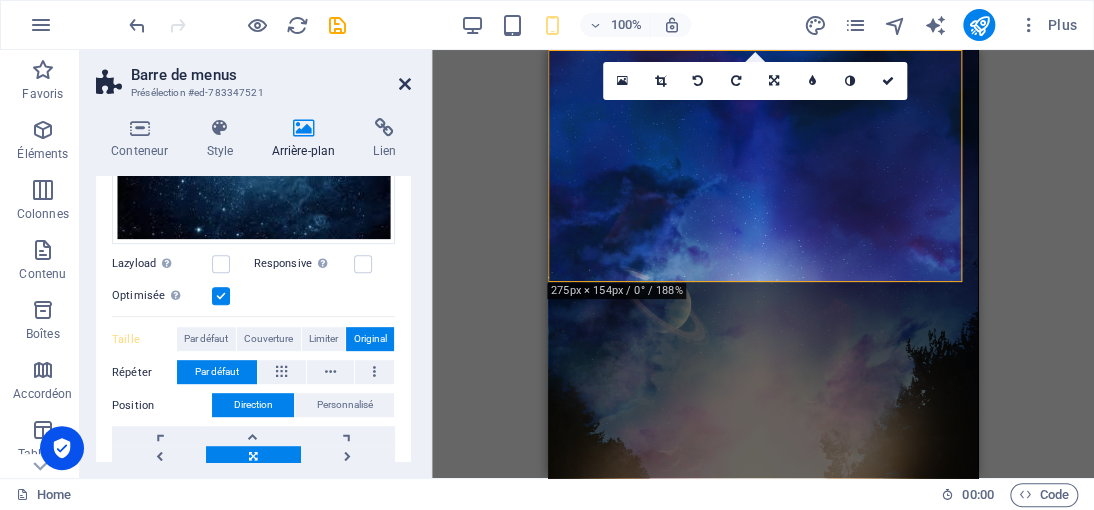 click at bounding box center [405, 84] 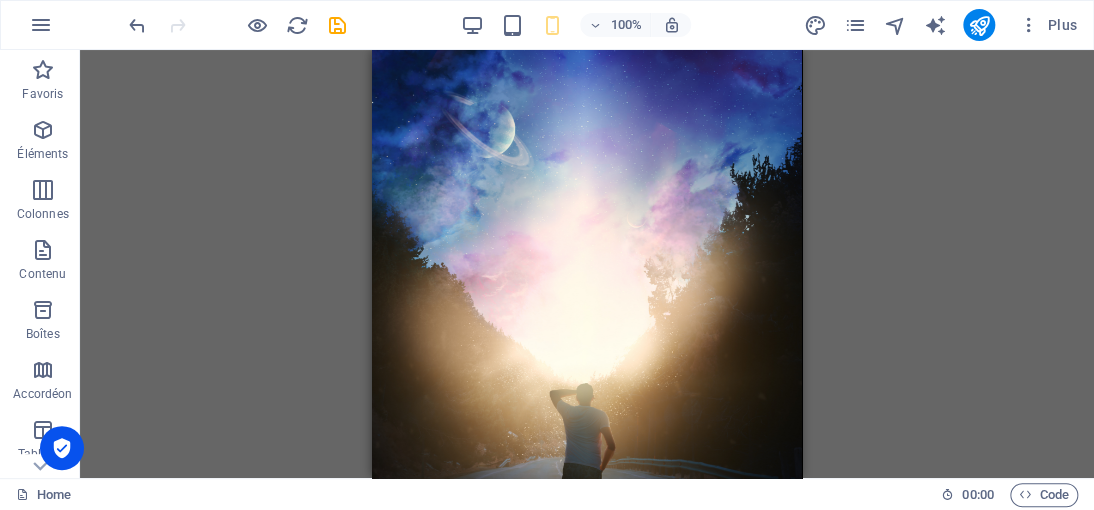 scroll, scrollTop: 0, scrollLeft: 0, axis: both 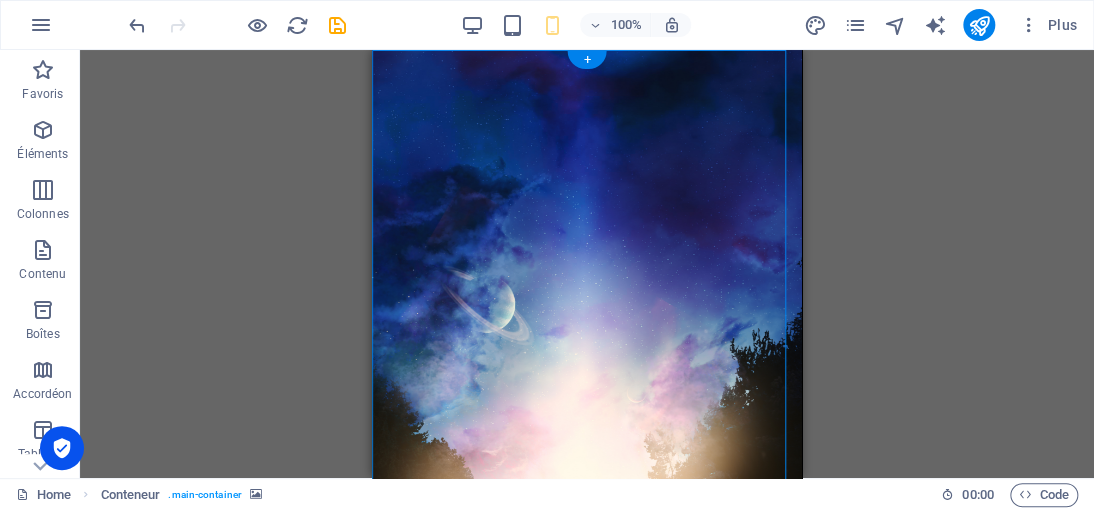 drag, startPoint x: 517, startPoint y: 257, endPoint x: 524, endPoint y: 218, distance: 39.623226 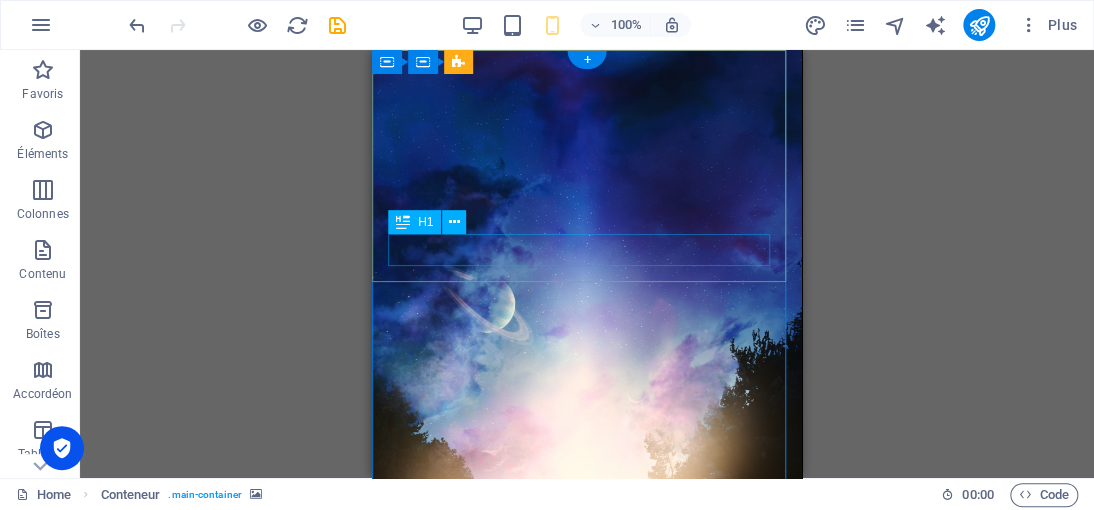 click on "[DOMAIN_NAME]" at bounding box center (587, 1214) 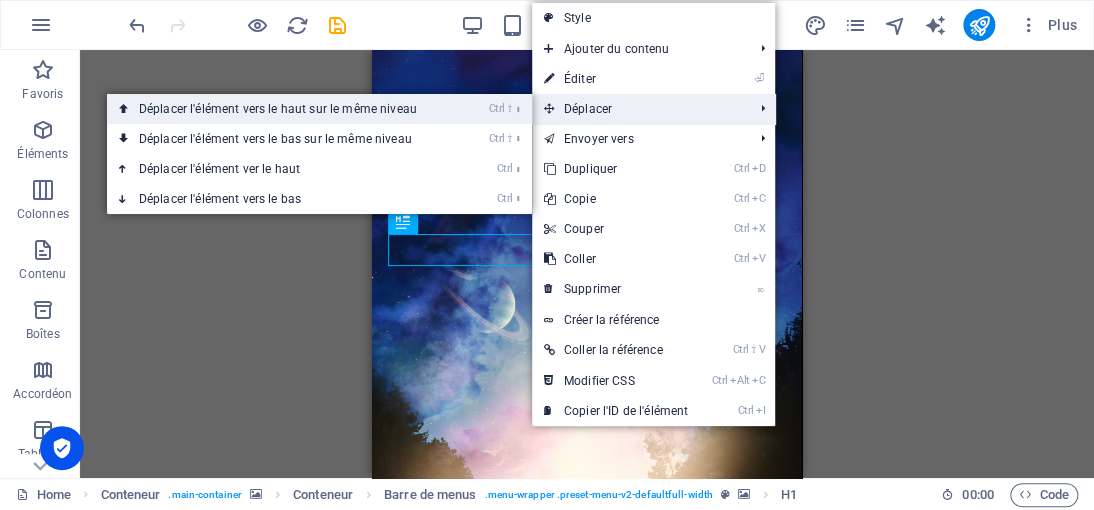 click on "Ctrl ⇧ ⬆  Déplacer l'élément vers le haut sur le même niveau" at bounding box center [282, 109] 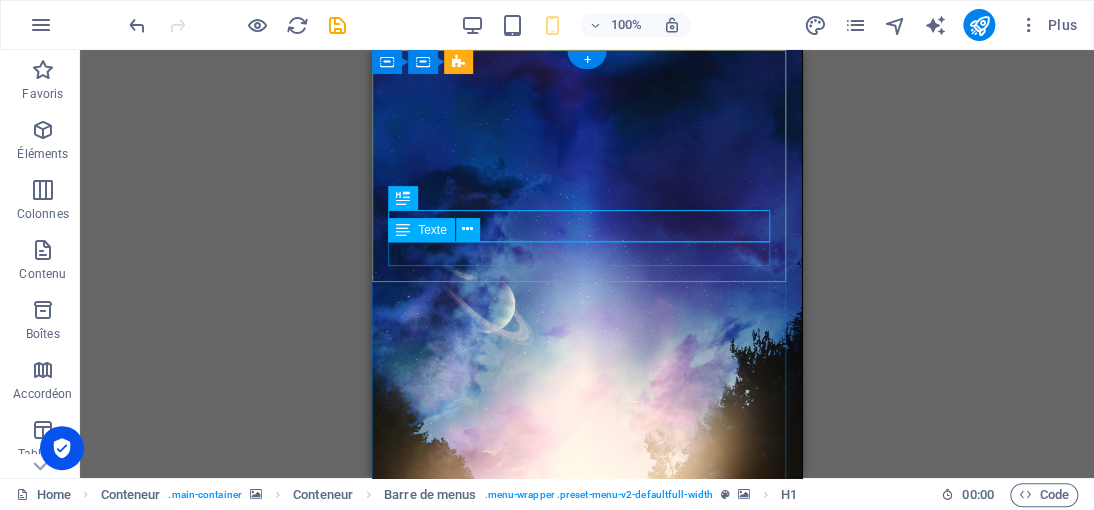 click on "Site  hébergé en dehors de l’Europe" at bounding box center (587, 1218) 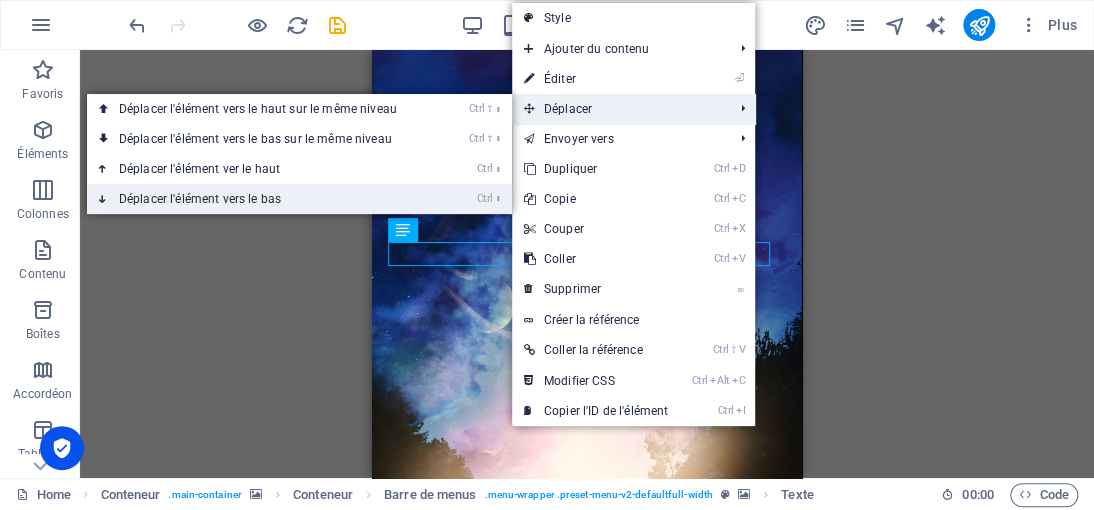 click on "Ctrl ⬇  Déplacer l'élément vers le bas" at bounding box center (262, 199) 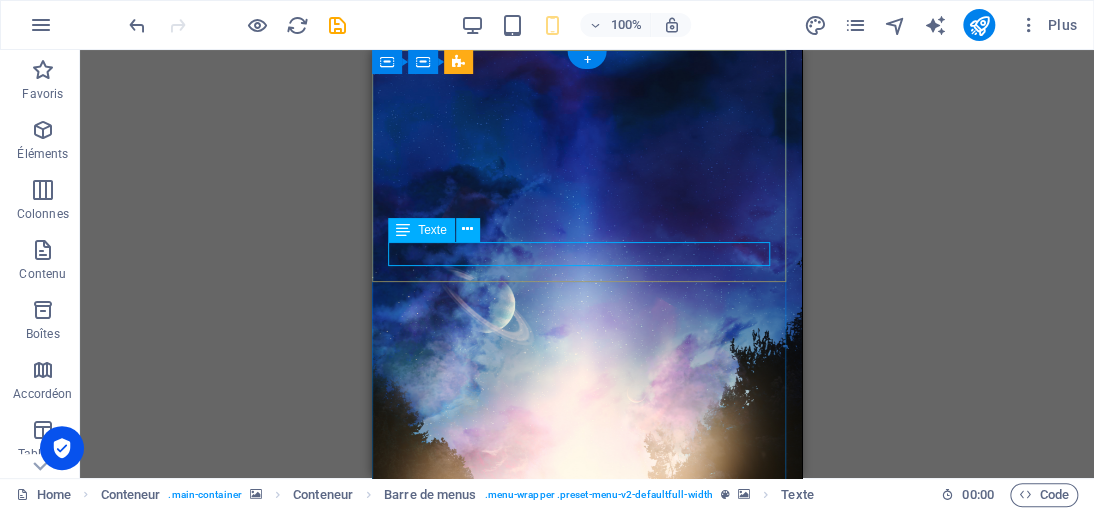 click on "Site  hébergé en dehors de l’Europe" at bounding box center [587, 1218] 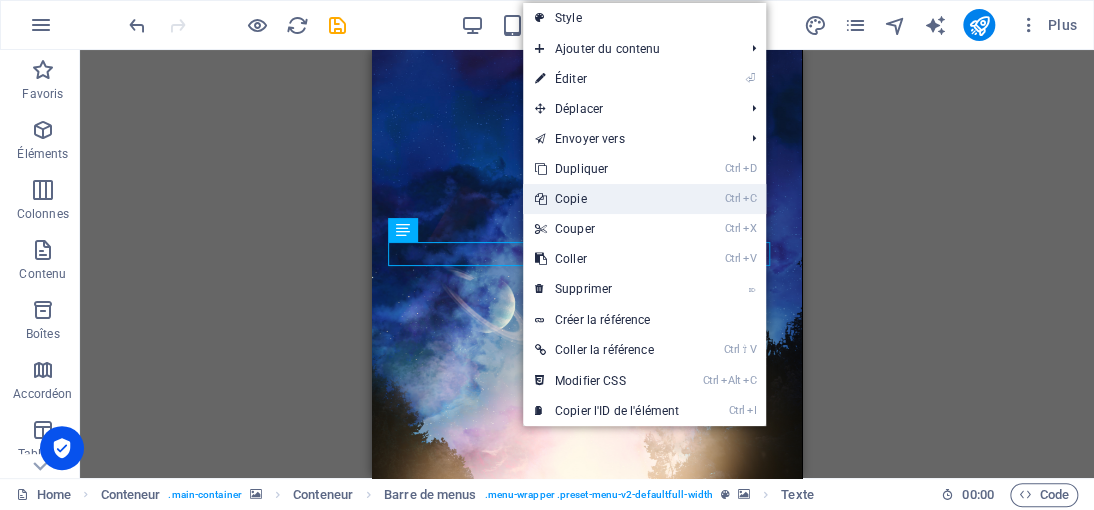 click on "Ctrl C  Copie" at bounding box center [607, 199] 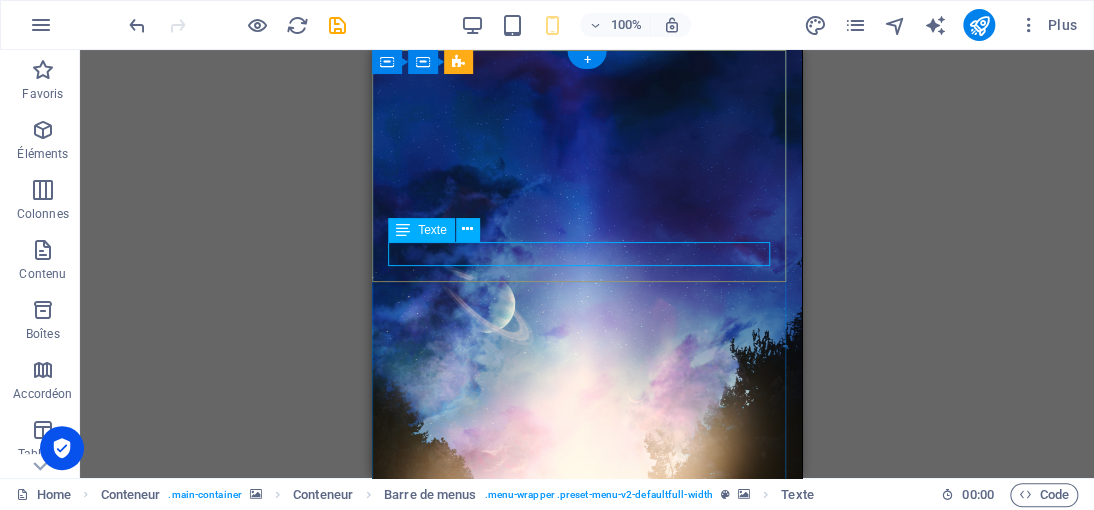 click on "Site  hébergé en dehors de l’Europe" at bounding box center (587, 1218) 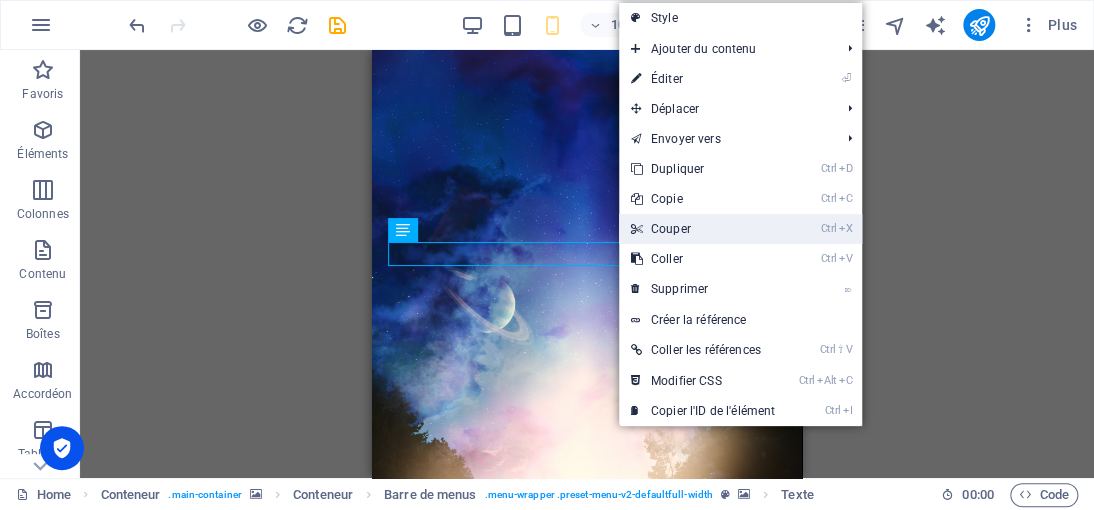 click on "Ctrl X  Couper" at bounding box center (703, 229) 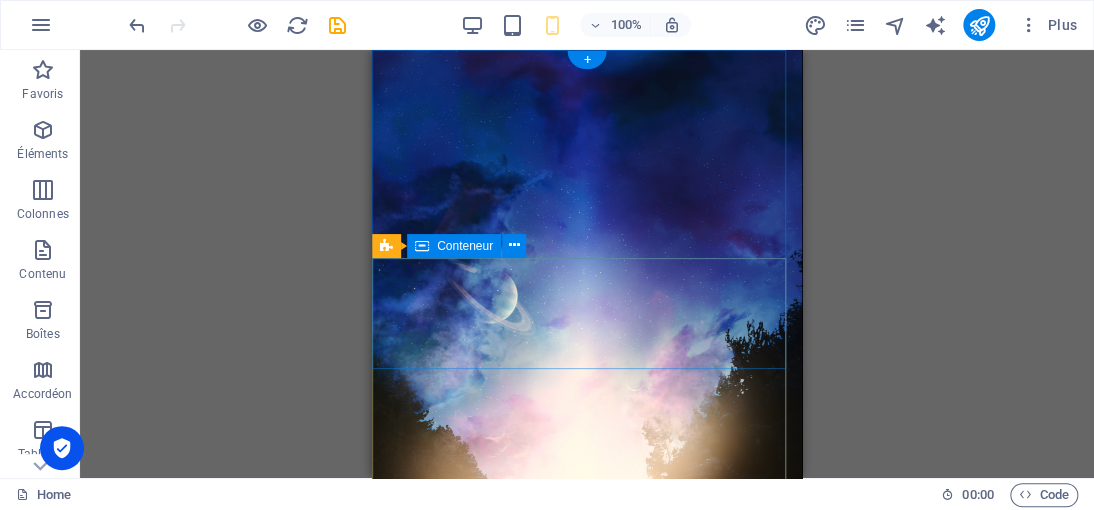 click on "Contact RUE IMAGINAIRE 333 BIS ,  7500   Paris +33 7 45 01 86 46" at bounding box center (587, 1754) 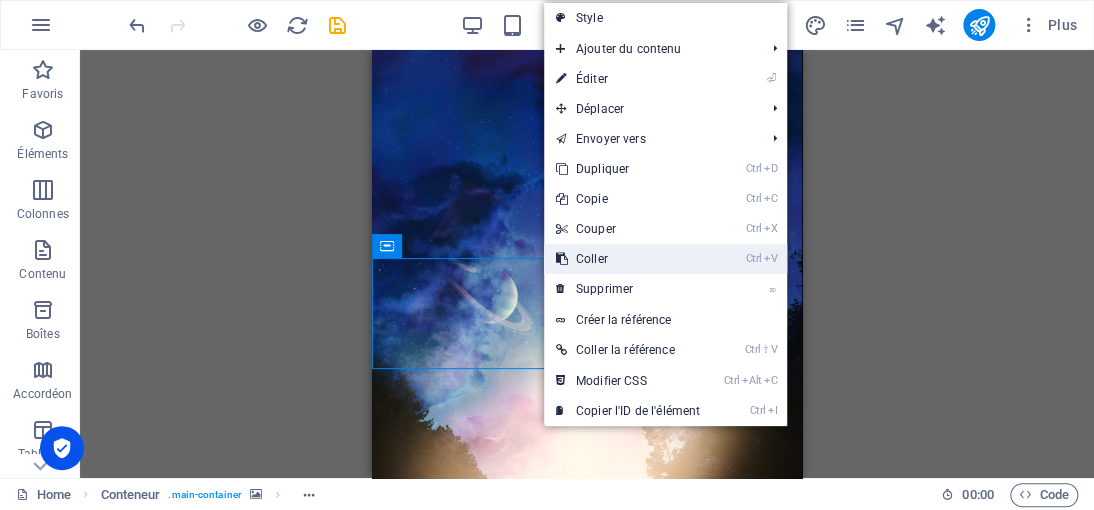 click on "Ctrl V  Coller" at bounding box center (628, 259) 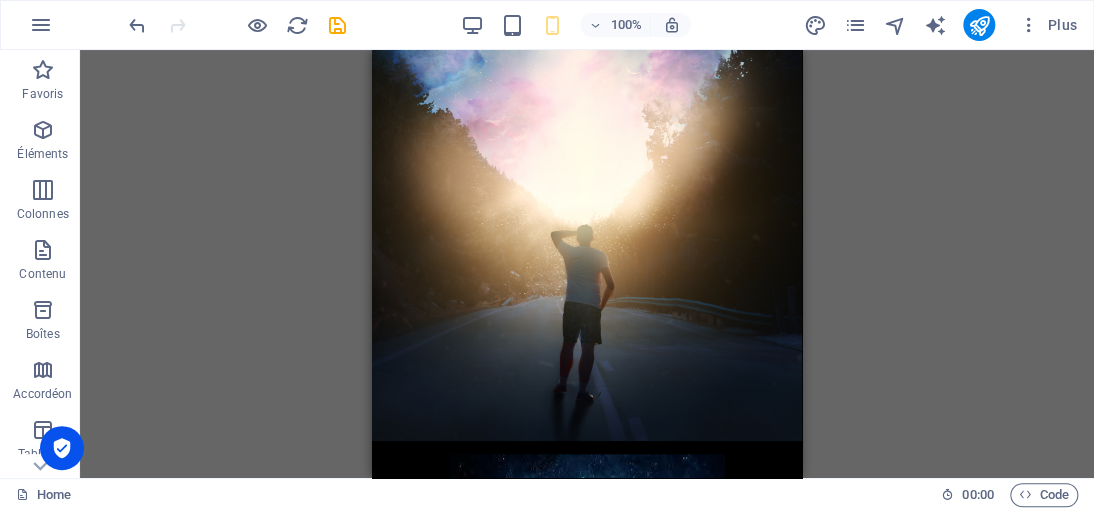 scroll, scrollTop: 351, scrollLeft: 0, axis: vertical 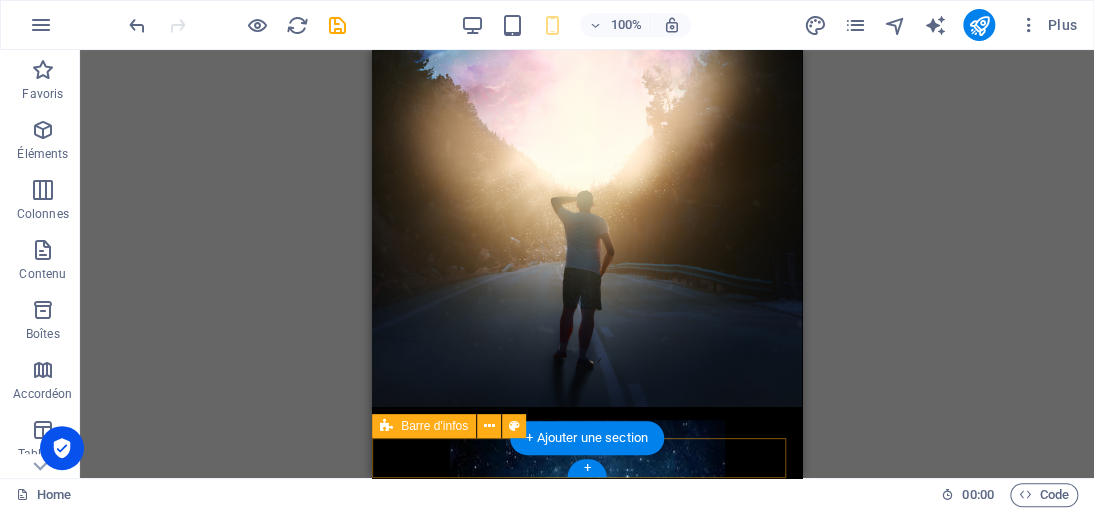 click on "Mentions légales  |  Politique de confidentialité" at bounding box center (587, 1653) 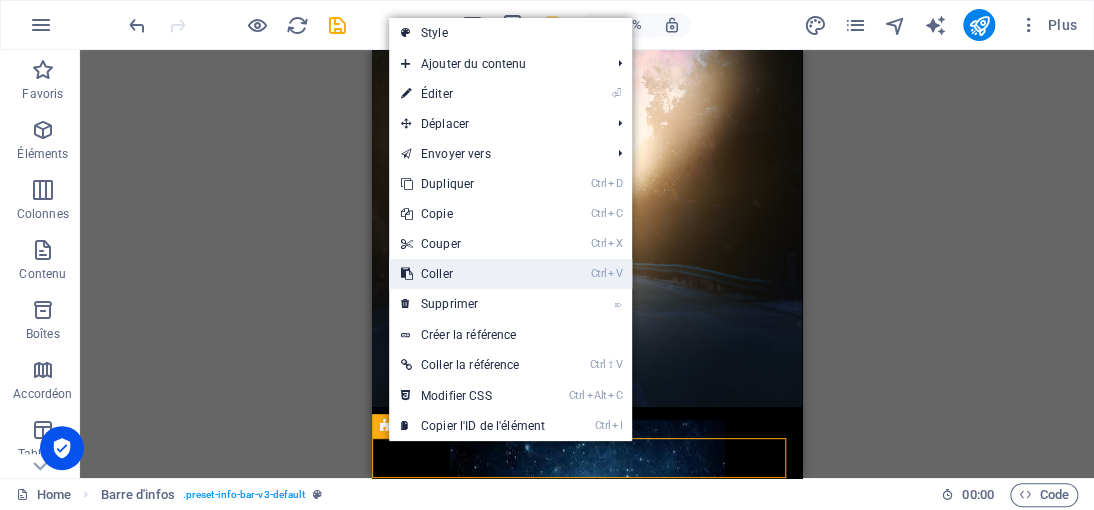 click on "Ctrl V  Coller" at bounding box center [473, 274] 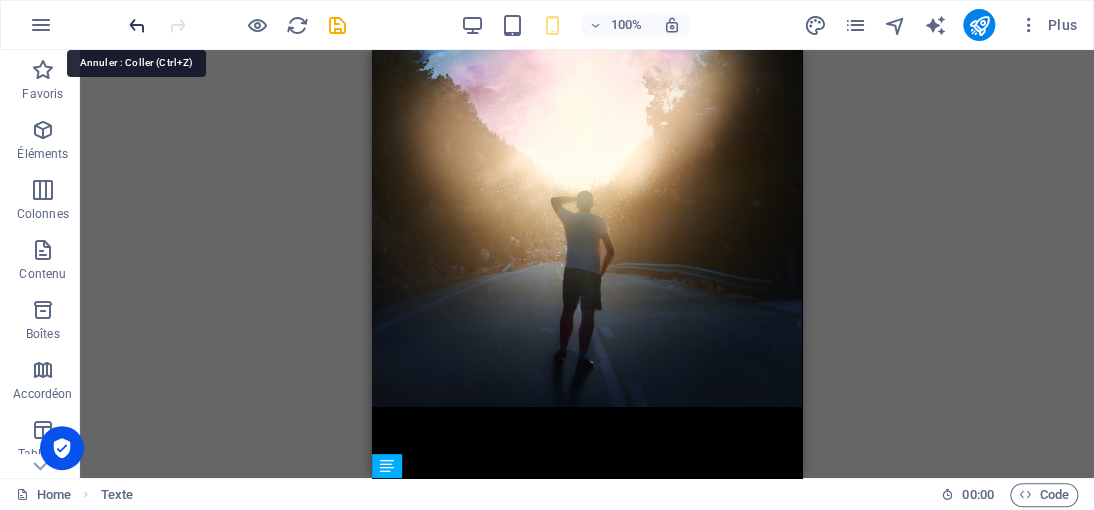 click at bounding box center (137, 25) 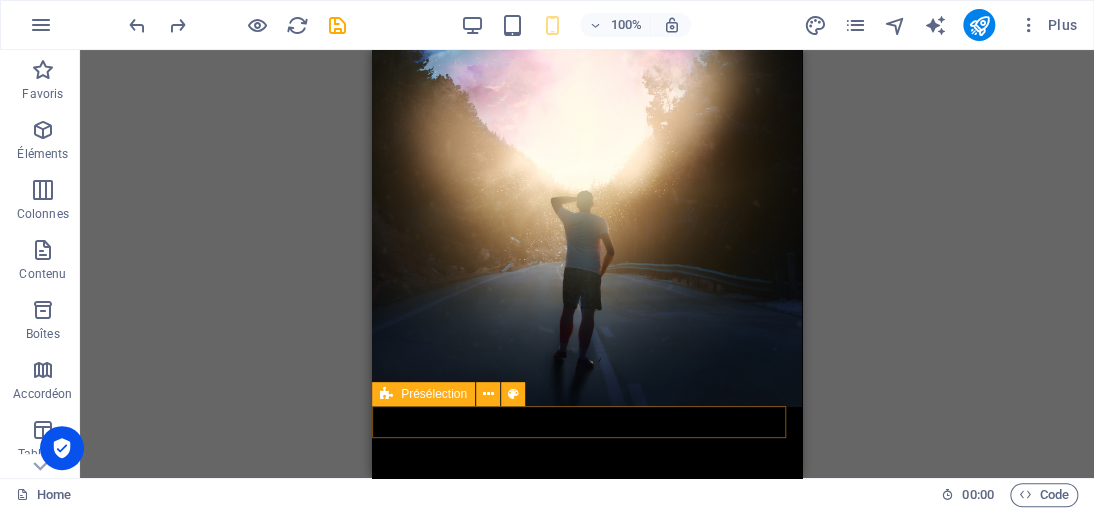 click at bounding box center (587, 1562) 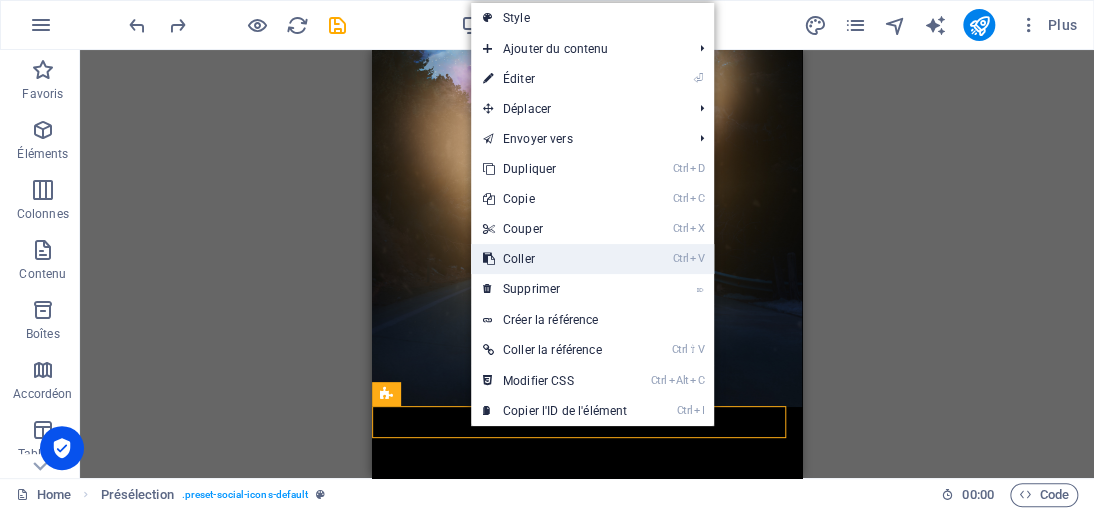 drag, startPoint x: 511, startPoint y: 258, endPoint x: 139, endPoint y: 209, distance: 375.2133 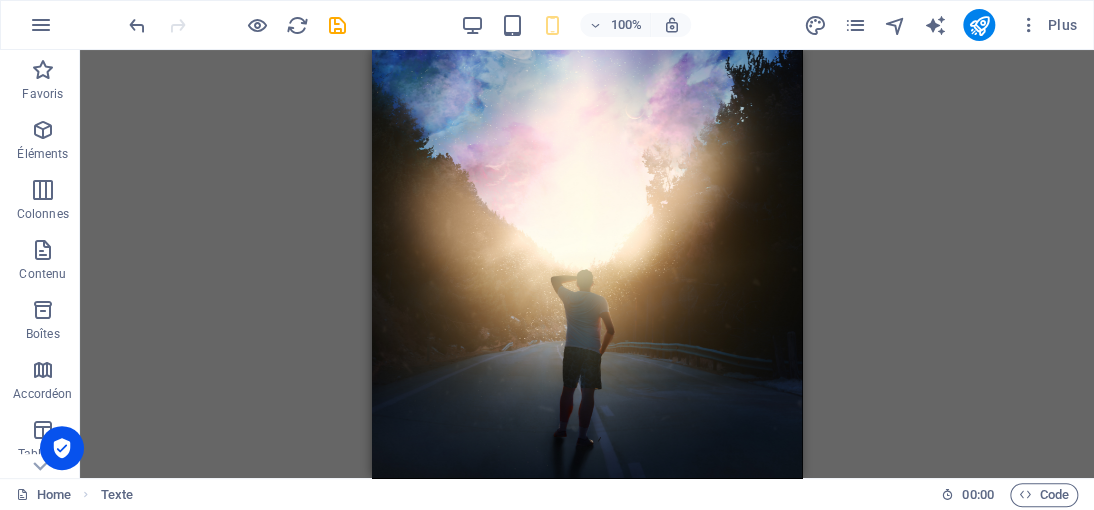 scroll, scrollTop: 0, scrollLeft: 0, axis: both 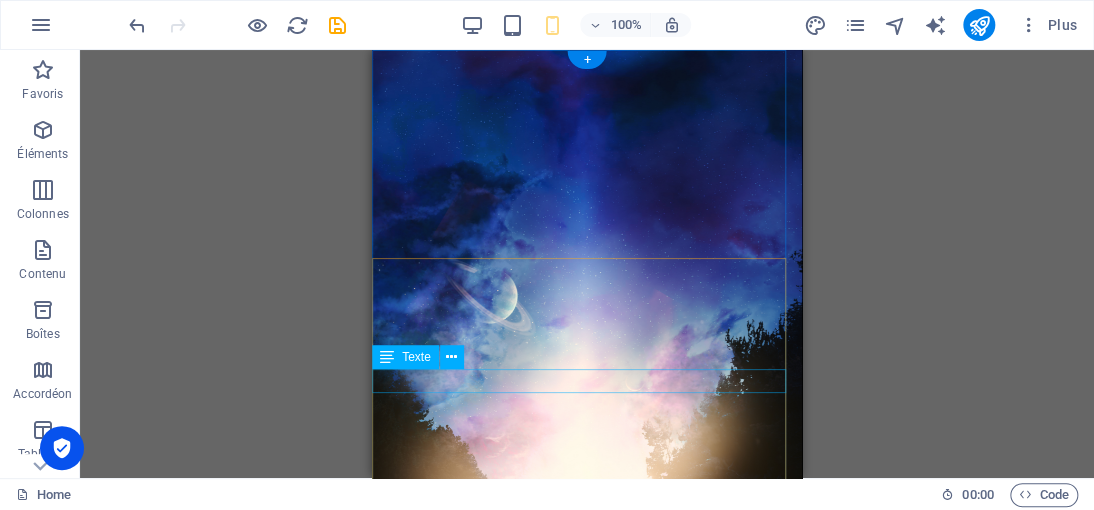 click on "Site  hébergé en dehors de l’Europe" at bounding box center (587, 1845) 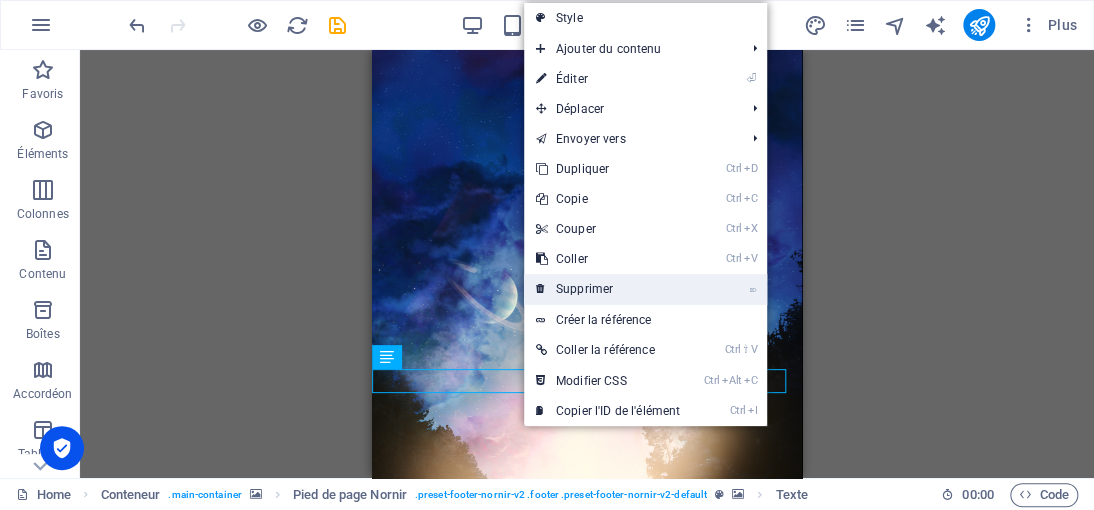 drag, startPoint x: 575, startPoint y: 287, endPoint x: 212, endPoint y: 265, distance: 363.66605 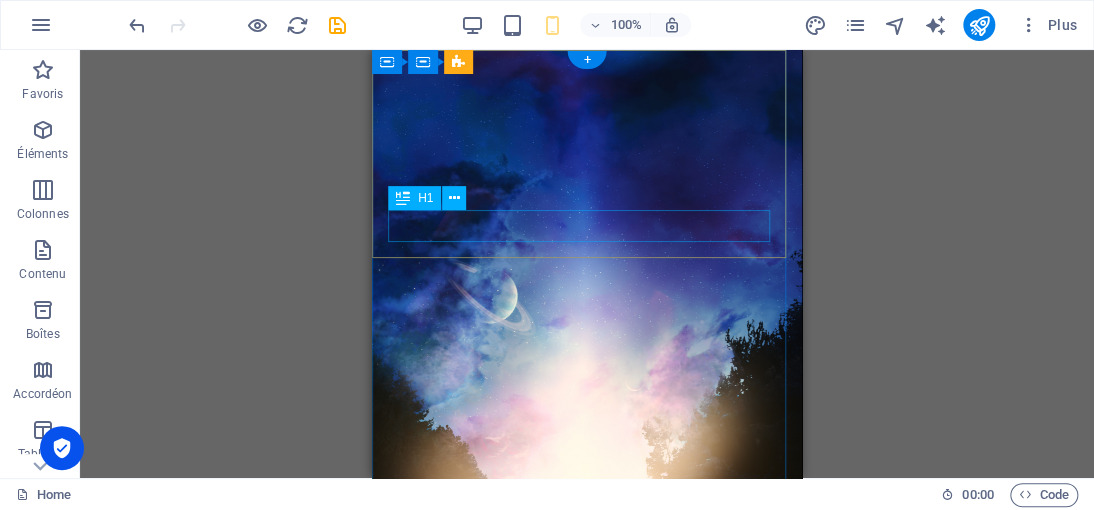 click on "[DOMAIN_NAME]" at bounding box center (587, 1142) 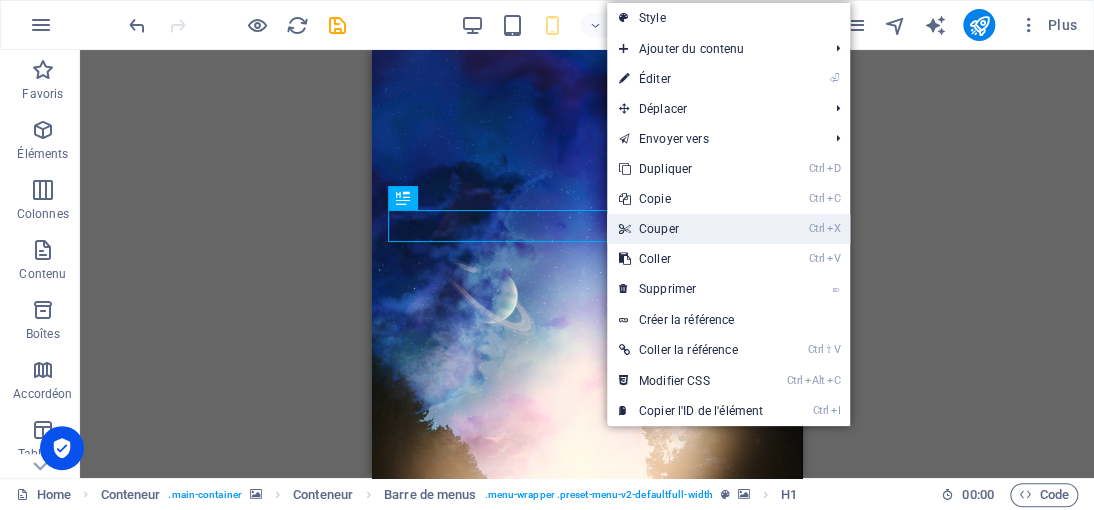 drag, startPoint x: 665, startPoint y: 228, endPoint x: 293, endPoint y: 180, distance: 375.08398 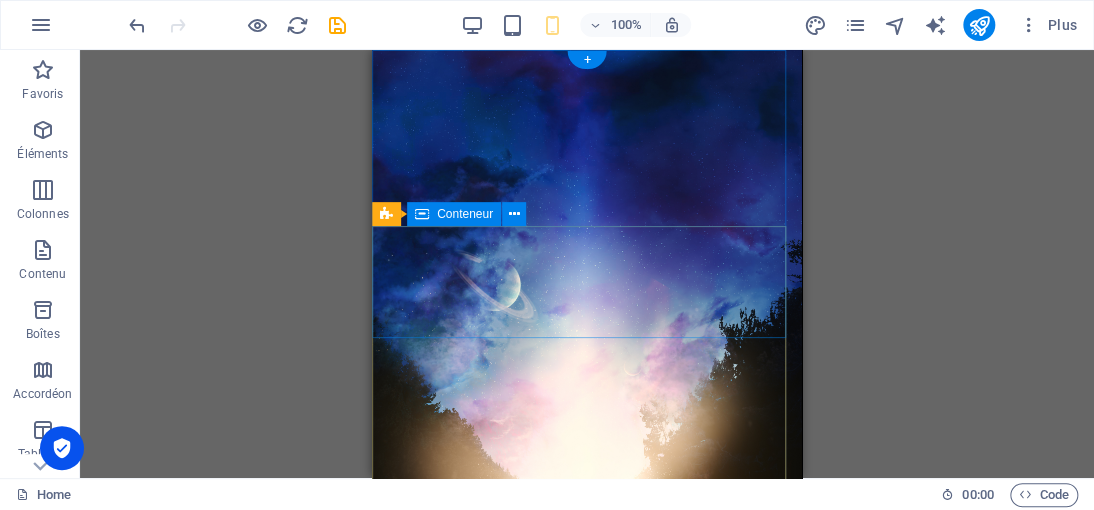 click on "Contact RUE IMAGINAIRE 333 BIS ,  7500   Paris +33 7 45 01 86 46" at bounding box center (587, 1658) 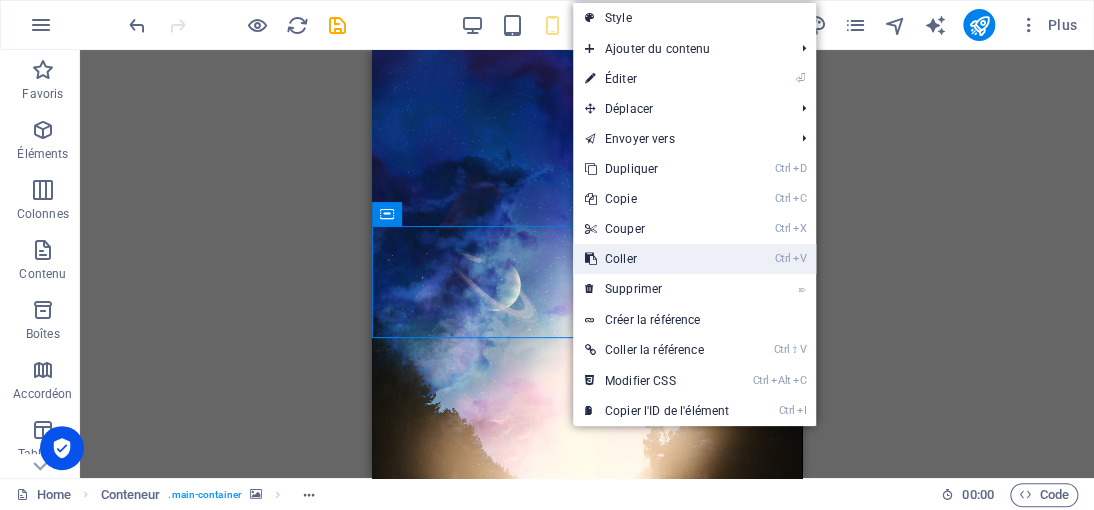 drag, startPoint x: 616, startPoint y: 258, endPoint x: 255, endPoint y: 236, distance: 361.66974 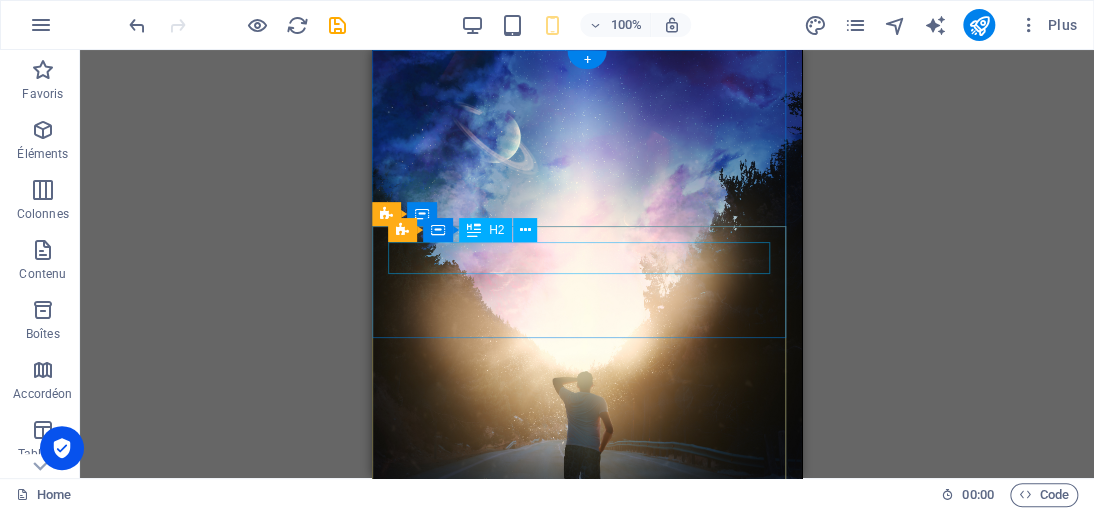 scroll, scrollTop: 0, scrollLeft: 0, axis: both 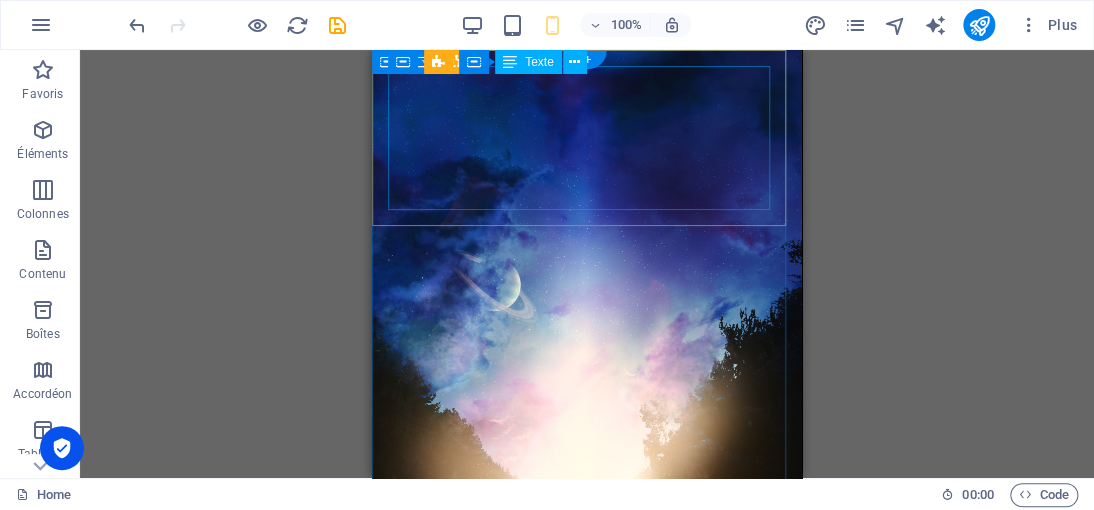 click on "La renaissance des martyrs, symbole de résistance et de lutte contre l'oppression, est un appel à l'unité et à l'espoir. En effet, l'idée d'un monde meilleur, éloigné des souffrances et des épreuves, est un désir universel. Cela rappelle que même dans les moments les plus sombres, l'espoir peut jaillir et mener à un changement significatif. La lutte pour la justice est souvent longue et difficile, mais elle est essentielle !" at bounding box center (587, 990) 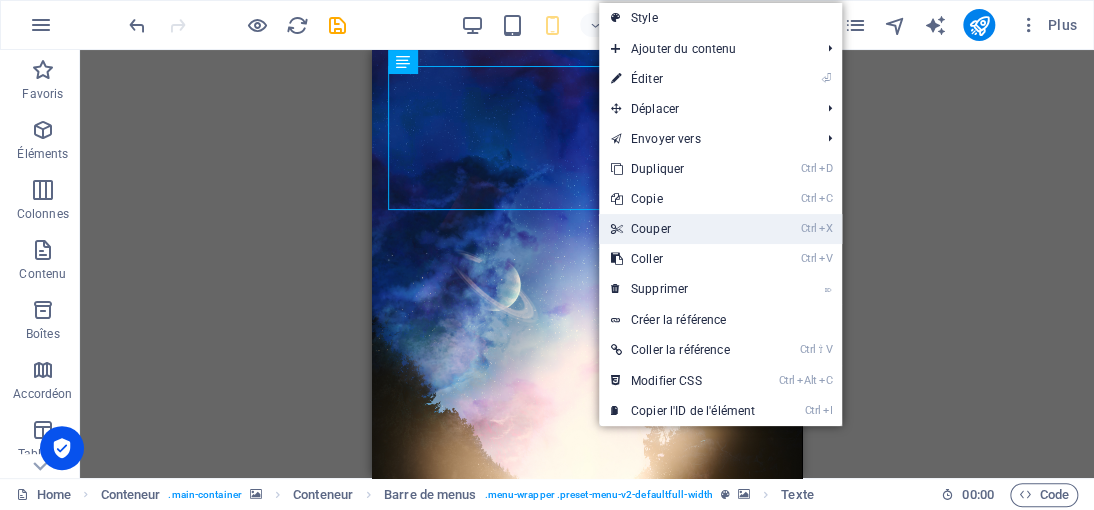 click on "Ctrl X  Couper" at bounding box center (683, 229) 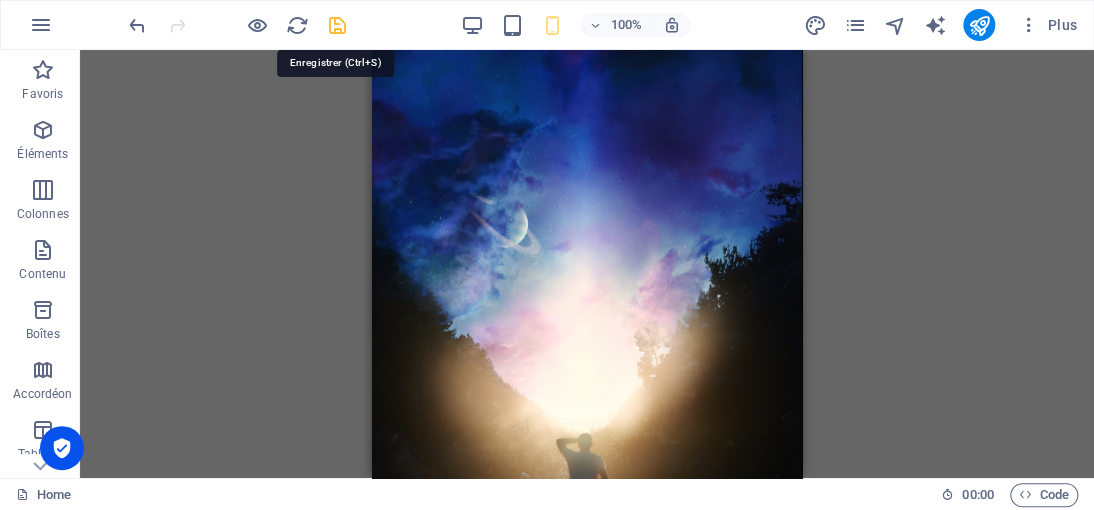 click at bounding box center (337, 25) 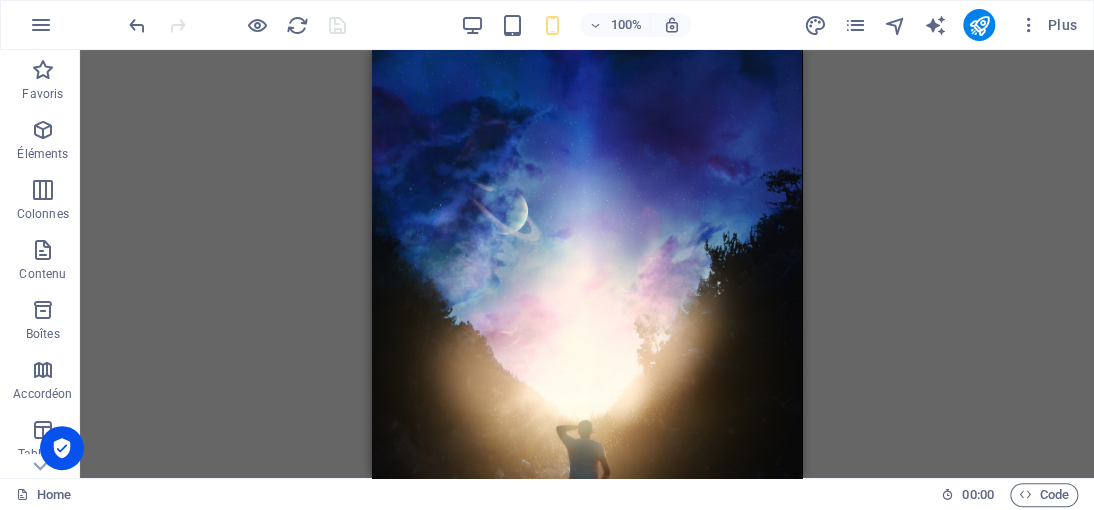 scroll, scrollTop: 0, scrollLeft: 0, axis: both 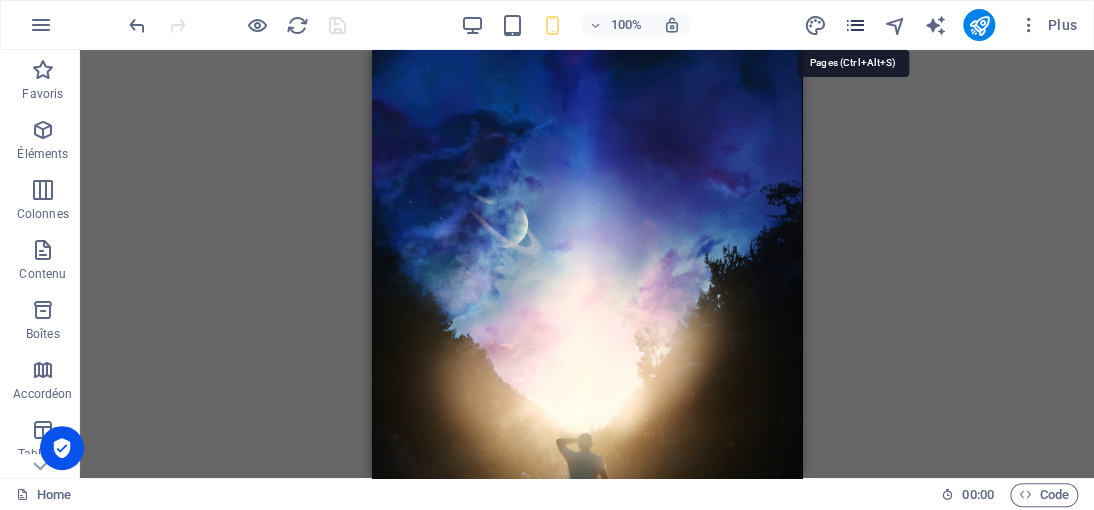 click at bounding box center (854, 25) 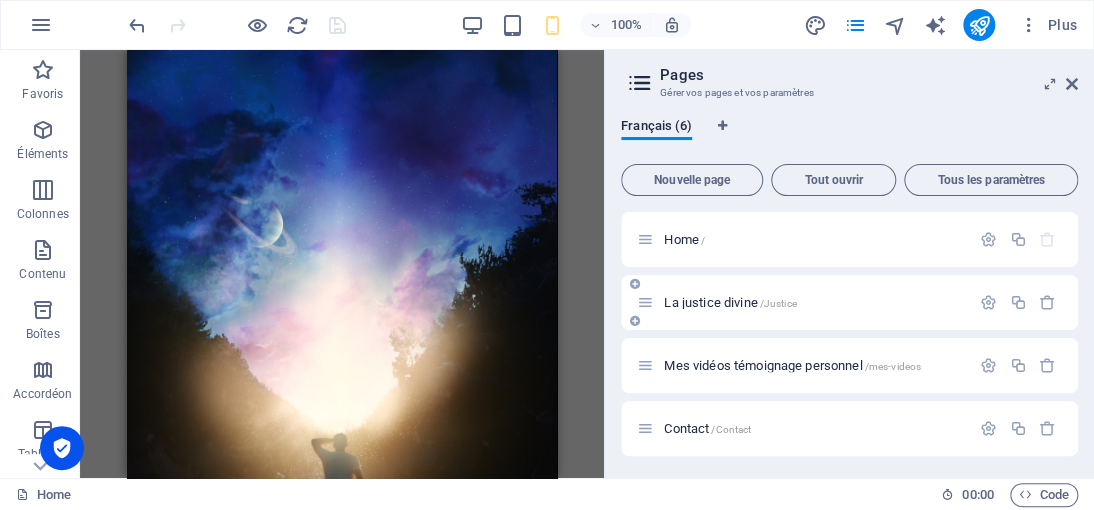click on "La justice divine /Justice" at bounding box center (730, 302) 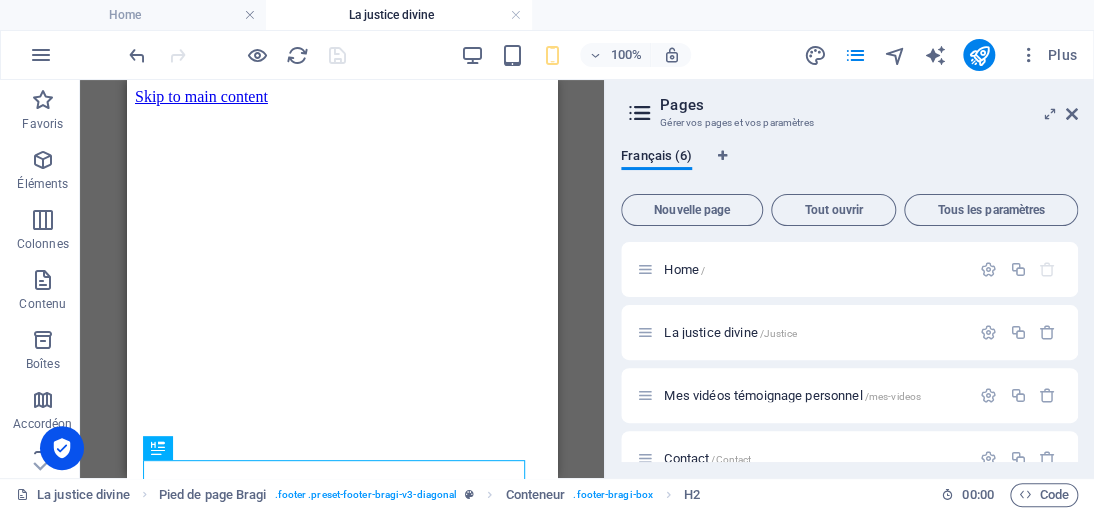 scroll, scrollTop: 3073, scrollLeft: 0, axis: vertical 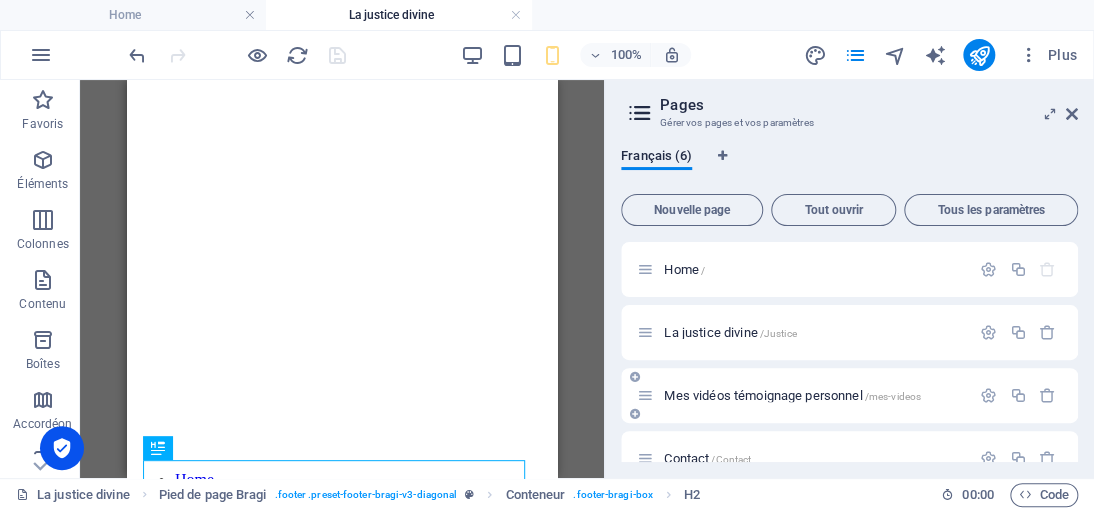 click on "Mes vidéos témoignage personnel /mes-videos" at bounding box center (792, 395) 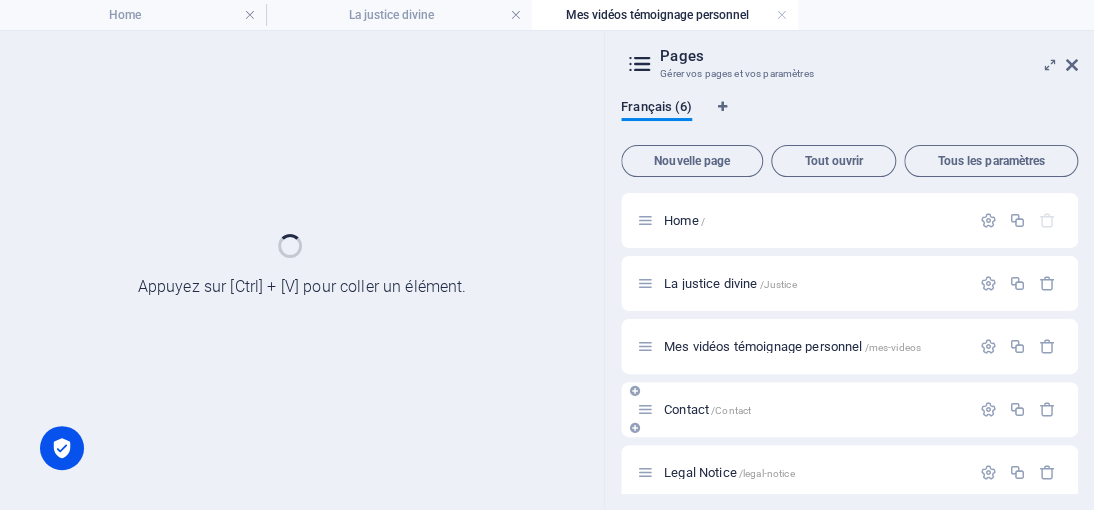 scroll, scrollTop: 0, scrollLeft: 0, axis: both 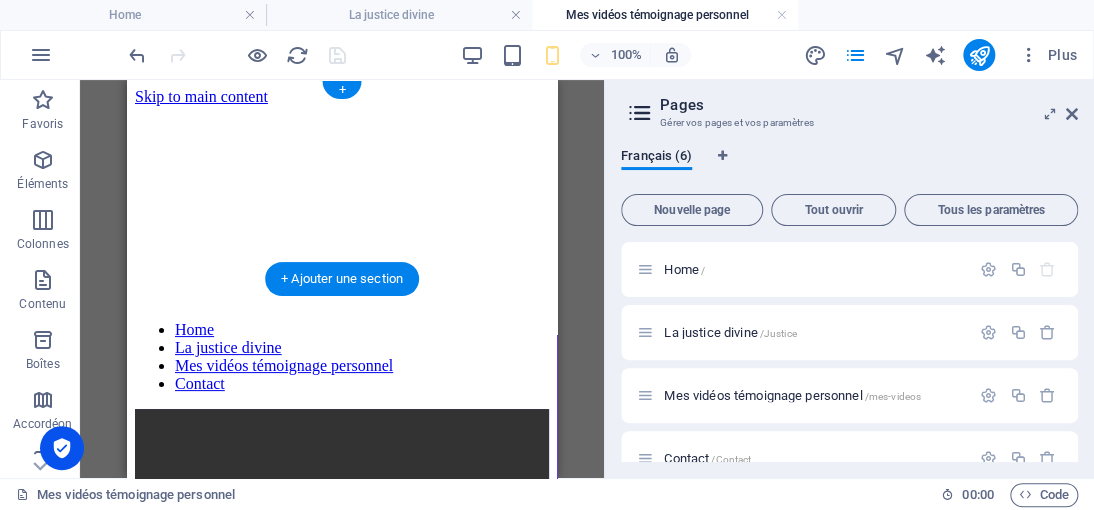 click at bounding box center [342, 106] 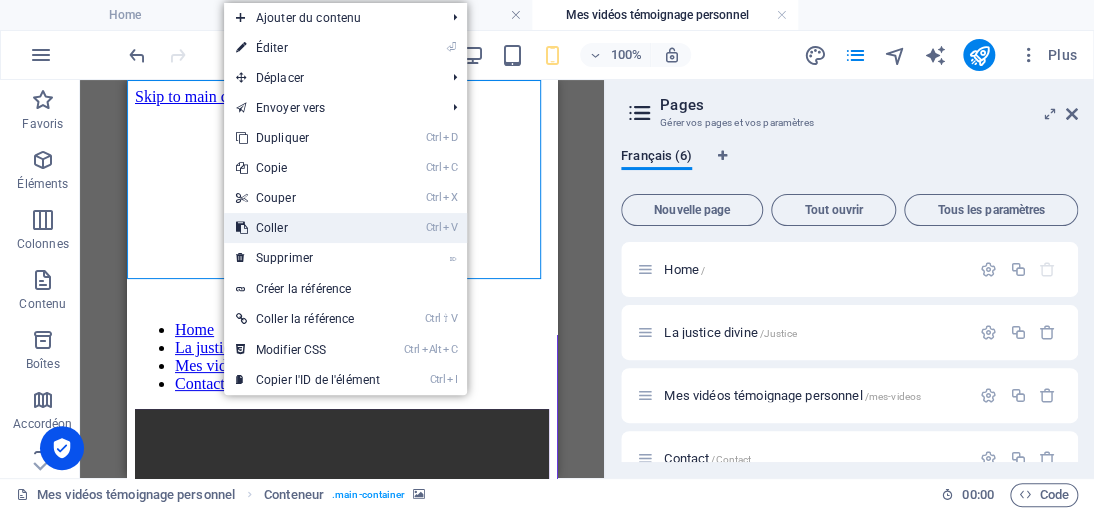 click on "Ctrl V  Coller" at bounding box center (308, 228) 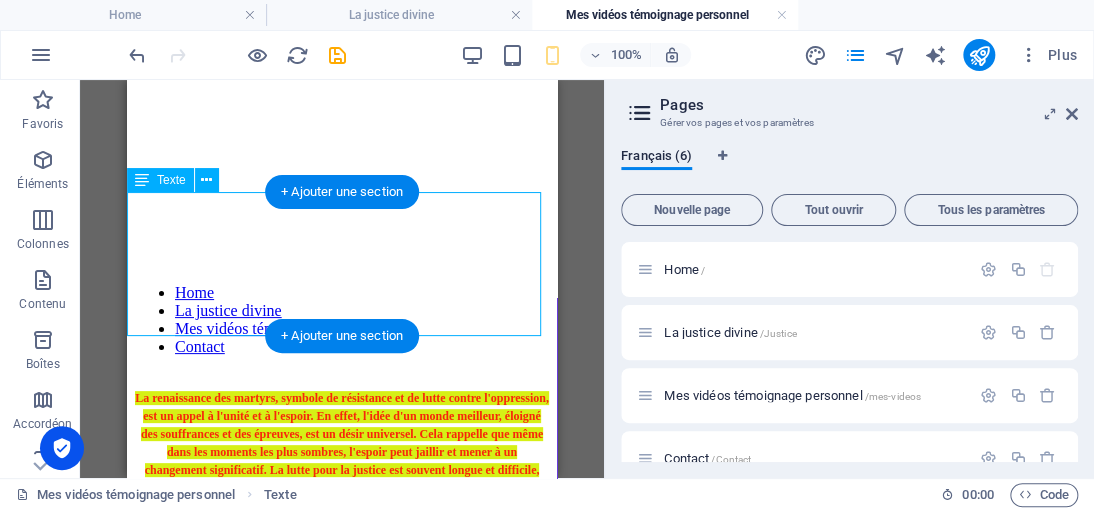 scroll, scrollTop: 0, scrollLeft: 0, axis: both 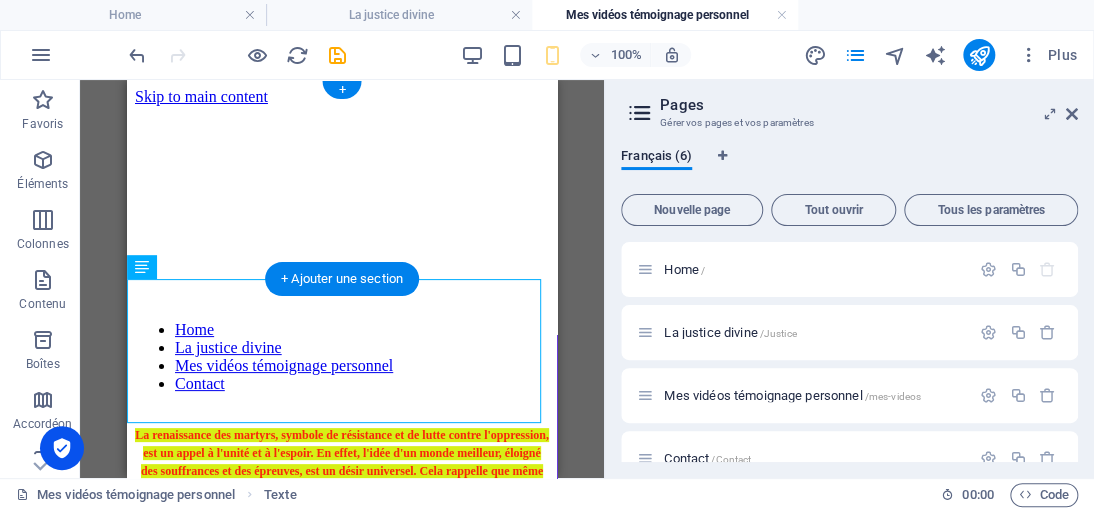 click at bounding box center [342, 106] 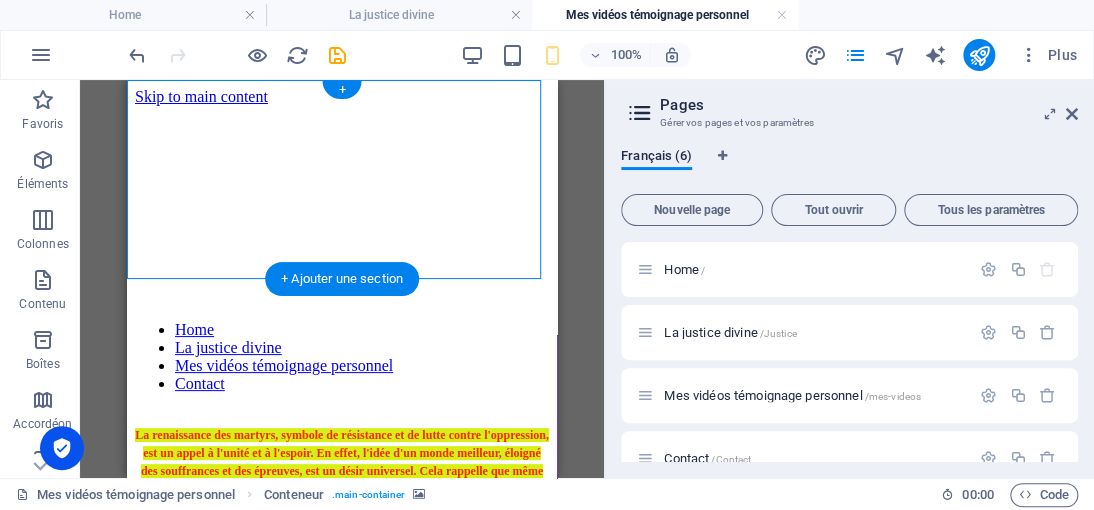 click at bounding box center [342, 106] 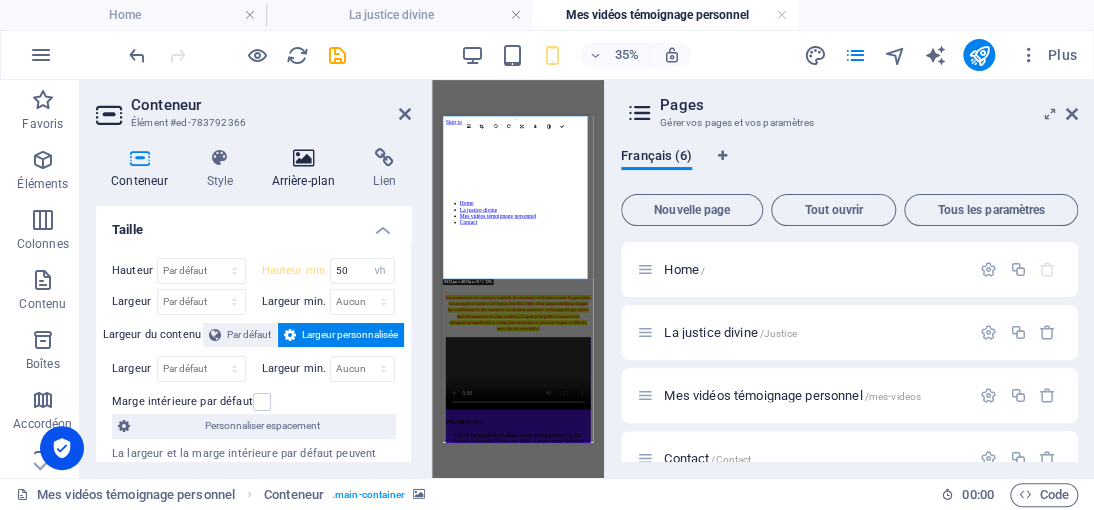 click at bounding box center (303, 158) 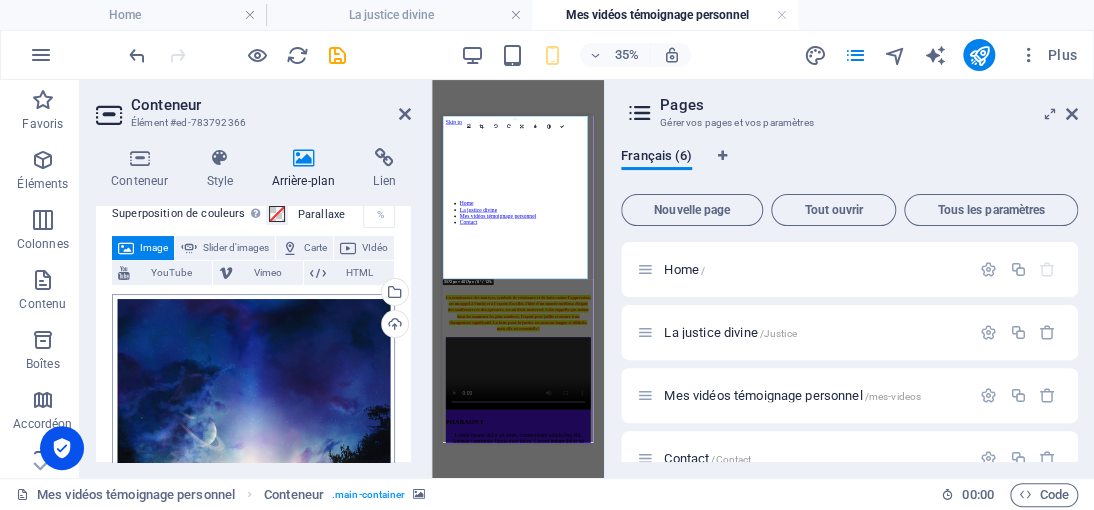 scroll, scrollTop: 200, scrollLeft: 0, axis: vertical 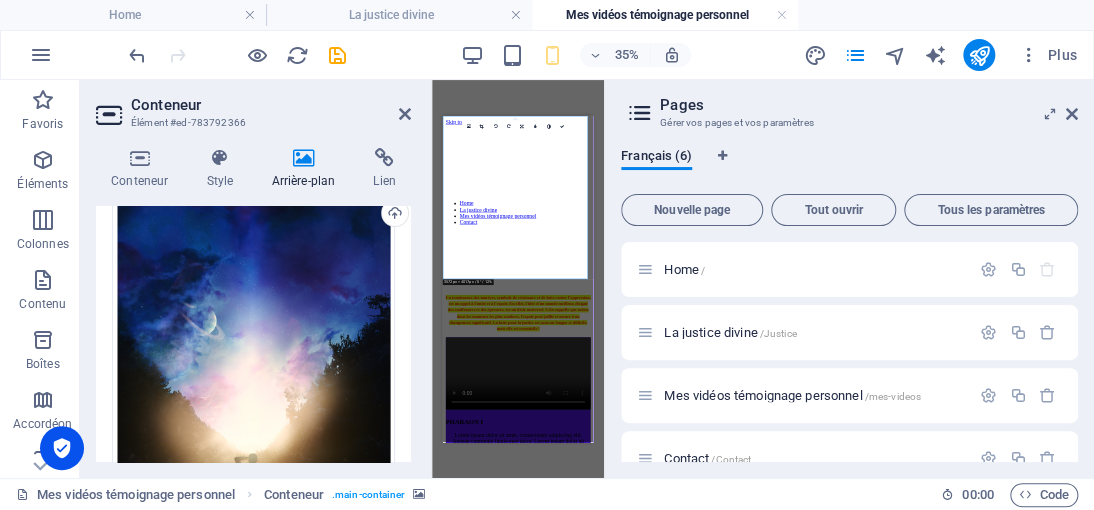 click at bounding box center [303, 158] 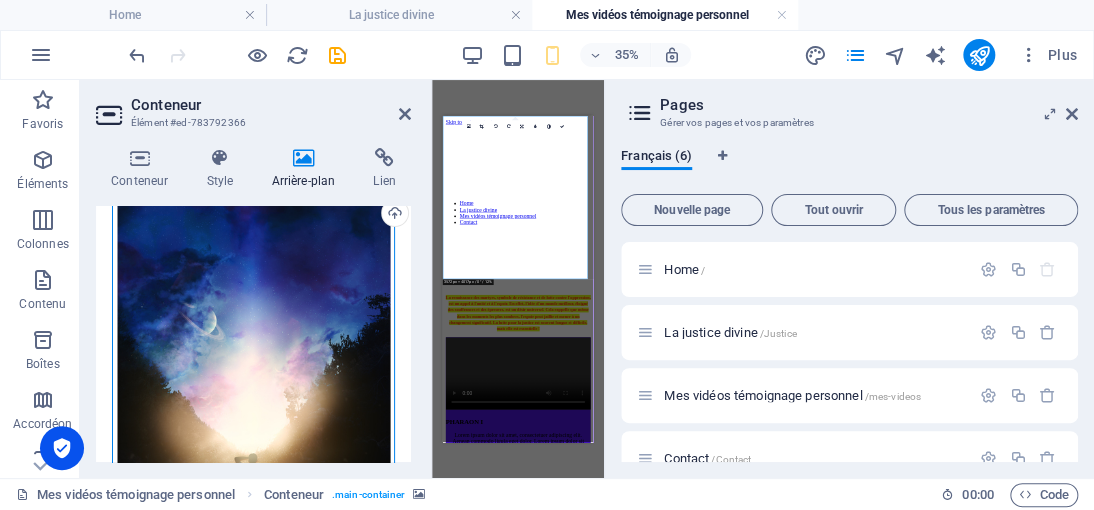 click on "Glissez les fichiers ici, cliquez pour choisir les fichiers ou  sélectionnez les fichiers depuis Fichiers ou depuis notre stock gratuit de photos et de vidéos" at bounding box center (253, 379) 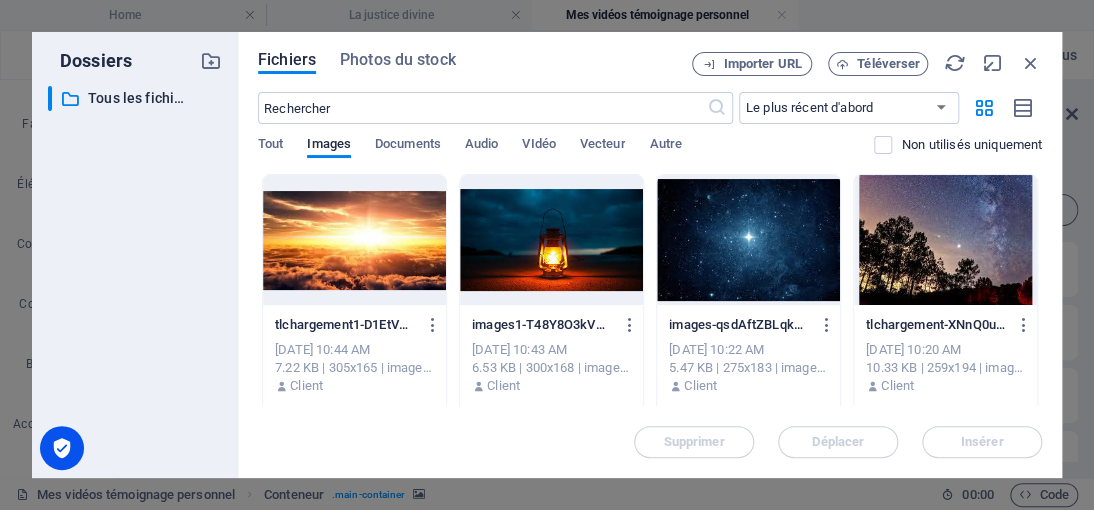 click at bounding box center (748, 240) 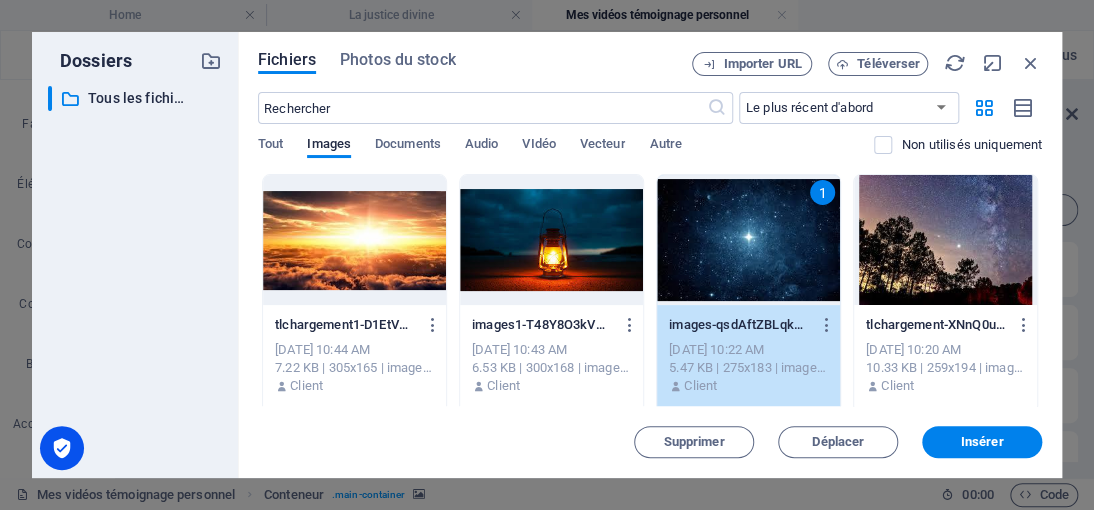 click on "1" at bounding box center (748, 240) 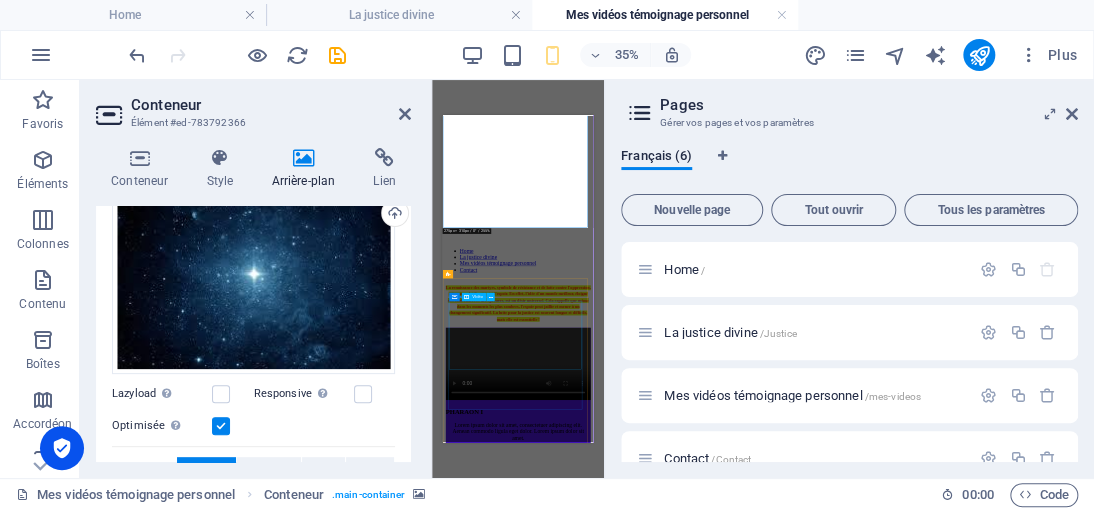 scroll, scrollTop: 104, scrollLeft: 0, axis: vertical 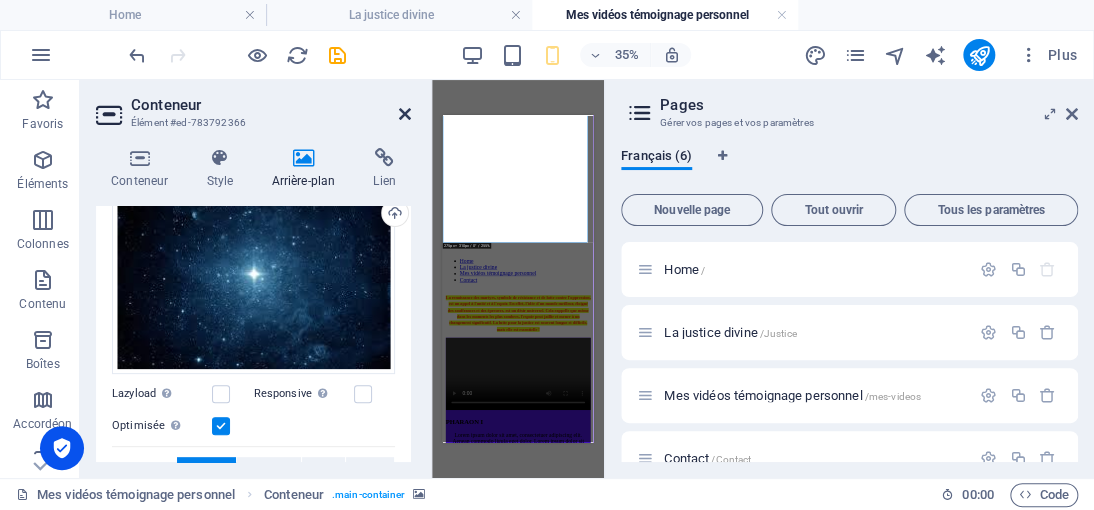 click at bounding box center [405, 114] 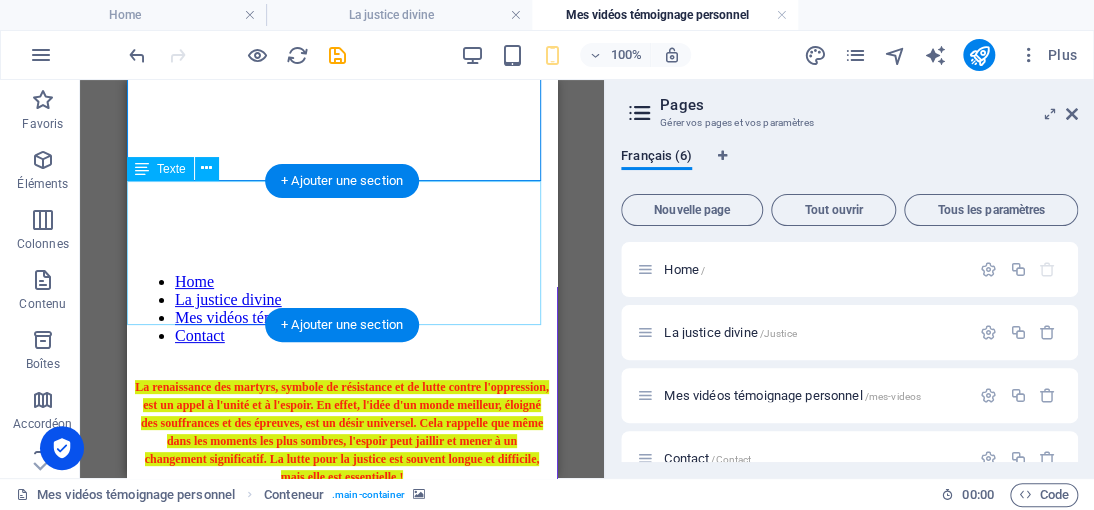 scroll, scrollTop: 0, scrollLeft: 0, axis: both 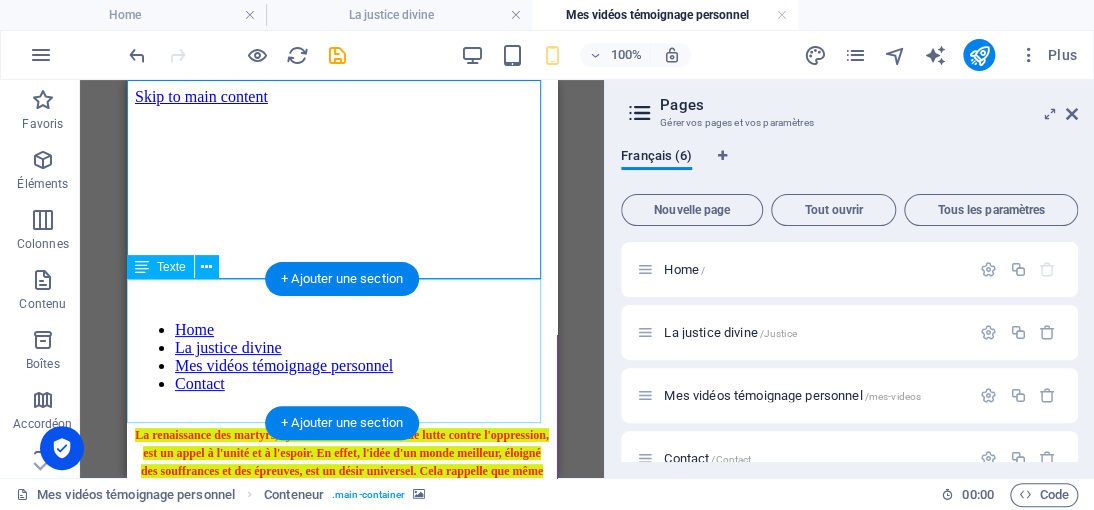click on "La renaissance des martyrs, symbole de résistance et de lutte contre l'oppression, est un appel à l'unité et à l'espoir. En effet, l'idée d'un monde meilleur, éloigné des souffrances et des épreuves, est un désir universel. Cela rappelle que même dans les moments les plus sombres, l'espoir peut jaillir et mener à un changement significatif. La lutte pour la justice est souvent longue et difficile, mais elle est essentielle !" at bounding box center (342, 479) 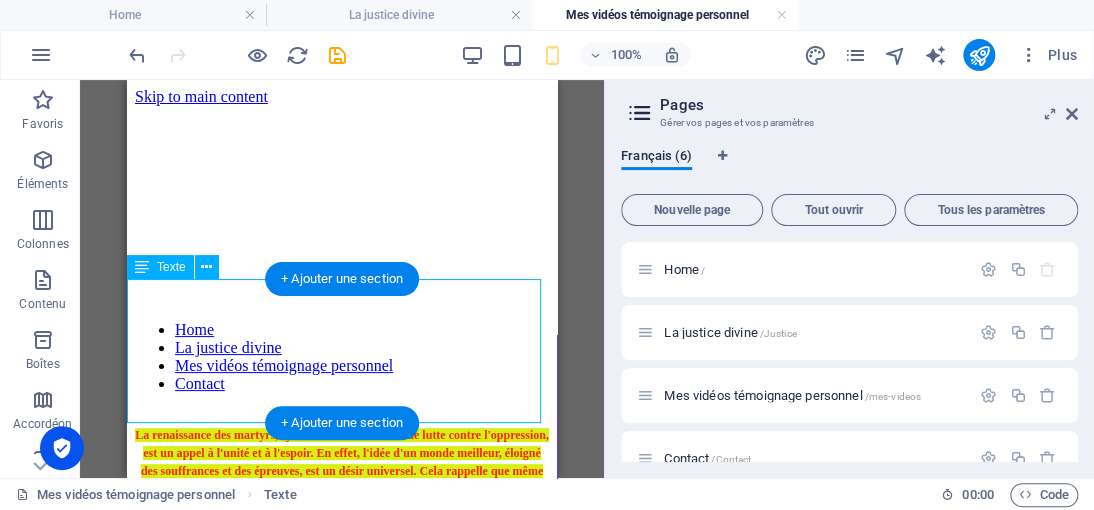 click on "La renaissance des martyrs, symbole de résistance et de lutte contre l'oppression, est un appel à l'unité et à l'espoir. En effet, l'idée d'un monde meilleur, éloigné des souffrances et des épreuves, est un désir universel. Cela rappelle que même dans les moments les plus sombres, l'espoir peut jaillir et mener à un changement significatif. La lutte pour la justice est souvent longue et difficile, mais elle est essentielle !" at bounding box center [342, 479] 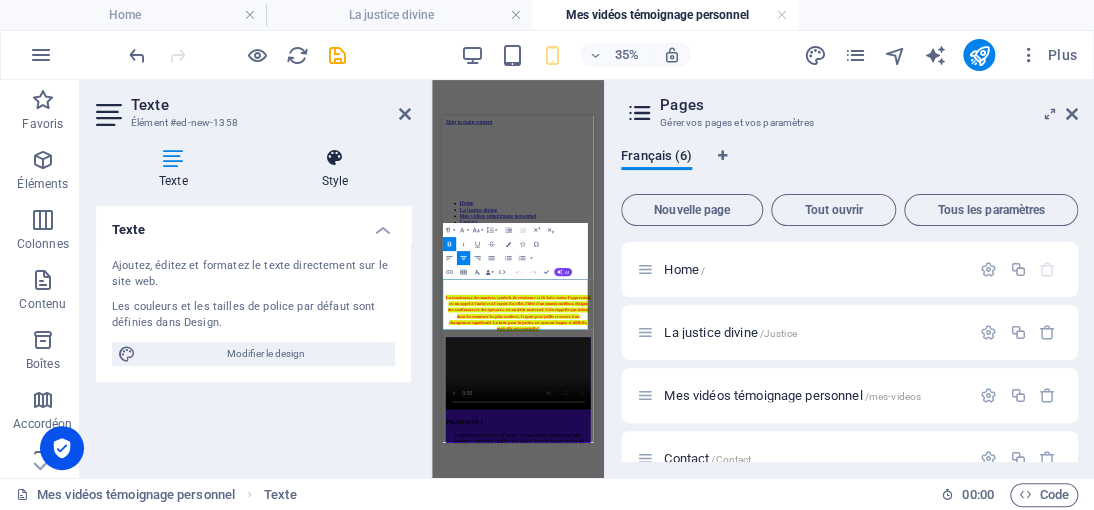 click at bounding box center [335, 158] 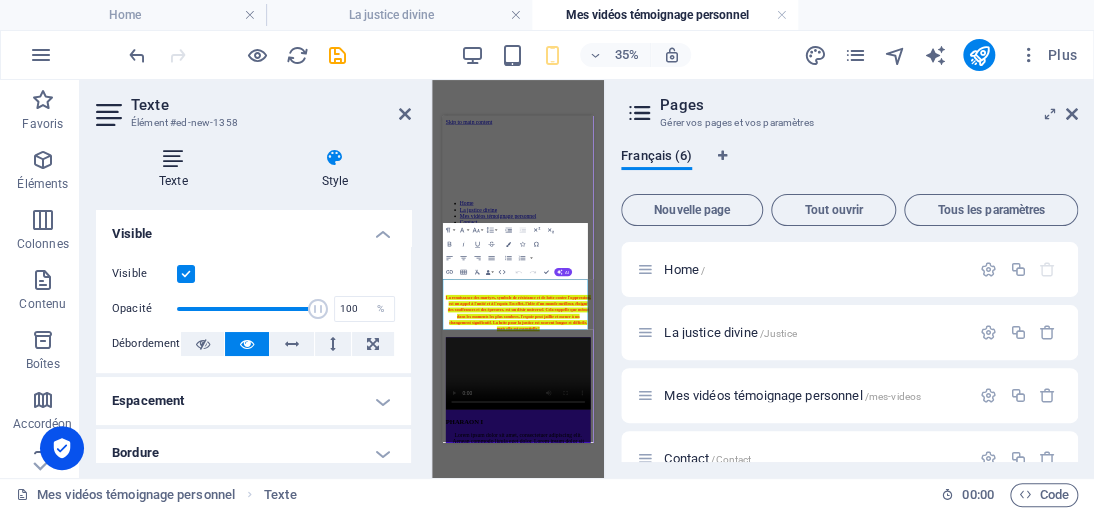 click at bounding box center [173, 158] 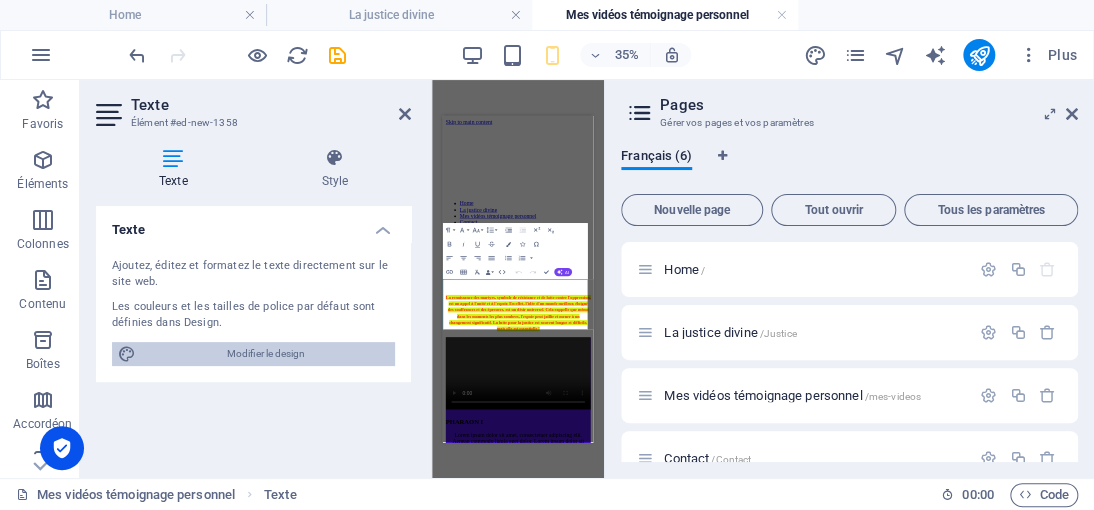 click on "Modifier le design" at bounding box center (265, 354) 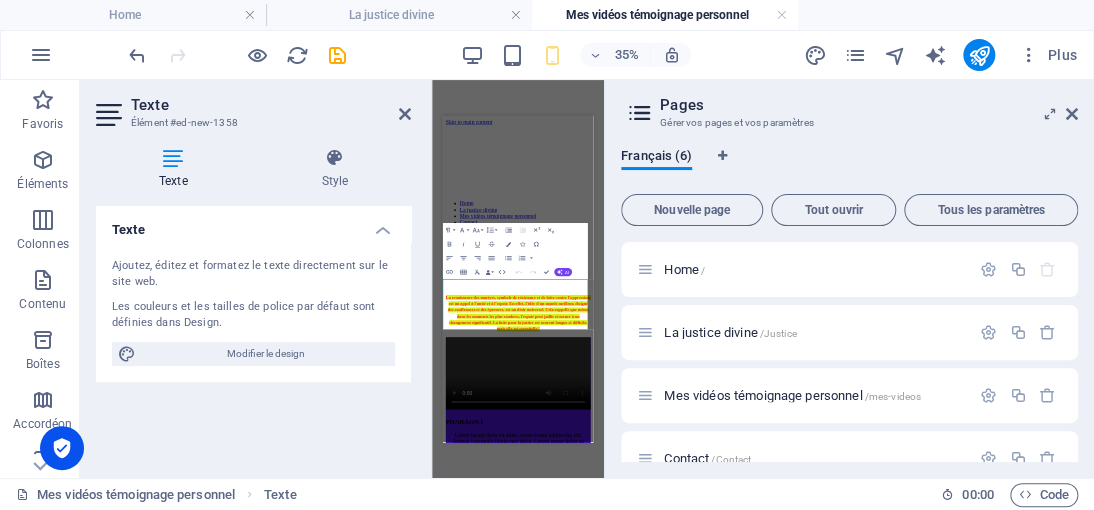 select on "px" 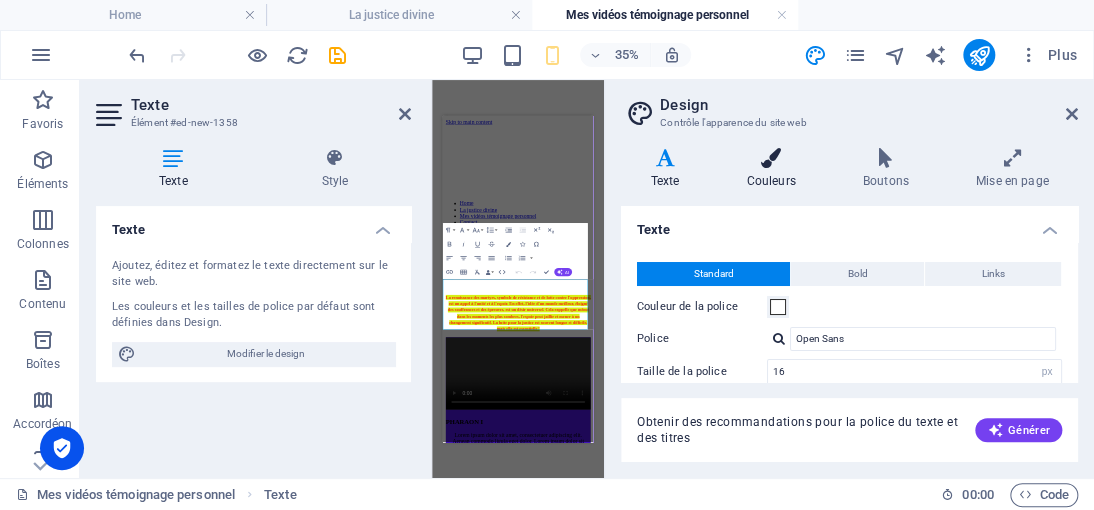 click at bounding box center (771, 158) 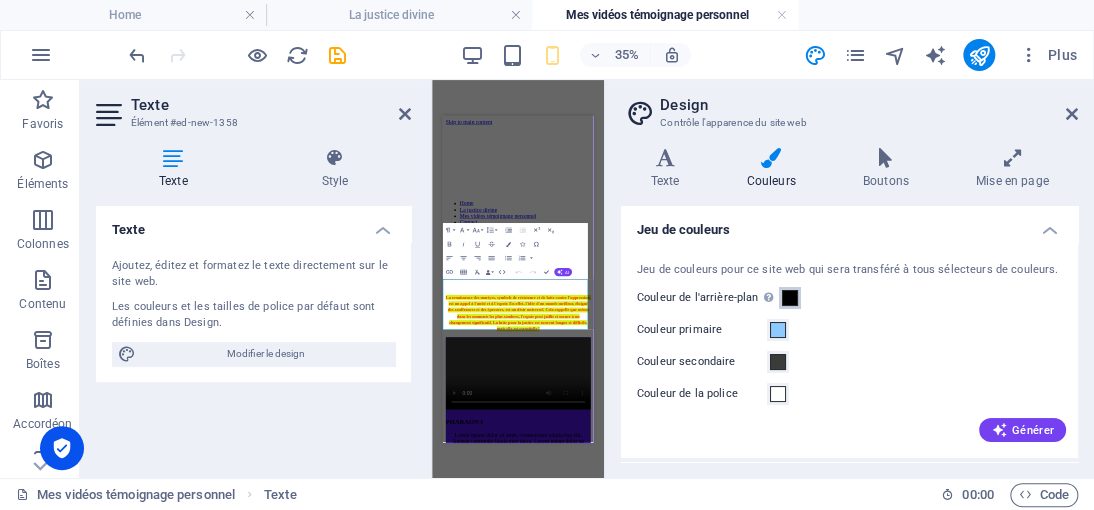click at bounding box center [790, 298] 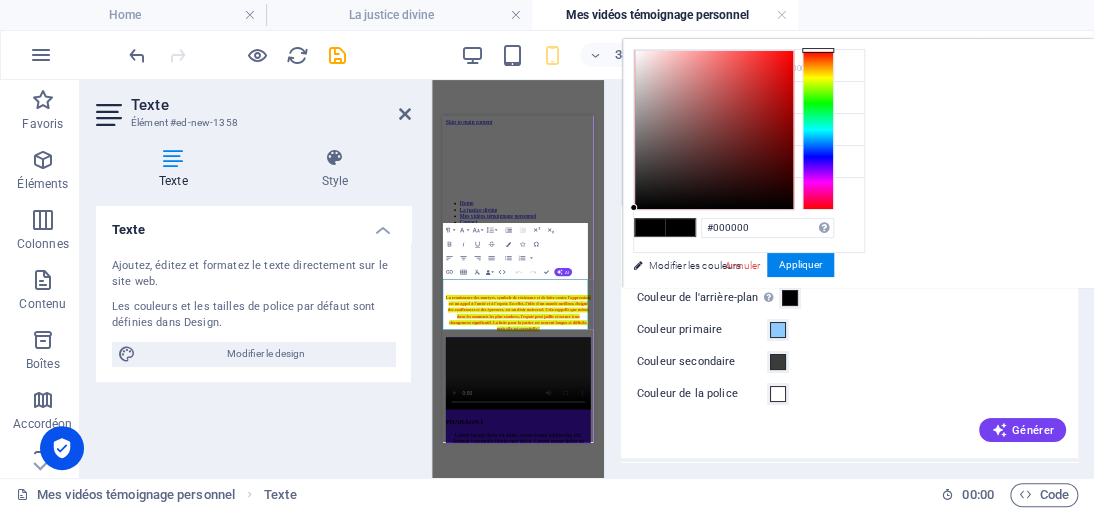 click at bounding box center (818, 130) 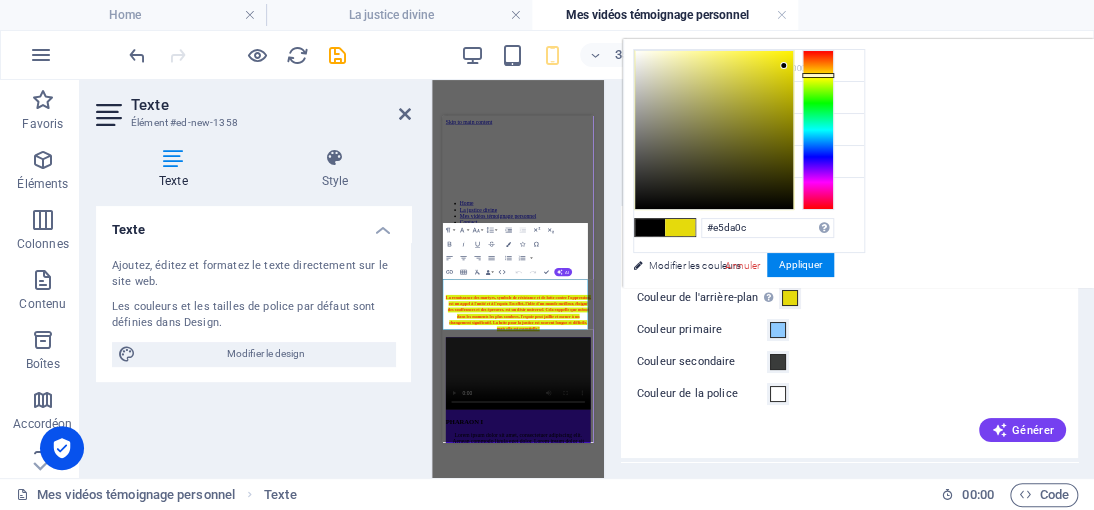 click at bounding box center [714, 130] 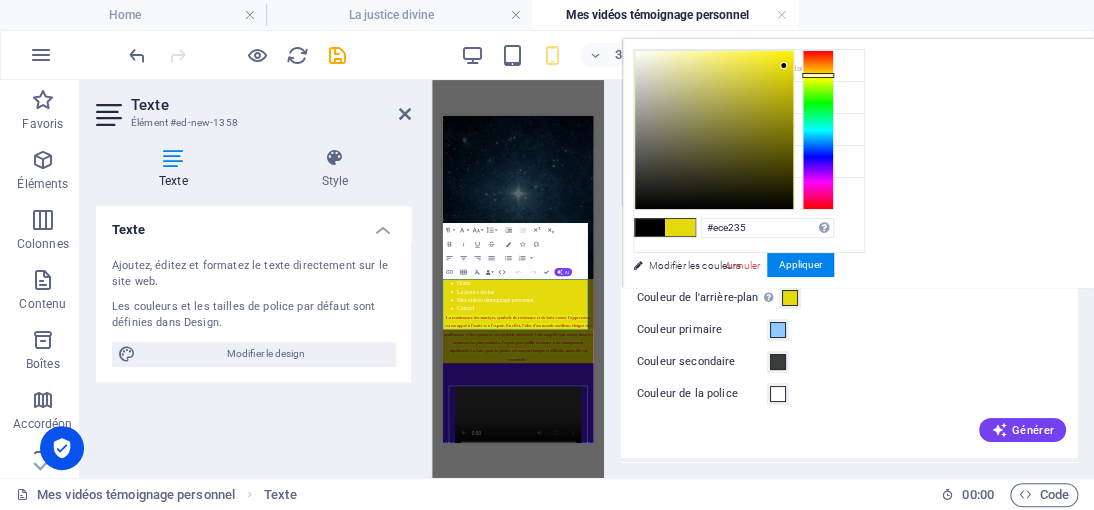 click at bounding box center (714, 130) 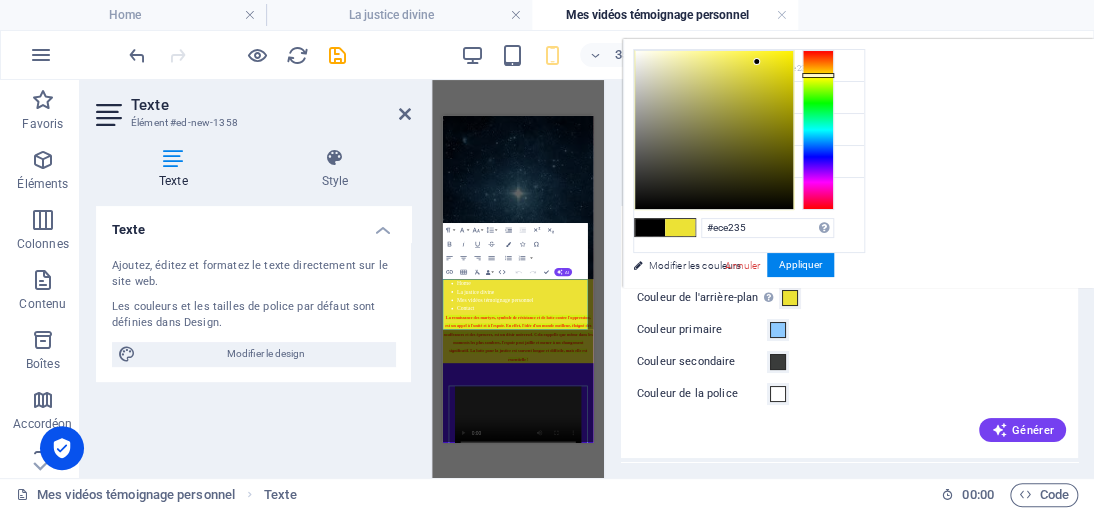 click at bounding box center [650, 227] 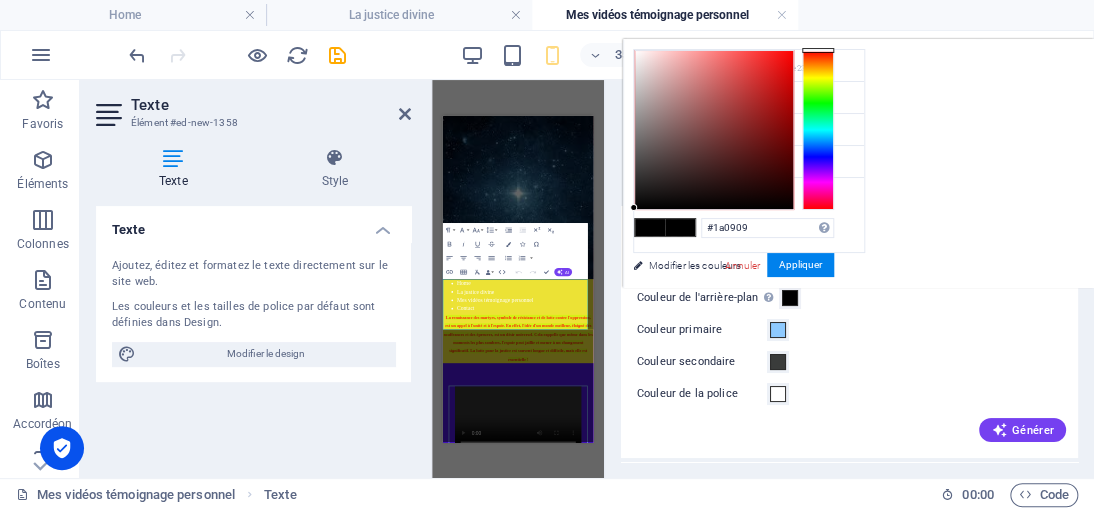 click at bounding box center [714, 130] 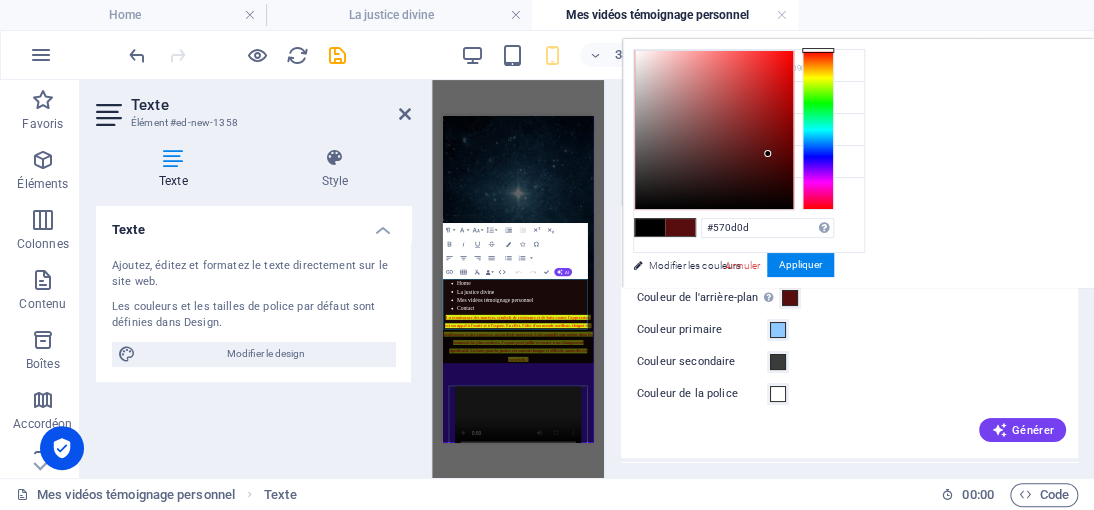 click at bounding box center (714, 130) 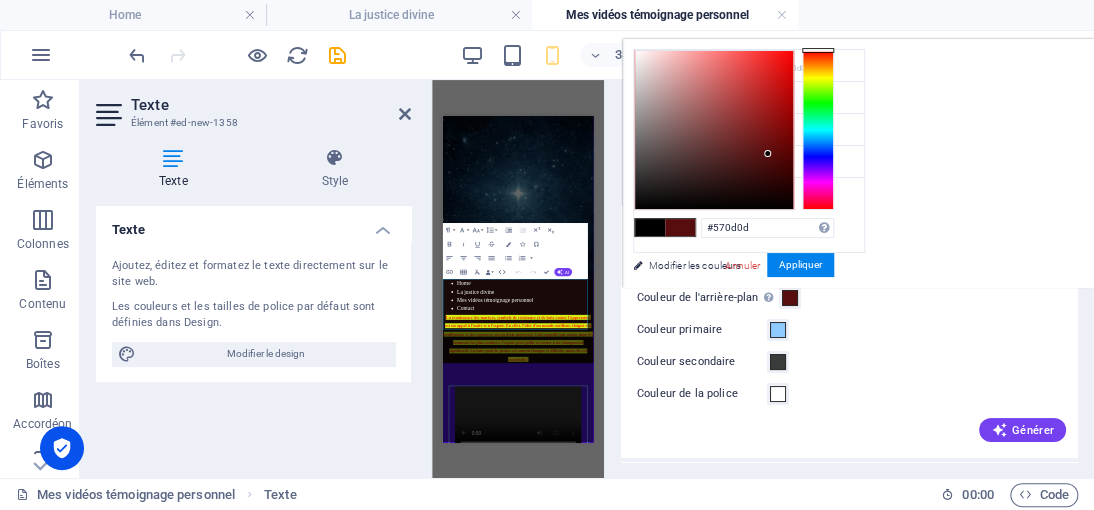 type on "#0d1257" 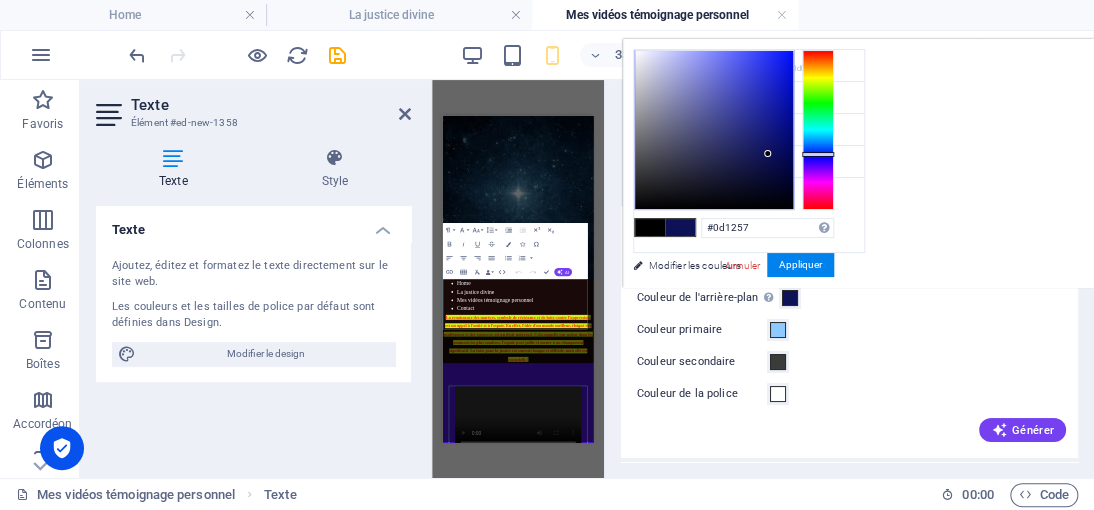click at bounding box center (818, 130) 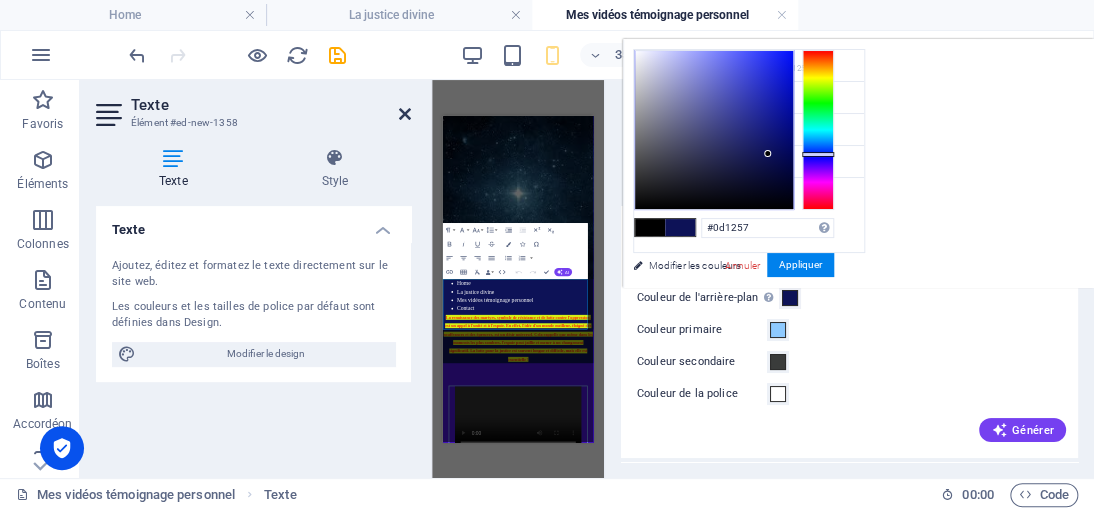click at bounding box center (405, 114) 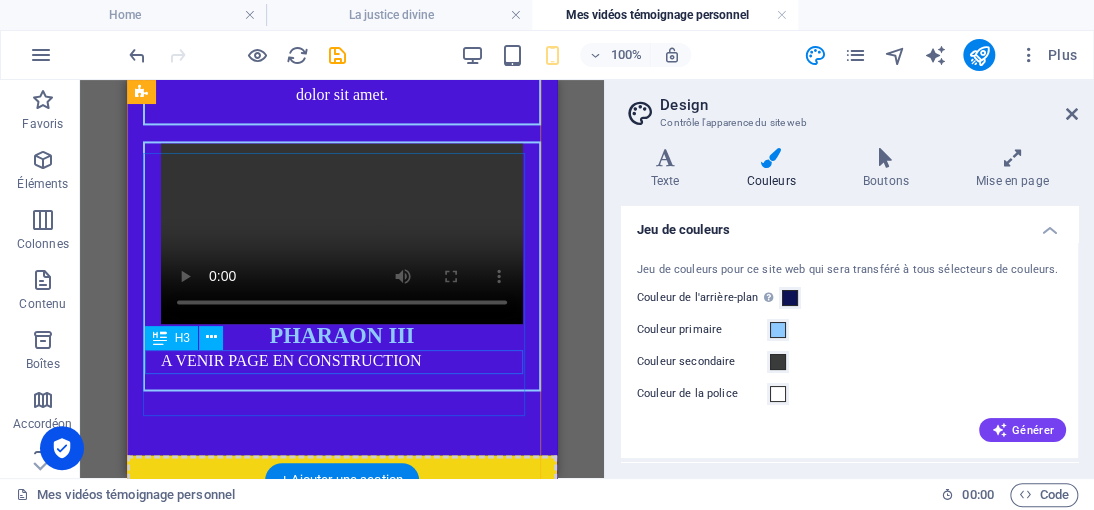 scroll, scrollTop: 1071, scrollLeft: 0, axis: vertical 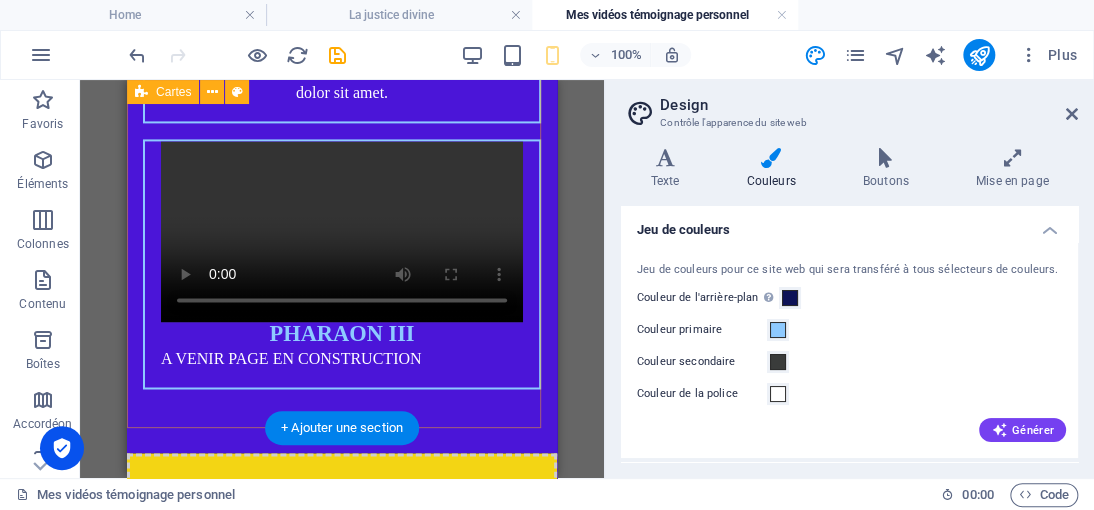 click on "PHARAON I Lorem ipsum dolor sit amet, consectetuer adipiscing elit. Aenean commodo ligula eget dolor. Lorem ipsum dolor sit amet. PHARAON II Lorem ipsum dolor sit amet, consectetuer adipiscing elit. Aenean commodo ligula eget dolor. Lorem ipsum dolor sit amet. PHARAON III A VENIR PAGE EN CONSTRUCTION" at bounding box center [342, -50] 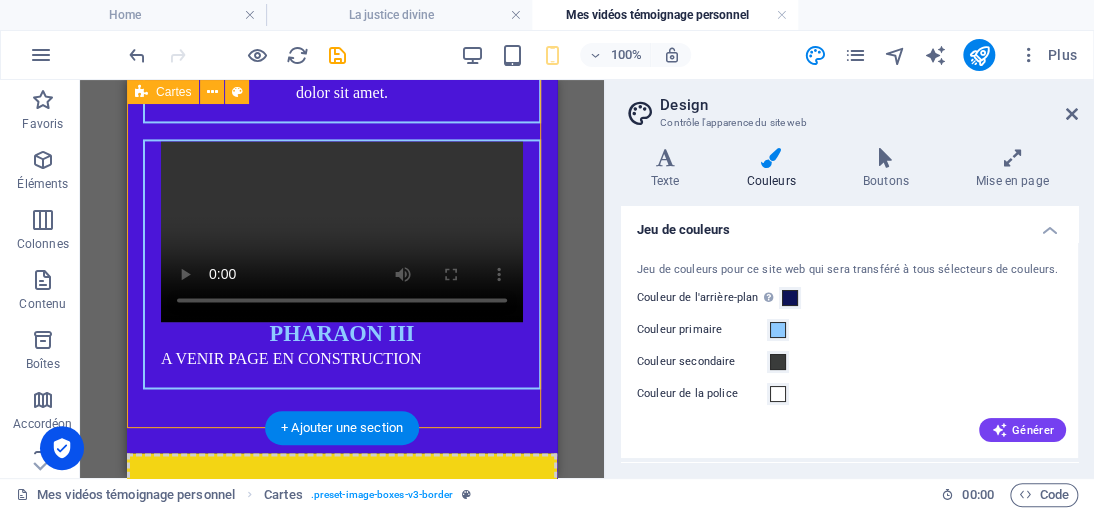 click on "PHARAON I Lorem ipsum dolor sit amet, consectetuer adipiscing elit. Aenean commodo ligula eget dolor. Lorem ipsum dolor sit amet. PHARAON II Lorem ipsum dolor sit amet, consectetuer adipiscing elit. Aenean commodo ligula eget dolor. Lorem ipsum dolor sit amet. PHARAON III A VENIR PAGE EN CONSTRUCTION" at bounding box center (342, -50) 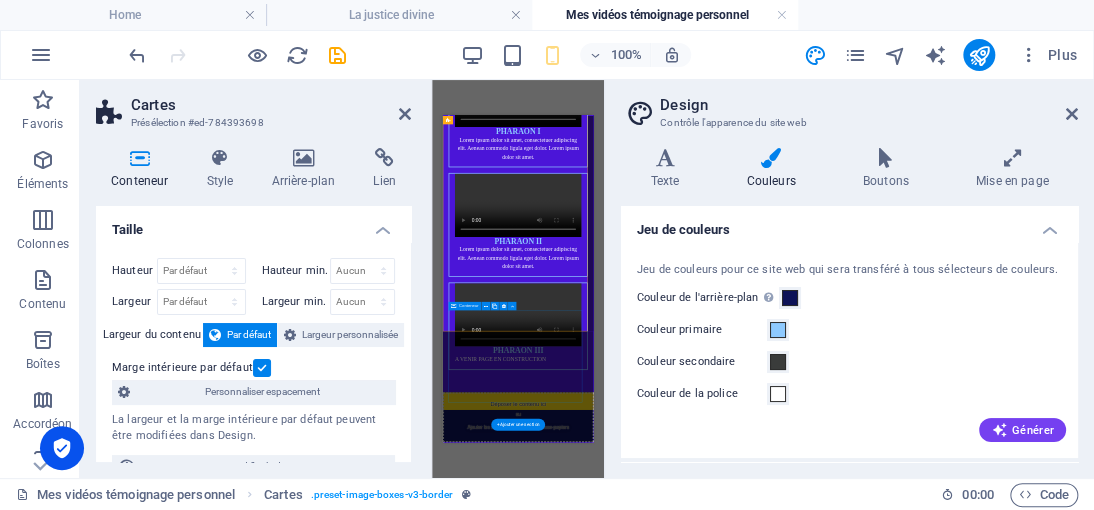scroll, scrollTop: 804, scrollLeft: 0, axis: vertical 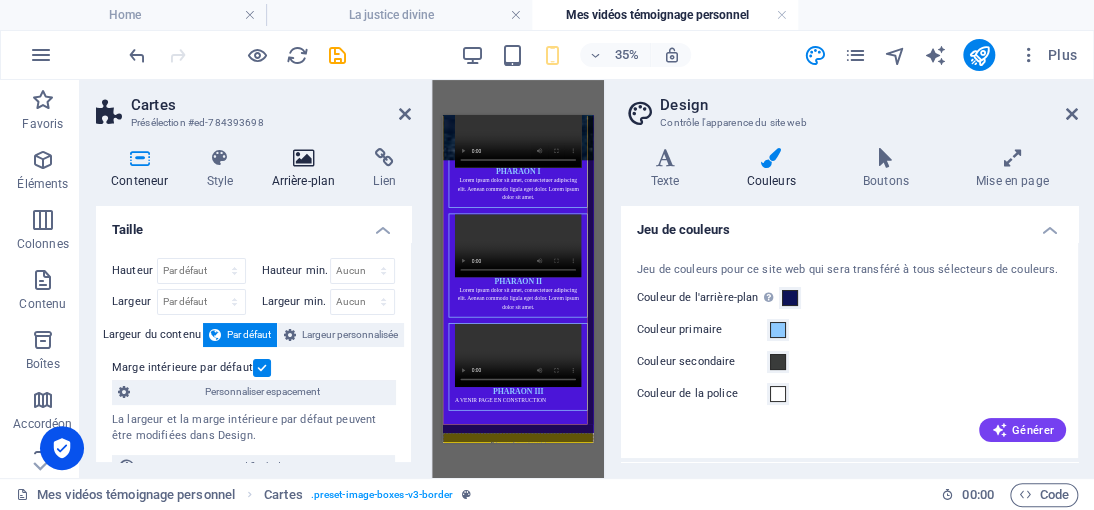 click at bounding box center [303, 158] 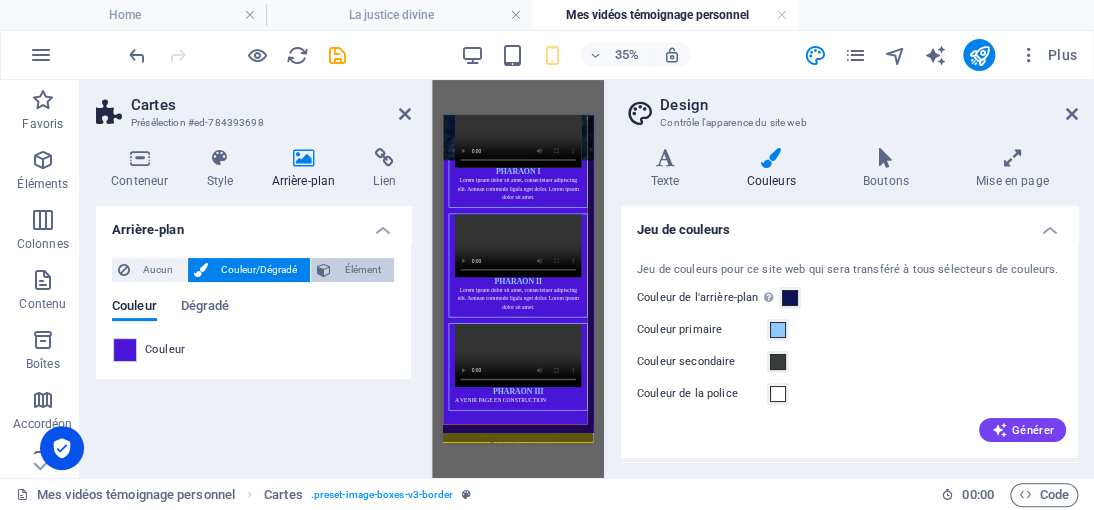 click on "Élément" at bounding box center [362, 270] 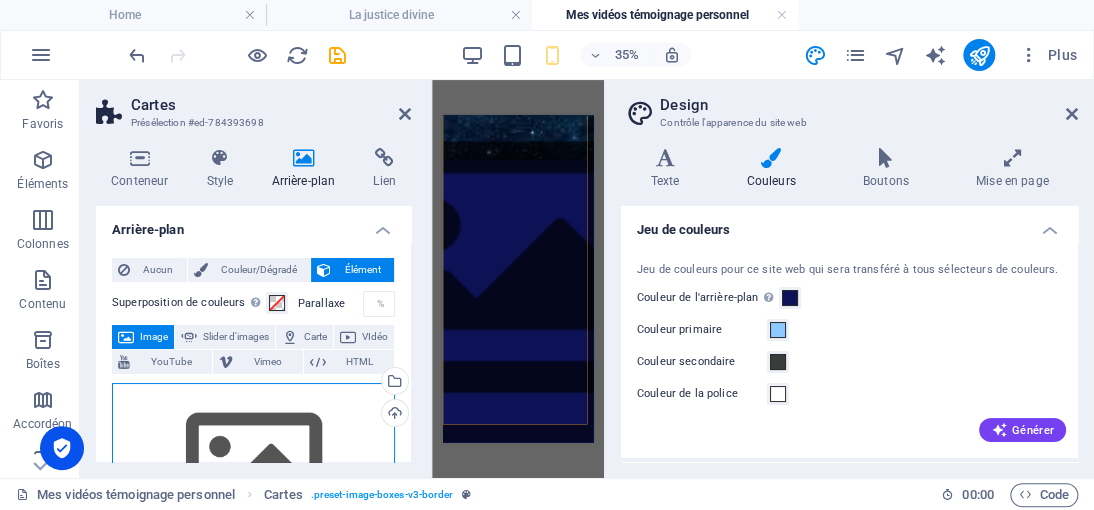 click on "Glissez les fichiers ici, cliquez pour choisir les fichiers ou  sélectionnez les fichiers depuis Fichiers ou depuis notre stock gratuit de photos et de vidéos" at bounding box center (253, 465) 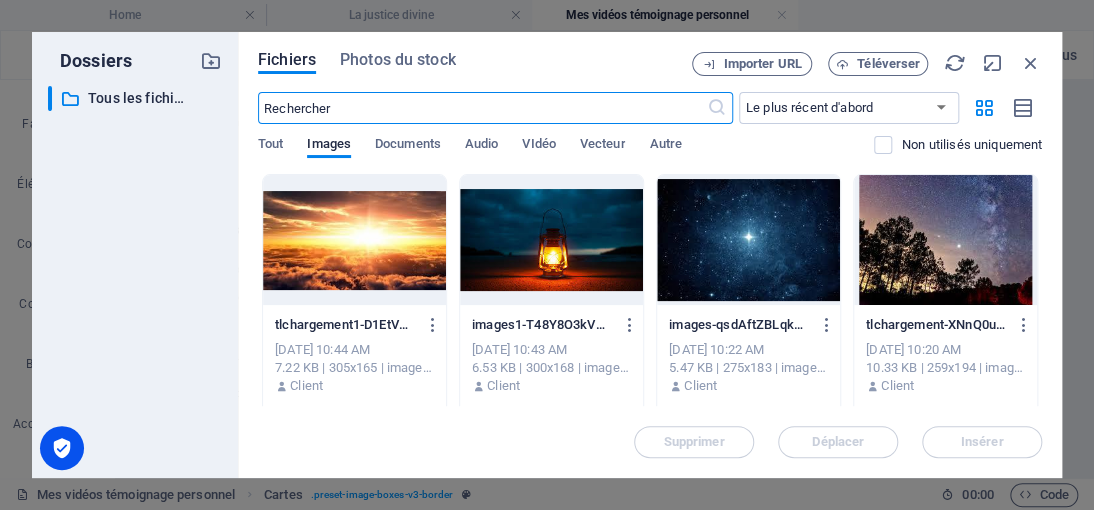 scroll, scrollTop: 3009, scrollLeft: 0, axis: vertical 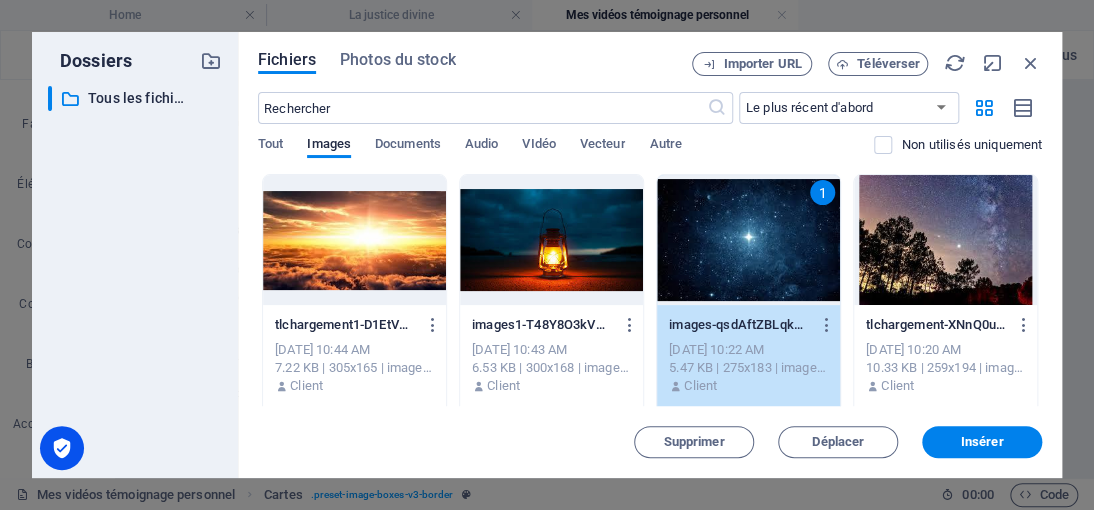 click on "1" at bounding box center [748, 240] 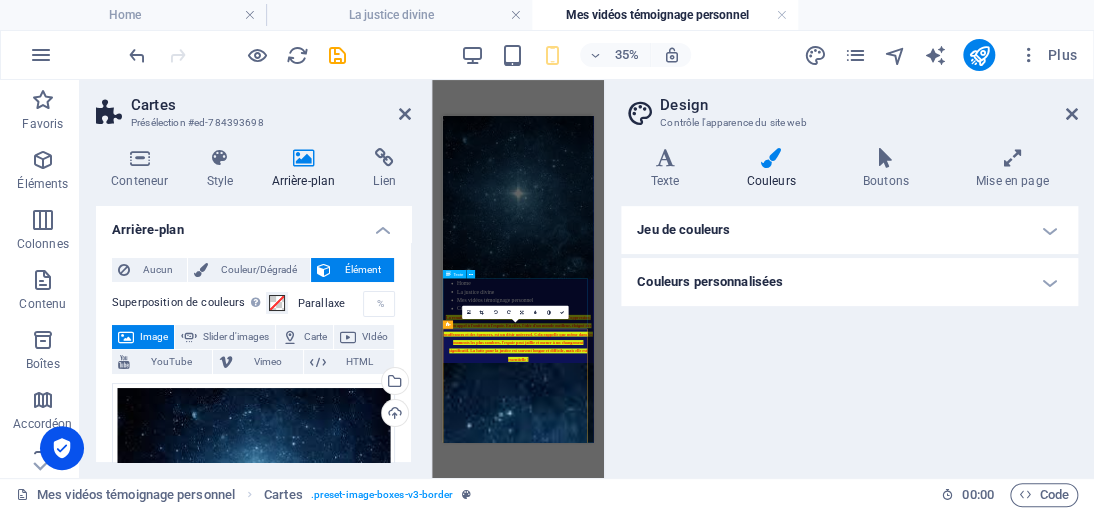 scroll, scrollTop: 0, scrollLeft: 0, axis: both 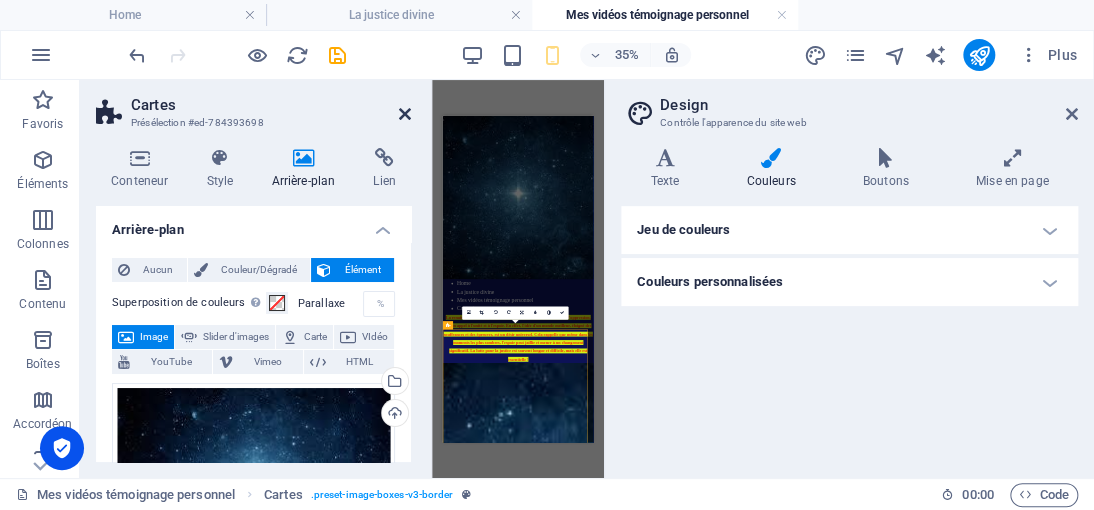 click at bounding box center [405, 114] 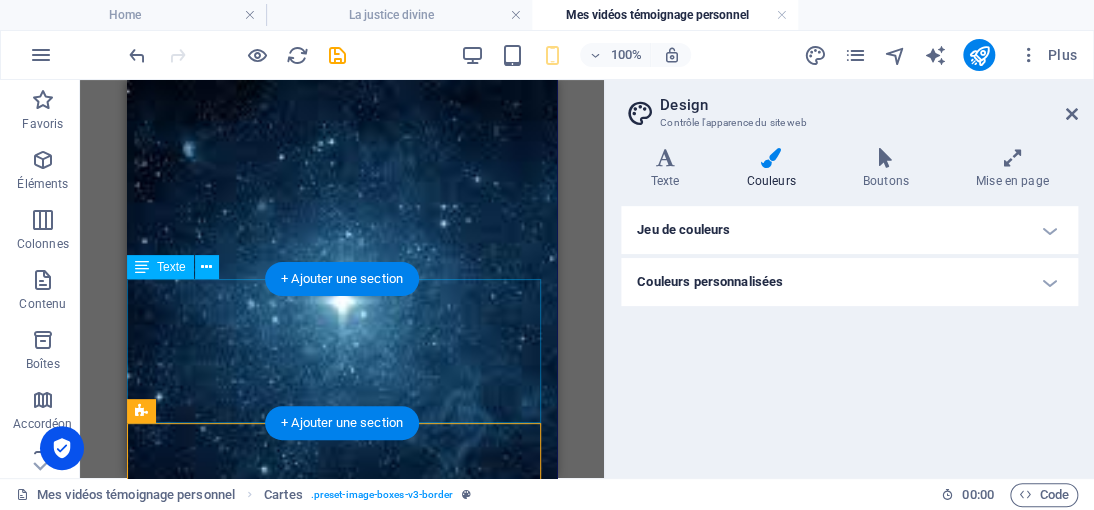 click on "La renaissance des martyrs, symbole de résistance et de lutte contre l'oppression, est un appel à l'unité et à l'espoir. En effet, l'idée d'un monde meilleur, éloigné des souffrances et des épreuves, est un désir universel. Cela rappelle que même dans les moments les plus sombres, l'espoir peut jaillir et mener à un changement significatif. La lutte pour la justice est souvent longue et difficile, mais elle est essentielle !" at bounding box center (342, 714) 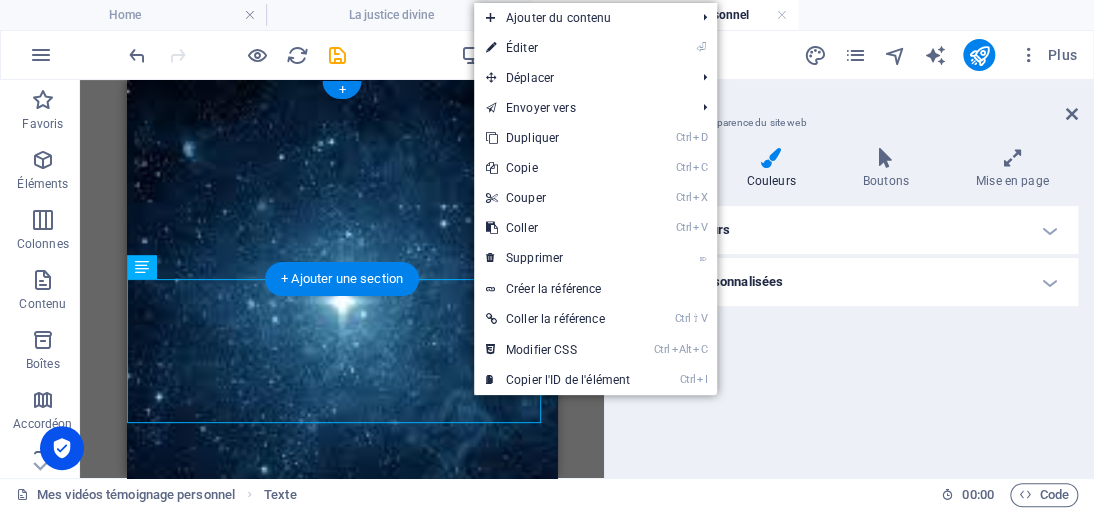 click at bounding box center (342, 313) 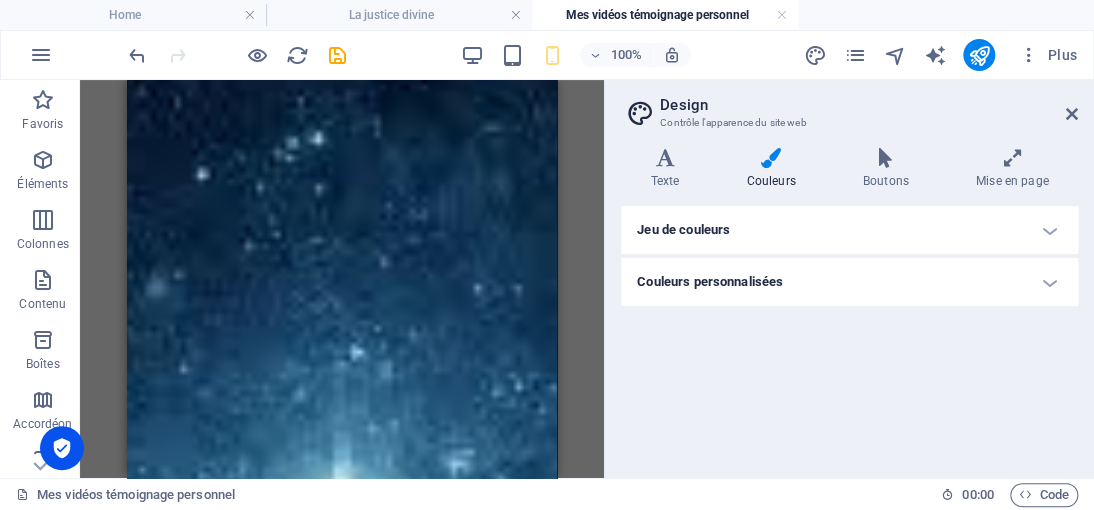 scroll, scrollTop: 500, scrollLeft: 0, axis: vertical 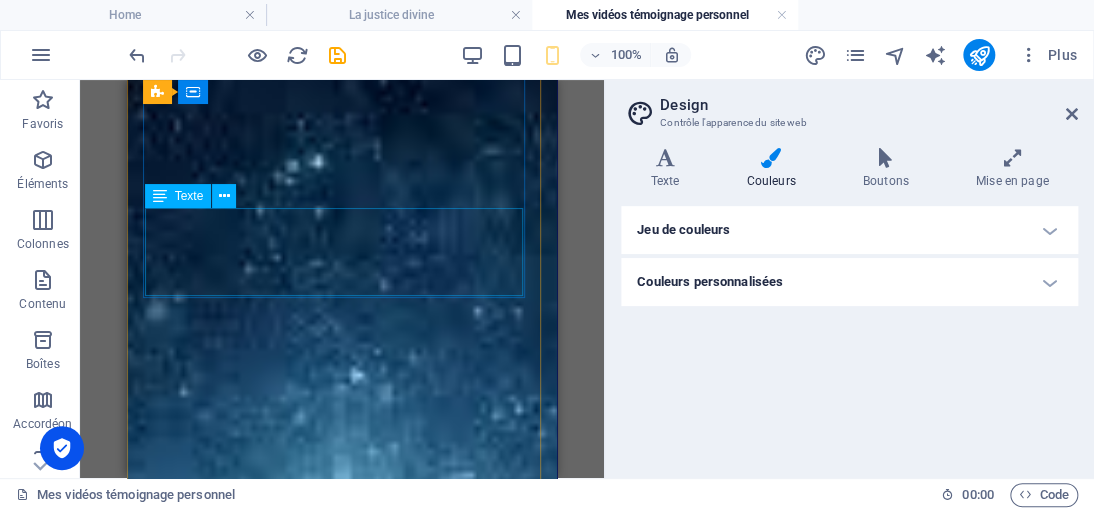 click on "Lorem ipsum dolor sit amet, consectetuer adipiscing elit. Aenean commodo ligula eget dolor. Lorem ipsum dolor sit amet." at bounding box center [342, 1411] 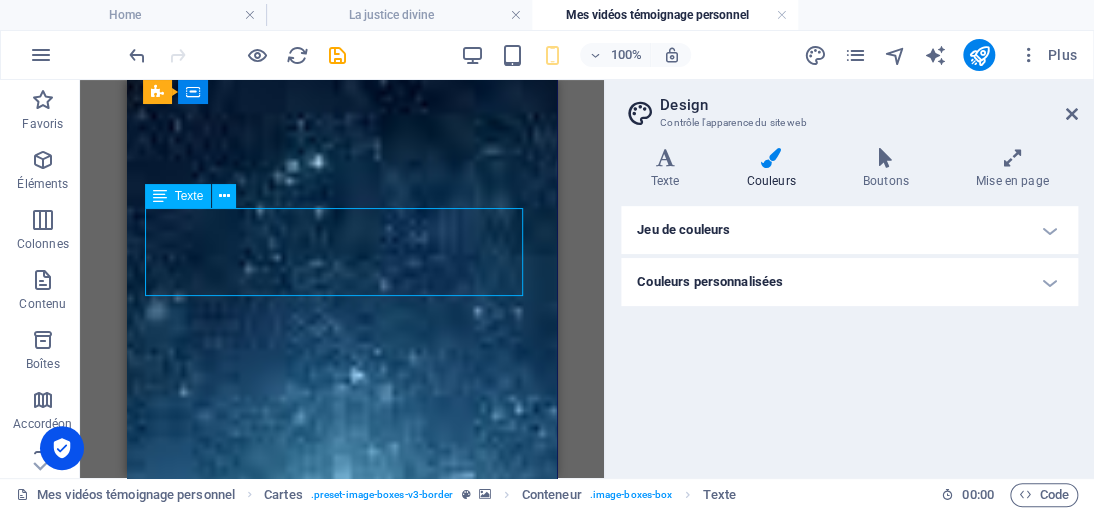 click on "Lorem ipsum dolor sit amet, consectetuer adipiscing elit. Aenean commodo ligula eget dolor. Lorem ipsum dolor sit amet." at bounding box center [342, 1411] 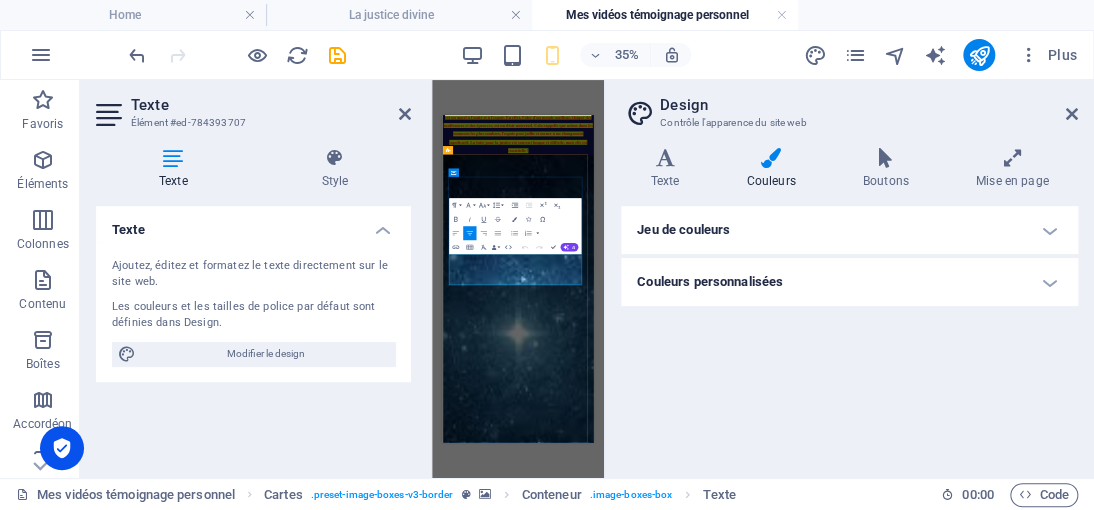 drag, startPoint x: 754, startPoint y: 575, endPoint x: 891, endPoint y: 369, distance: 247.39644 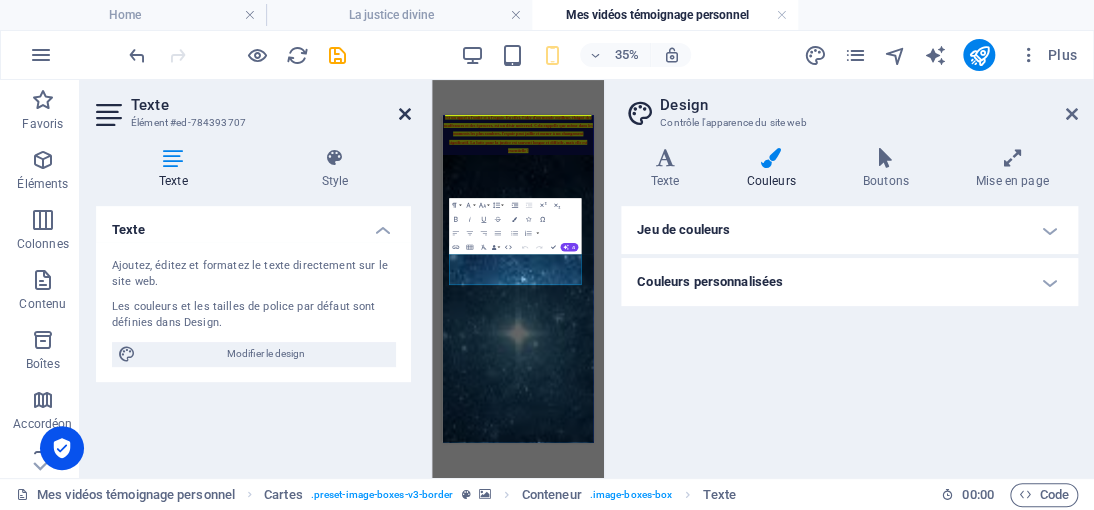 click at bounding box center (405, 114) 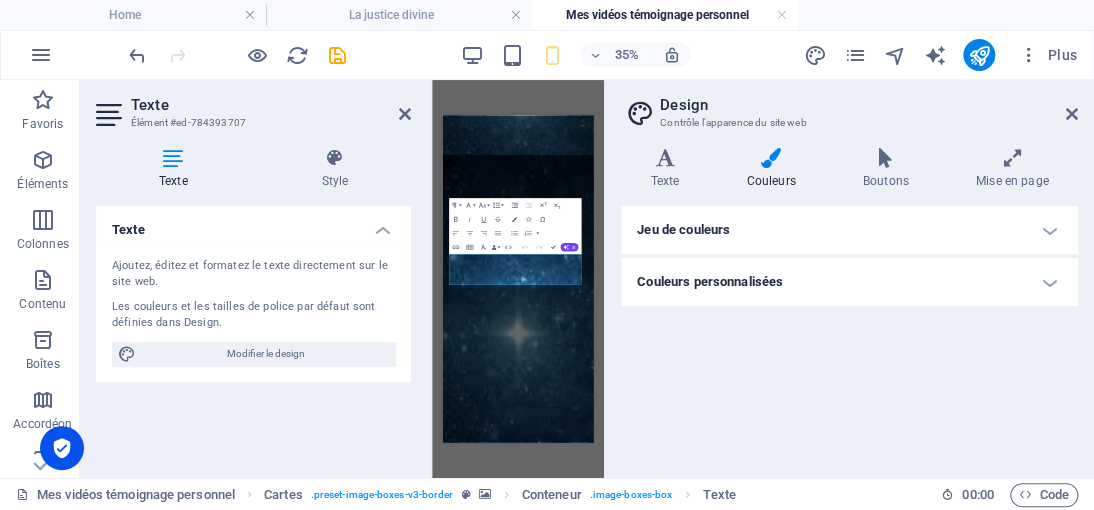 scroll, scrollTop: 232, scrollLeft: 0, axis: vertical 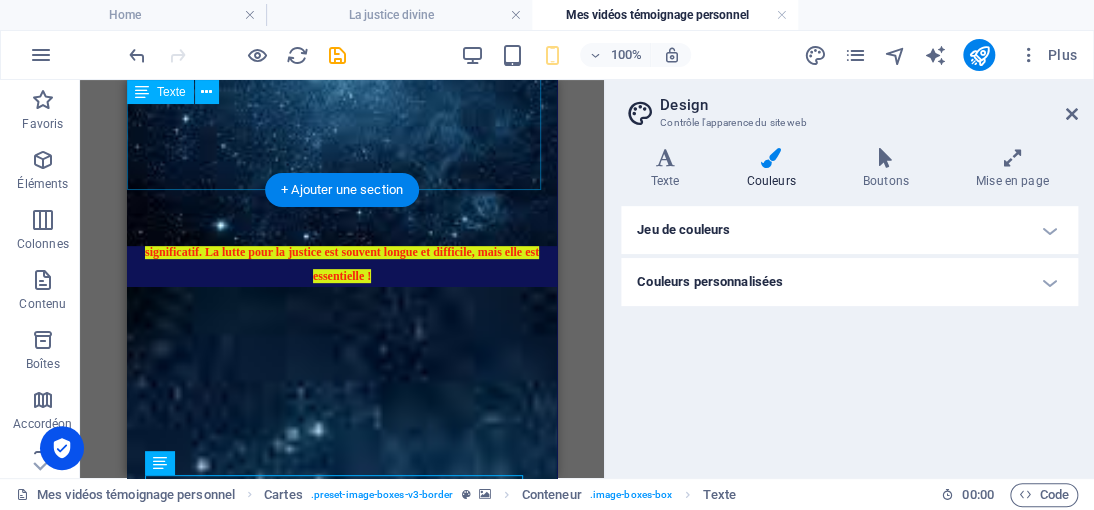 click on "La renaissance des martyrs, symbole de résistance et de lutte contre l'oppression, est un appel à l'unité et à l'espoir. En effet, l'idée d'un monde meilleur, éloigné des souffrances et des épreuves, est un désir universel. Cela rappelle que même dans les moments les plus sombres, l'espoir peut jaillir et mener à un changement significatif. La lutte pour la justice est souvent longue et difficile, mais elle est essentielle !" at bounding box center (342, 215) 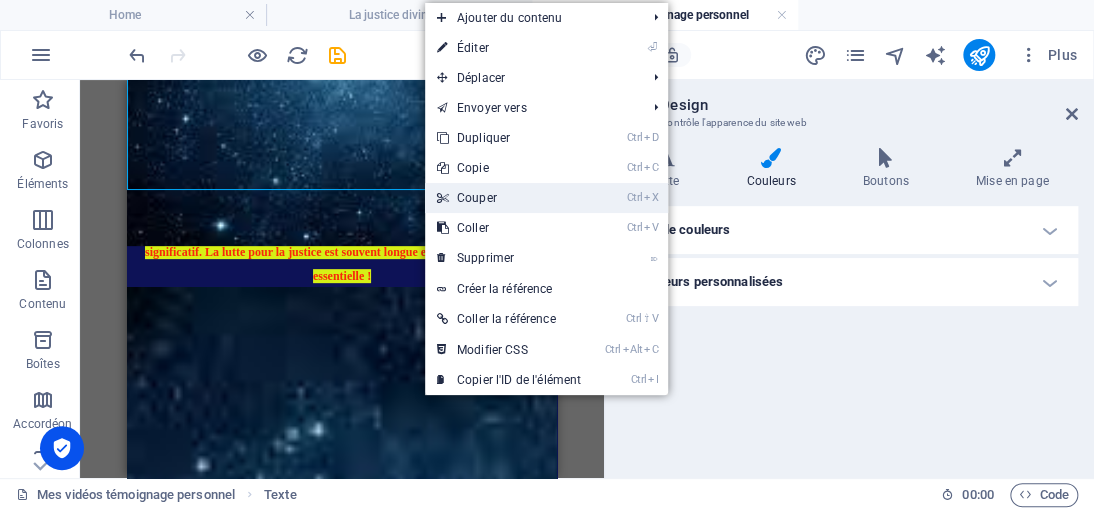 click on "Ctrl X  Couper" at bounding box center [509, 198] 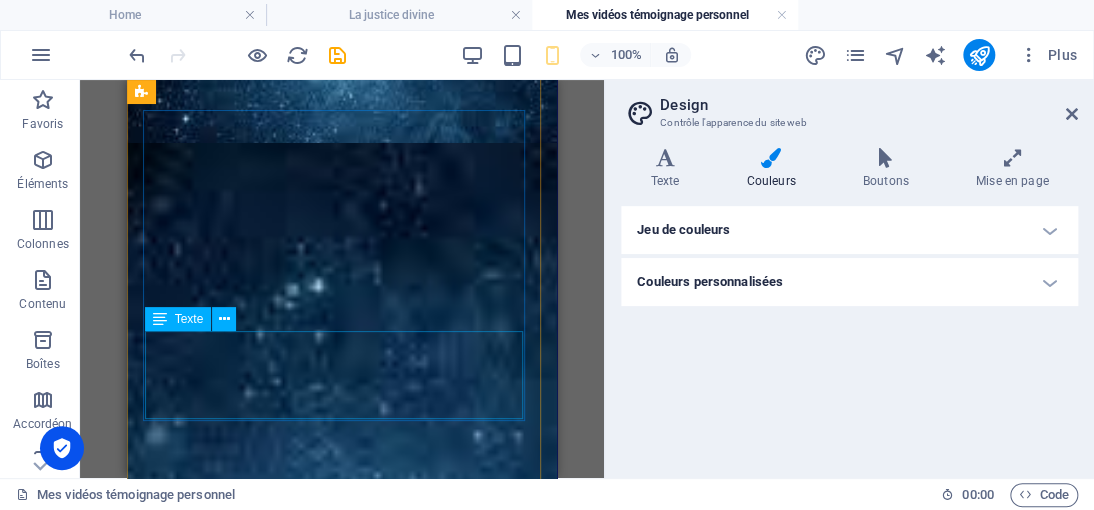 click on "Lorem ipsum dolor sit amet, consectetuer adipiscing elit. Aenean commodo ligula eget dolor. Lorem ipsum dolor sit amet." at bounding box center (342, 1535) 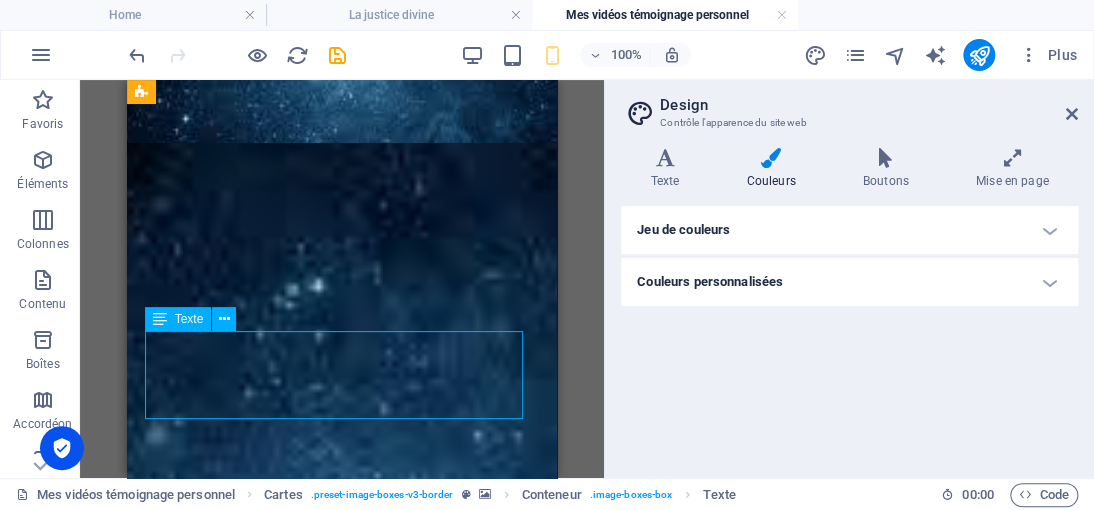 click on "Lorem ipsum dolor sit amet, consectetuer adipiscing elit. Aenean commodo ligula eget dolor. Lorem ipsum dolor sit amet." at bounding box center [342, 1535] 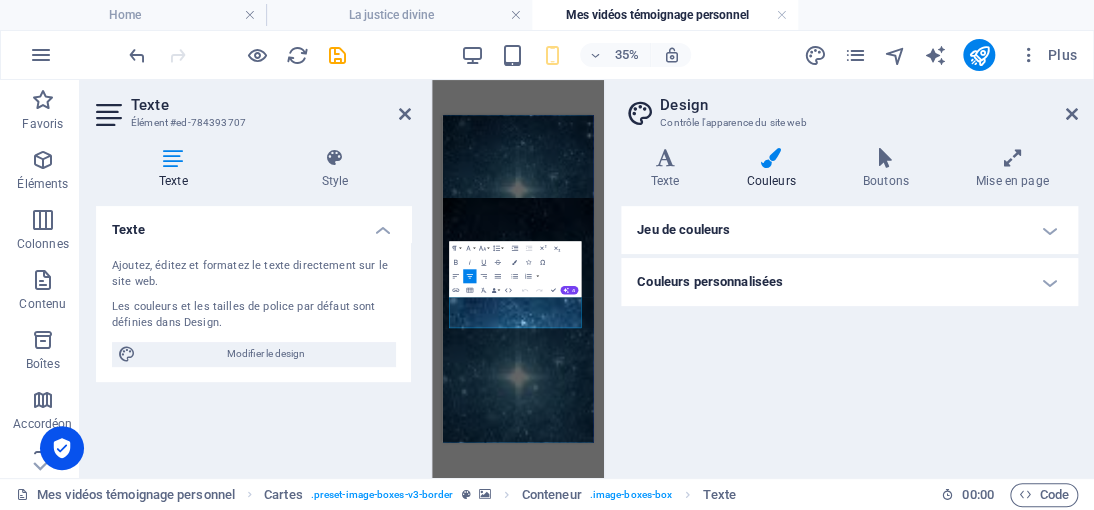 drag, startPoint x: 699, startPoint y: 696, endPoint x: 418, endPoint y: 621, distance: 290.83673 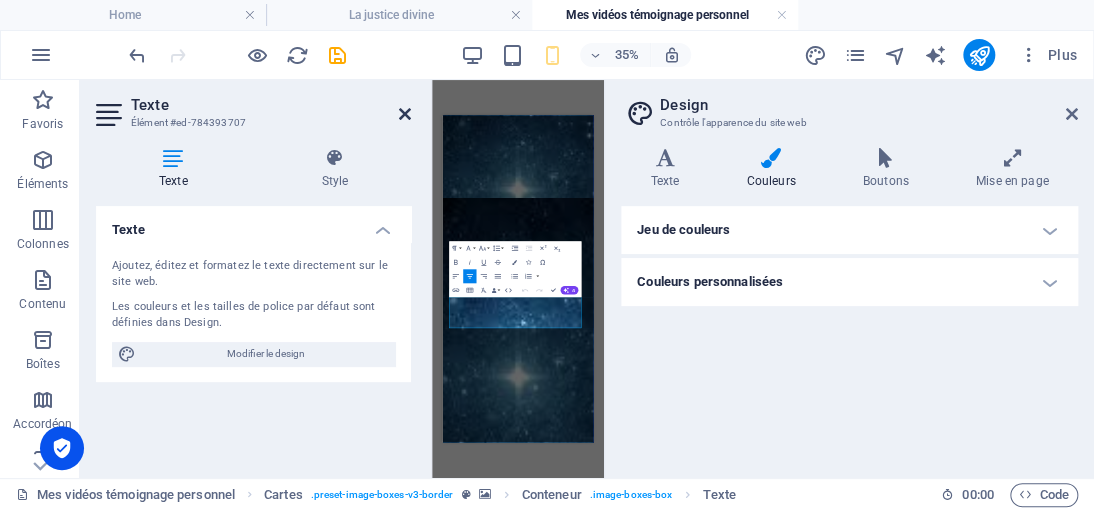 drag, startPoint x: 464, startPoint y: 297, endPoint x: 282, endPoint y: 30, distance: 323.13 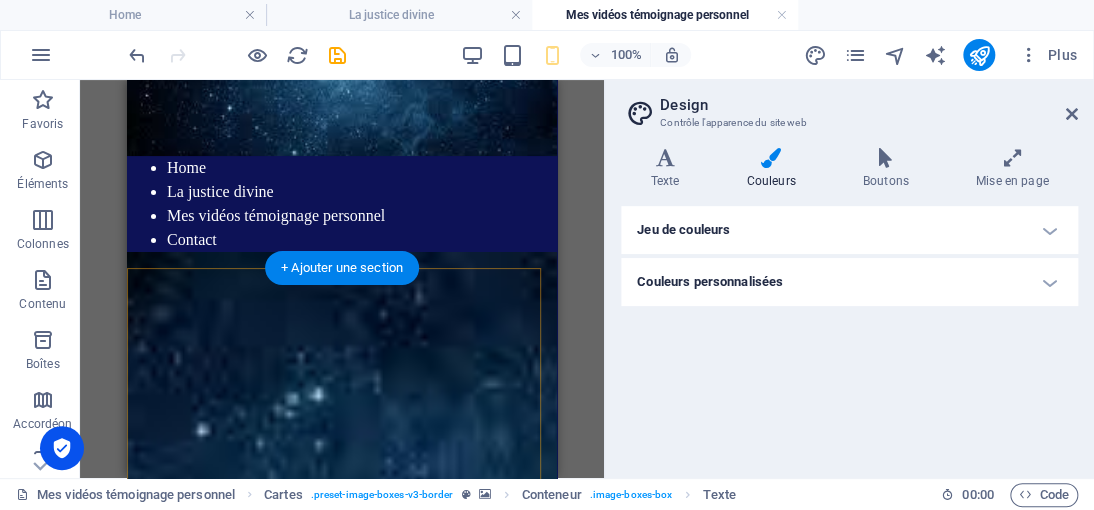 scroll, scrollTop: 0, scrollLeft: 0, axis: both 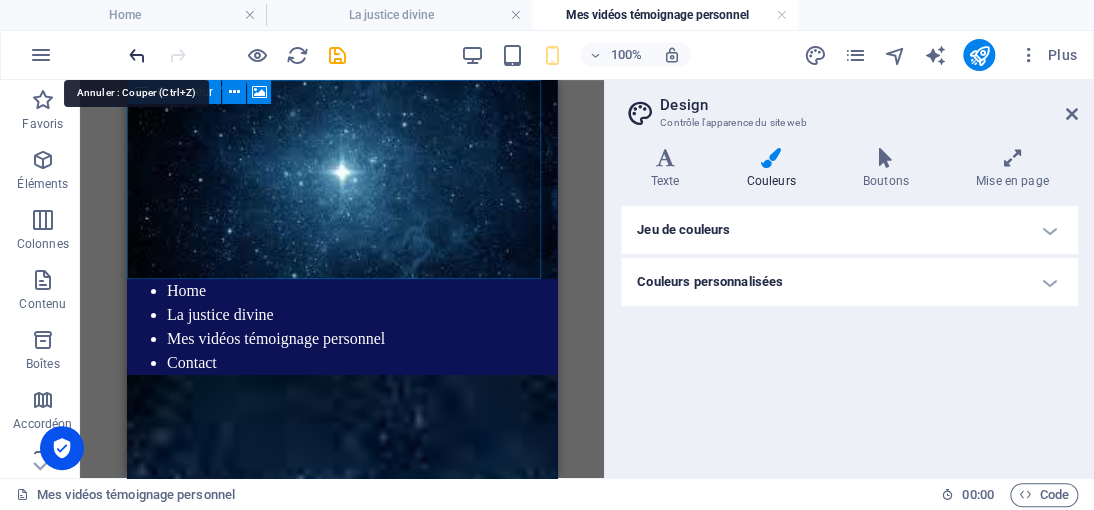 click at bounding box center (137, 55) 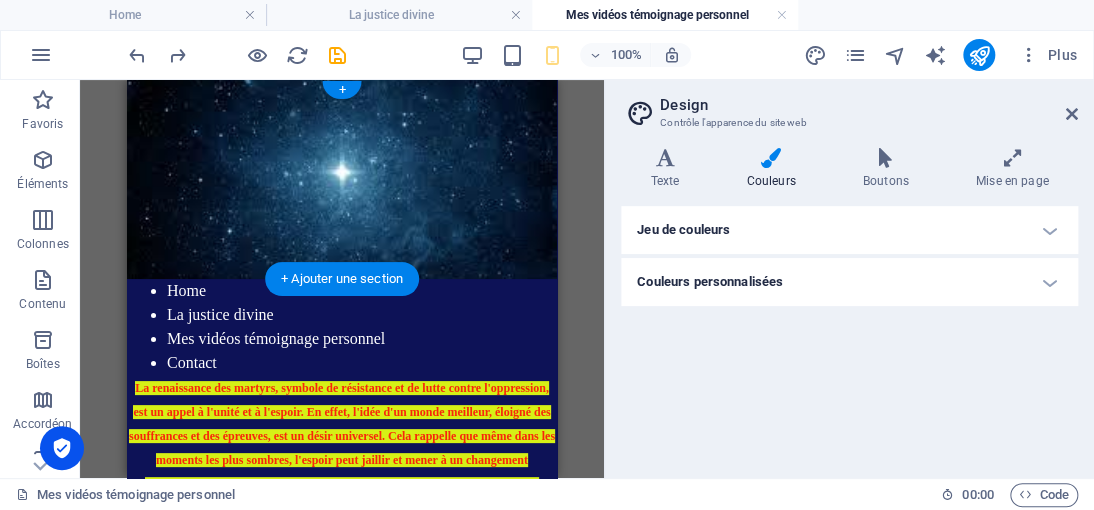 click at bounding box center (342, 179) 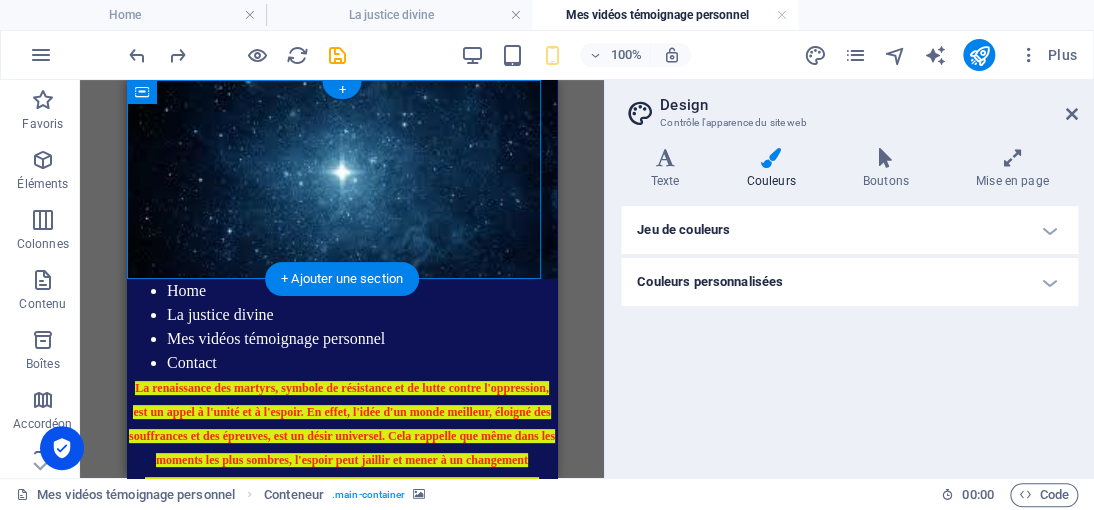 click at bounding box center (342, 179) 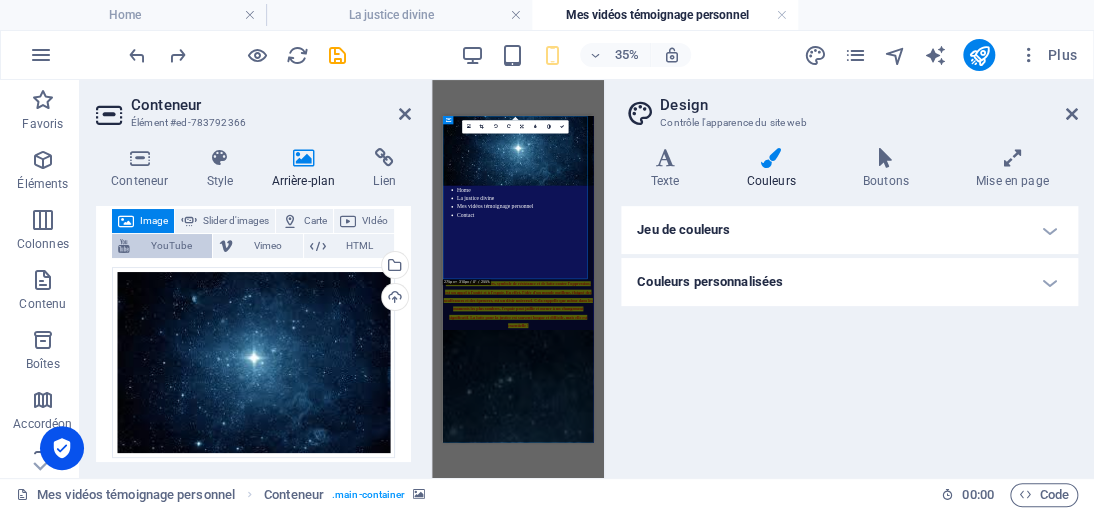 scroll, scrollTop: 109, scrollLeft: 0, axis: vertical 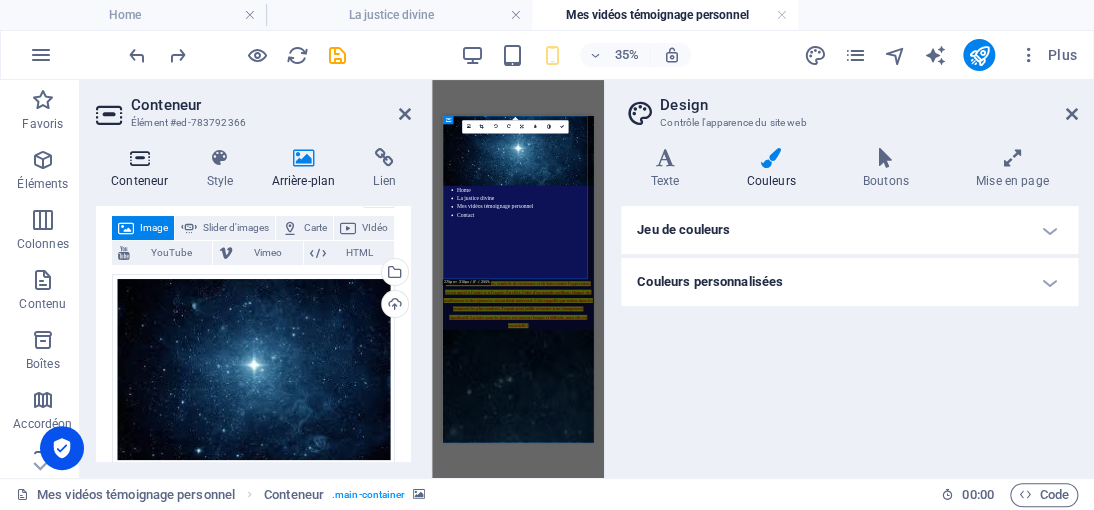 click on "Conteneur" at bounding box center [143, 169] 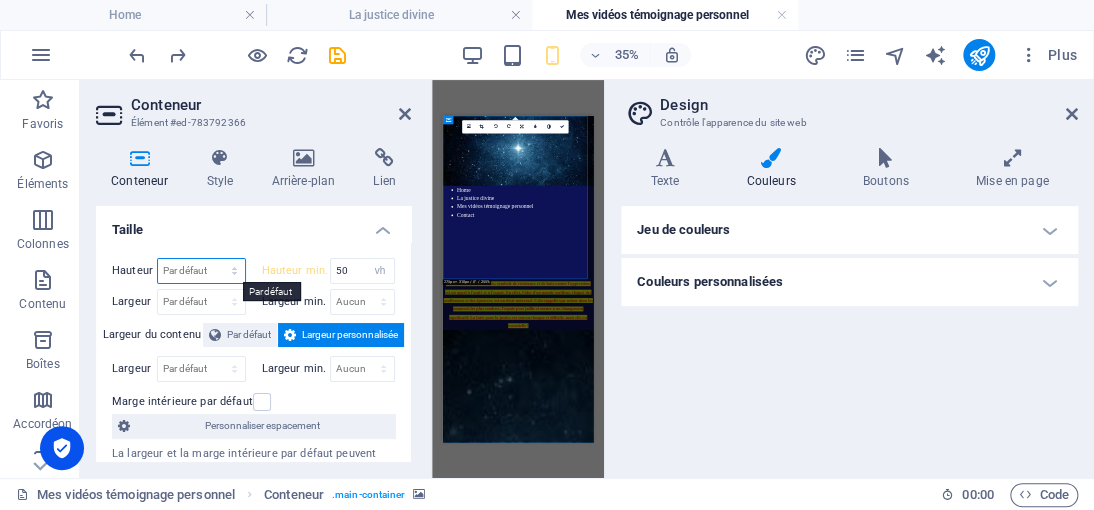 click on "Par défaut px rem % vh vw" at bounding box center (201, 271) 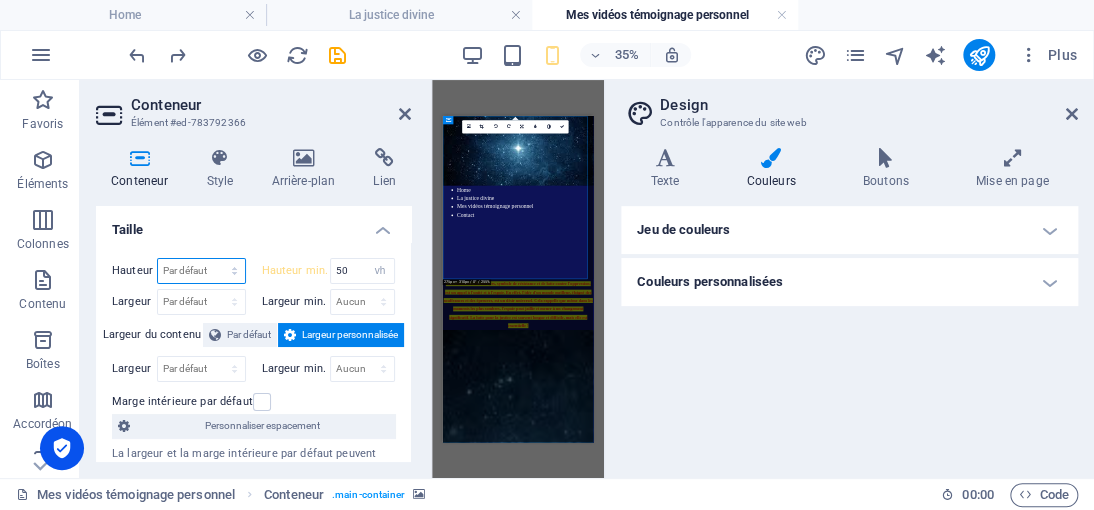 select on "px" 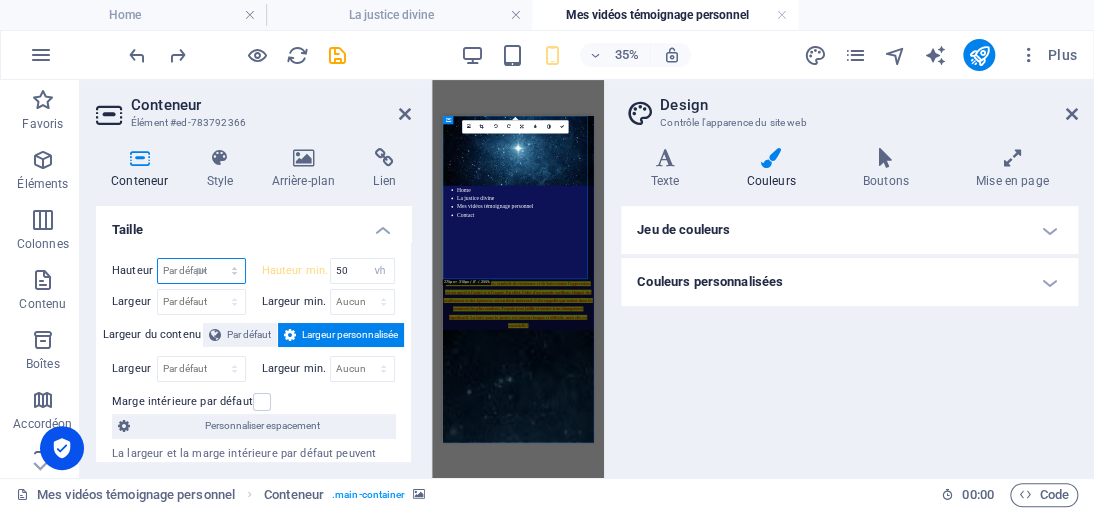 click on "Par défaut px rem % vh vw" at bounding box center [201, 271] 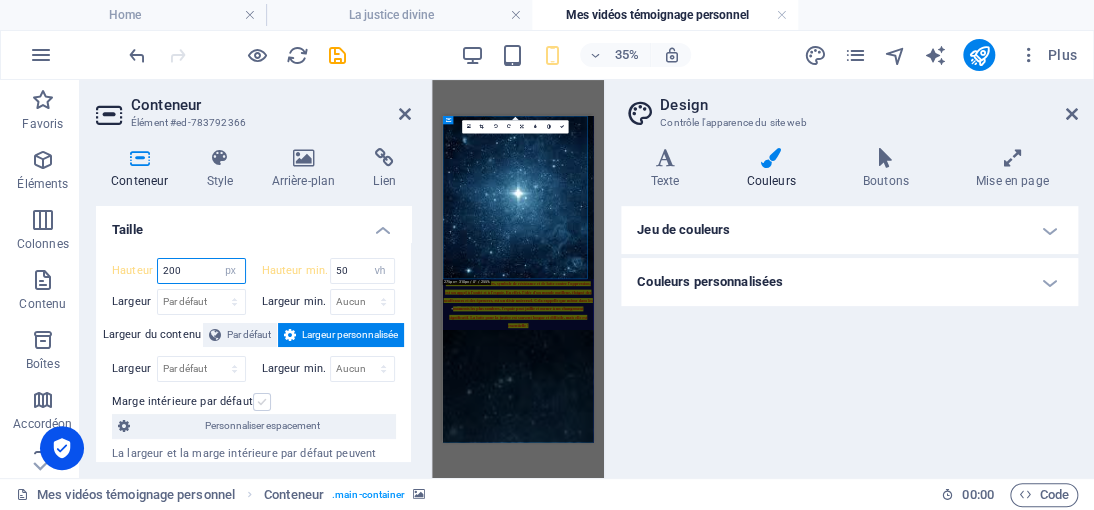 type on "200" 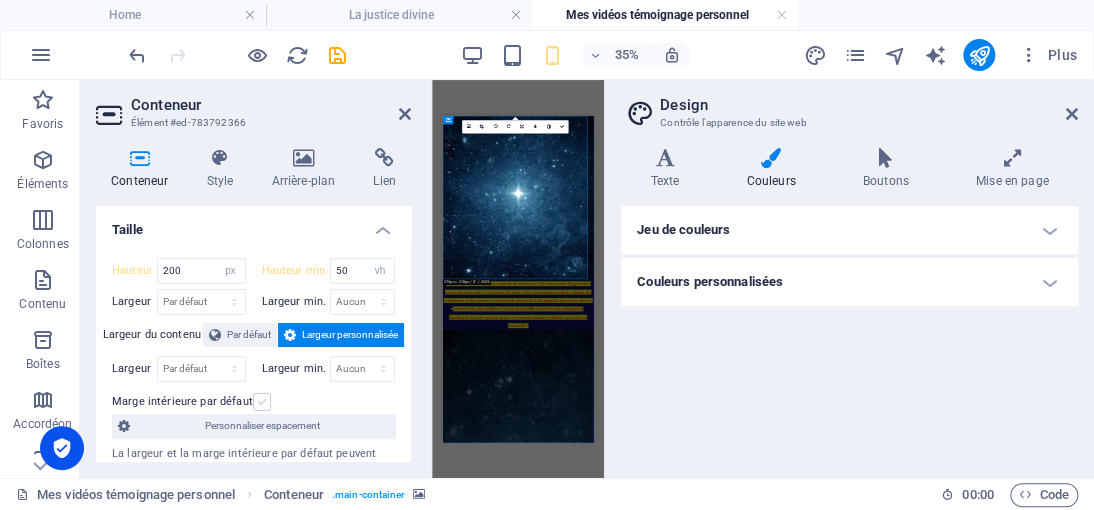 click at bounding box center [262, 402] 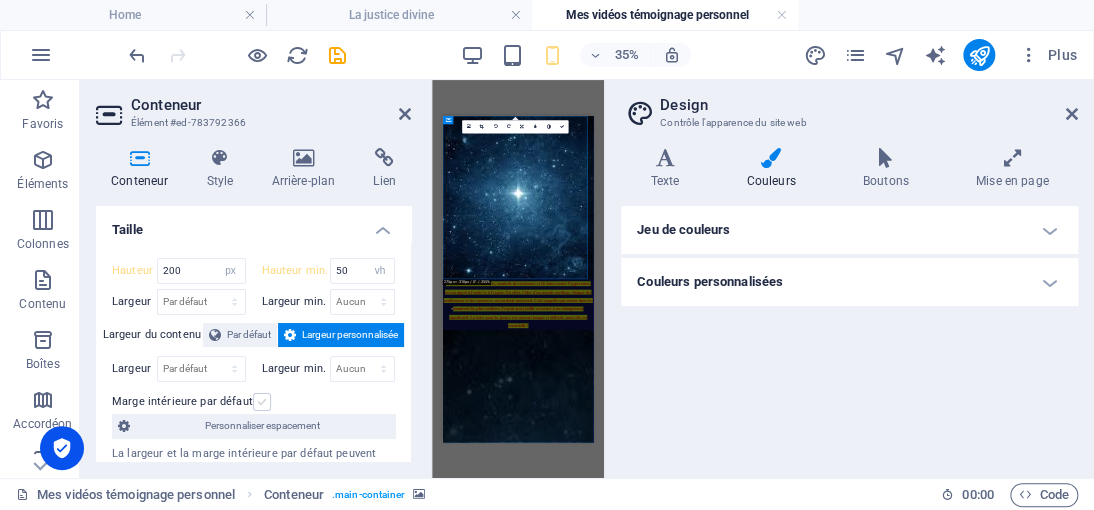 click on "Marge intérieure par défaut" at bounding box center [0, 0] 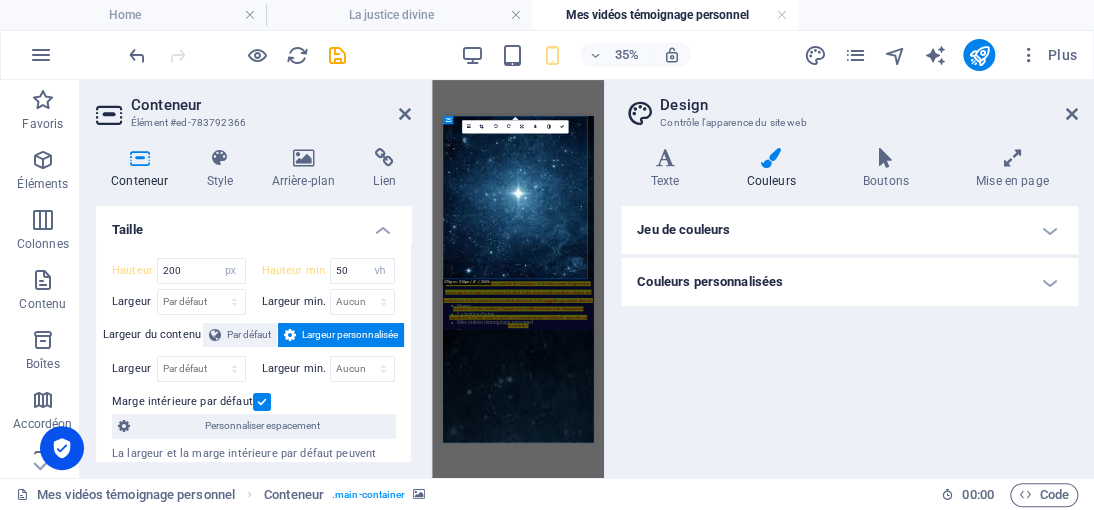 click on "Taille" at bounding box center [253, 224] 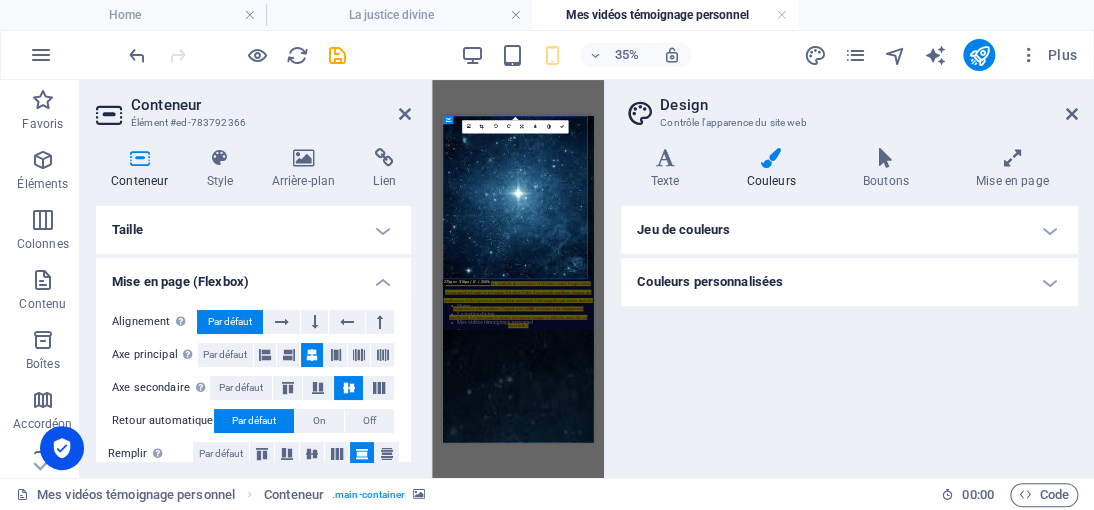 click on "Conteneur" at bounding box center (143, 169) 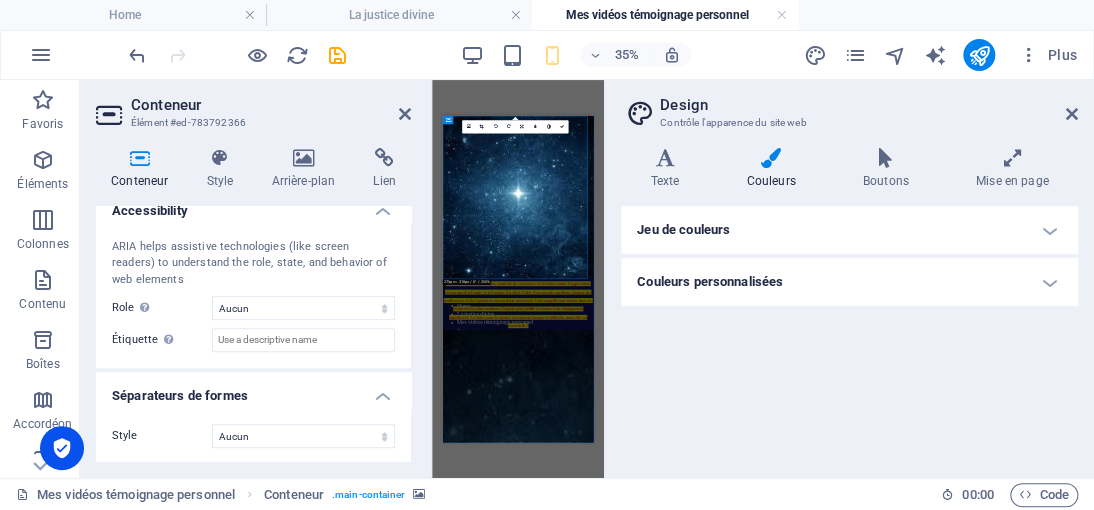 scroll, scrollTop: 301, scrollLeft: 0, axis: vertical 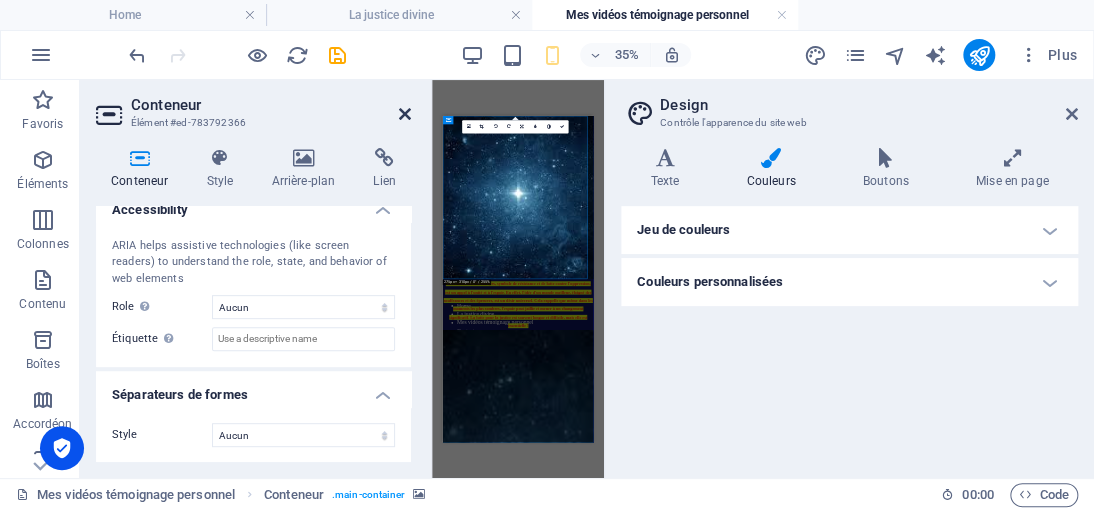 drag, startPoint x: 408, startPoint y: 106, endPoint x: 279, endPoint y: 26, distance: 151.79262 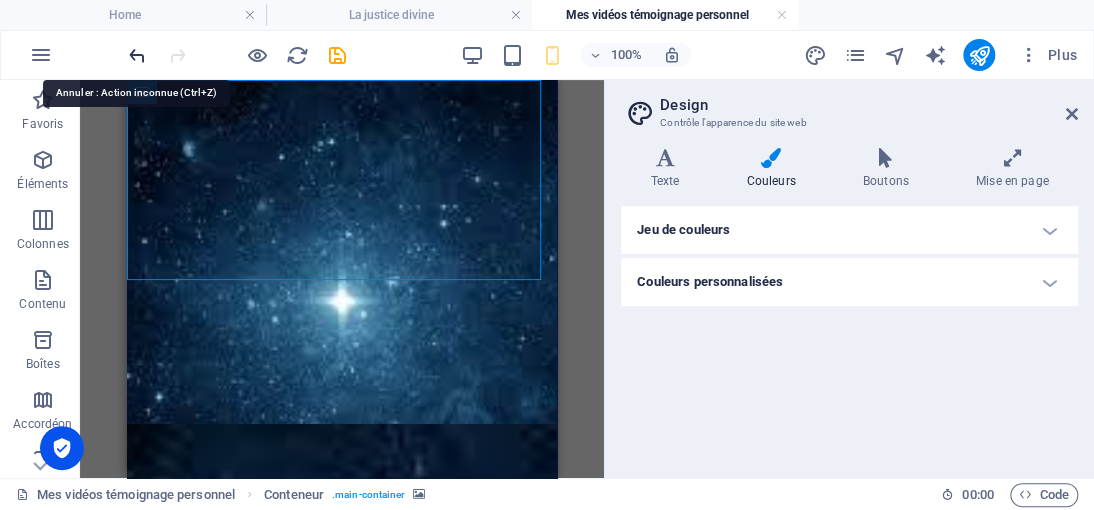click at bounding box center [137, 55] 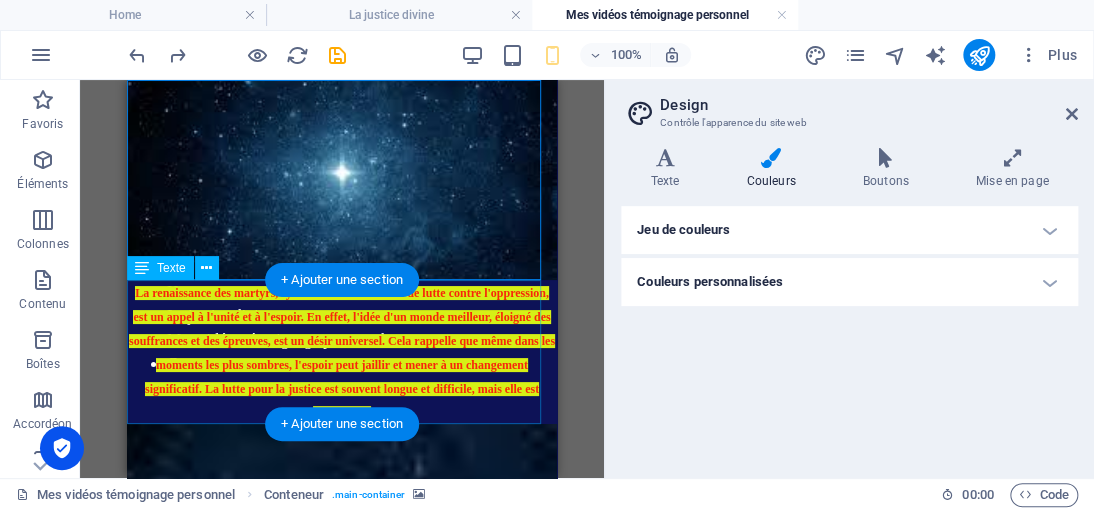 click on "La renaissance des martyrs, symbole de résistance et de lutte contre l'oppression, est un appel à l'unité et à l'espoir. En effet, l'idée d'un monde meilleur, éloigné des souffrances et des épreuves, est un désir universel. Cela rappelle que même dans les moments les plus sombres, l'espoir peut jaillir et mener à un changement significatif. La lutte pour la justice est souvent longue et difficile, mais elle est essentielle !" at bounding box center (342, 352) 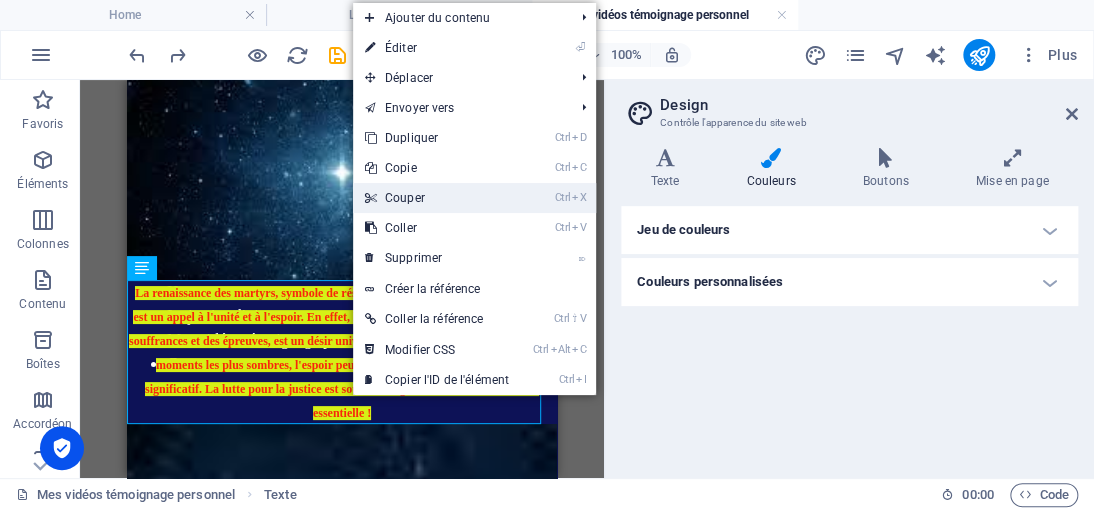 click on "Ctrl X  Couper" at bounding box center [437, 198] 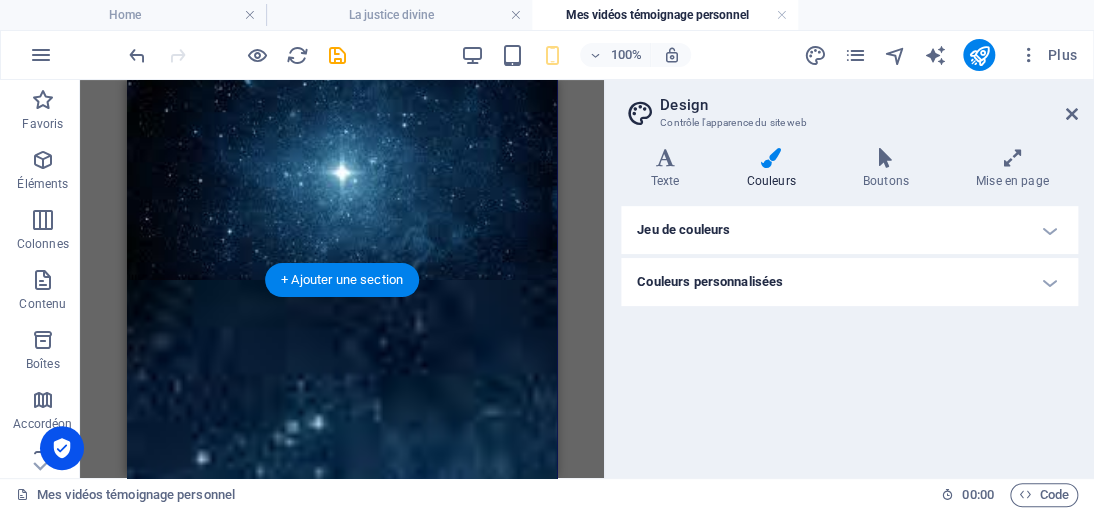 click at bounding box center (342, 818) 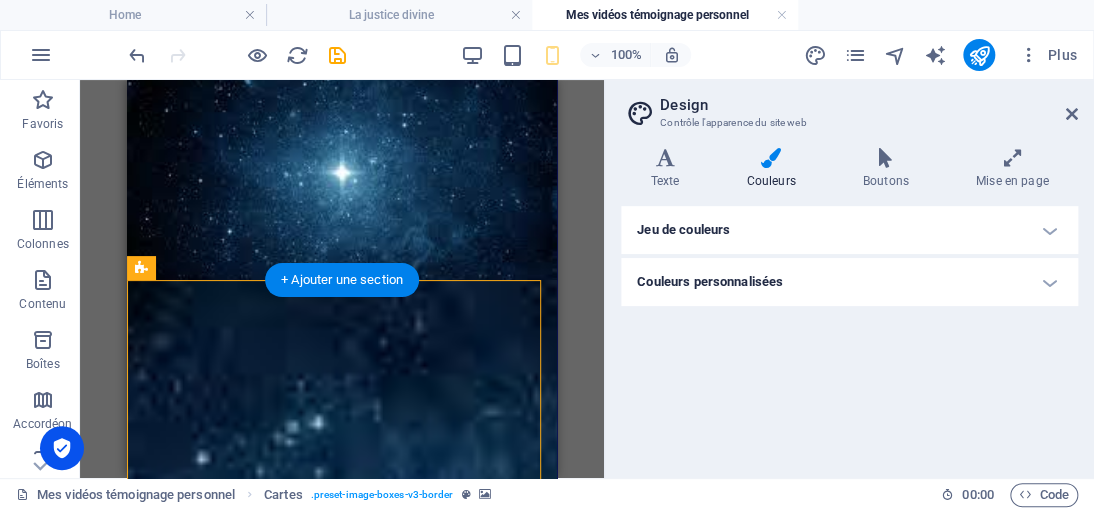 click at bounding box center (342, 818) 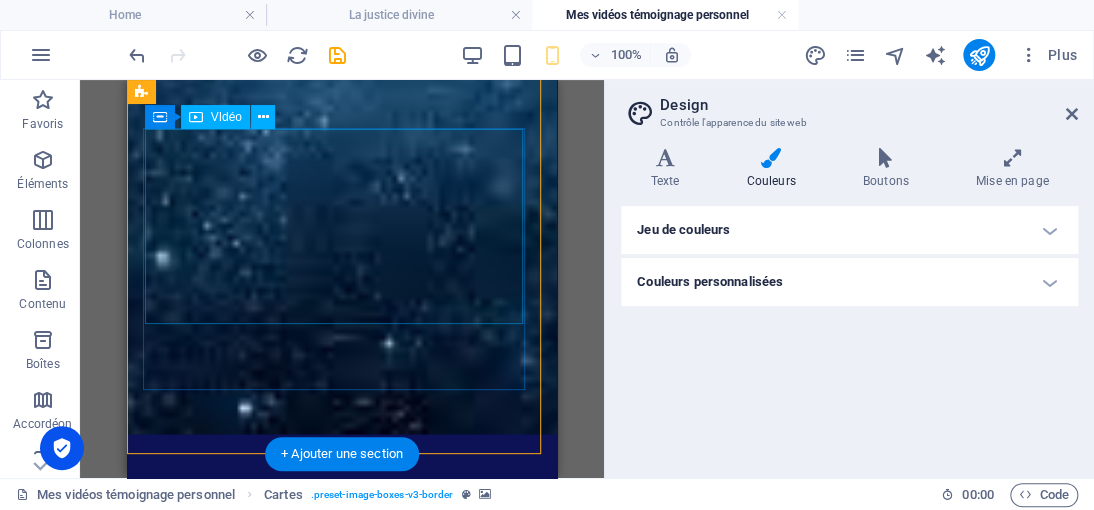 scroll, scrollTop: 928, scrollLeft: 0, axis: vertical 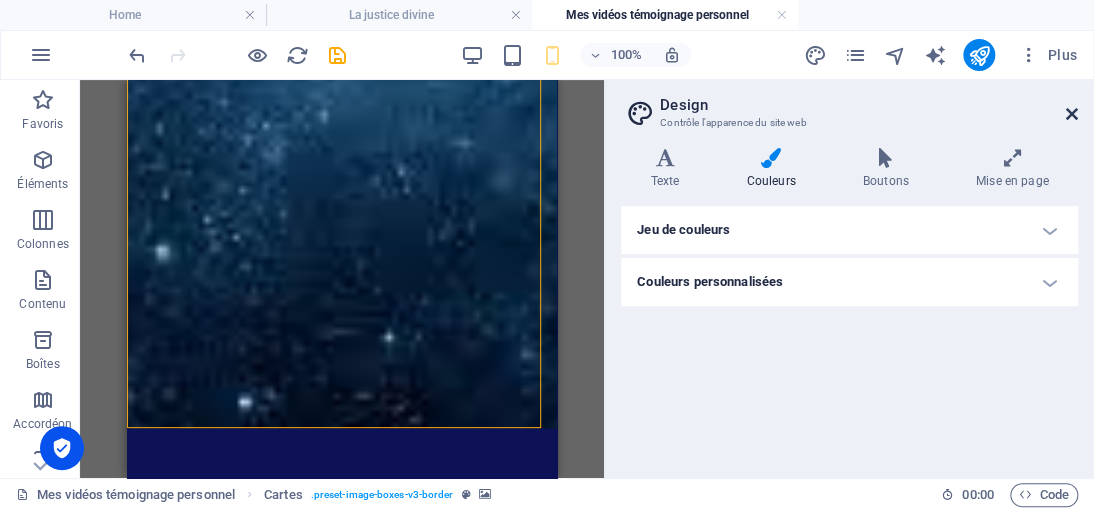 click at bounding box center [1072, 114] 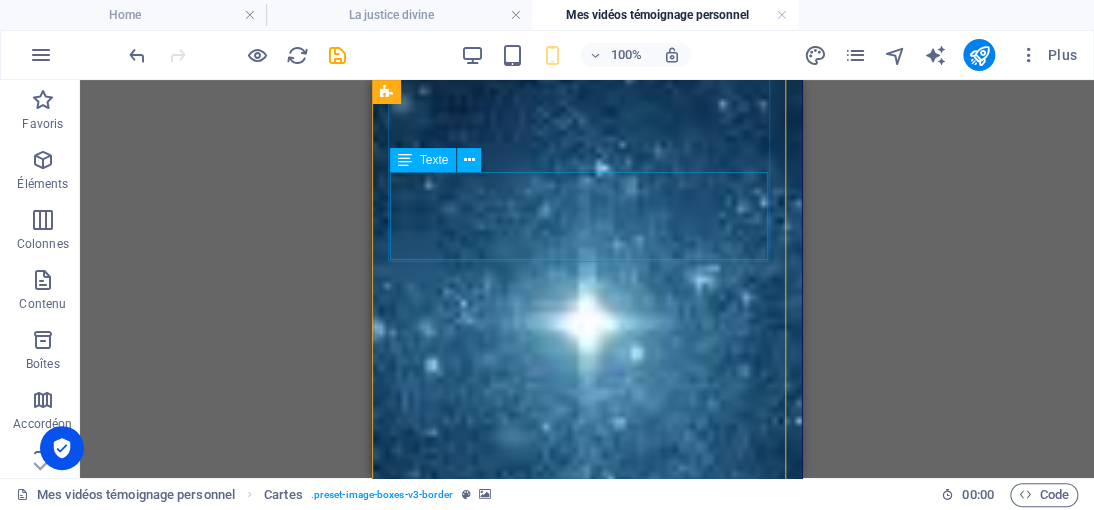 scroll, scrollTop: 128, scrollLeft: 0, axis: vertical 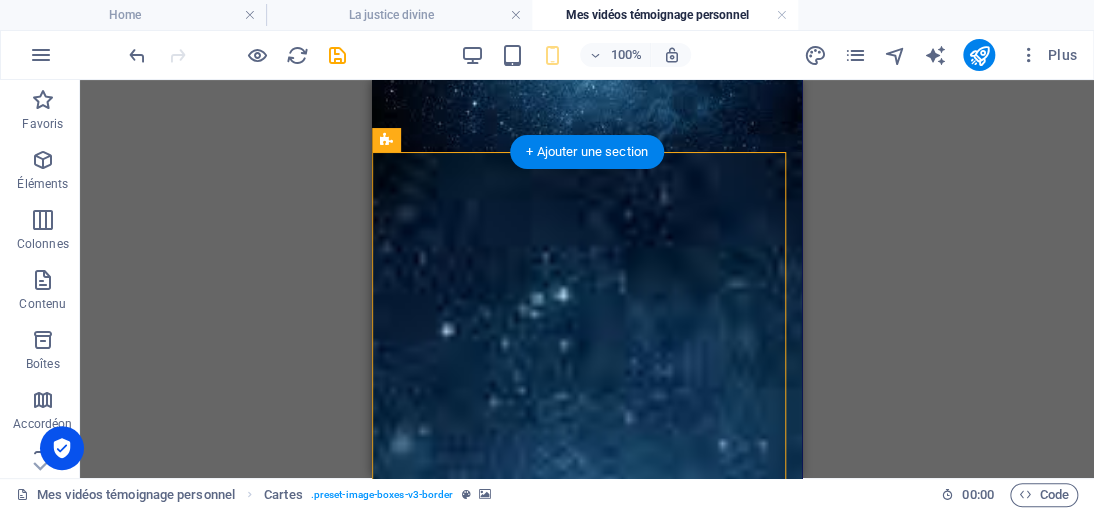 click at bounding box center (587, 690) 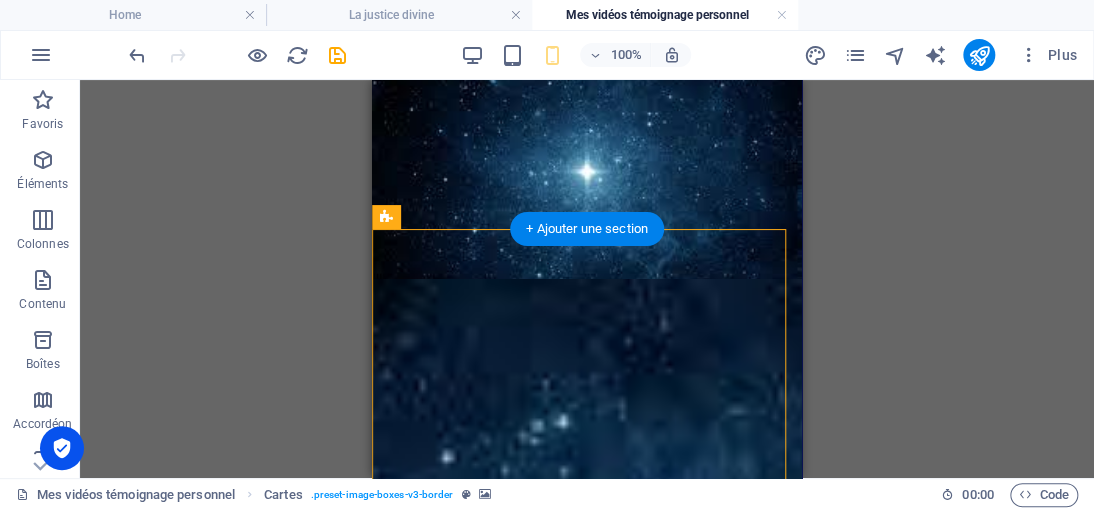 scroll, scrollTop: 0, scrollLeft: 0, axis: both 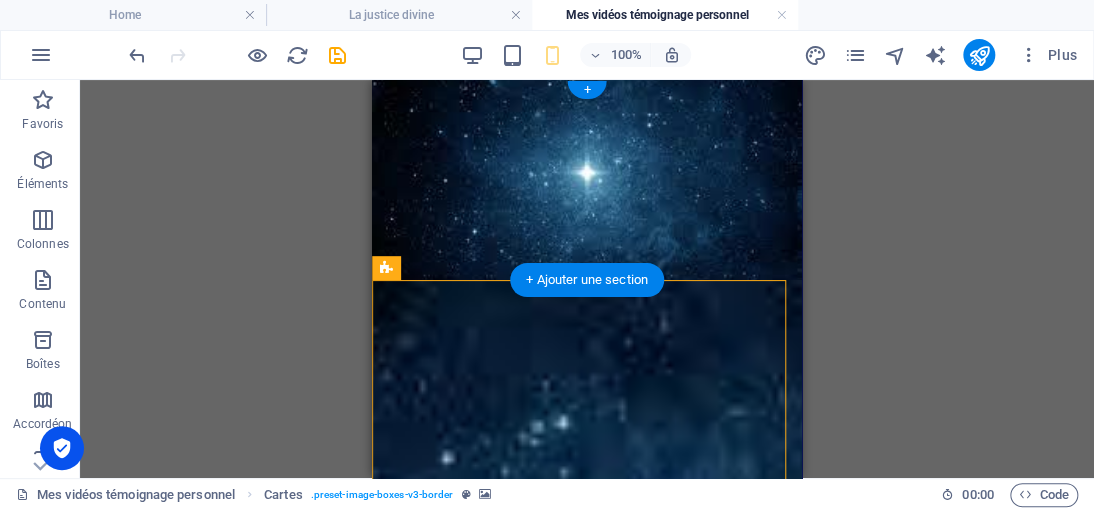 click at bounding box center [587, 180] 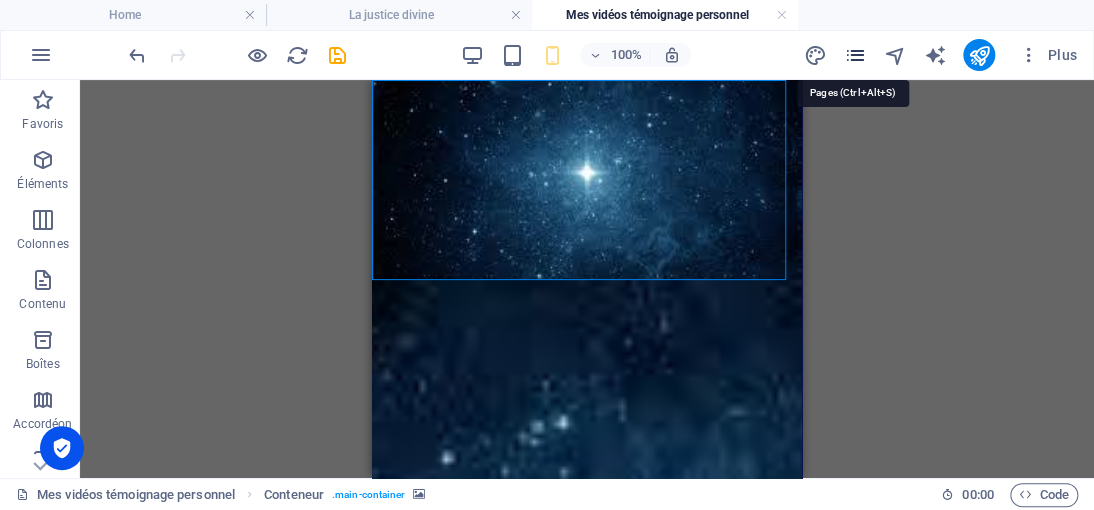 click at bounding box center (854, 55) 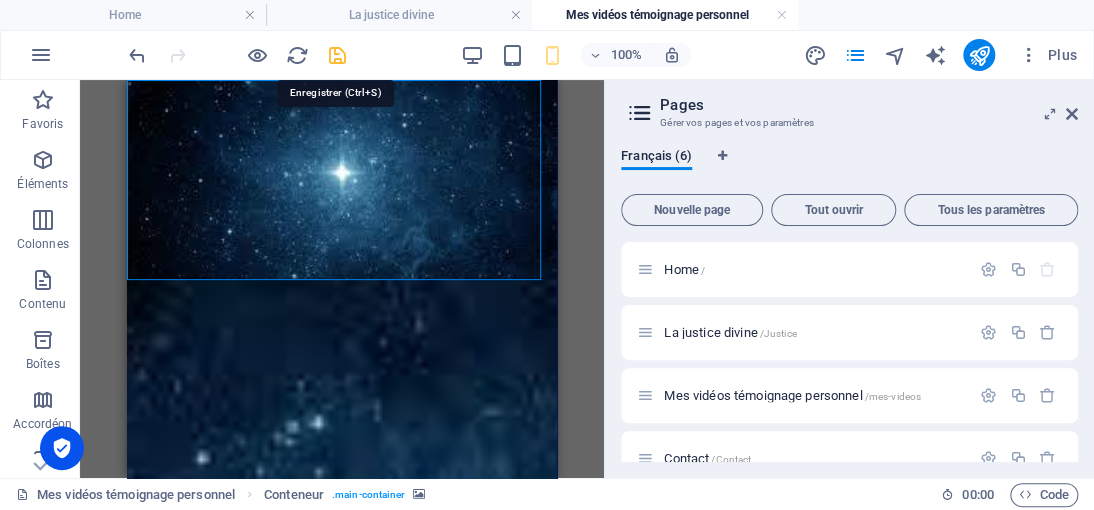 click at bounding box center (337, 55) 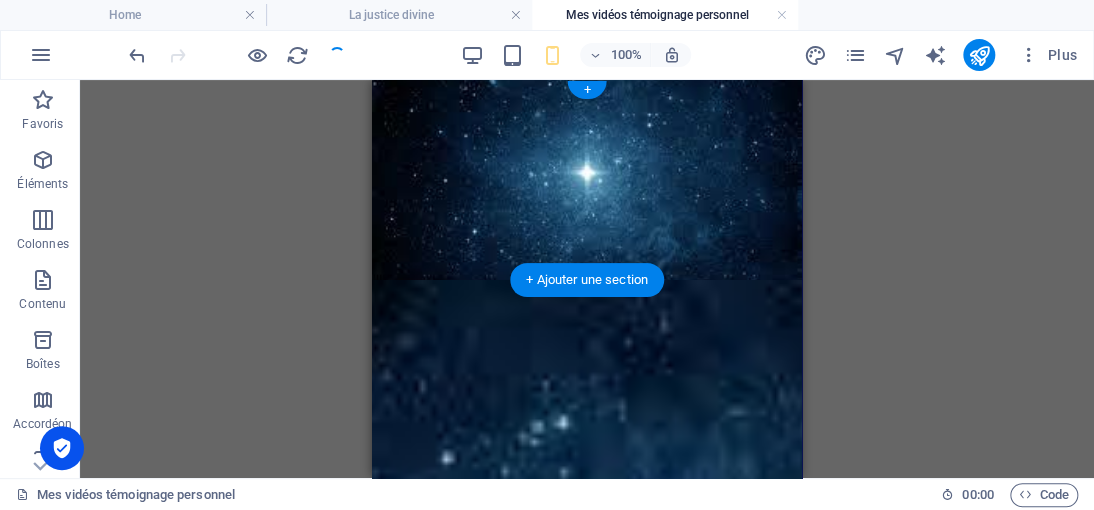 click at bounding box center [587, 180] 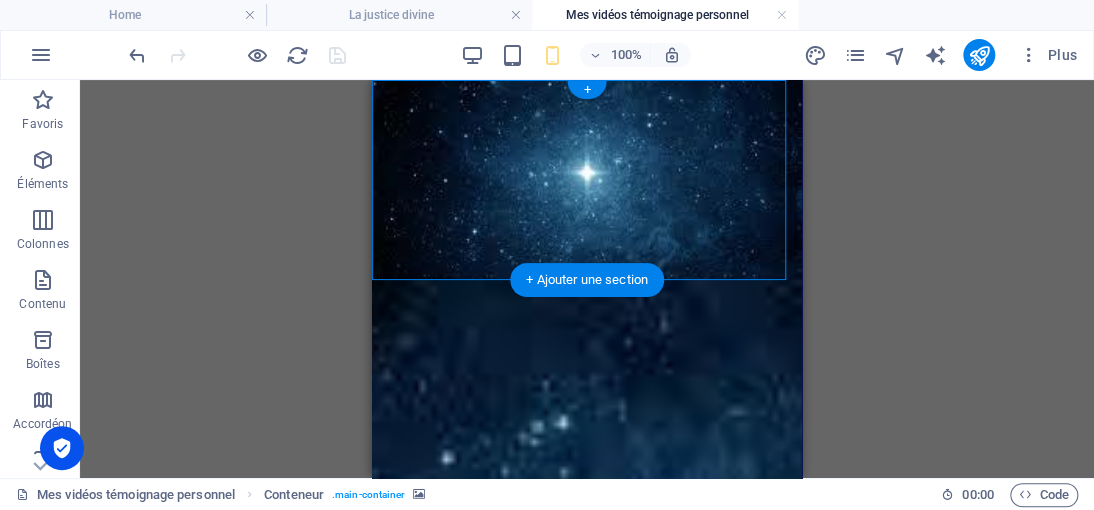 click at bounding box center [587, 180] 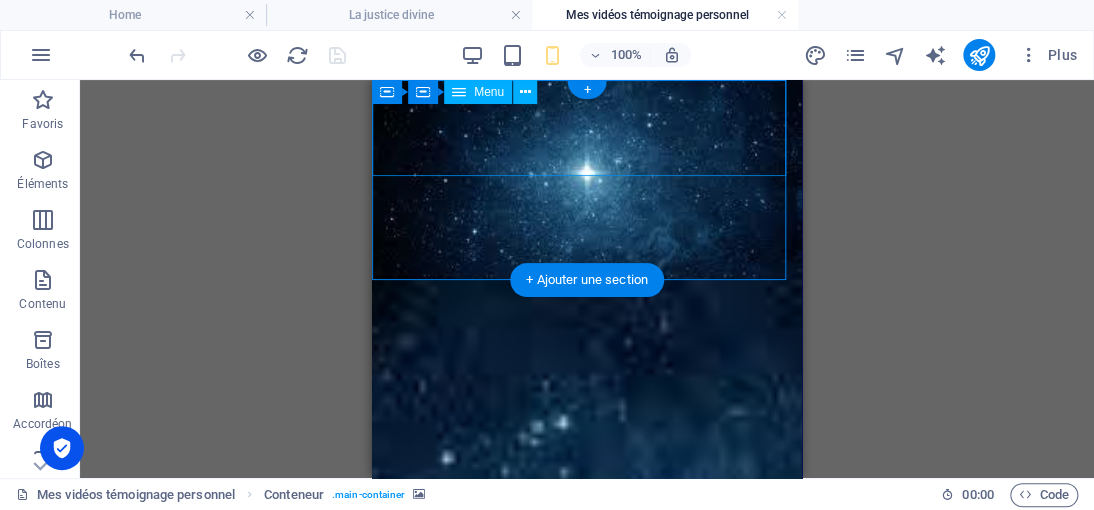click on "Home La justice divine Mes vidéos témoignage personnel Contact" at bounding box center (587, 328) 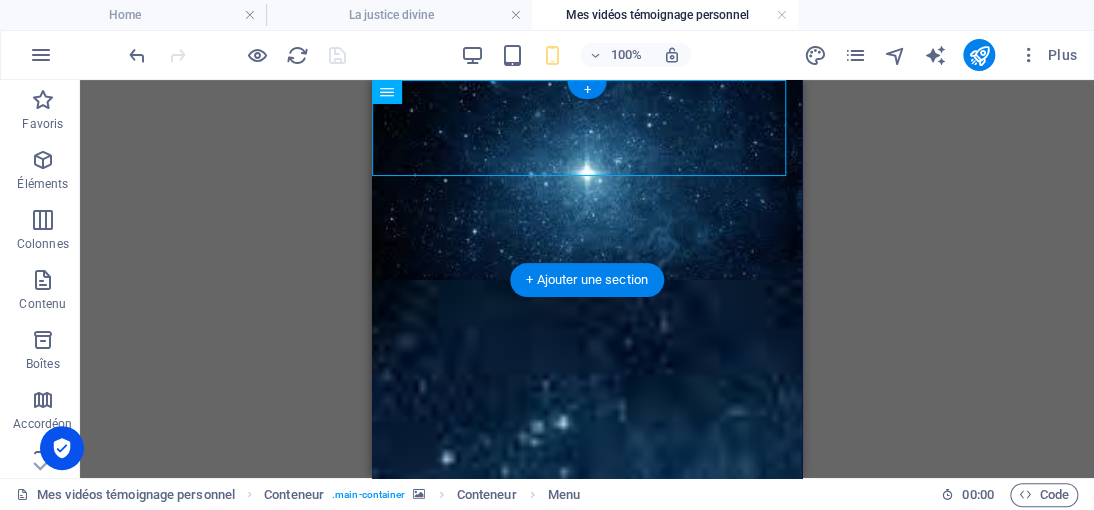 click at bounding box center (587, 180) 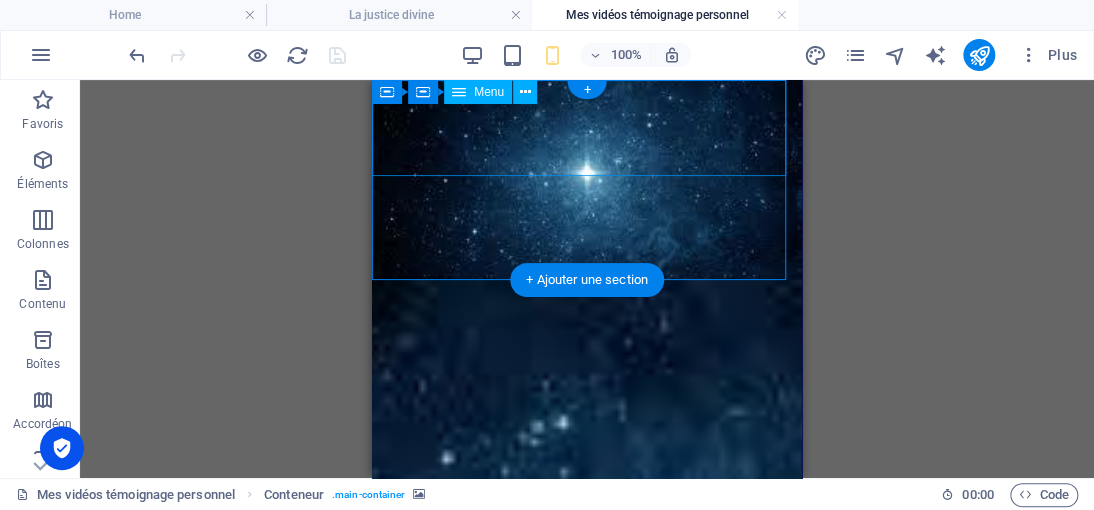 click on "Home La justice divine Mes vidéos témoignage personnel Contact" at bounding box center (587, 328) 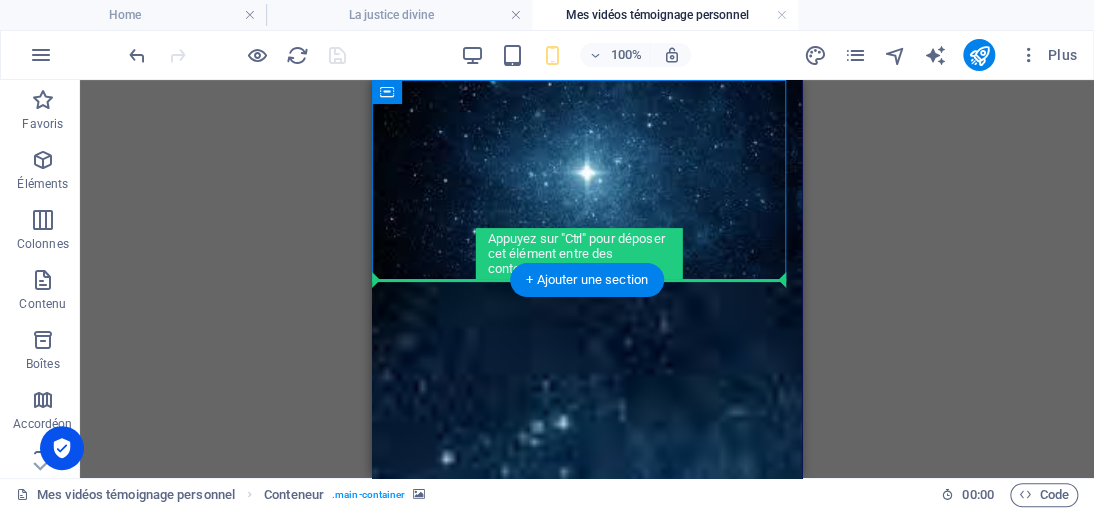 drag, startPoint x: 438, startPoint y: 119, endPoint x: 434, endPoint y: 294, distance: 175.04572 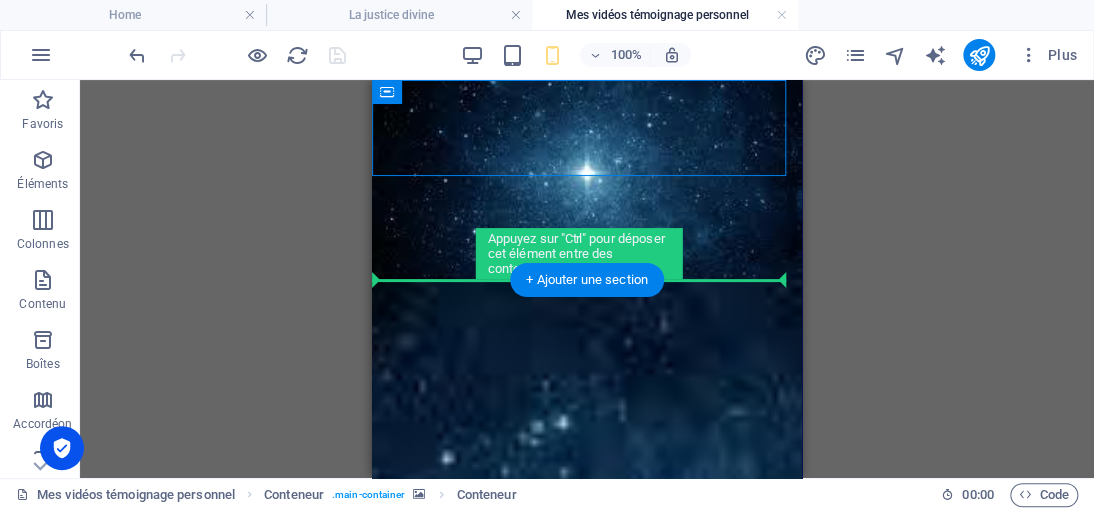 drag, startPoint x: 435, startPoint y: 119, endPoint x: 426, endPoint y: 287, distance: 168.2409 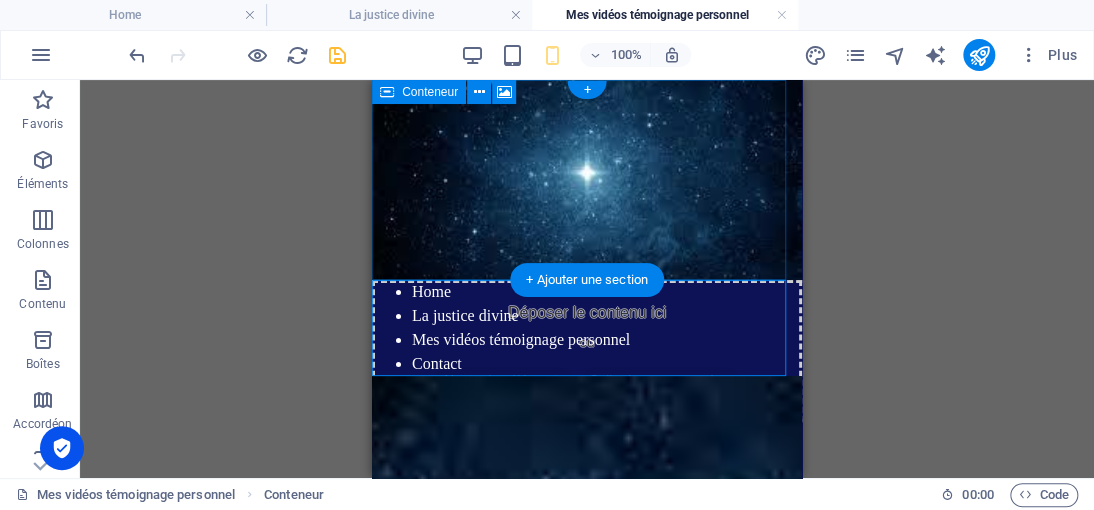 click on "Déposer le contenu ici ou  Ajouter les éléments  Coller le presse-papiers" at bounding box center (587, 351) 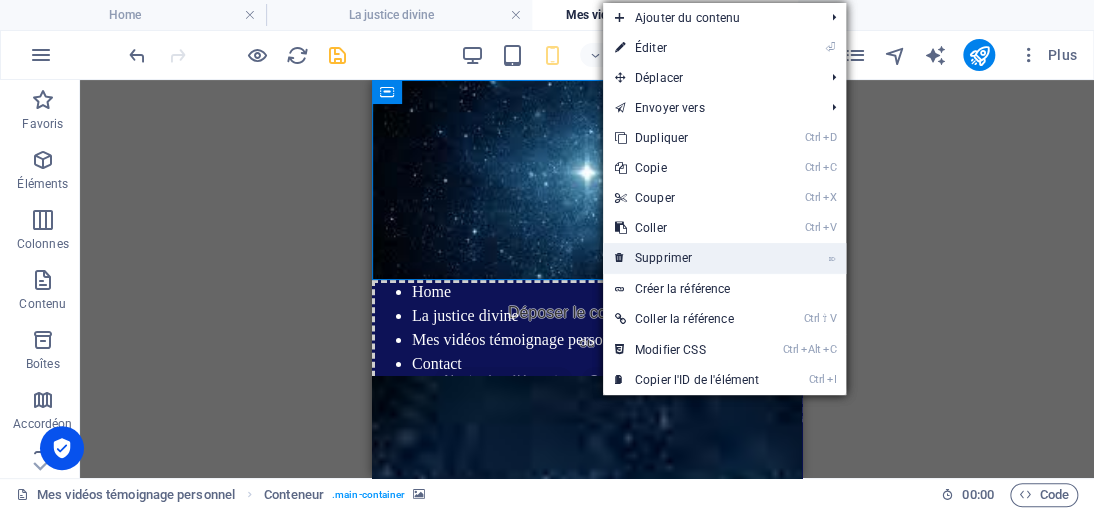 click on "⌦  Supprimer" at bounding box center [687, 258] 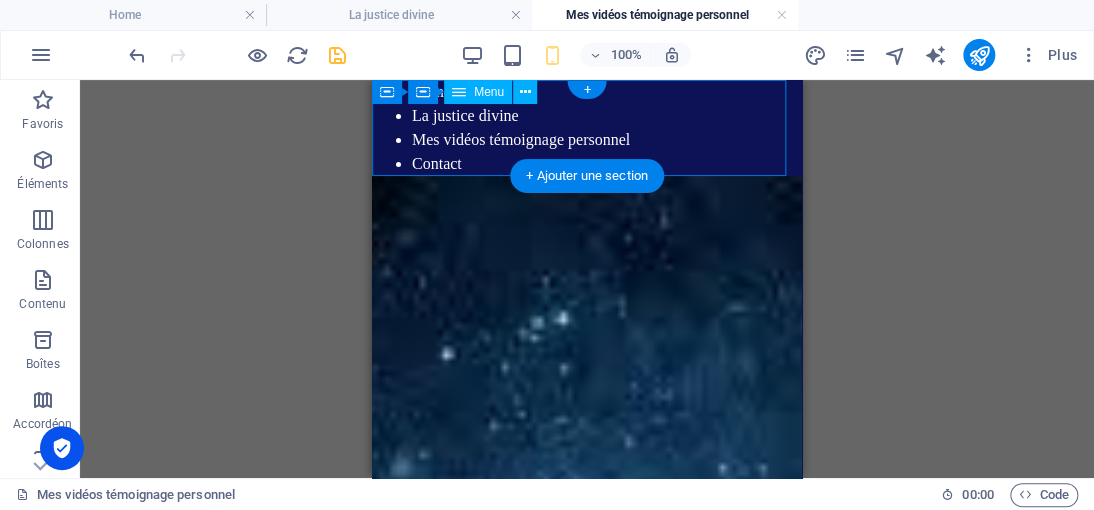 click on "Home La justice divine Mes vidéos témoignage personnel Contact" at bounding box center [587, 128] 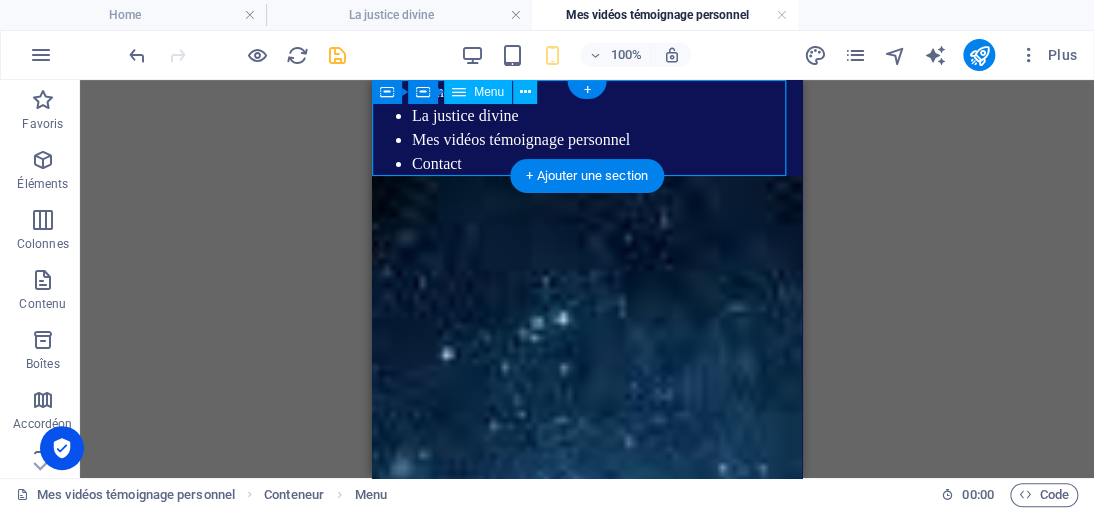 click on "Home La justice divine Mes vidéos témoignage personnel Contact" at bounding box center (587, 128) 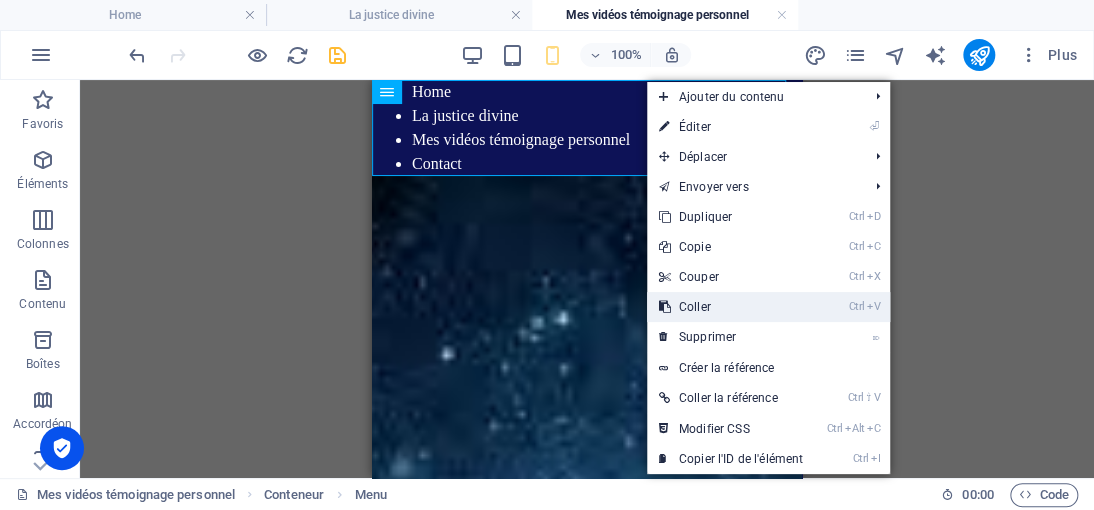 click on "Ctrl V  Coller" at bounding box center [731, 307] 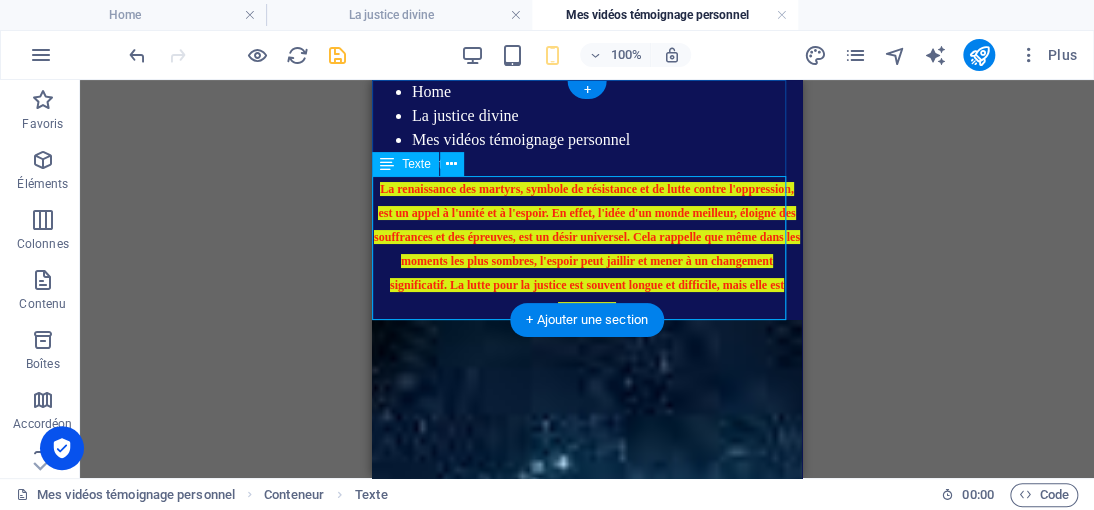 click on "La renaissance des martyrs, symbole de résistance et de lutte contre l'oppression, est un appel à l'unité et à l'espoir. En effet, l'idée d'un monde meilleur, éloigné des souffrances et des épreuves, est un désir universel. Cela rappelle que même dans les moments les plus sombres, l'espoir peut jaillir et mener à un changement significatif. La lutte pour la justice est souvent longue et difficile, mais elle est essentielle !" at bounding box center [587, 248] 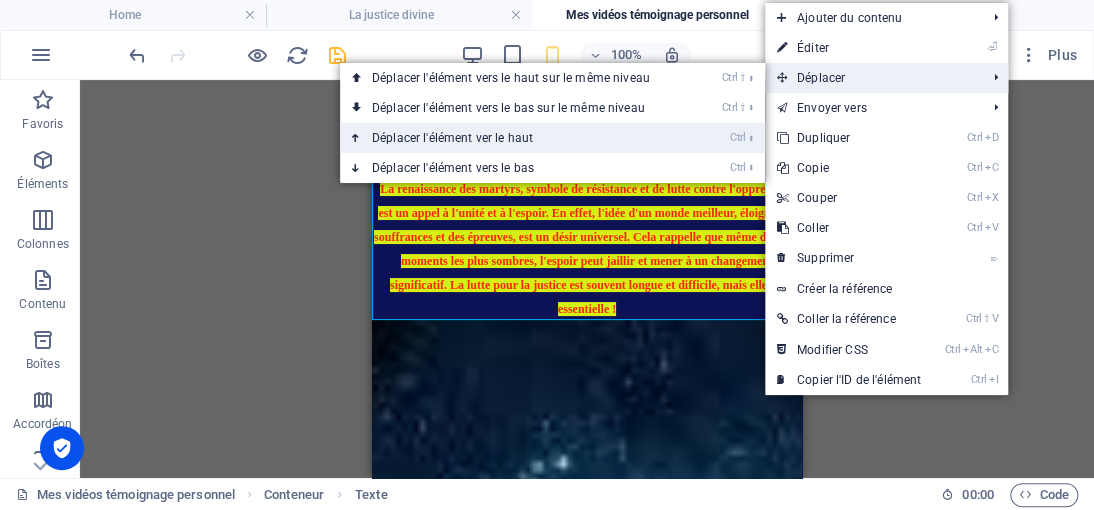 click on "Ctrl ⬆  Déplacer l'élément ver le haut" at bounding box center [515, 138] 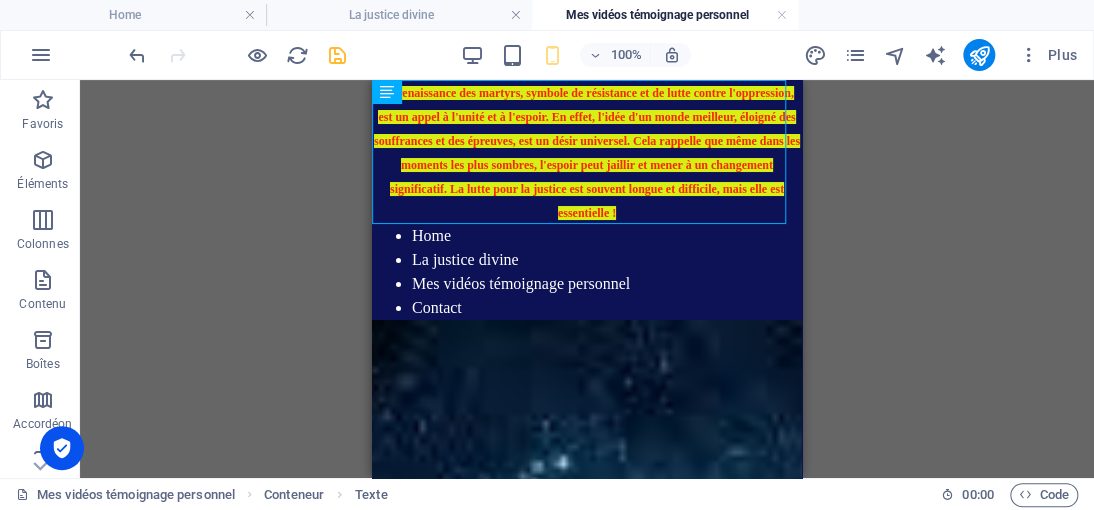click on "Glissez et déposez l'élément de votre choix pour remplacer le contenu existant. Appuyez sur "Ctrl" si vous voulez créer un nouvel élément.
H3   Cartes   Conteneur   Texte   VIdéo   Menu   Conteneur   Conteneur   Conteneur   Texte   Conteneur   VIdéo   Conteneur   H3   Texte   Conteneur   VIdéo   Conteneur   H3   Texte   Variable   Pied de page Bragi   Variable   Conteneur   Texte" at bounding box center [587, 279] 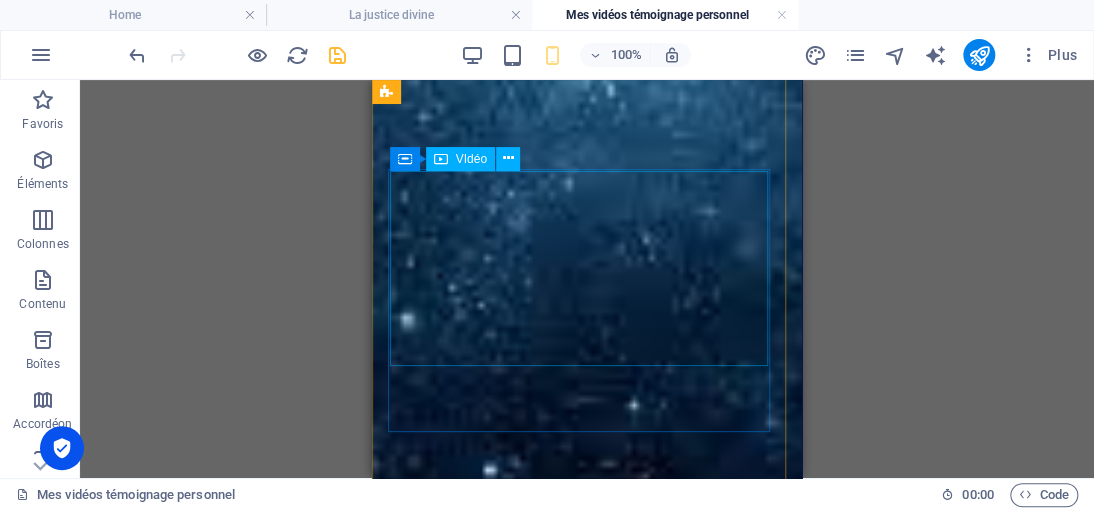 scroll, scrollTop: 968, scrollLeft: 0, axis: vertical 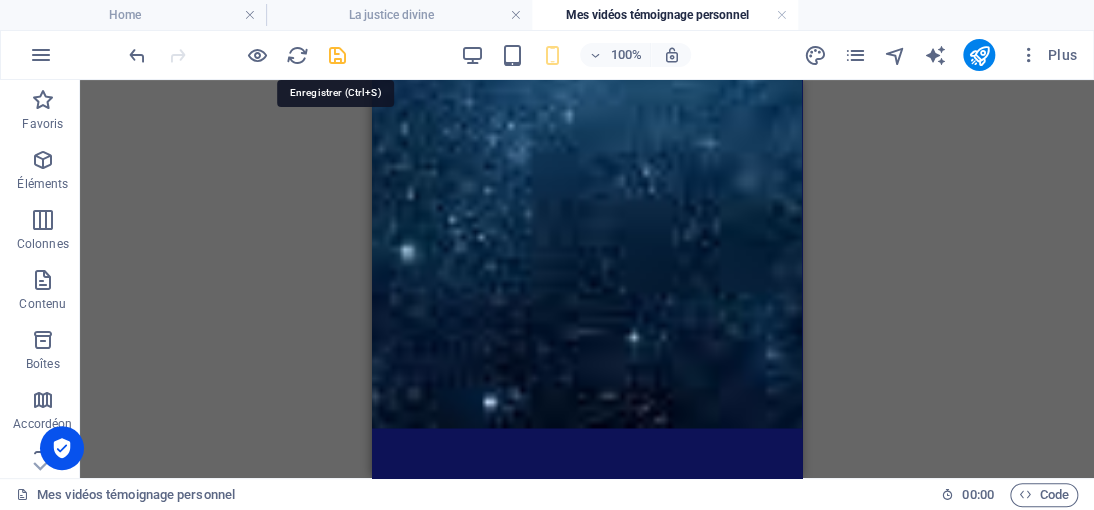 click at bounding box center (337, 55) 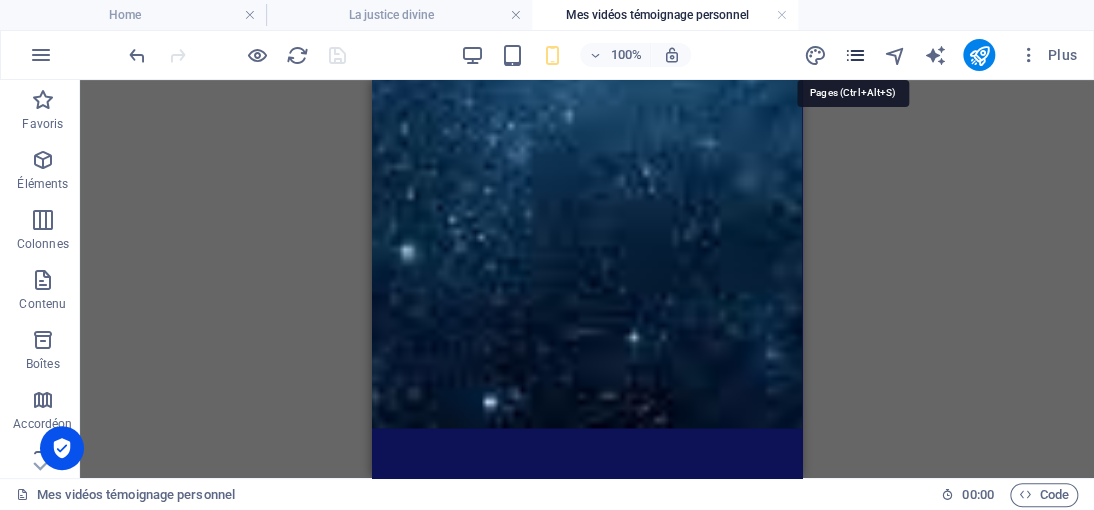 click at bounding box center [854, 55] 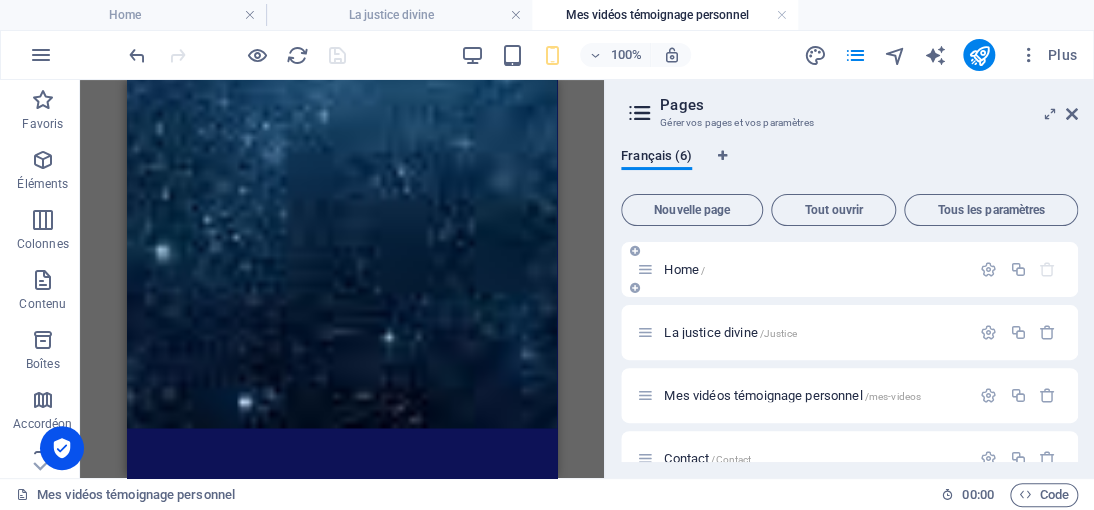 click on "Home /" at bounding box center [684, 269] 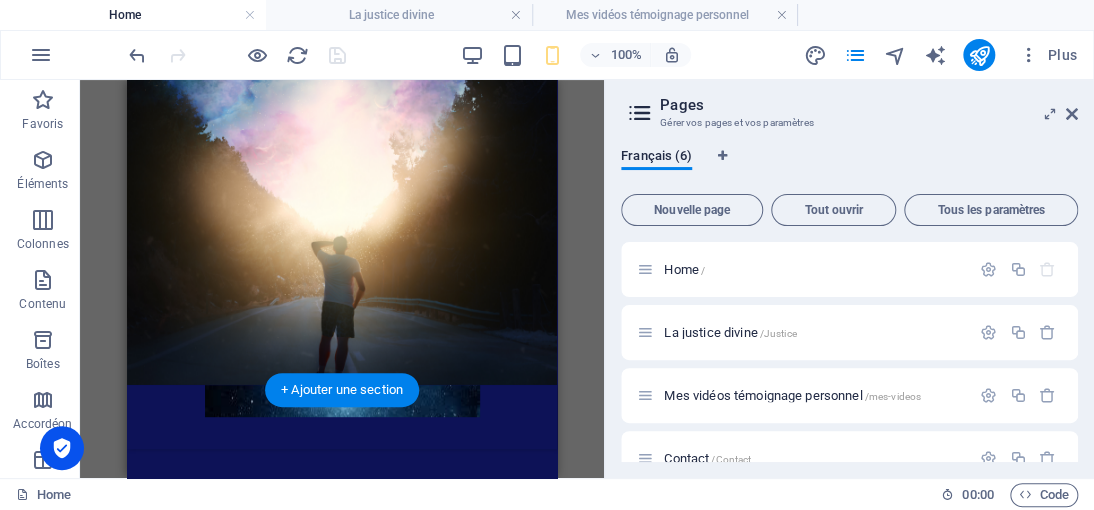 scroll, scrollTop: 229, scrollLeft: 0, axis: vertical 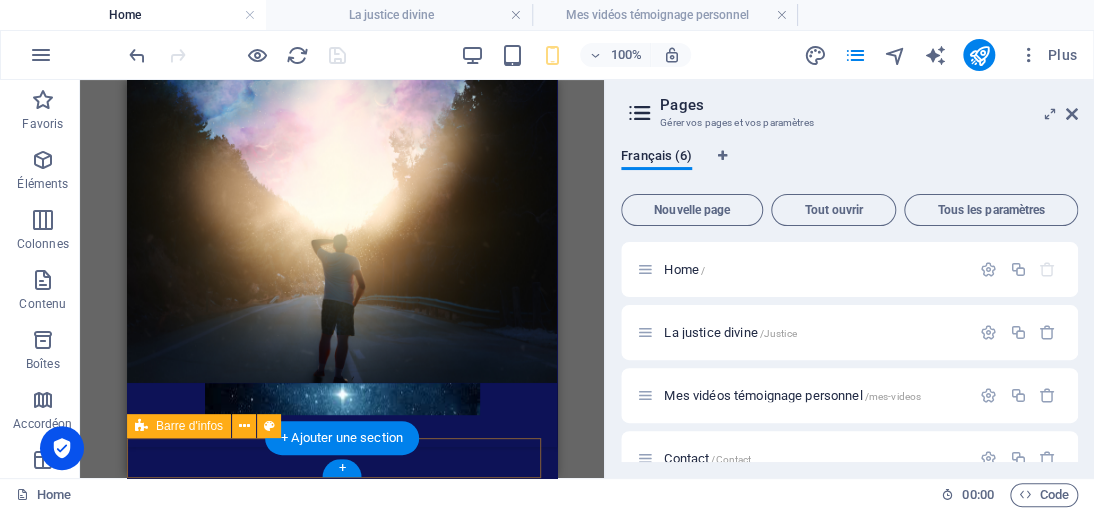 click on "Mentions légales  |  Politique de confidentialité" at bounding box center [342, 1309] 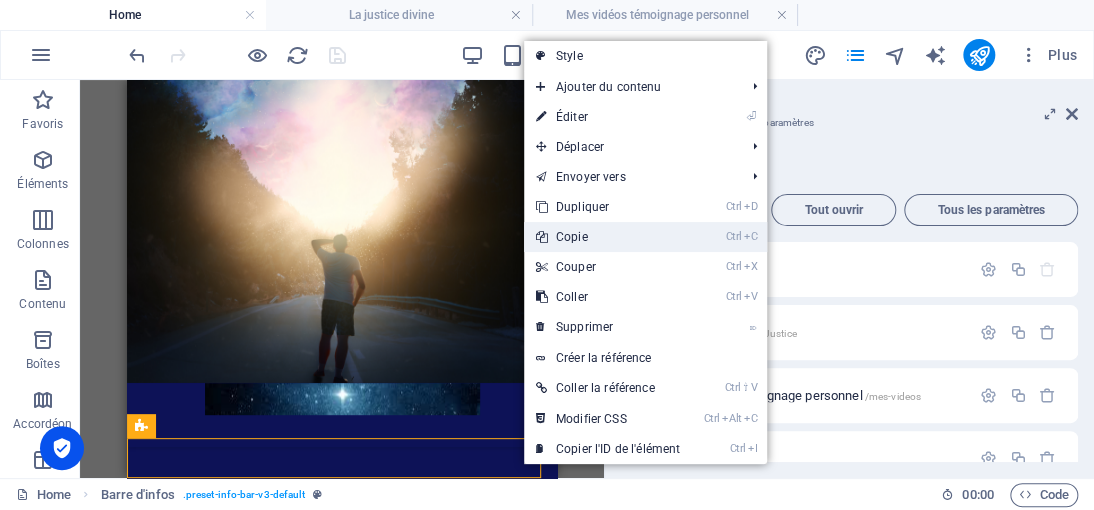 click on "Ctrl C  Copie" at bounding box center [608, 237] 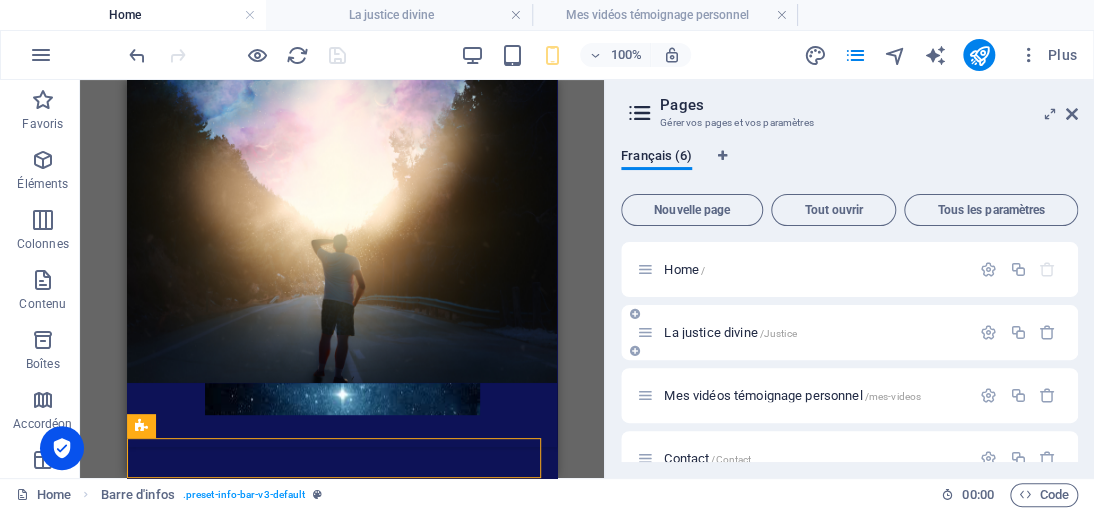 click on "La justice divine /Justice" at bounding box center [730, 332] 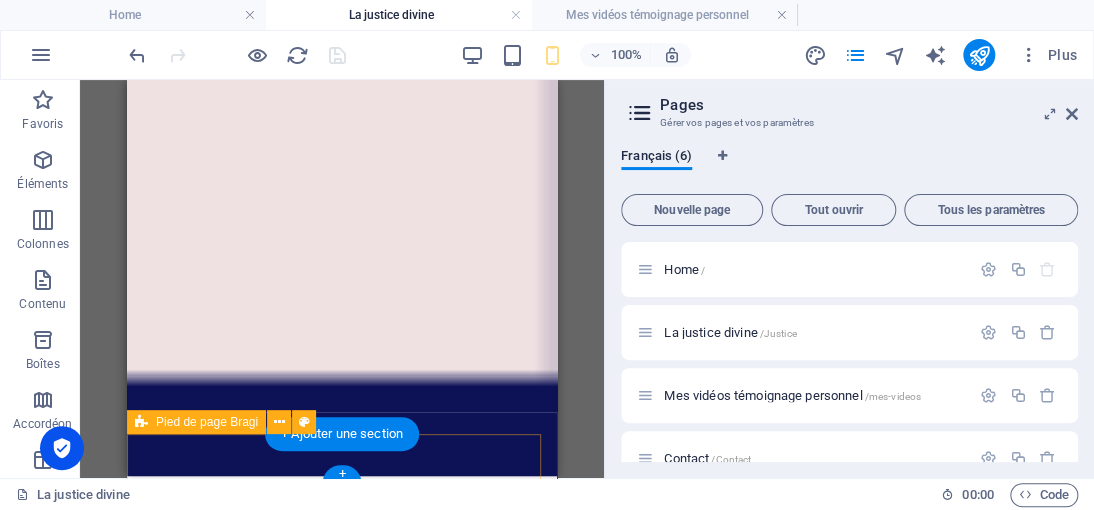 scroll, scrollTop: 3105, scrollLeft: 0, axis: vertical 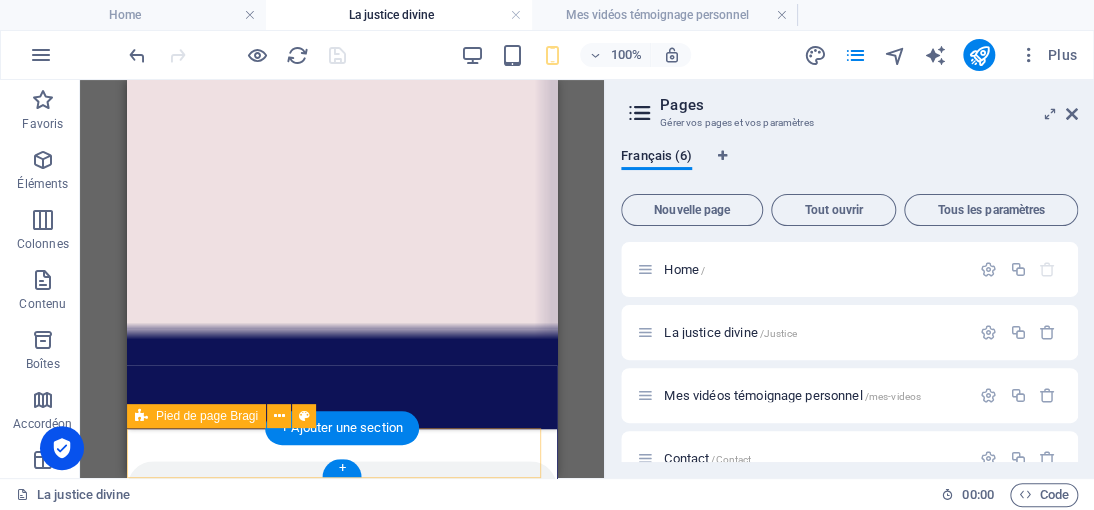 click on "Contactez-moi" at bounding box center [342, 3943] 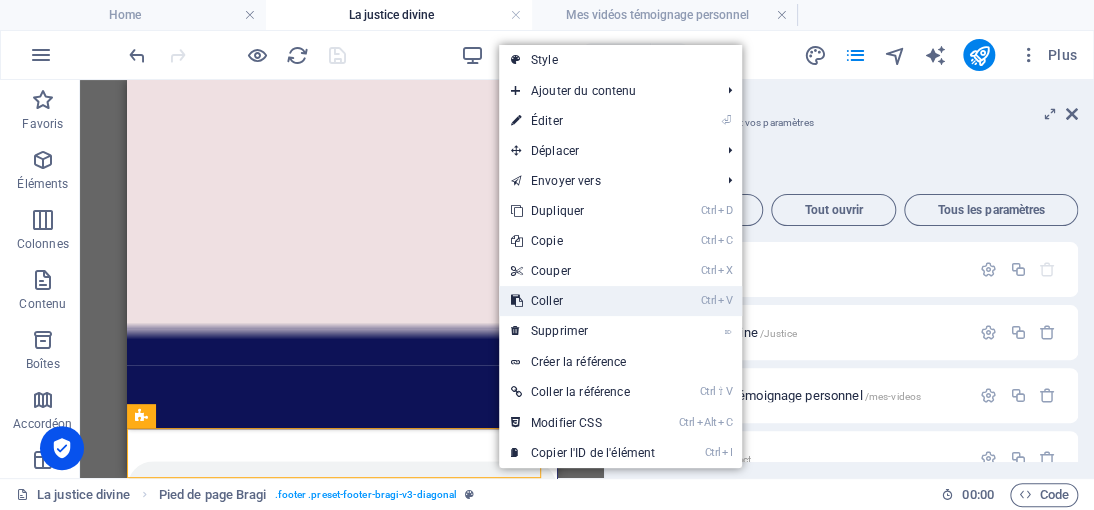 drag, startPoint x: 554, startPoint y: 301, endPoint x: 429, endPoint y: 222, distance: 147.87157 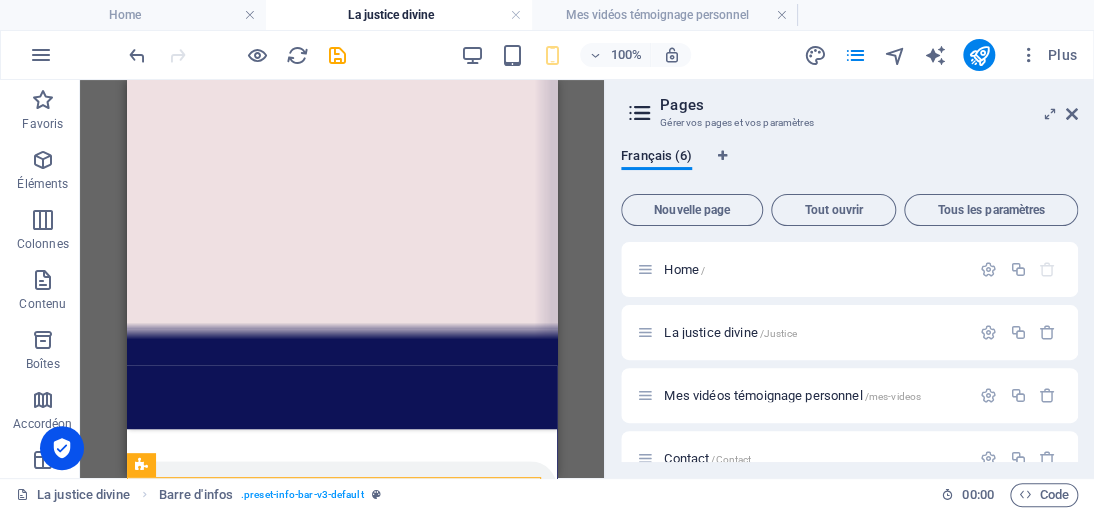 scroll, scrollTop: 3145, scrollLeft: 0, axis: vertical 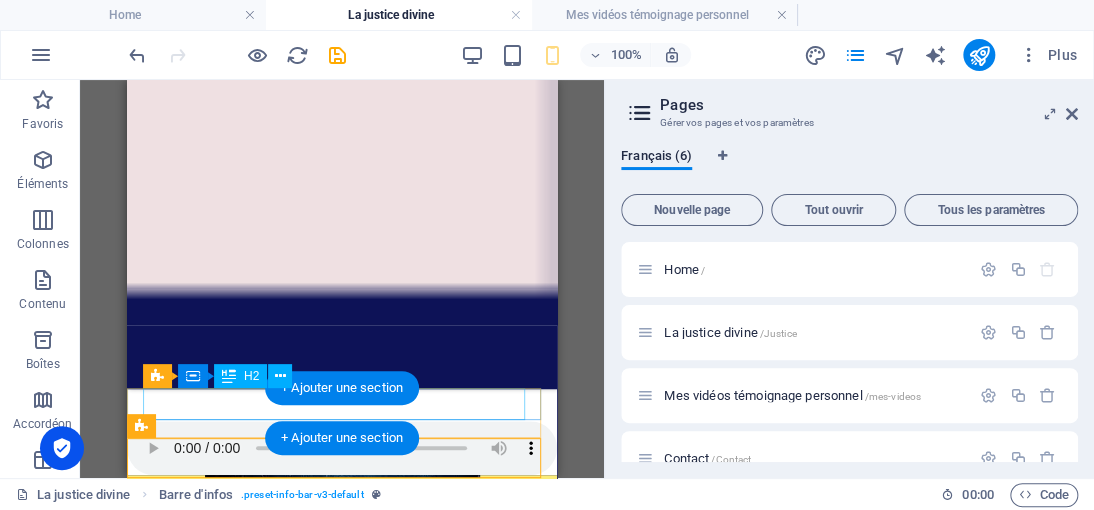 click on "Contactez-moi" at bounding box center [342, 3894] 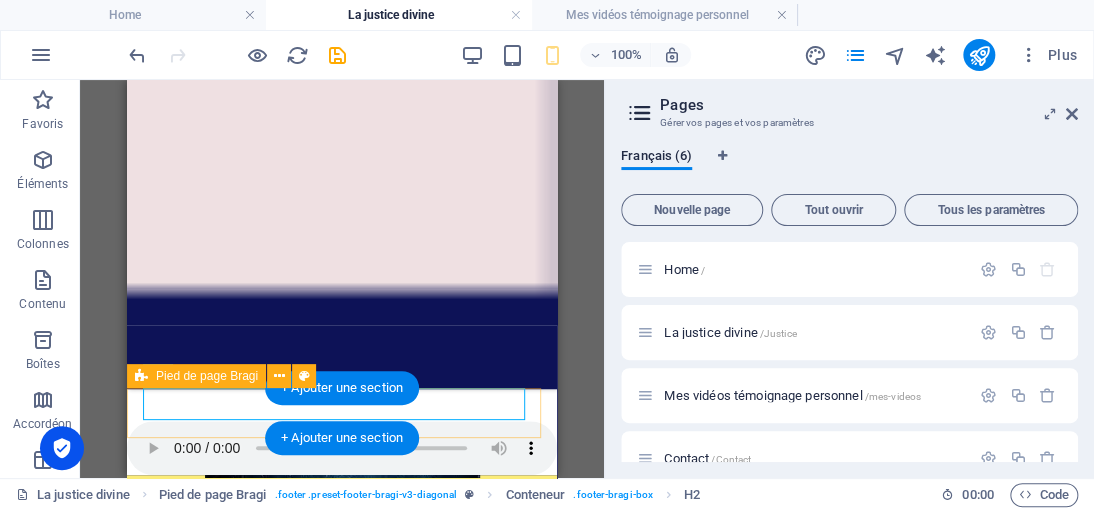 click on "Contactez-moi" at bounding box center [342, 3903] 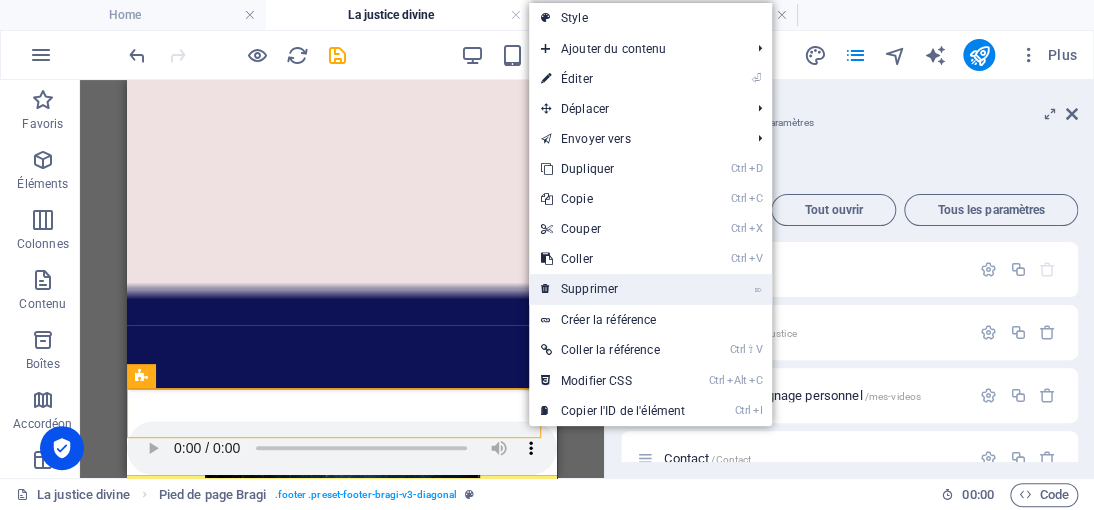 click on "⌦  Supprimer" at bounding box center (613, 289) 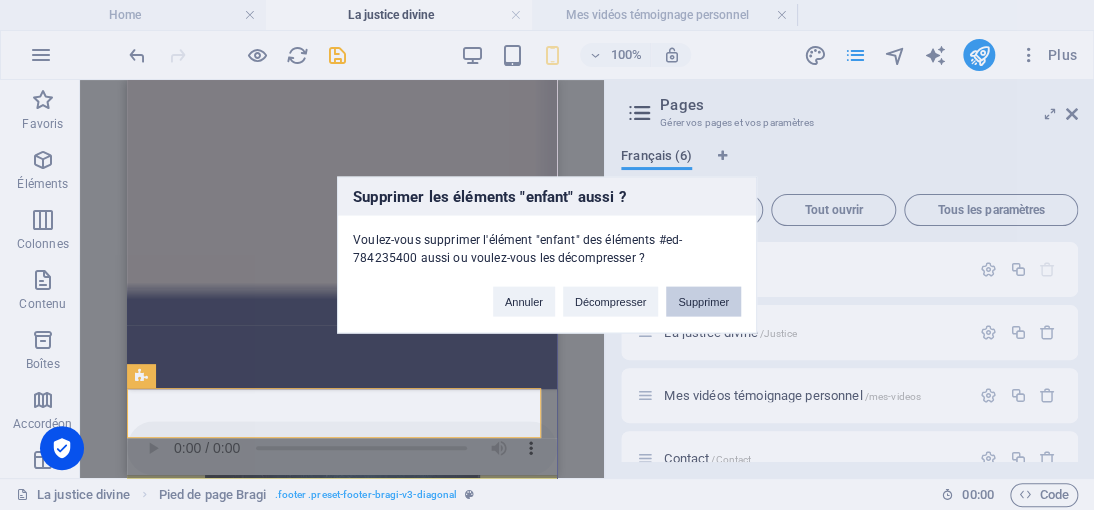 click on "Supprimer" at bounding box center (703, 302) 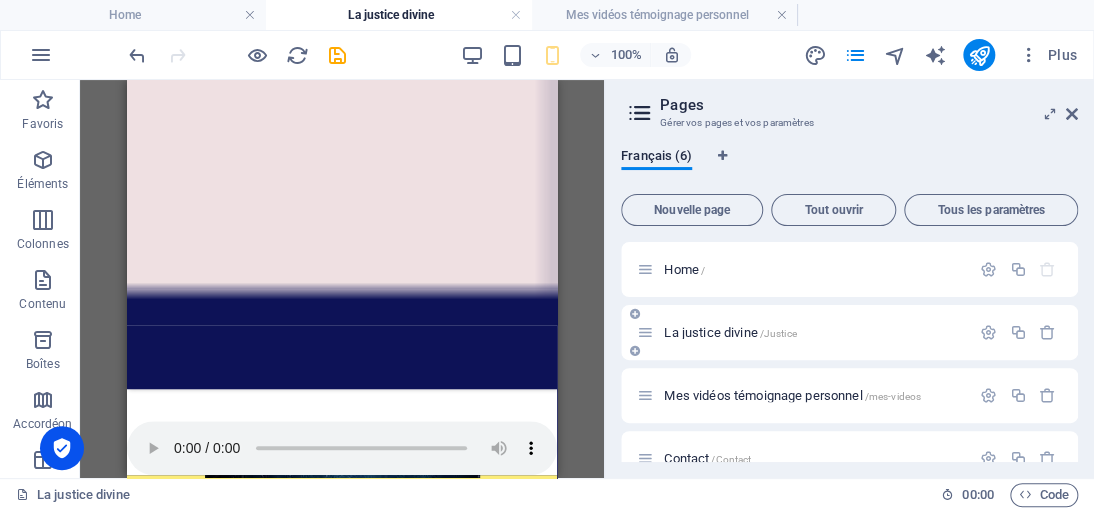 scroll, scrollTop: 3096, scrollLeft: 0, axis: vertical 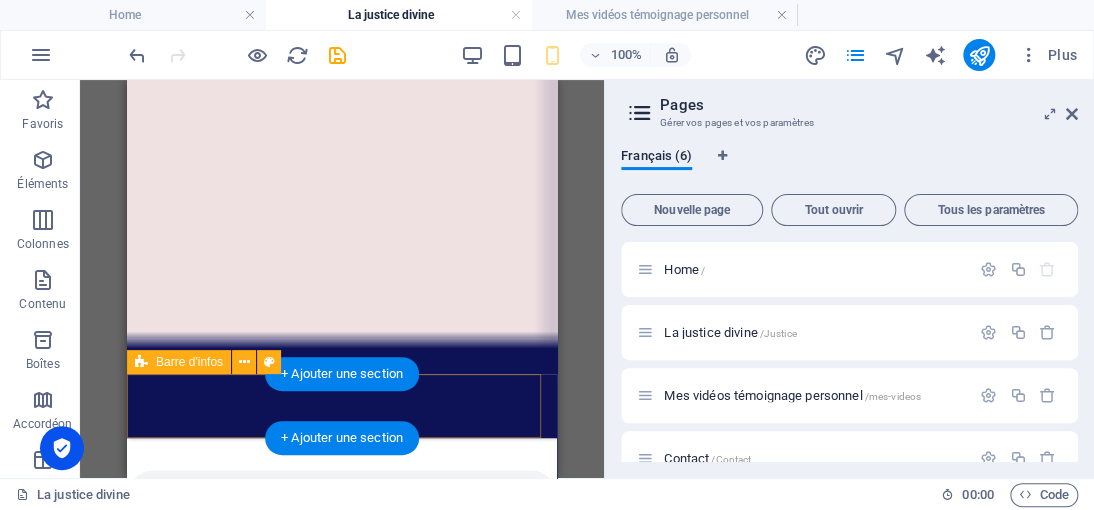 click on "RUE IMAGINAIRE [GEOGRAPHIC_DATA] [PHONE_NUMBER]" at bounding box center (342, 3861) 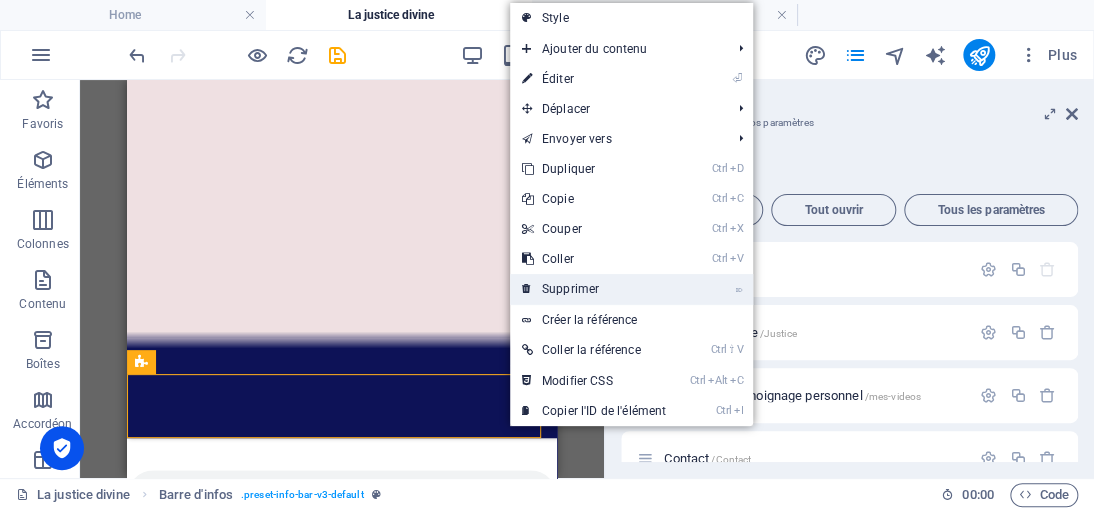 click on "⌦  Supprimer" at bounding box center (594, 289) 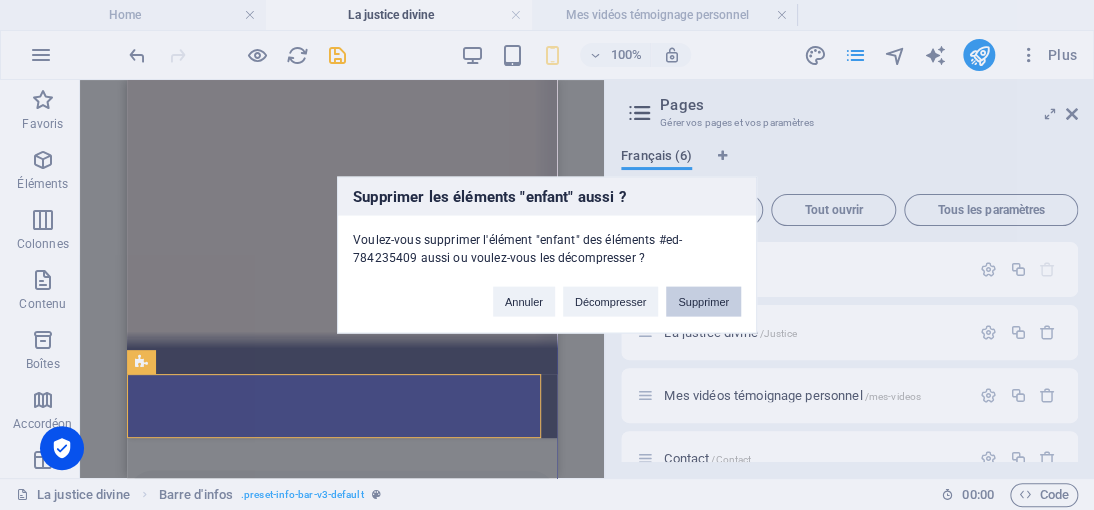 click on "Supprimer" at bounding box center (703, 302) 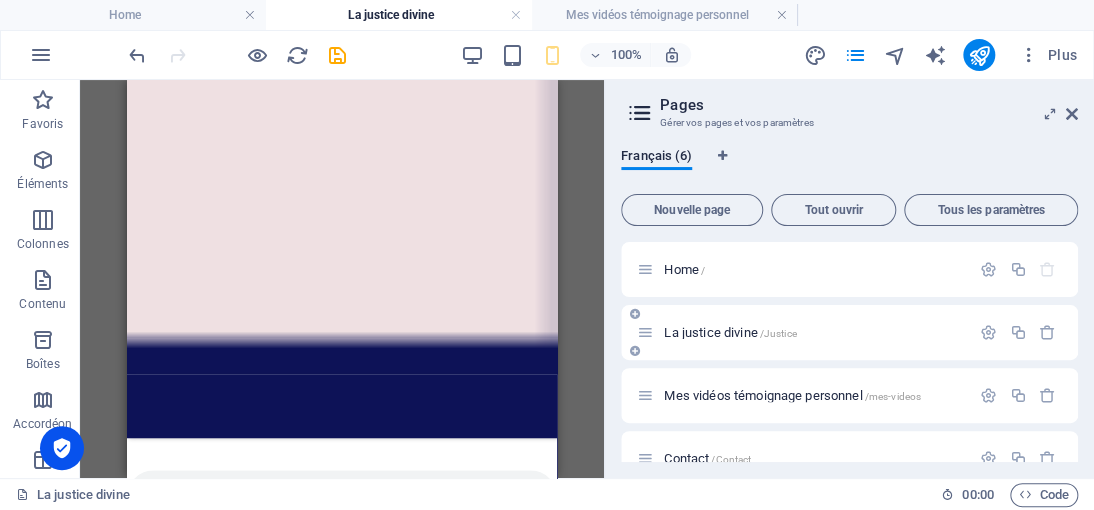 scroll, scrollTop: 3032, scrollLeft: 0, axis: vertical 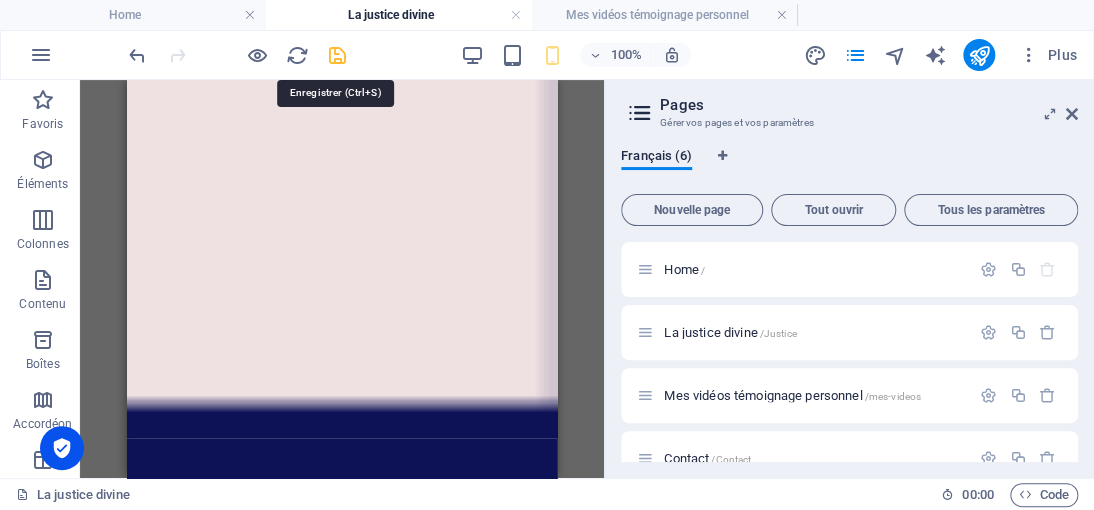 click at bounding box center (337, 55) 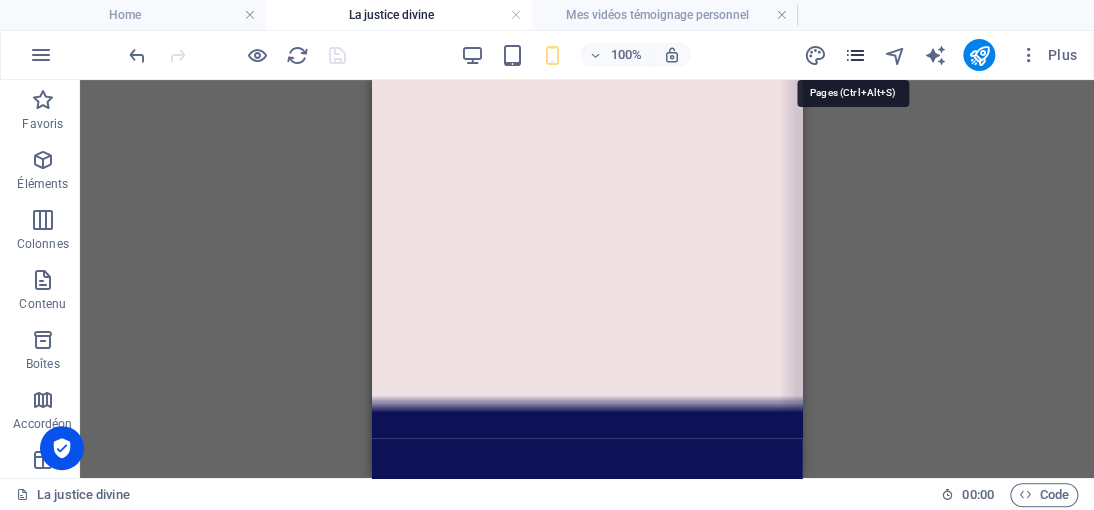 click at bounding box center [854, 55] 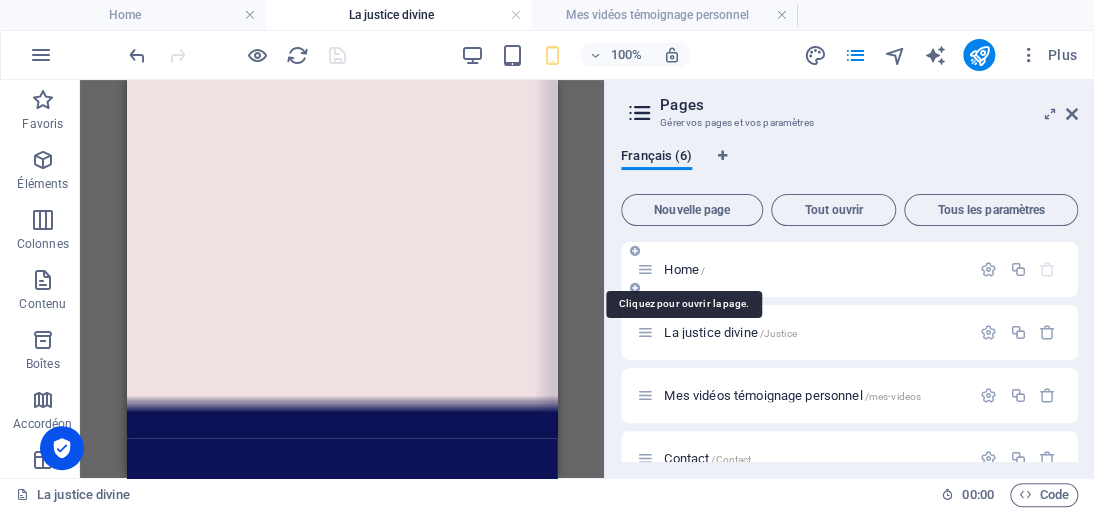 click on "Home /" at bounding box center [684, 269] 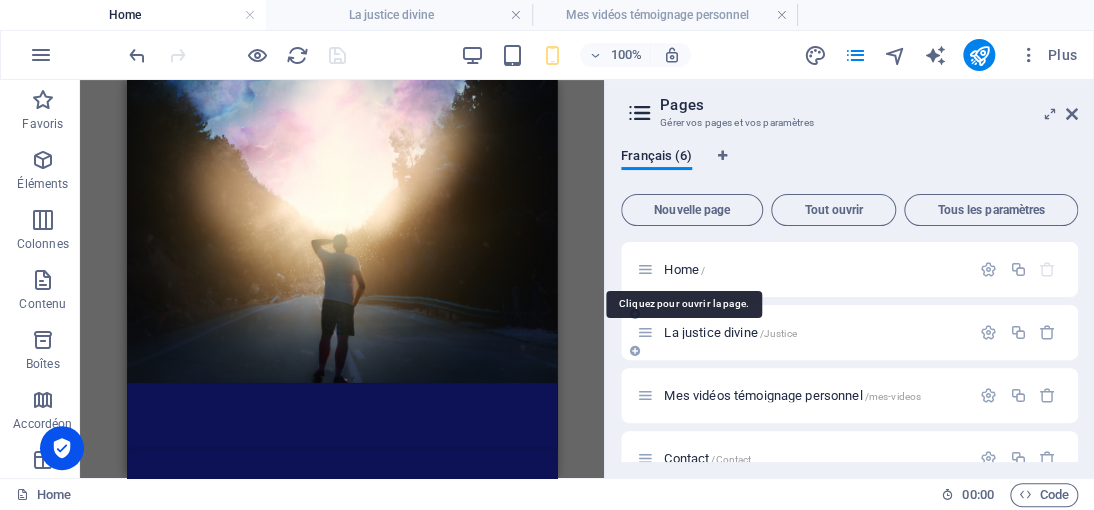 scroll, scrollTop: 0, scrollLeft: 0, axis: both 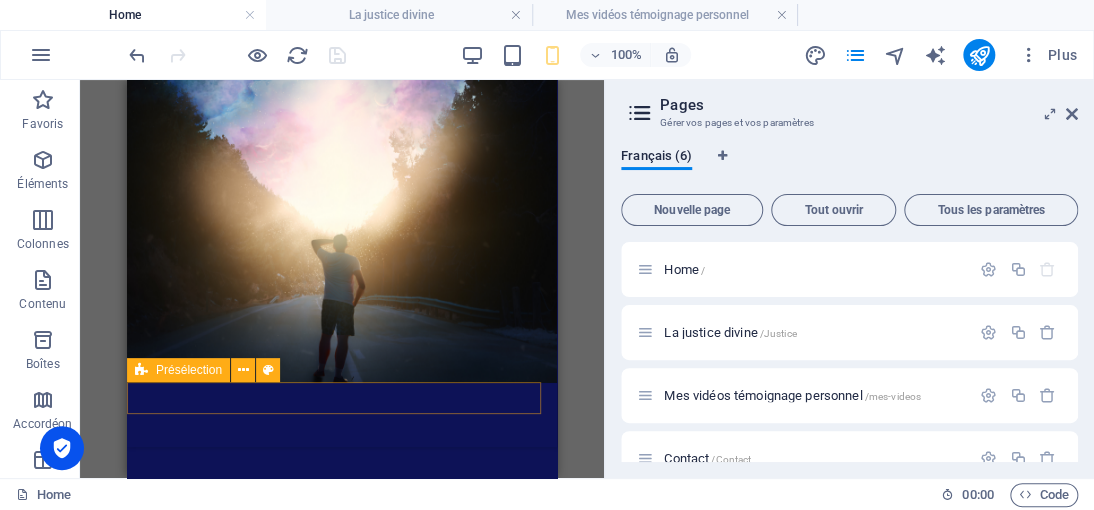 click at bounding box center (342, 1194) 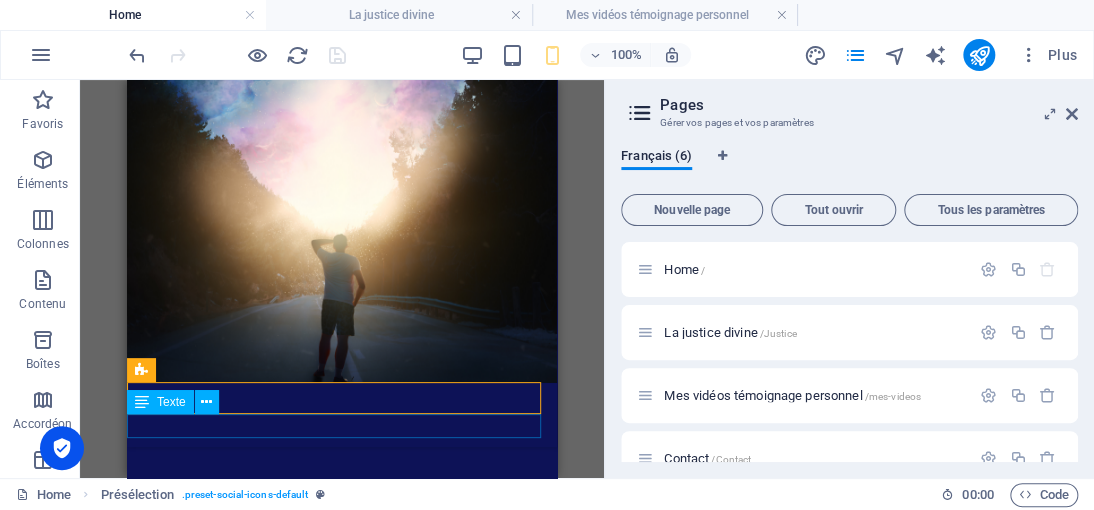 click on "Site  hébergé en dehors de l’Europe" at bounding box center (342, 1262) 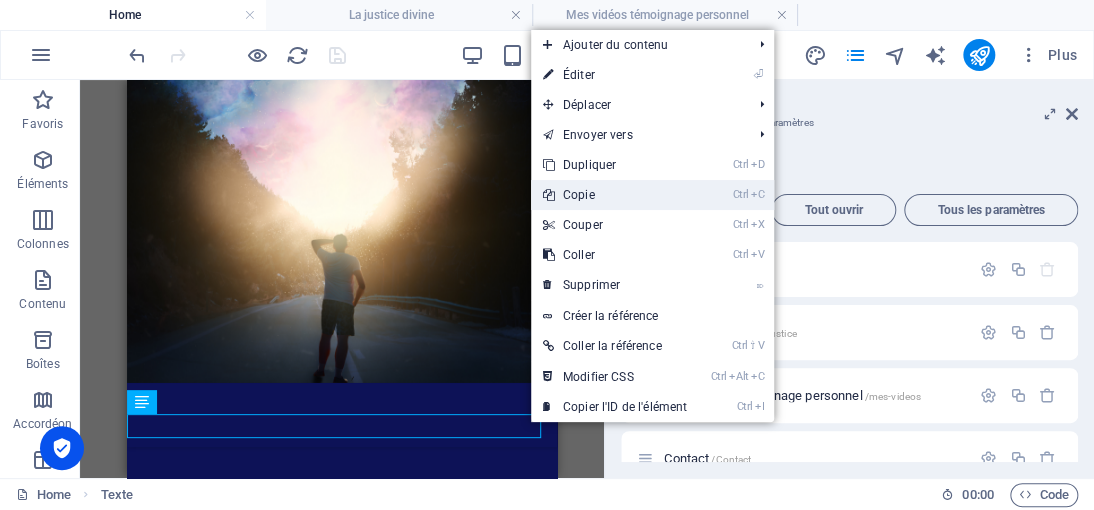 click on "Ctrl C  Copie" at bounding box center (615, 195) 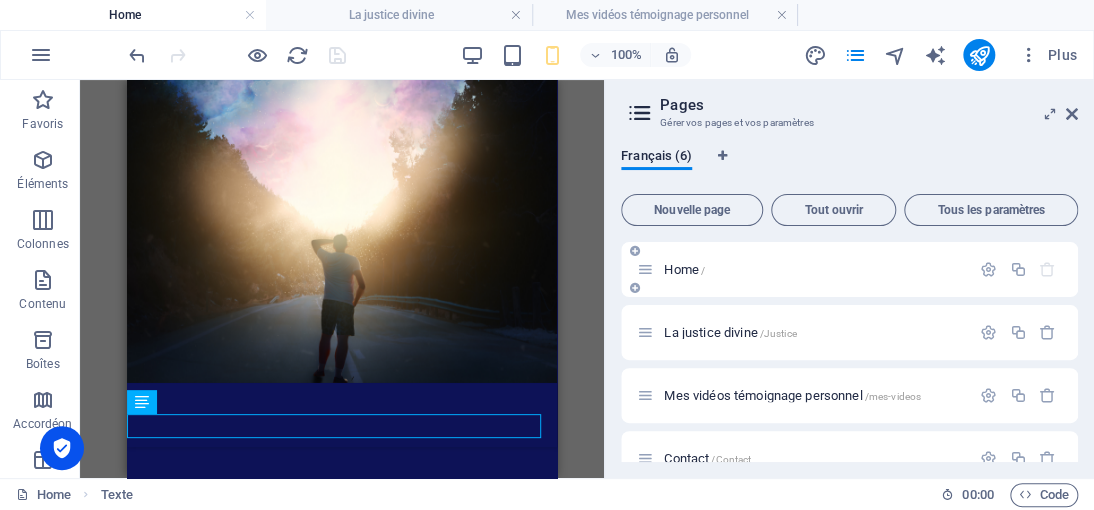 click on "Home /" at bounding box center [684, 269] 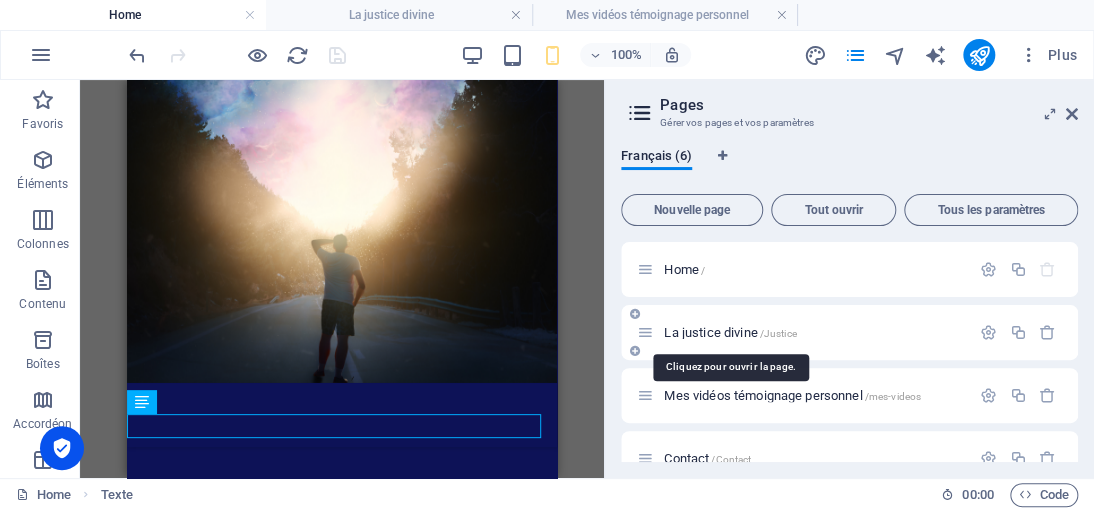 click on "La justice divine /Justice" at bounding box center (730, 332) 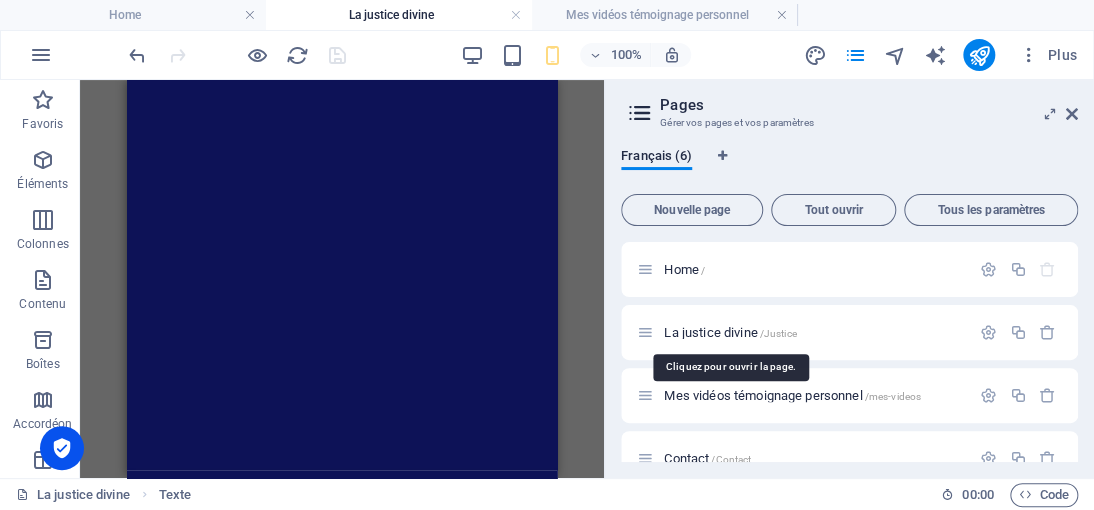 scroll, scrollTop: 0, scrollLeft: 0, axis: both 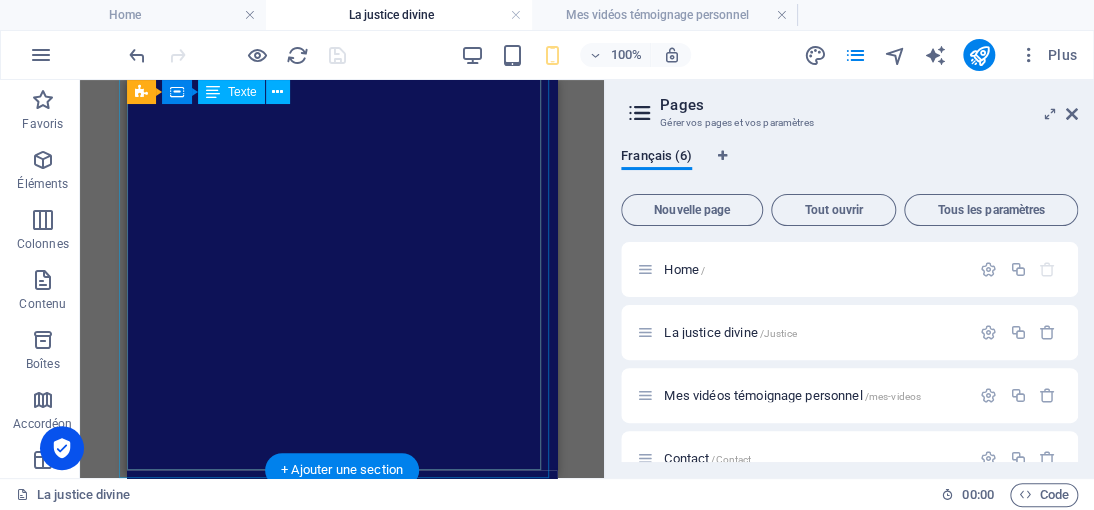 click on "Dans les textes anciens tels que le Livre d’Enoch ou le Livre des Morts, il est question d’enseignements profonds sur la justice, la justice divine et la transmutation des épreuves. Pourtant, nos institutions d’État européennes ne sont que des versions inversées de ces vérités ancestrales. Elles ont détourné la sagesse originelle pour nous imposer une vision déformée, celle d’un pardon aveugle face à la souffrance, comme si cela était la seule voie possible. Une véritable inversion des valeurs du vivant.   Il faut comprendre la nécessité de se libérer des illusions et que chaque épreuve constitue une étape de notre évolution spirituelle.   Même pour les victimes, peu familières de la véritable justice divine, il est essentiel de reconnaître qu’elles devront à un moment donné ou un autre se tourner vers la réparation de la conscience de l’agresseur. C'est fou, hein !" at bounding box center (342, 2256) 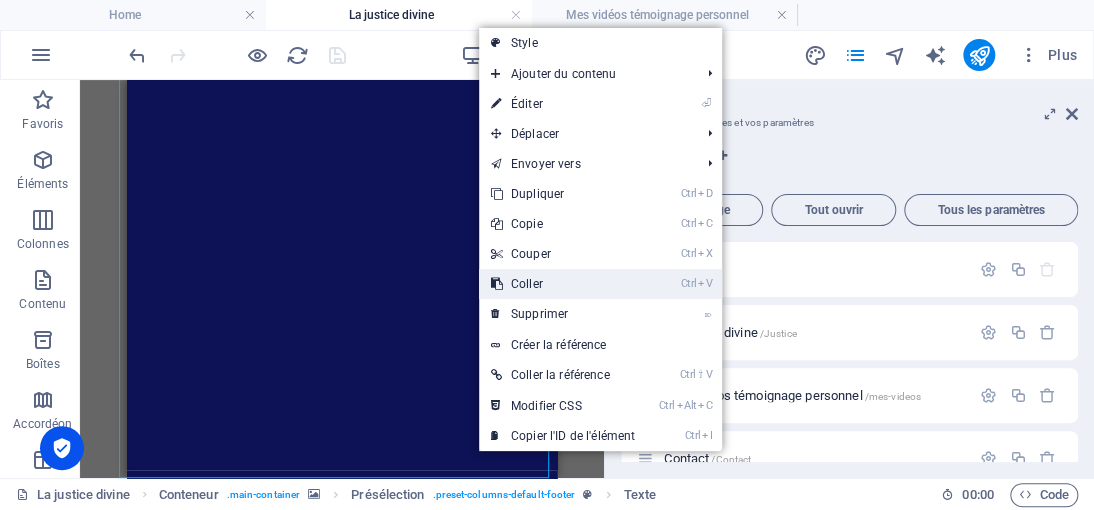 click on "Ctrl V  Coller" at bounding box center (563, 284) 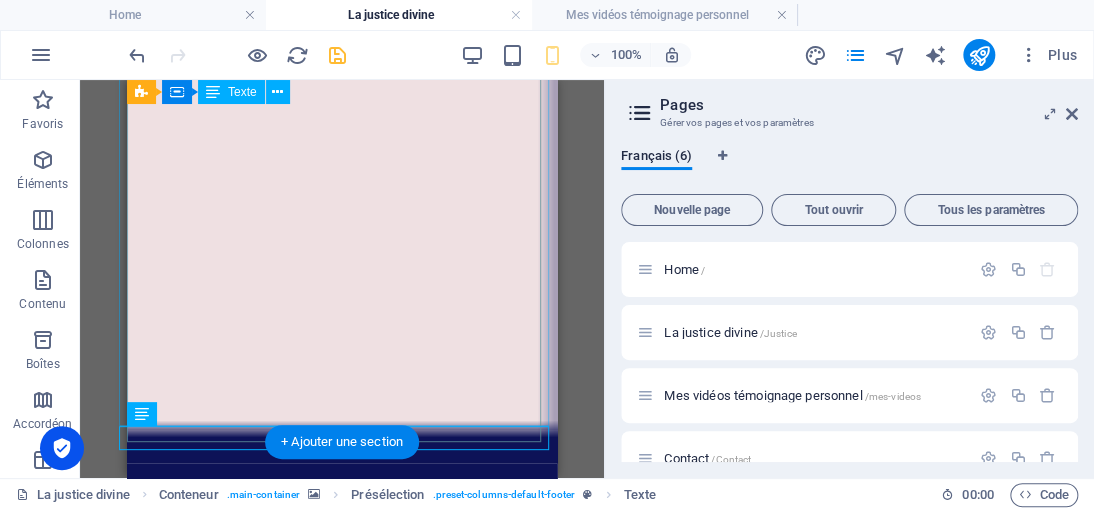 scroll, scrollTop: 3056, scrollLeft: 0, axis: vertical 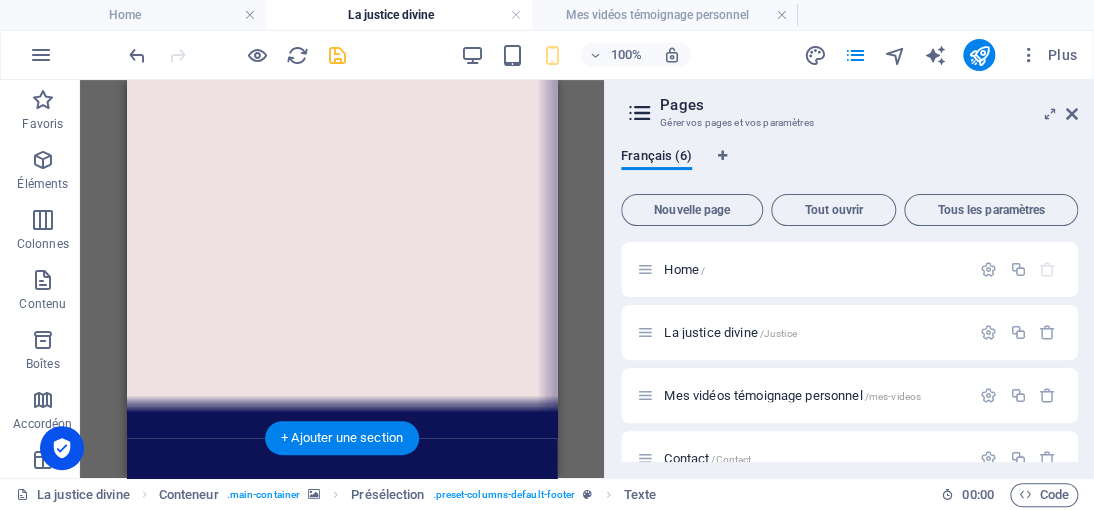 drag, startPoint x: 447, startPoint y: 433, endPoint x: 444, endPoint y: 402, distance: 31.144823 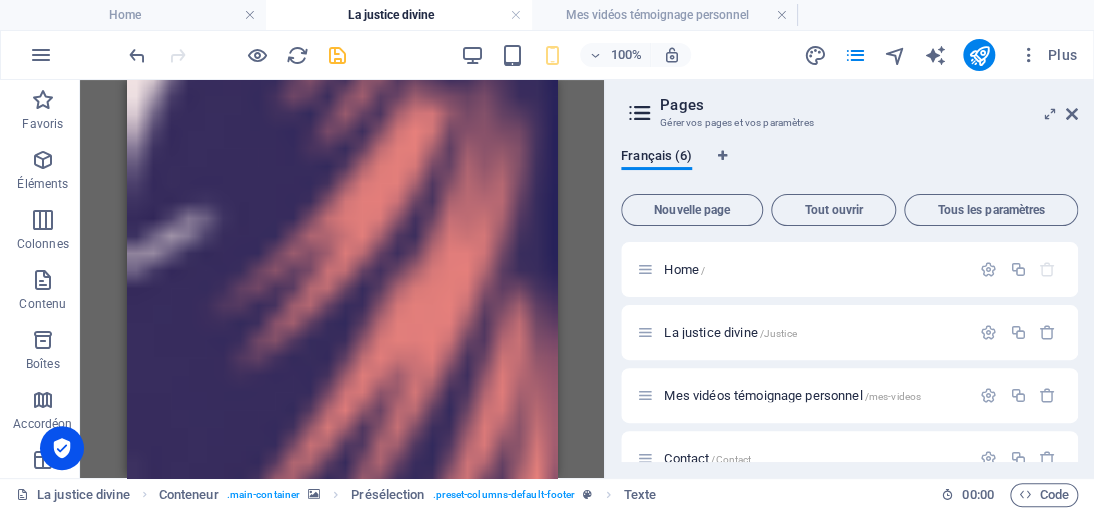 scroll, scrollTop: 0, scrollLeft: 0, axis: both 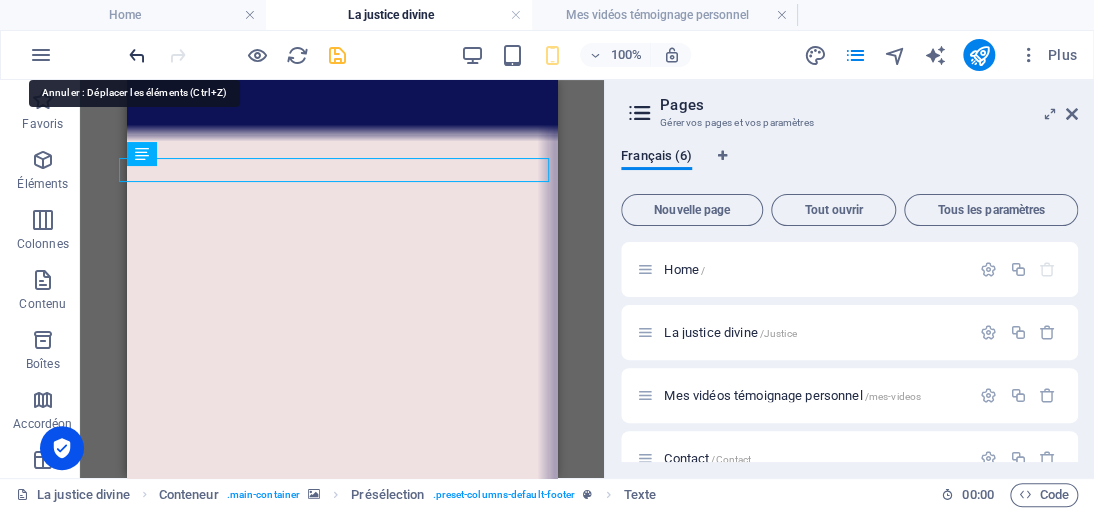 click at bounding box center (137, 55) 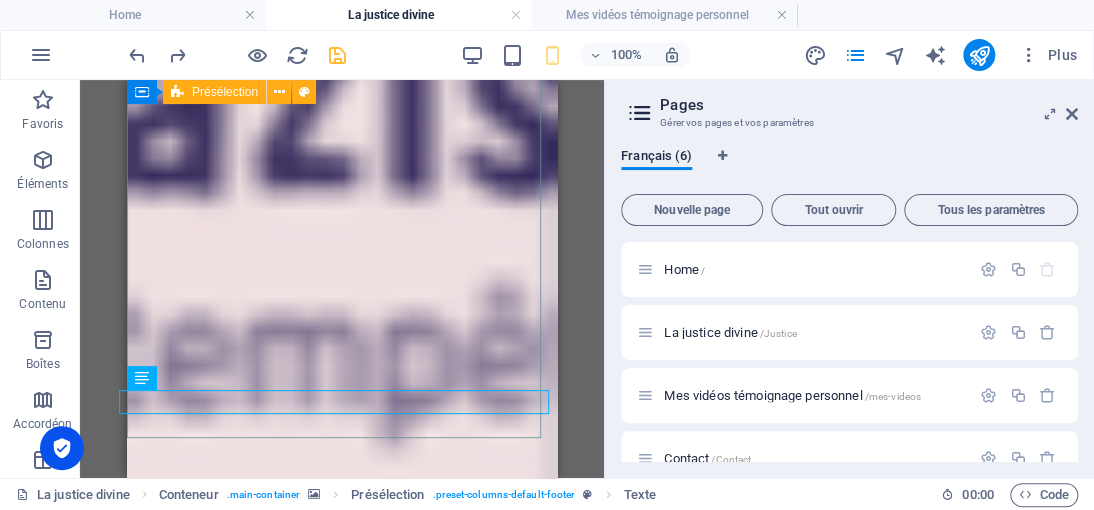 scroll, scrollTop: 3056, scrollLeft: 0, axis: vertical 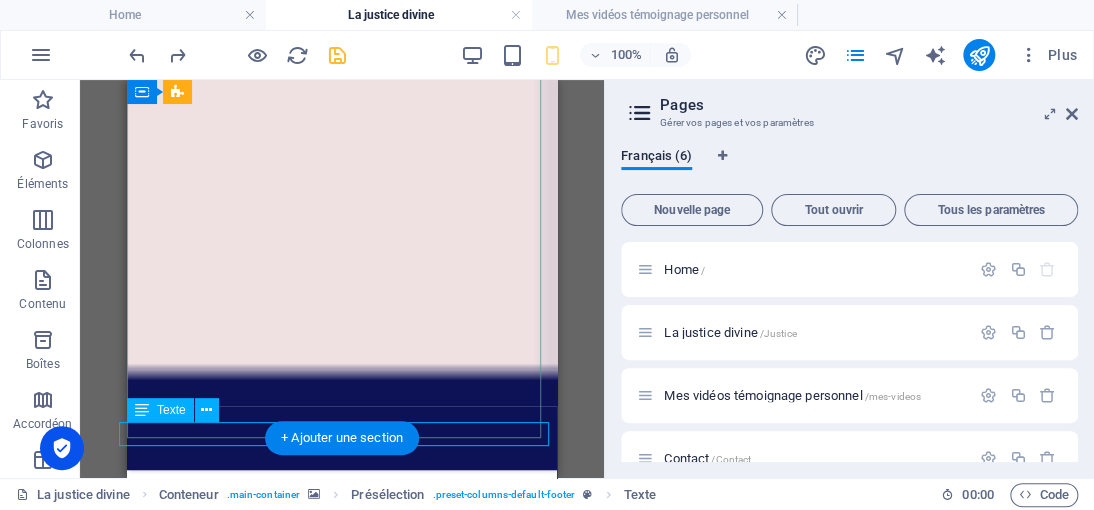 click on "Site  hébergé en dehors de l’Europe" at bounding box center (342, 3848) 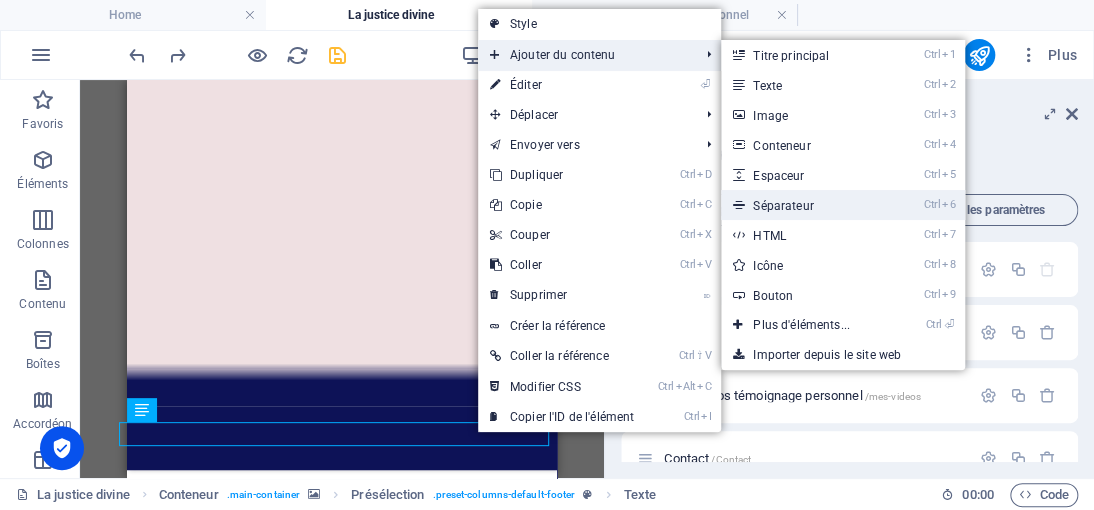 click on "Ctrl 6  Séparateur" at bounding box center (805, 205) 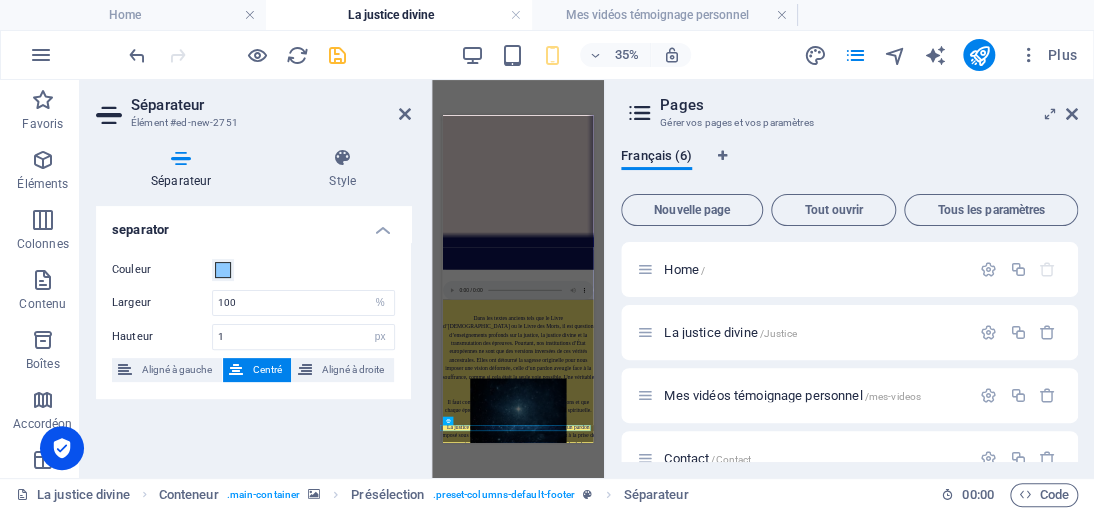 scroll, scrollTop: 2539, scrollLeft: 0, axis: vertical 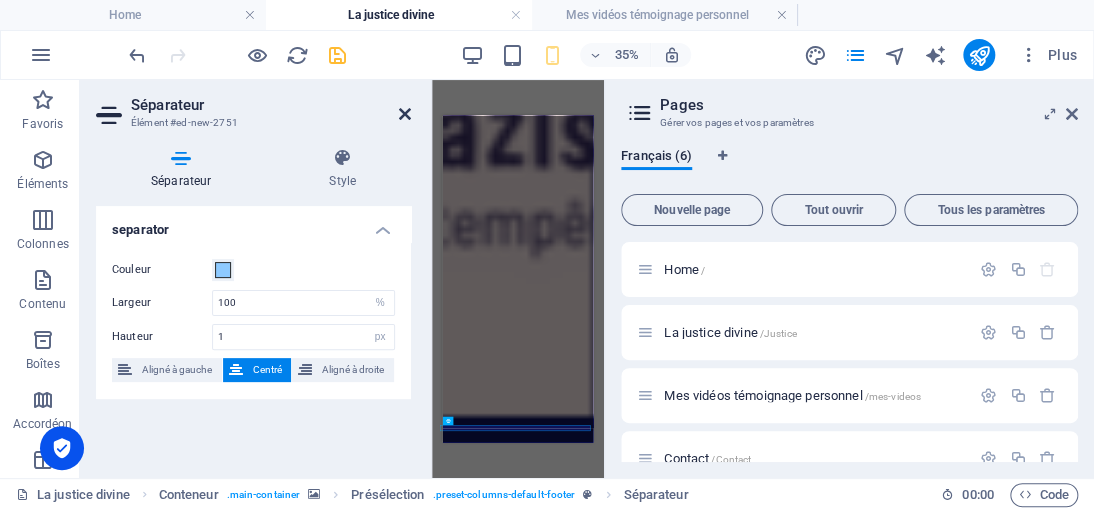 drag, startPoint x: 405, startPoint y: 109, endPoint x: 274, endPoint y: 36, distance: 149.96666 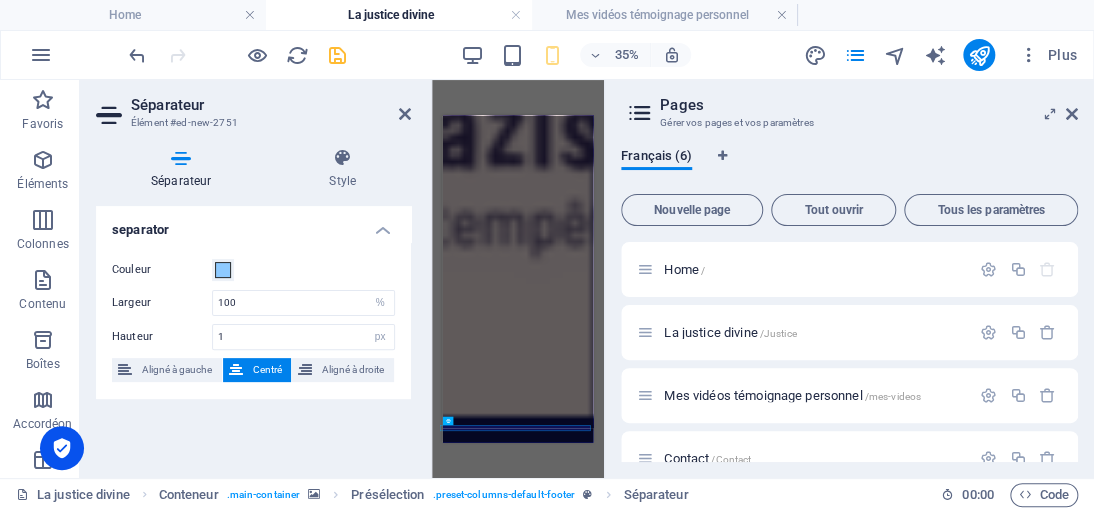 scroll, scrollTop: 3072, scrollLeft: 0, axis: vertical 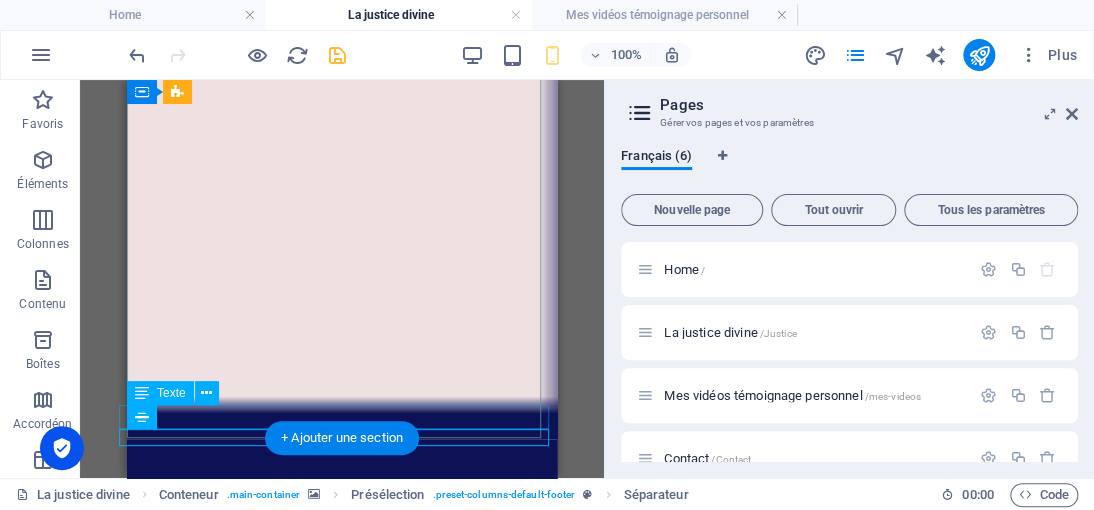 click on "Site  hébergé en dehors de l’Europe" at bounding box center [342, 3881] 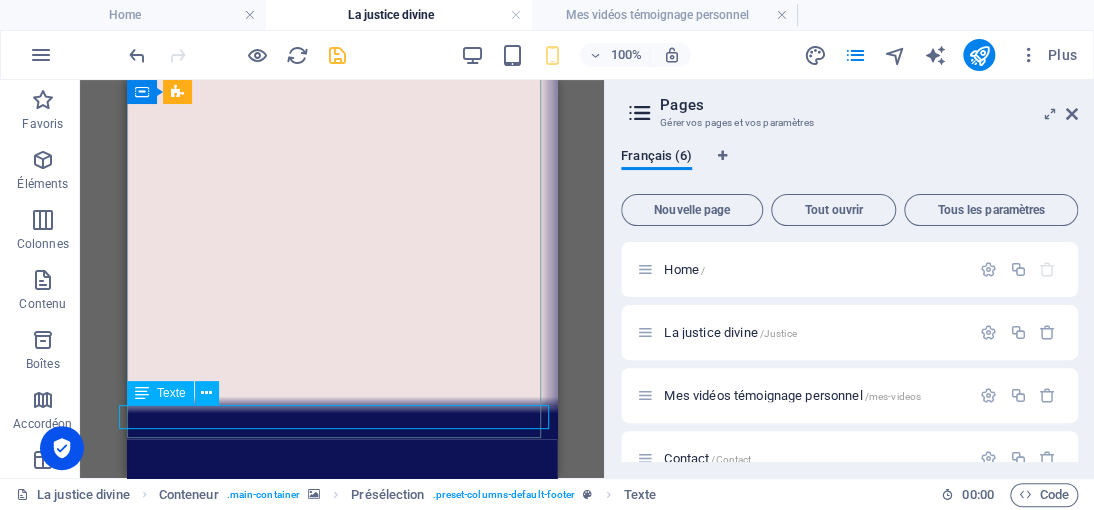 click at bounding box center (142, 393) 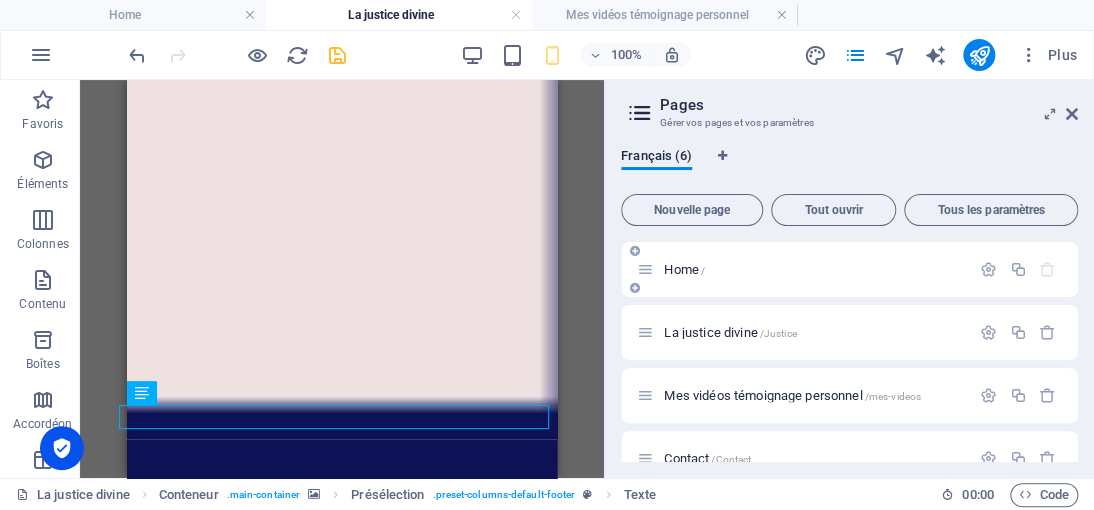 click on "Home /" at bounding box center [684, 269] 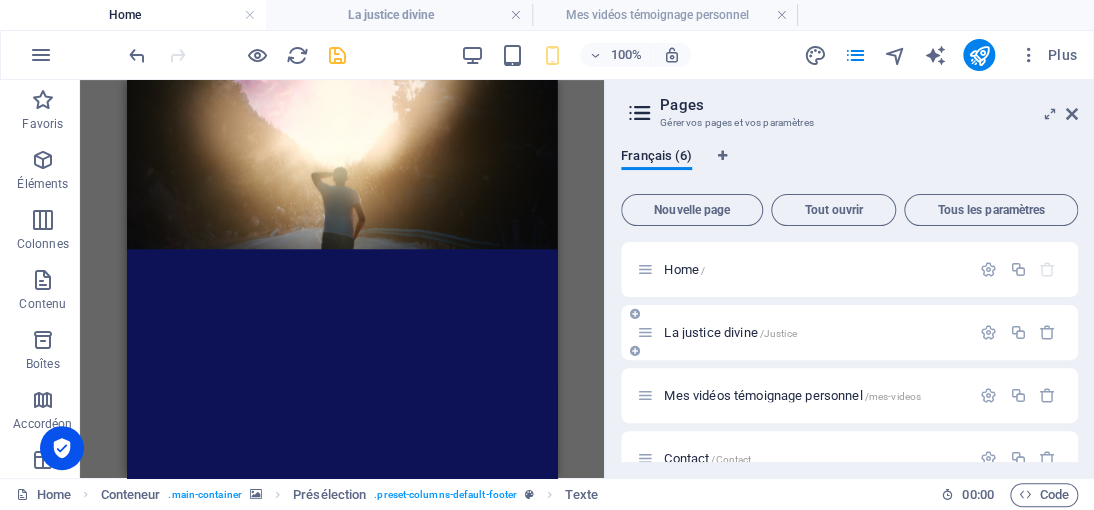 scroll, scrollTop: 0, scrollLeft: 0, axis: both 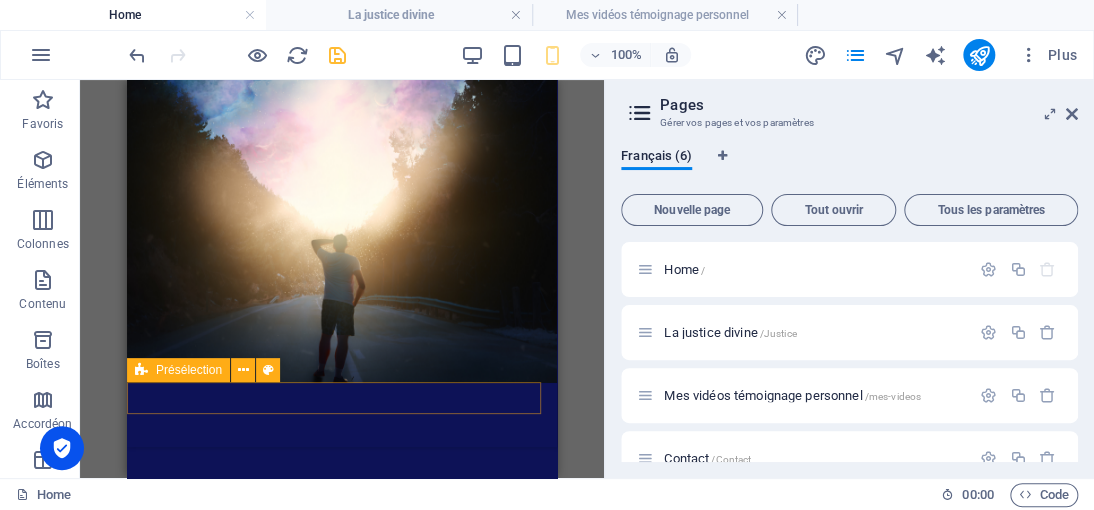 click at bounding box center [342, 1194] 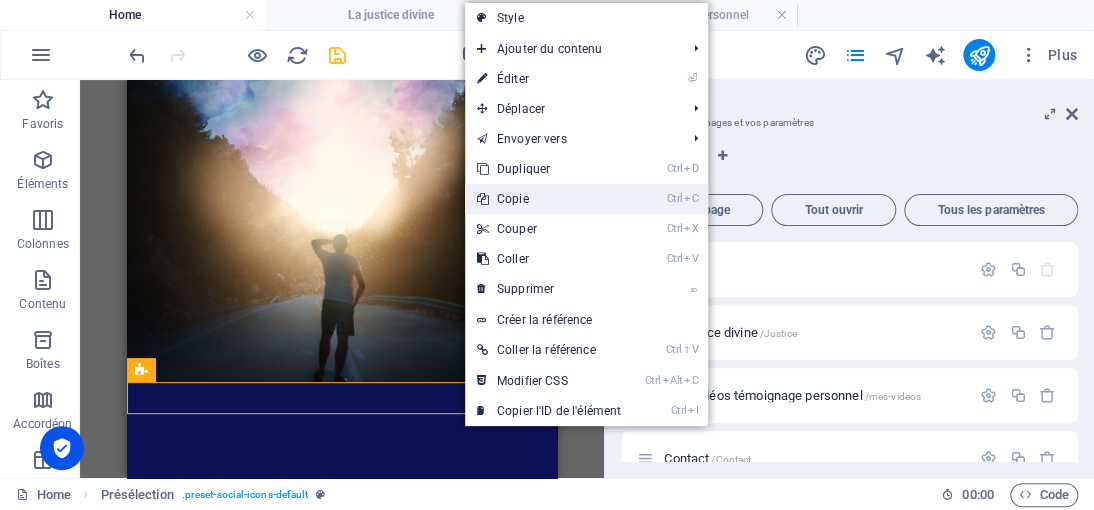 click on "Ctrl C  Copie" at bounding box center (549, 199) 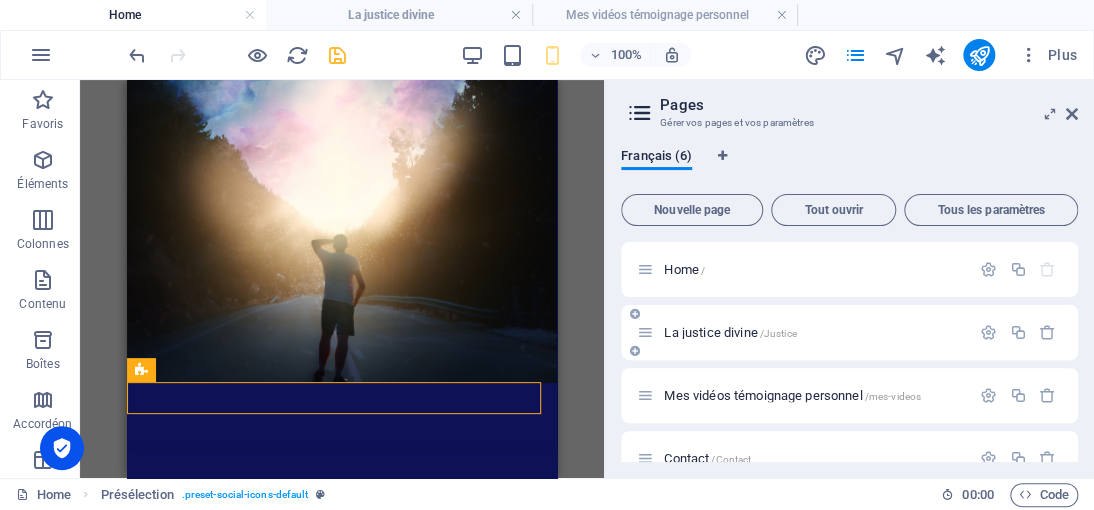 click on "La justice divine /Justice" at bounding box center [730, 332] 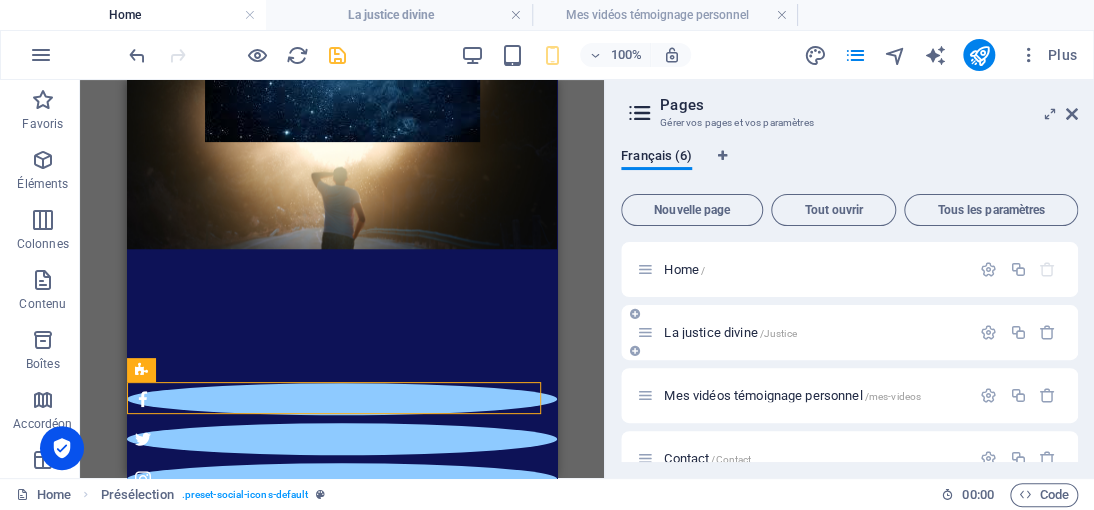 scroll, scrollTop: 3040, scrollLeft: 0, axis: vertical 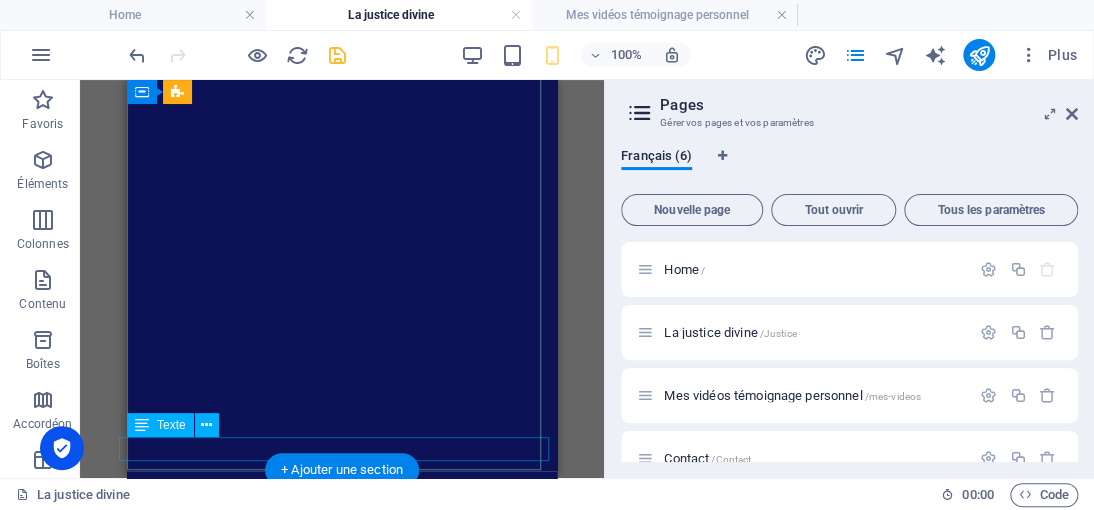click on "Site  hébergé en dehors de l’Europe" at bounding box center (342, 3913) 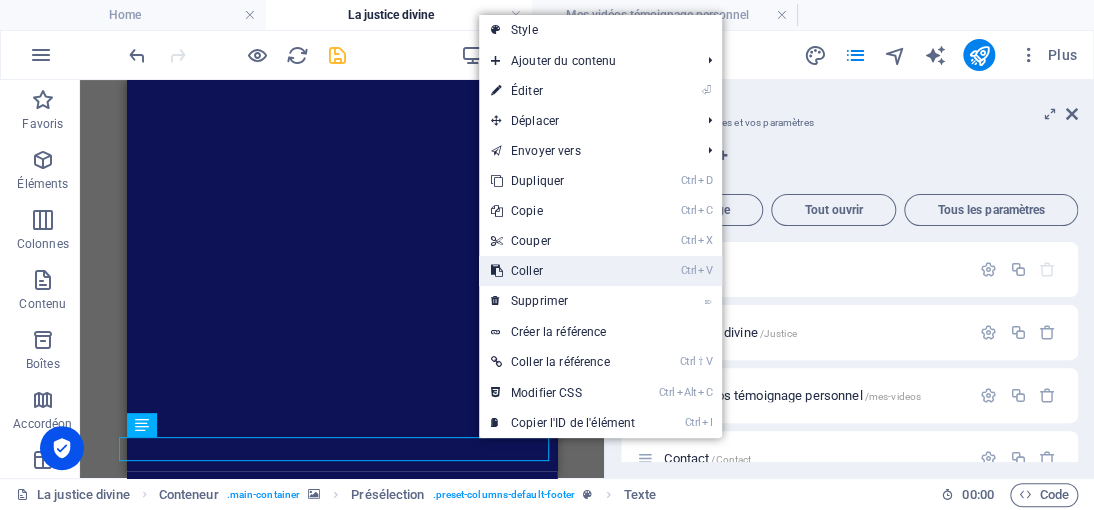 click on "Ctrl V  Coller" at bounding box center [563, 271] 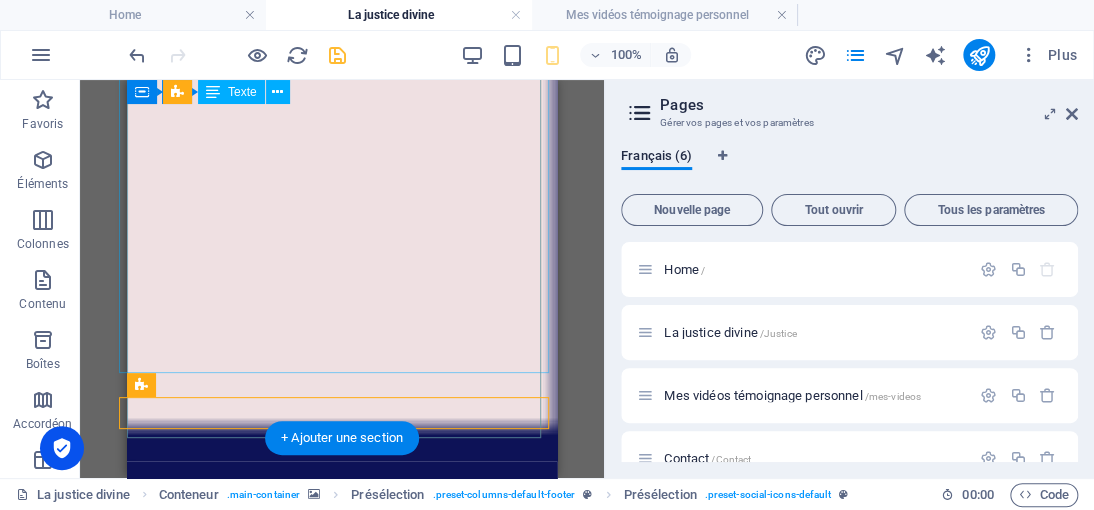 scroll, scrollTop: 3104, scrollLeft: 0, axis: vertical 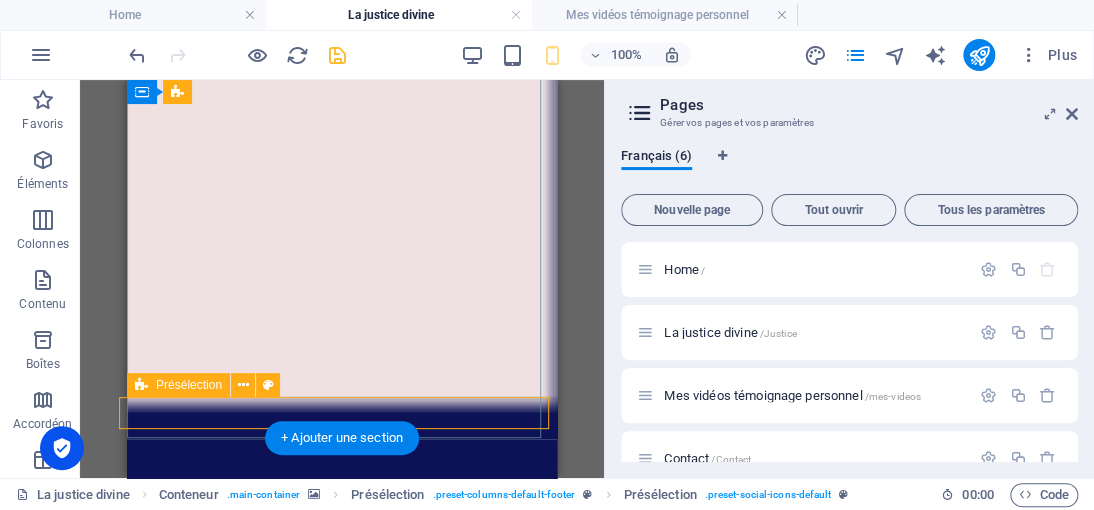 click at bounding box center (342, 3949) 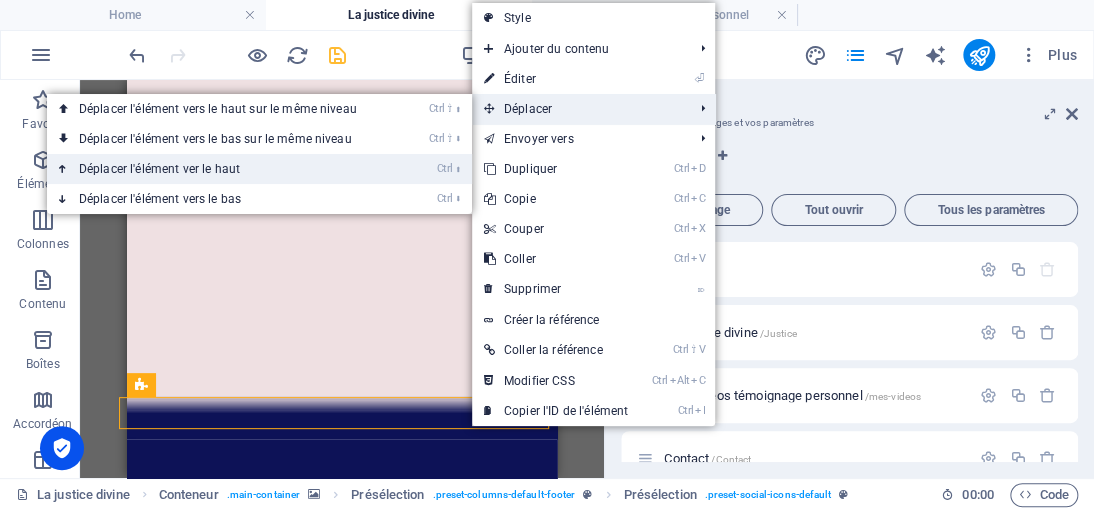 click on "Ctrl ⬆  Déplacer l'élément ver le haut" at bounding box center [222, 169] 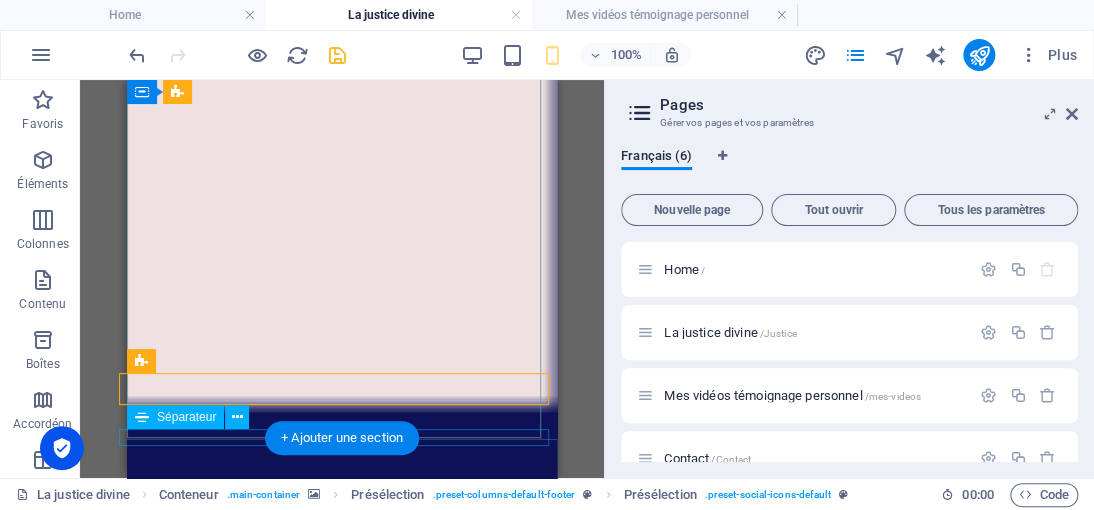click at bounding box center [342, 4013] 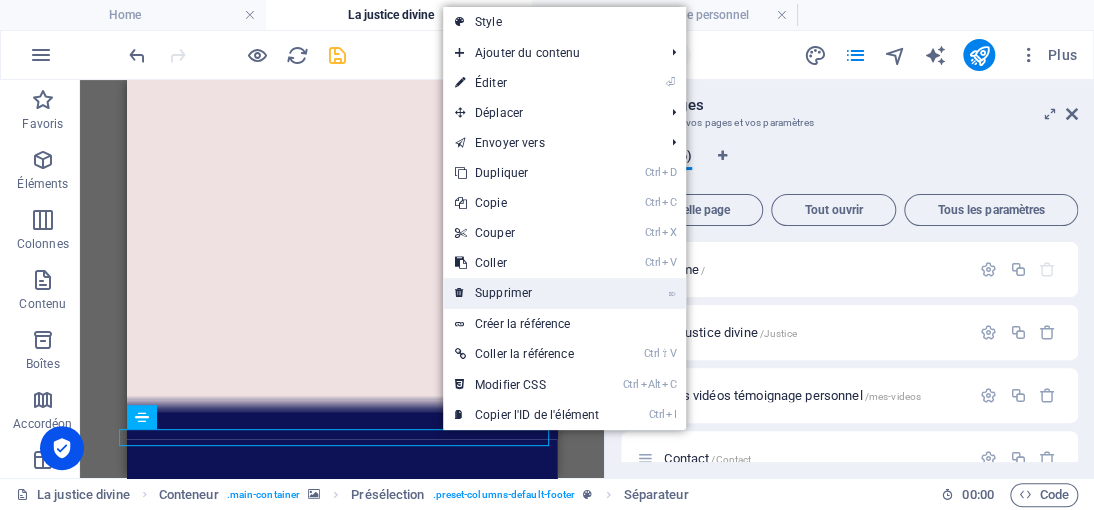 click on "⌦  Supprimer" at bounding box center [527, 293] 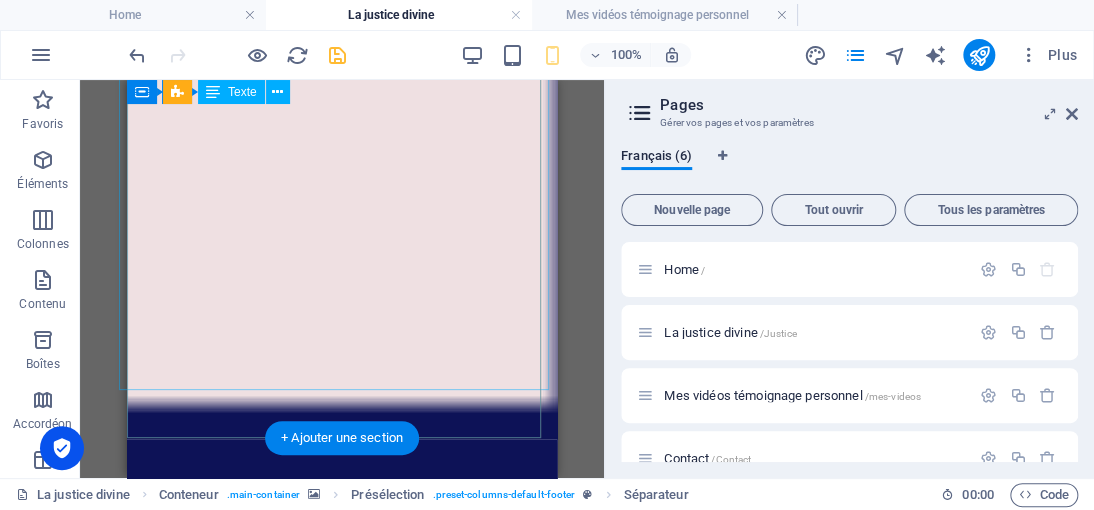 scroll, scrollTop: 3088, scrollLeft: 0, axis: vertical 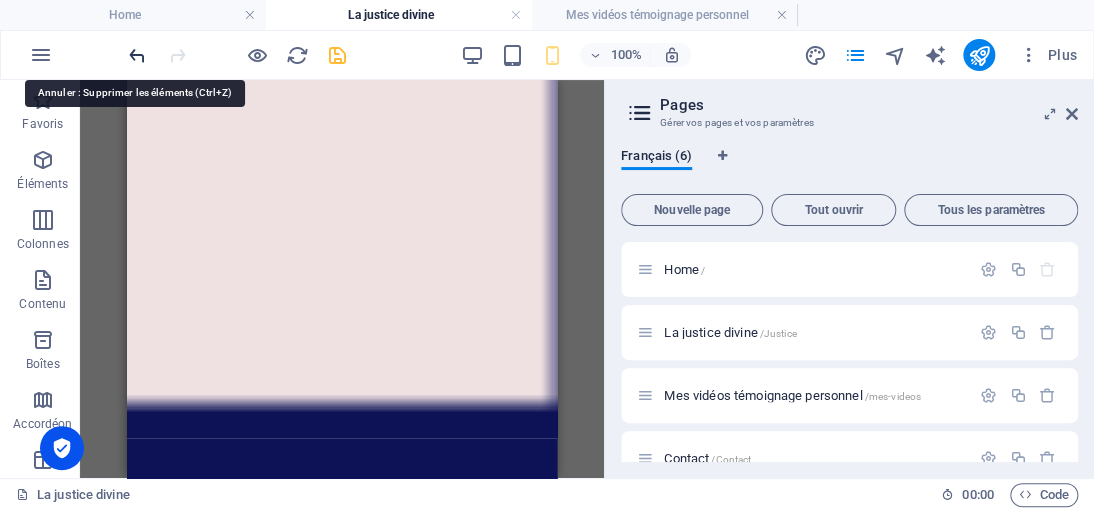 click at bounding box center (137, 55) 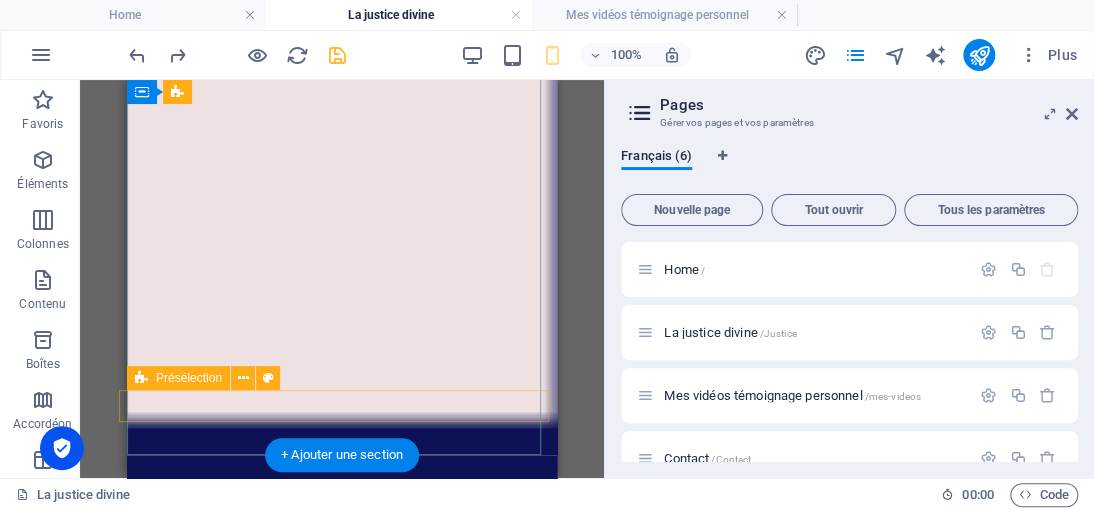 click at bounding box center (342, 3941) 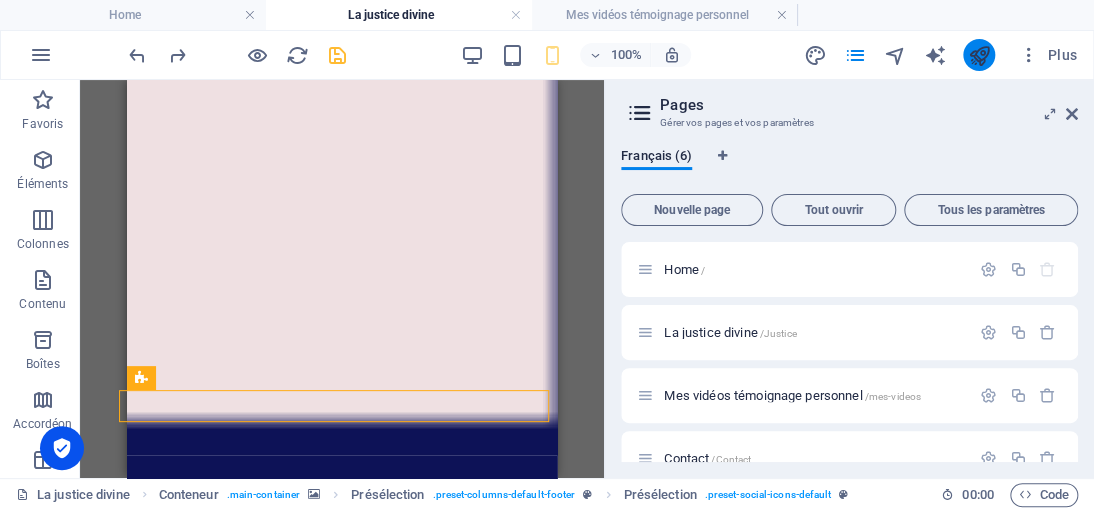 click at bounding box center [979, 55] 